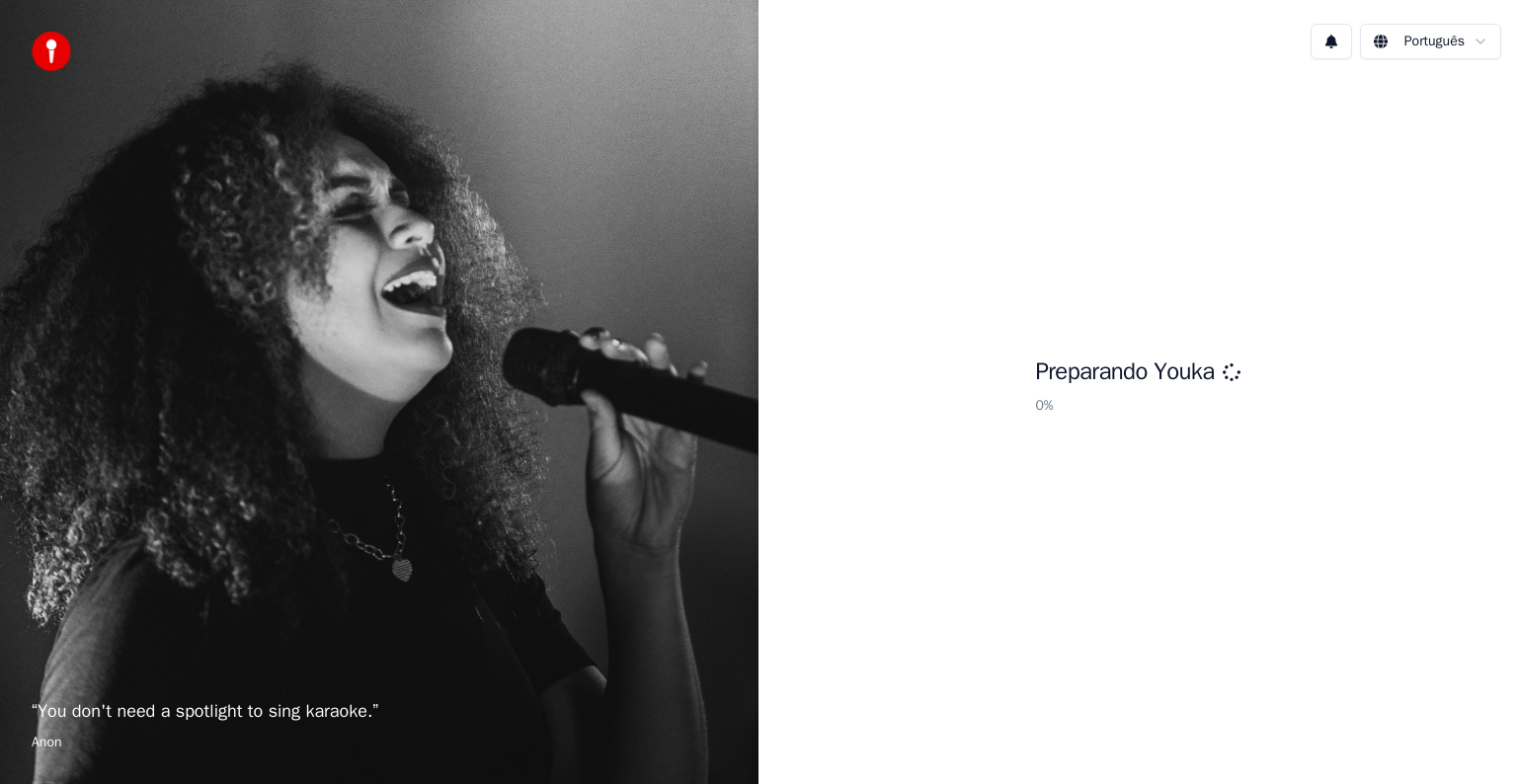 scroll, scrollTop: 0, scrollLeft: 0, axis: both 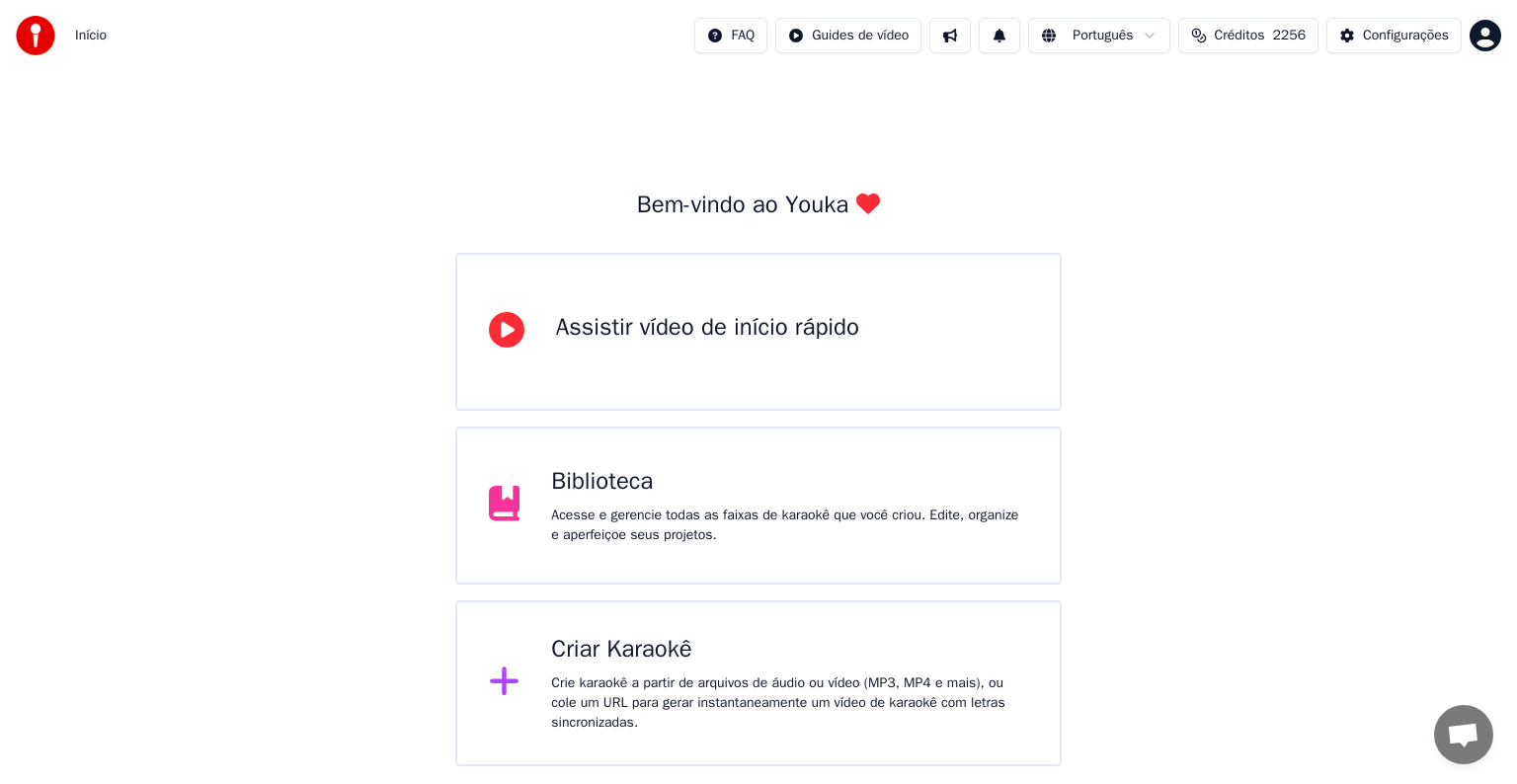 click on "Crie karaokê a partir de arquivos de áudio ou vídeo (MP3, MP4 e mais), ou cole um URL para gerar instantaneamente um vídeo de karaokê com letras sincronizadas." at bounding box center [789, 703] 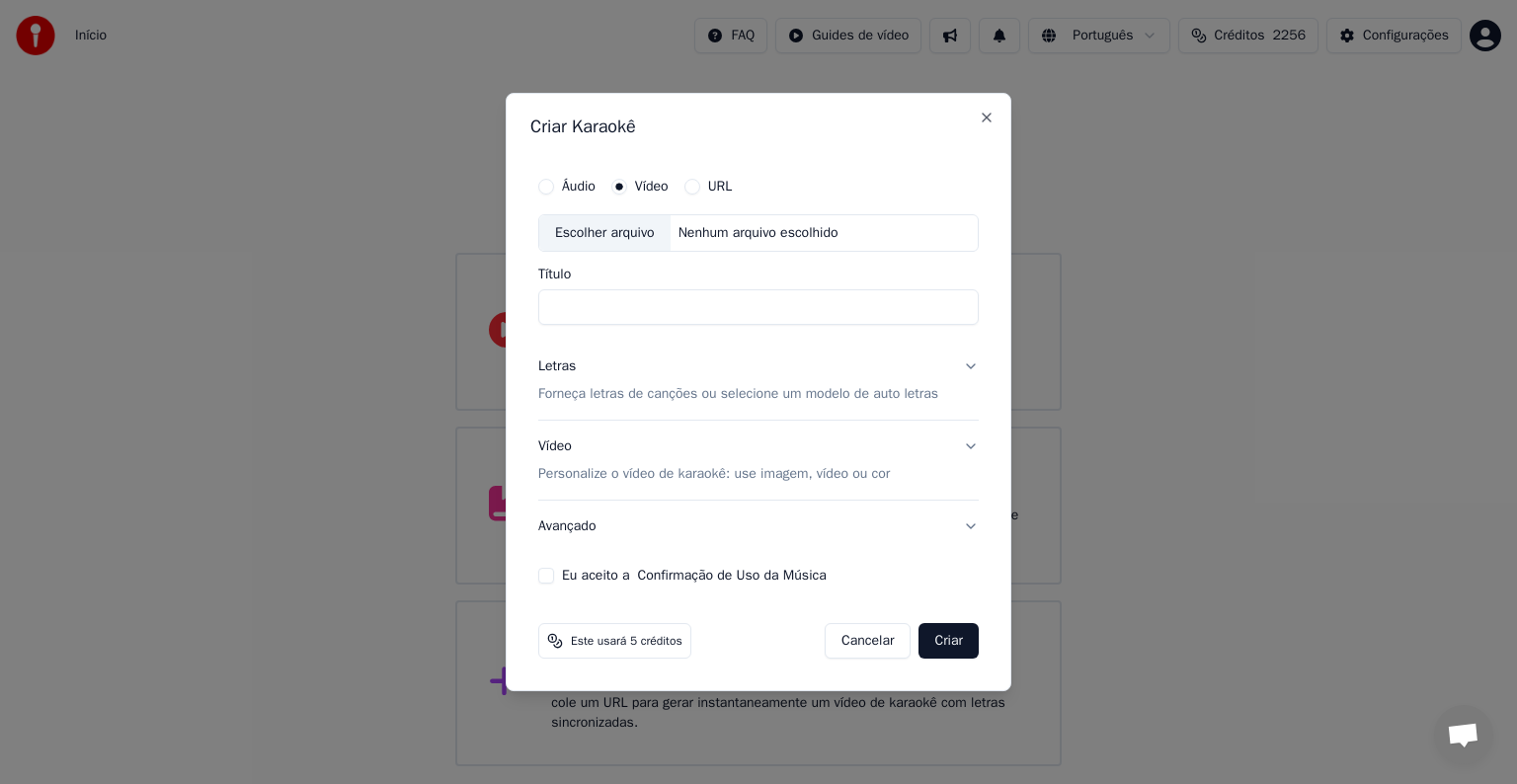 click on "Escolher arquivo" at bounding box center (604, 233) 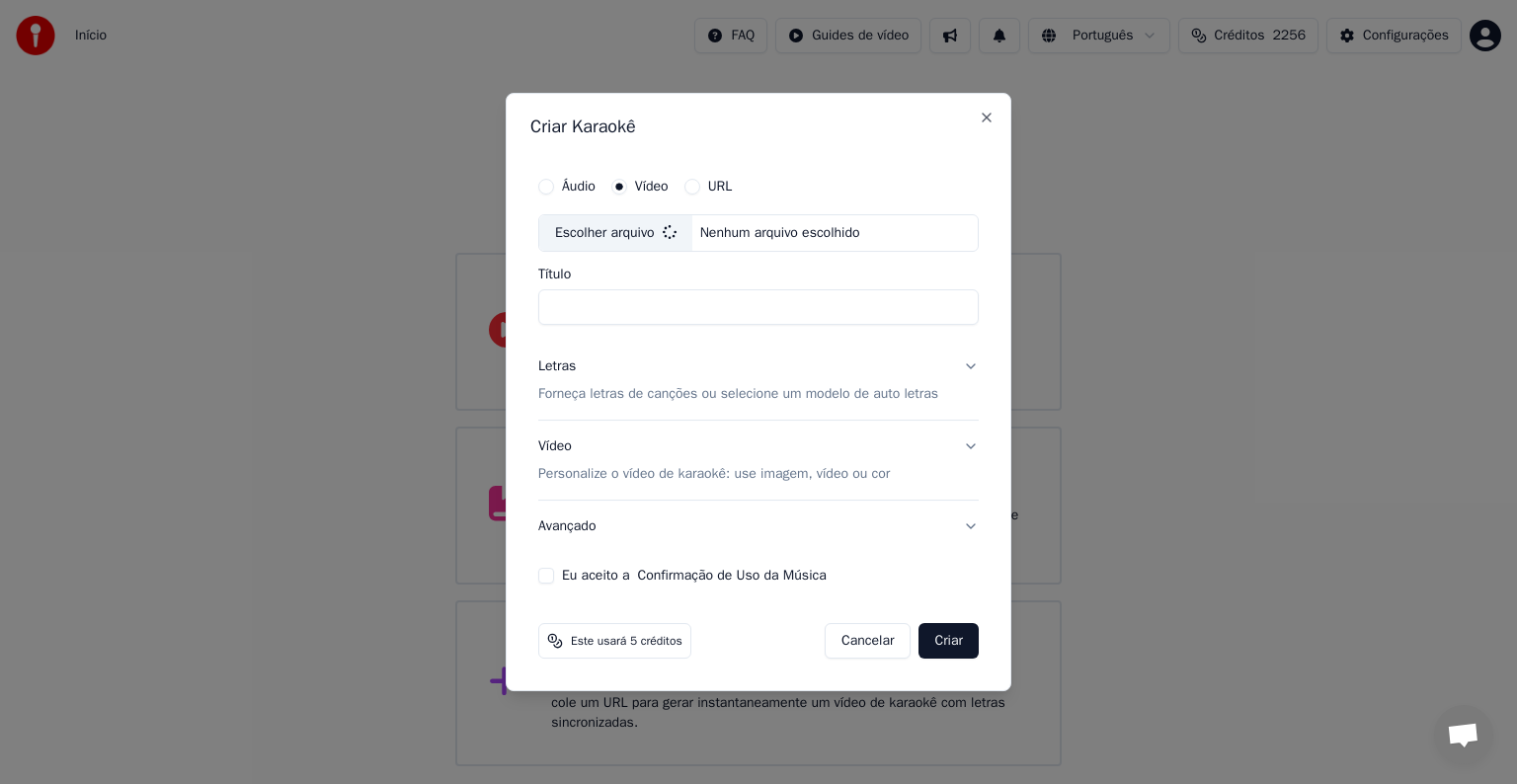 type on "********" 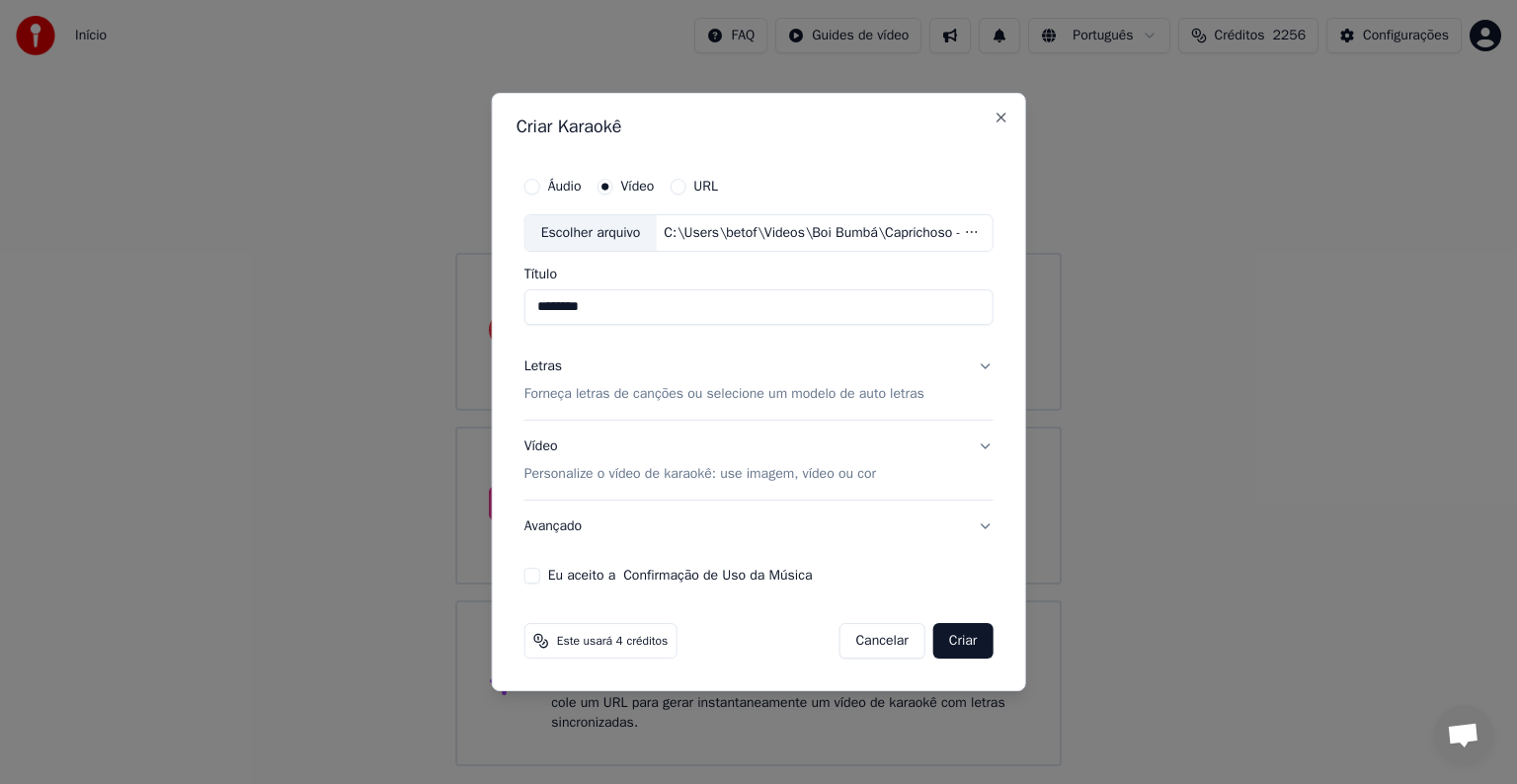 click on "Forneça letras de canções ou selecione um modelo de auto letras" at bounding box center (724, 394) 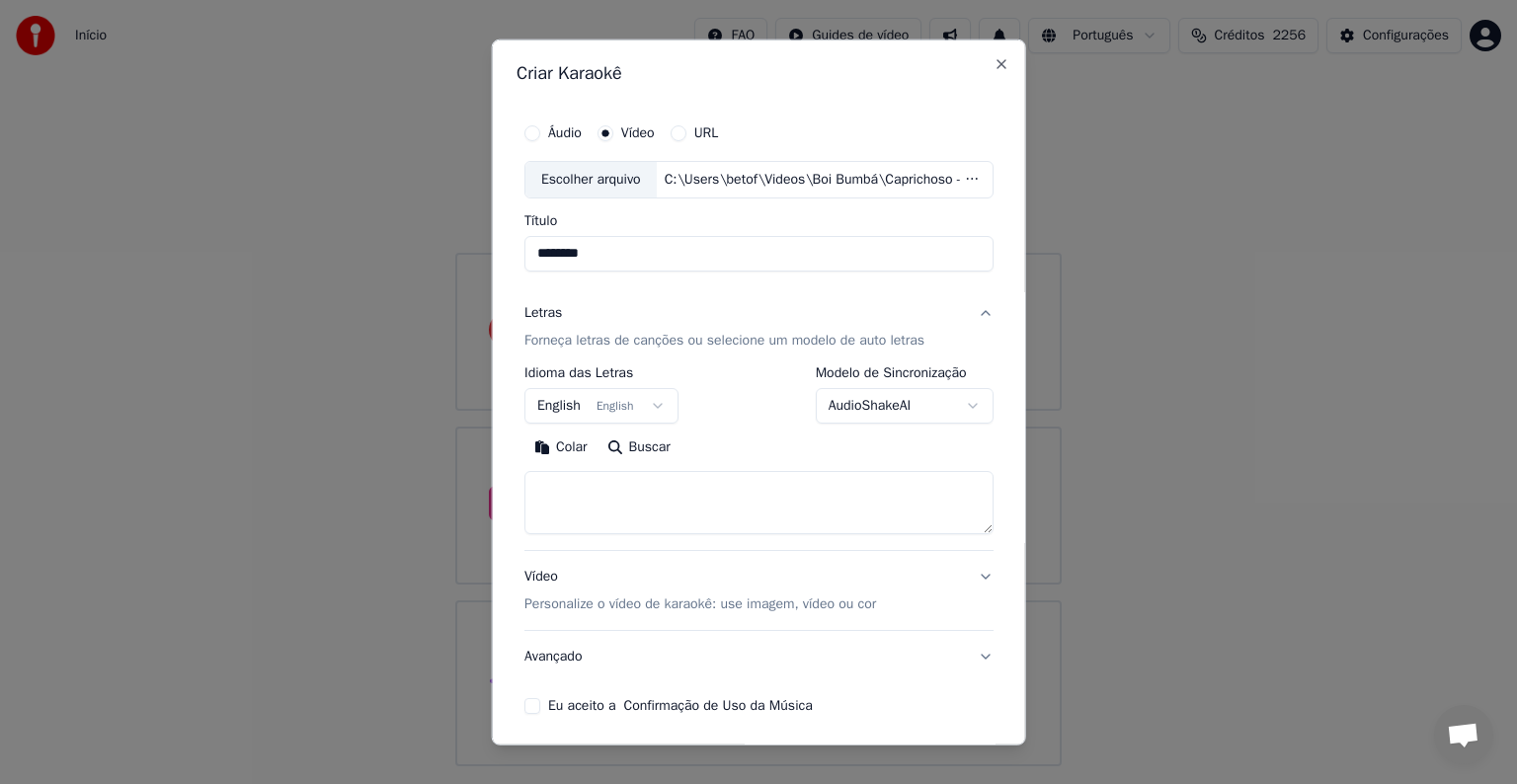 click on "English English" at bounding box center (601, 406) 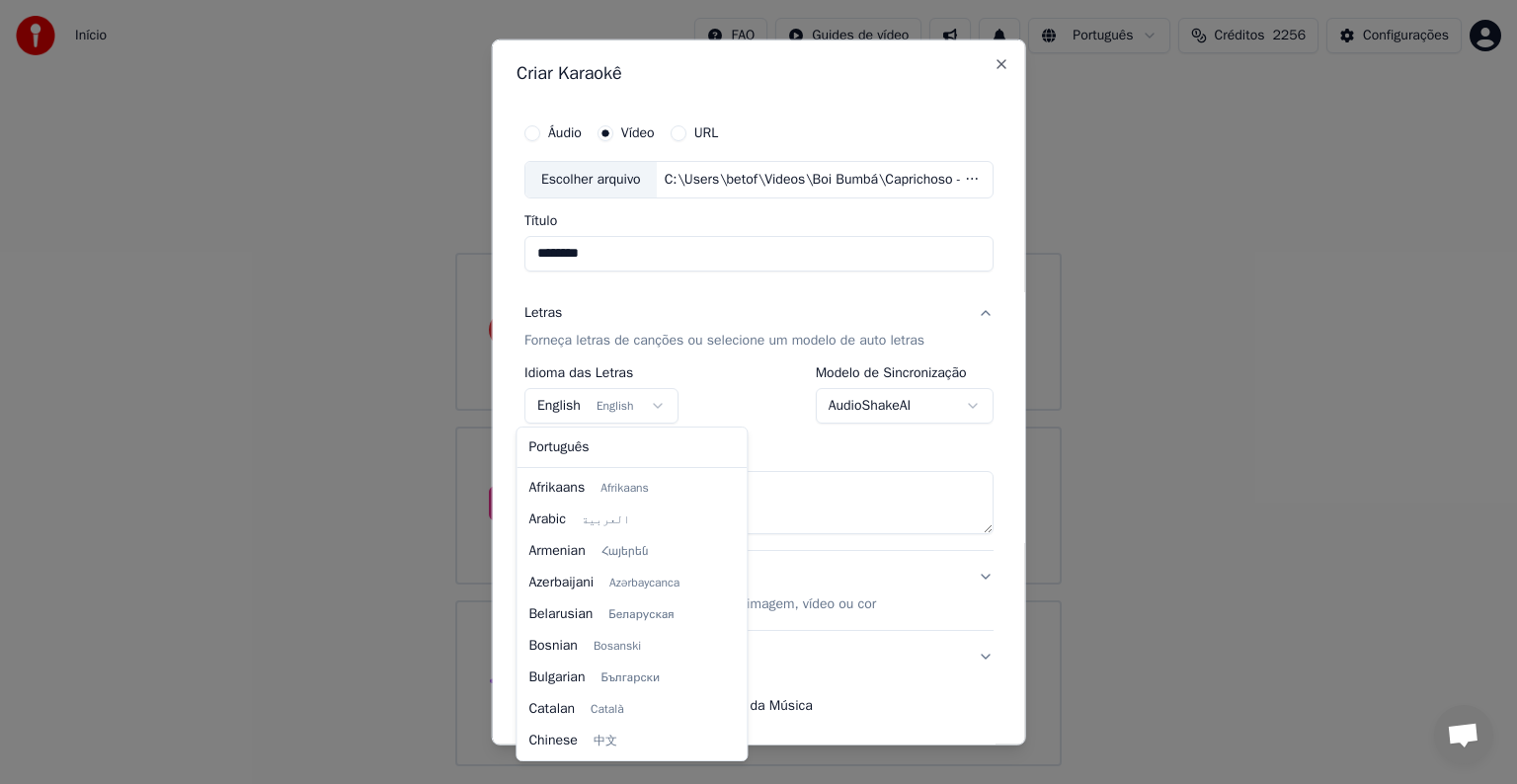 scroll, scrollTop: 158, scrollLeft: 0, axis: vertical 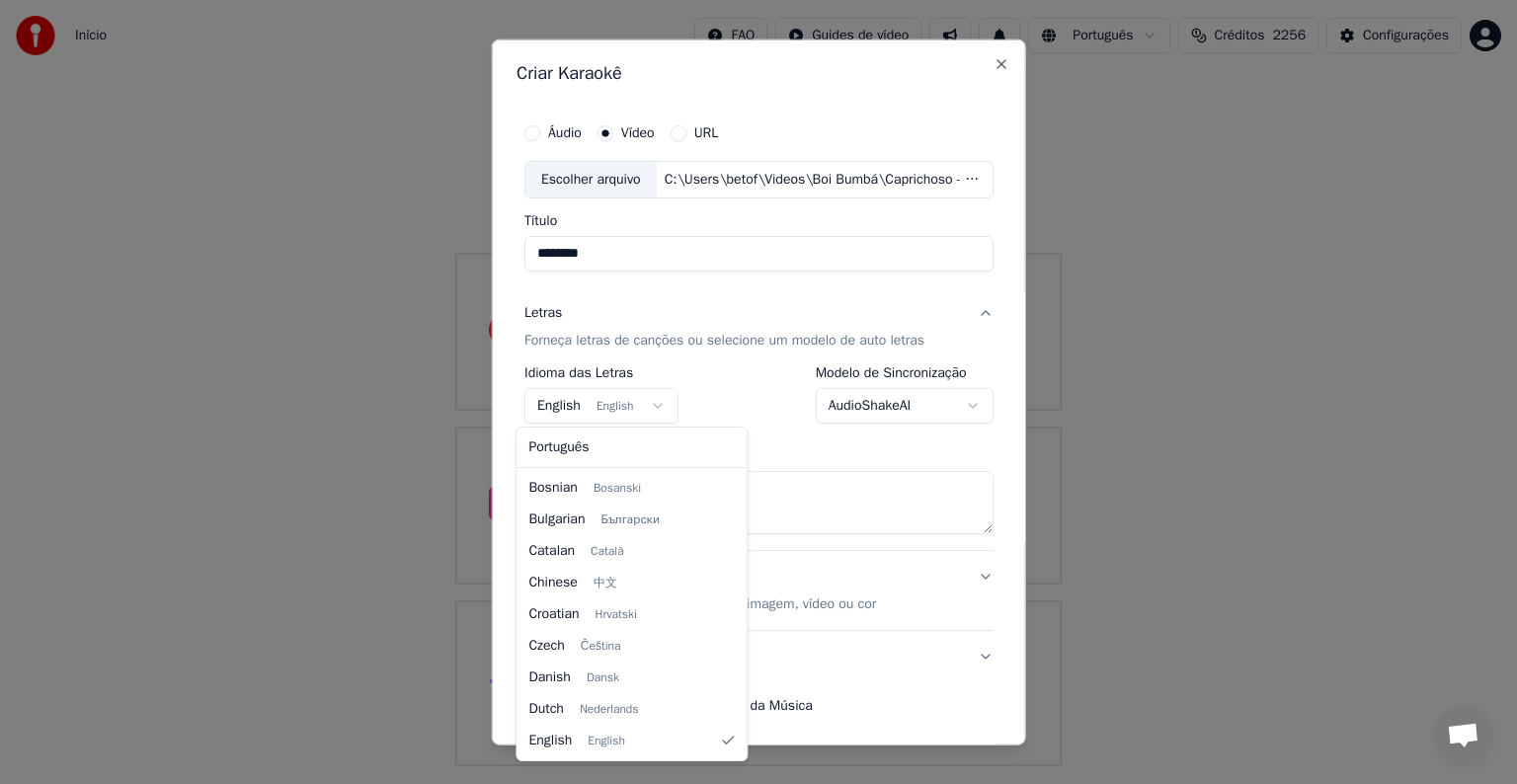select on "**" 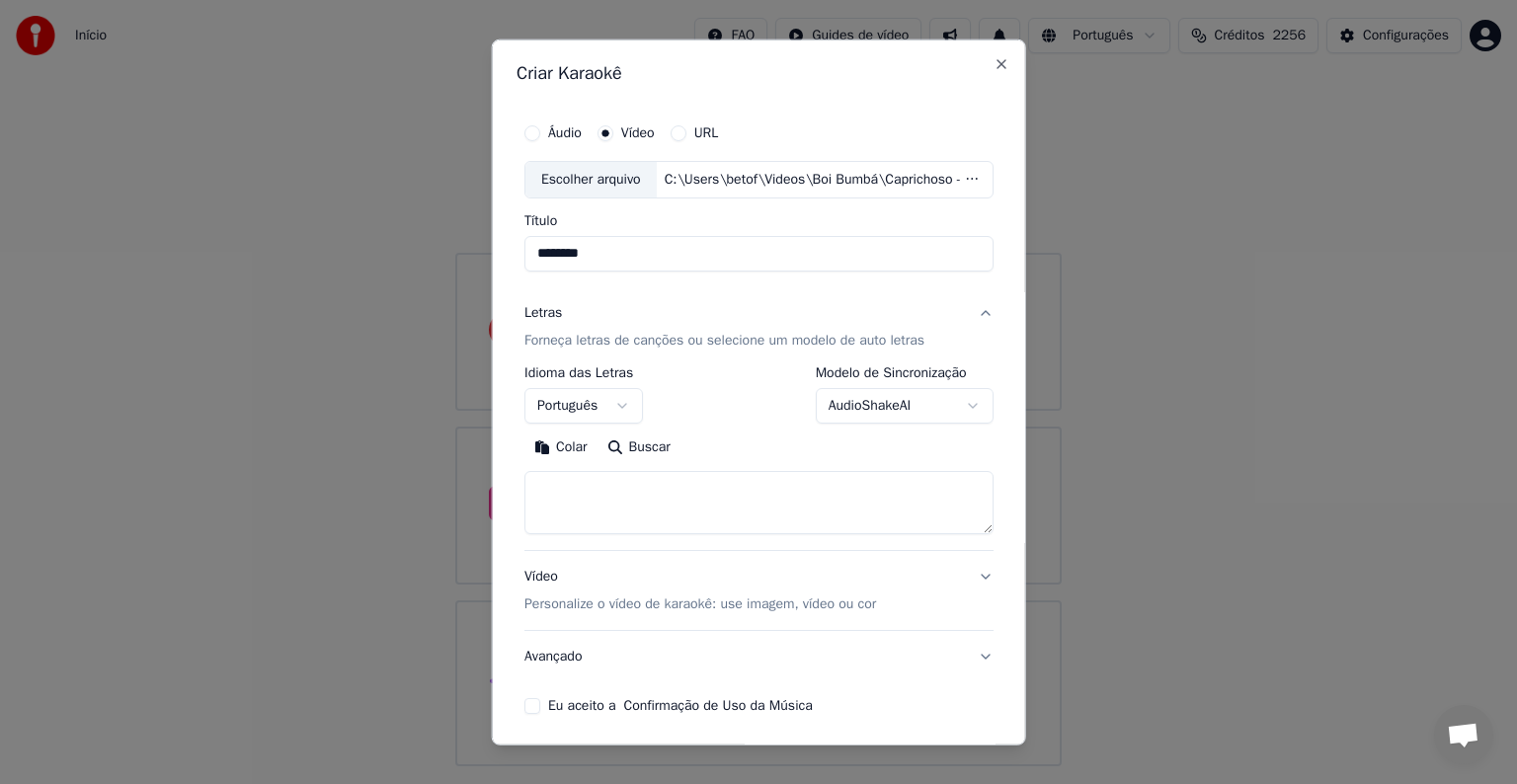 click on "Colar" at bounding box center (561, 447) 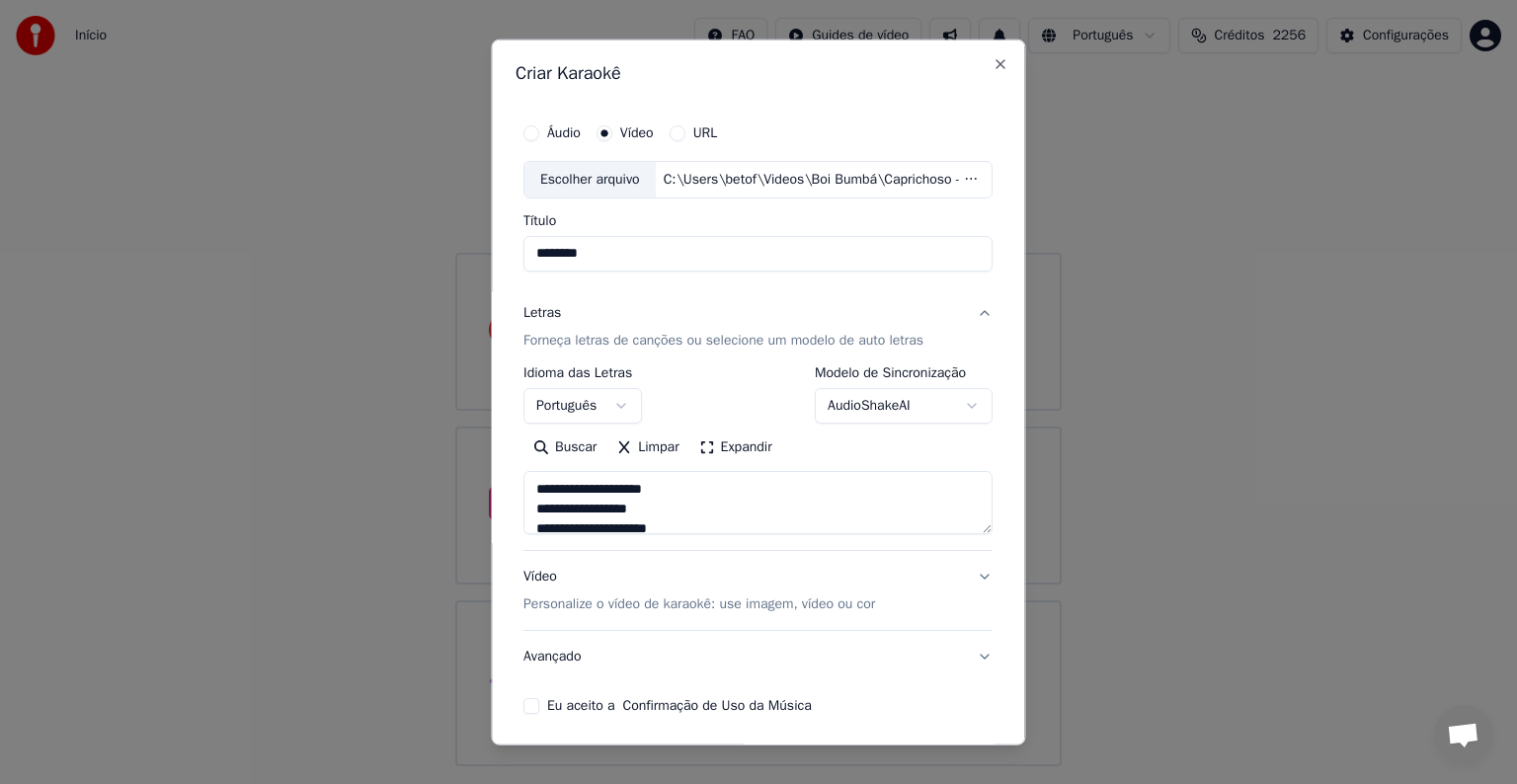 click on "Avançado" at bounding box center (758, 657) 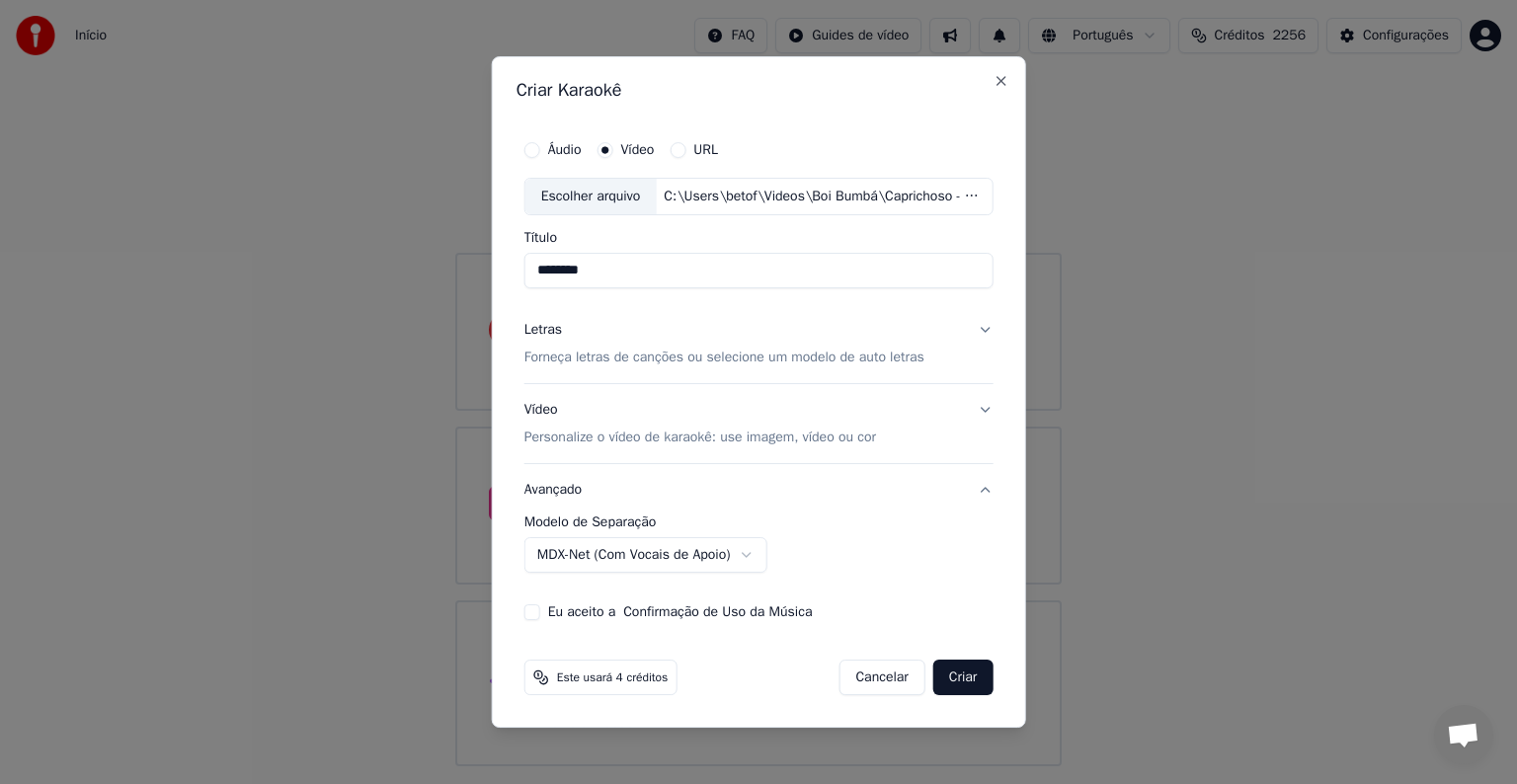 click on "Eu aceito a   Confirmação de Uso da Música" at bounding box center (532, 612) 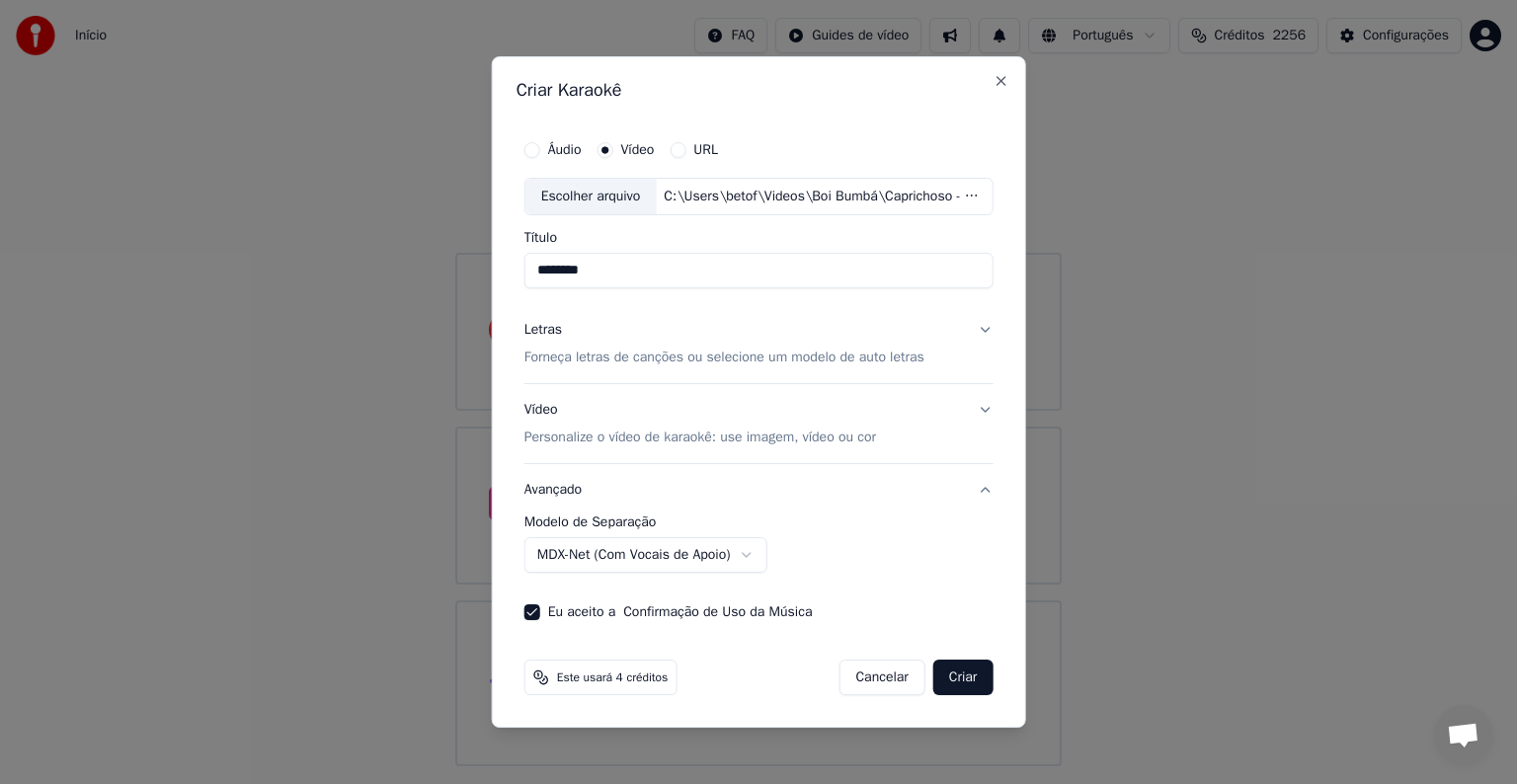 click on "Criar" at bounding box center (963, 677) 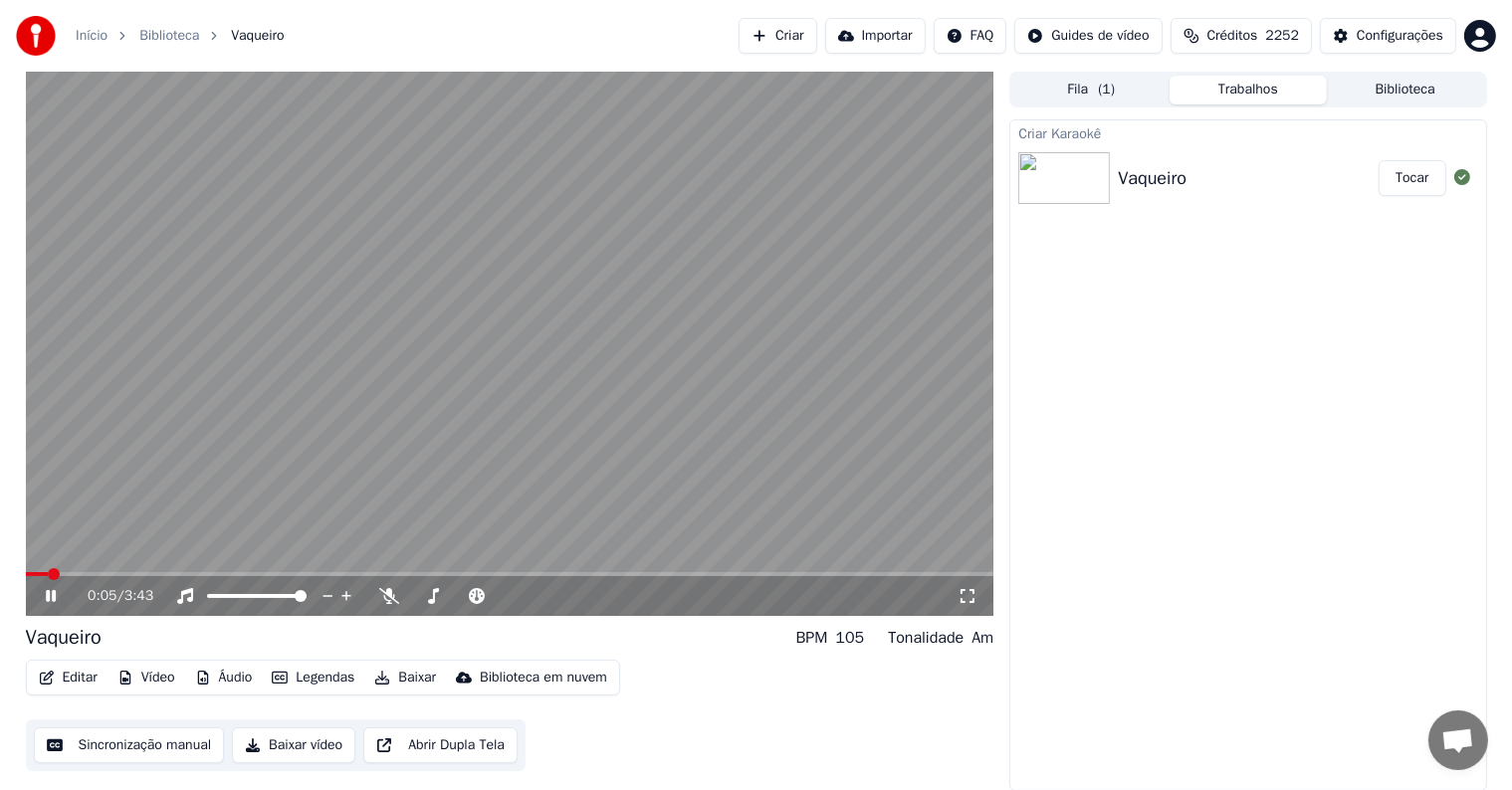 click at bounding box center [510, 343] 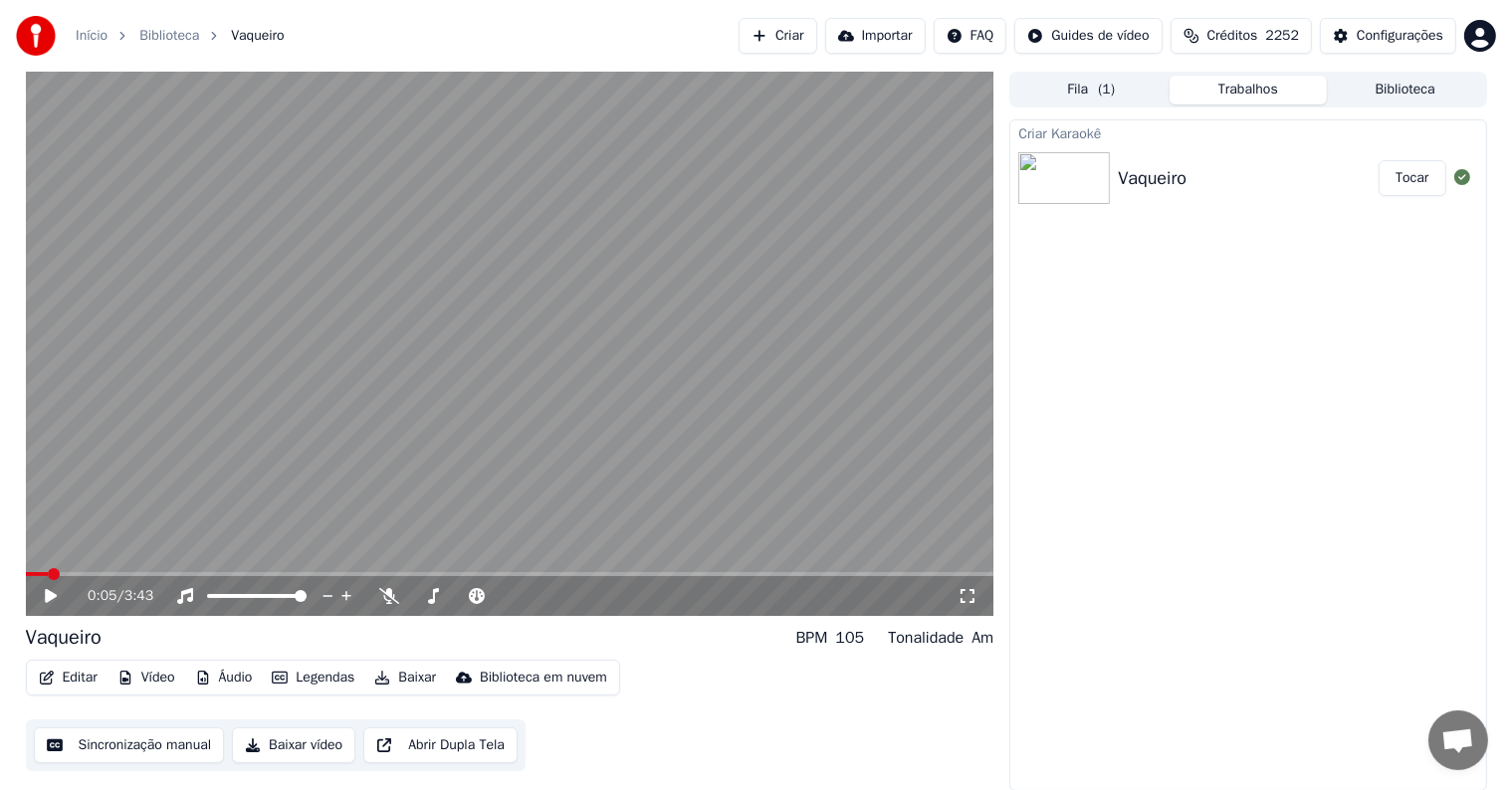 click on "Criar" at bounding box center [777, 36] 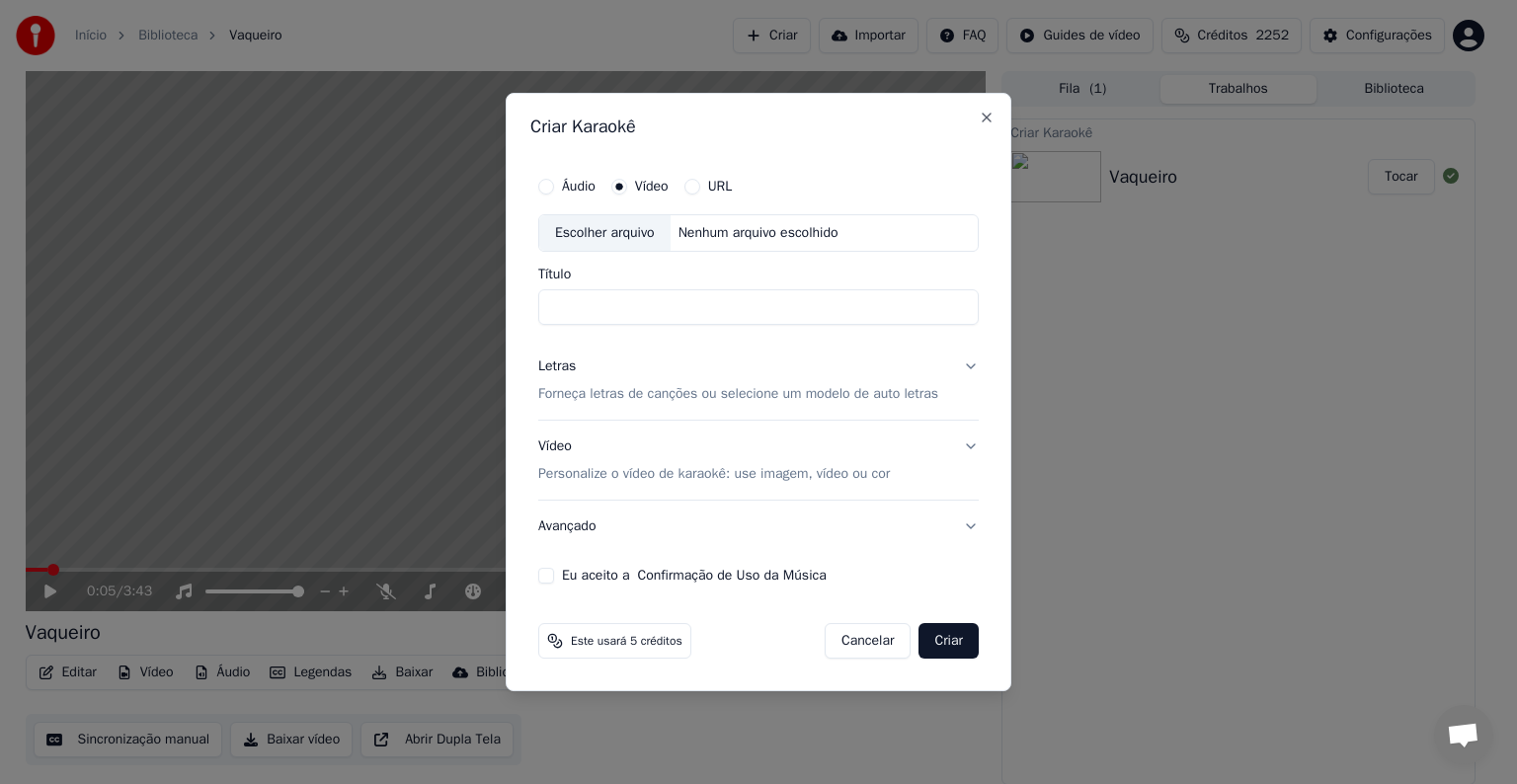 click on "Escolher arquivo" at bounding box center [604, 233] 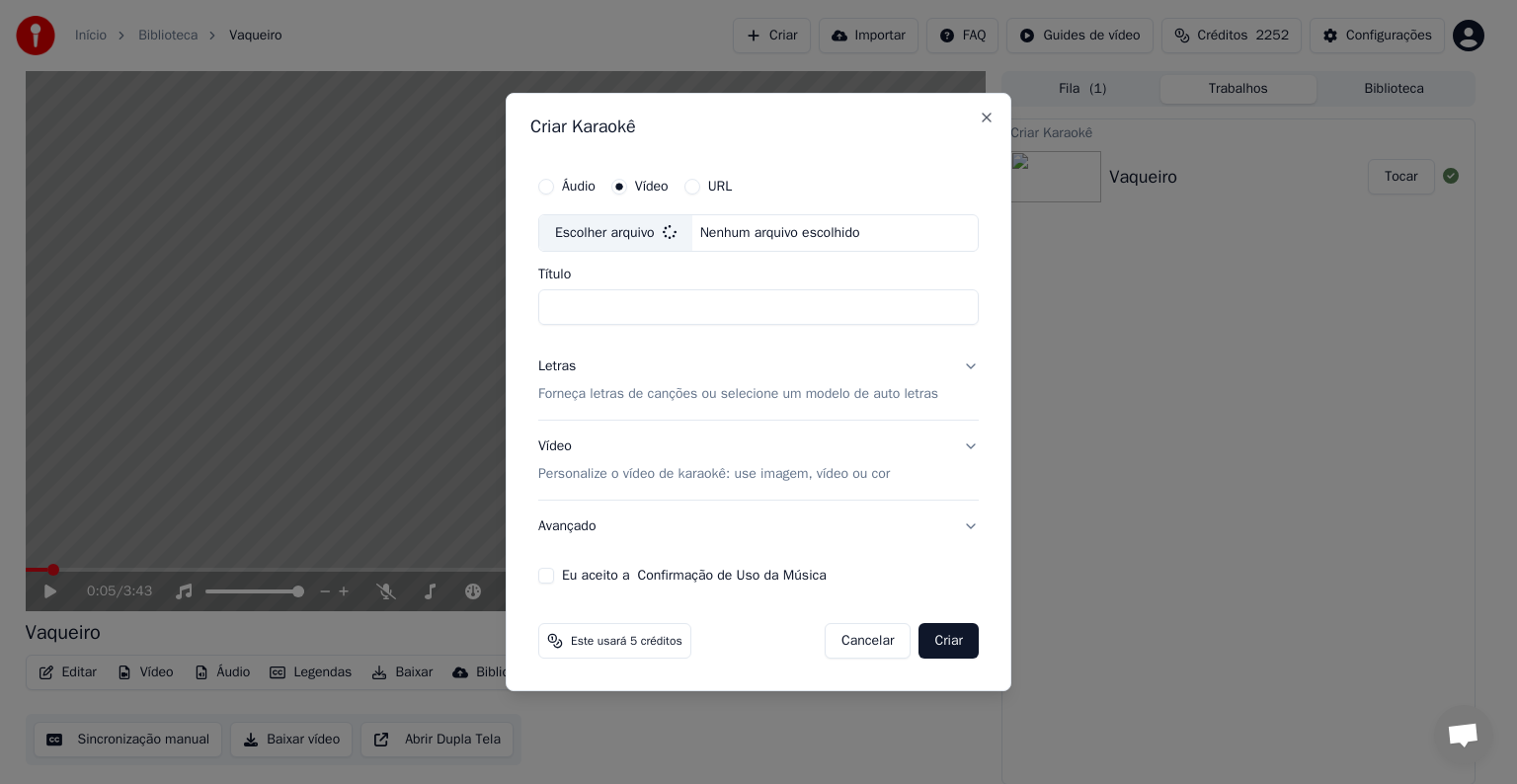 type on "**********" 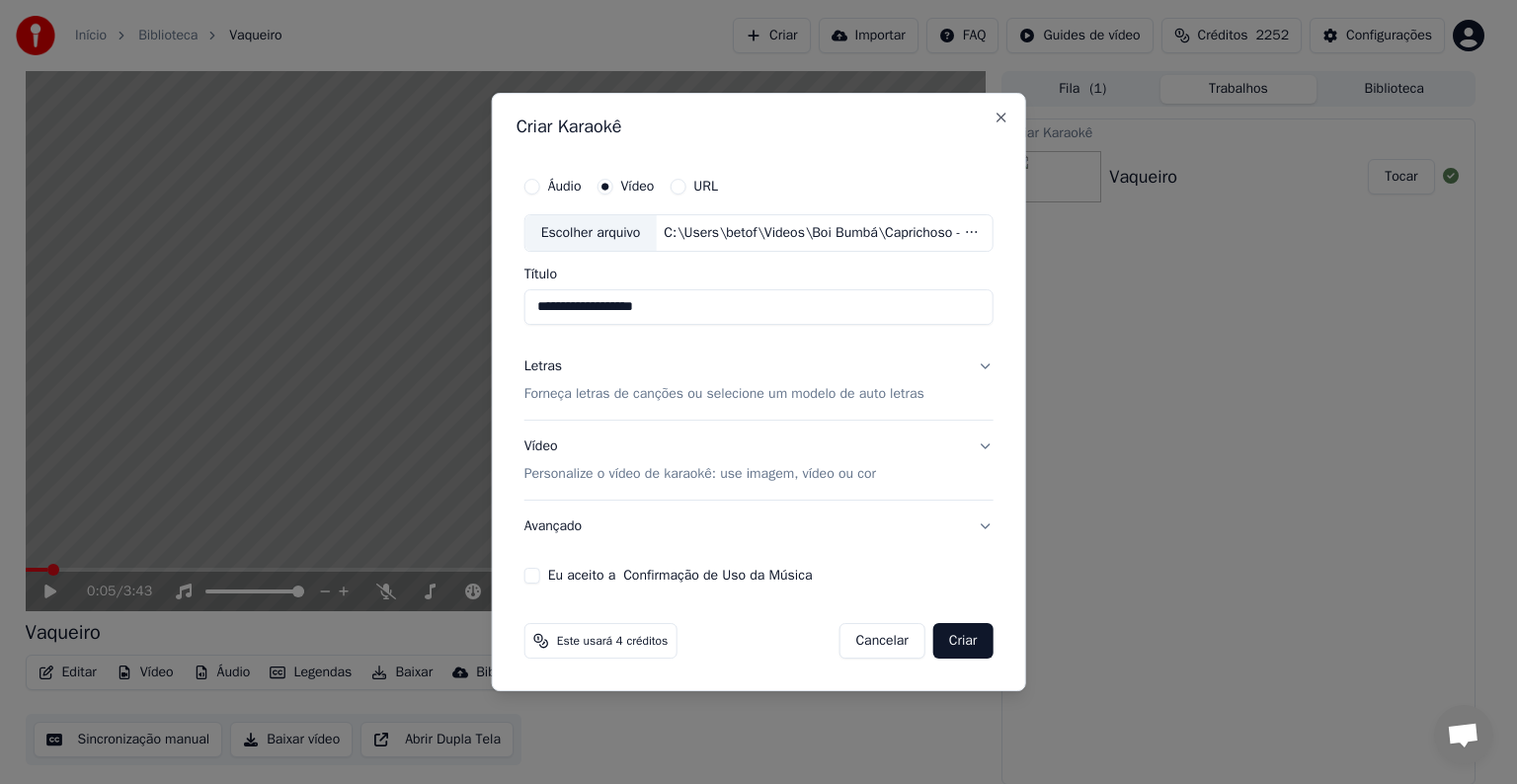 click on "Forneça letras de canções ou selecione um modelo de auto letras" at bounding box center [724, 394] 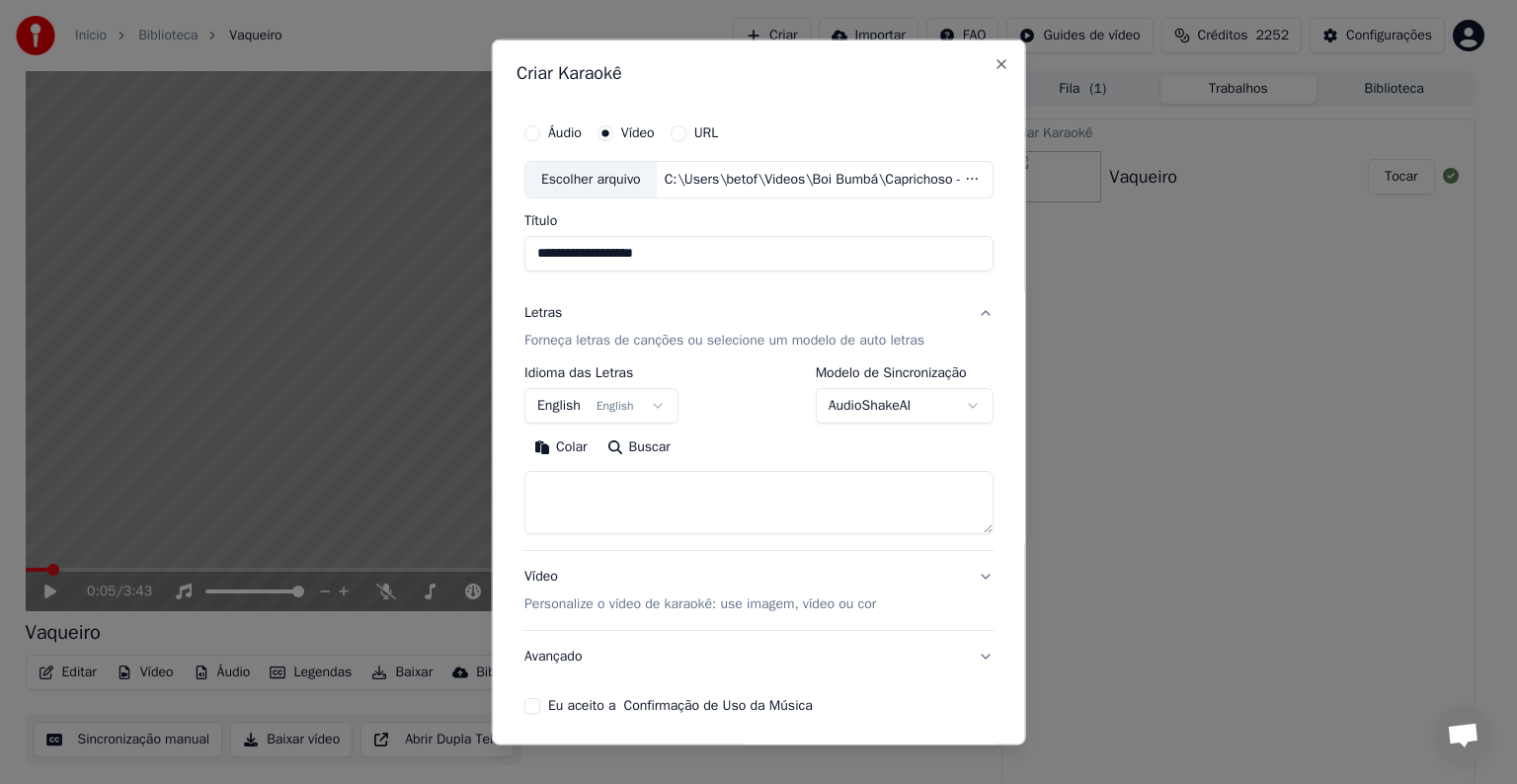 click on "English English" at bounding box center [601, 406] 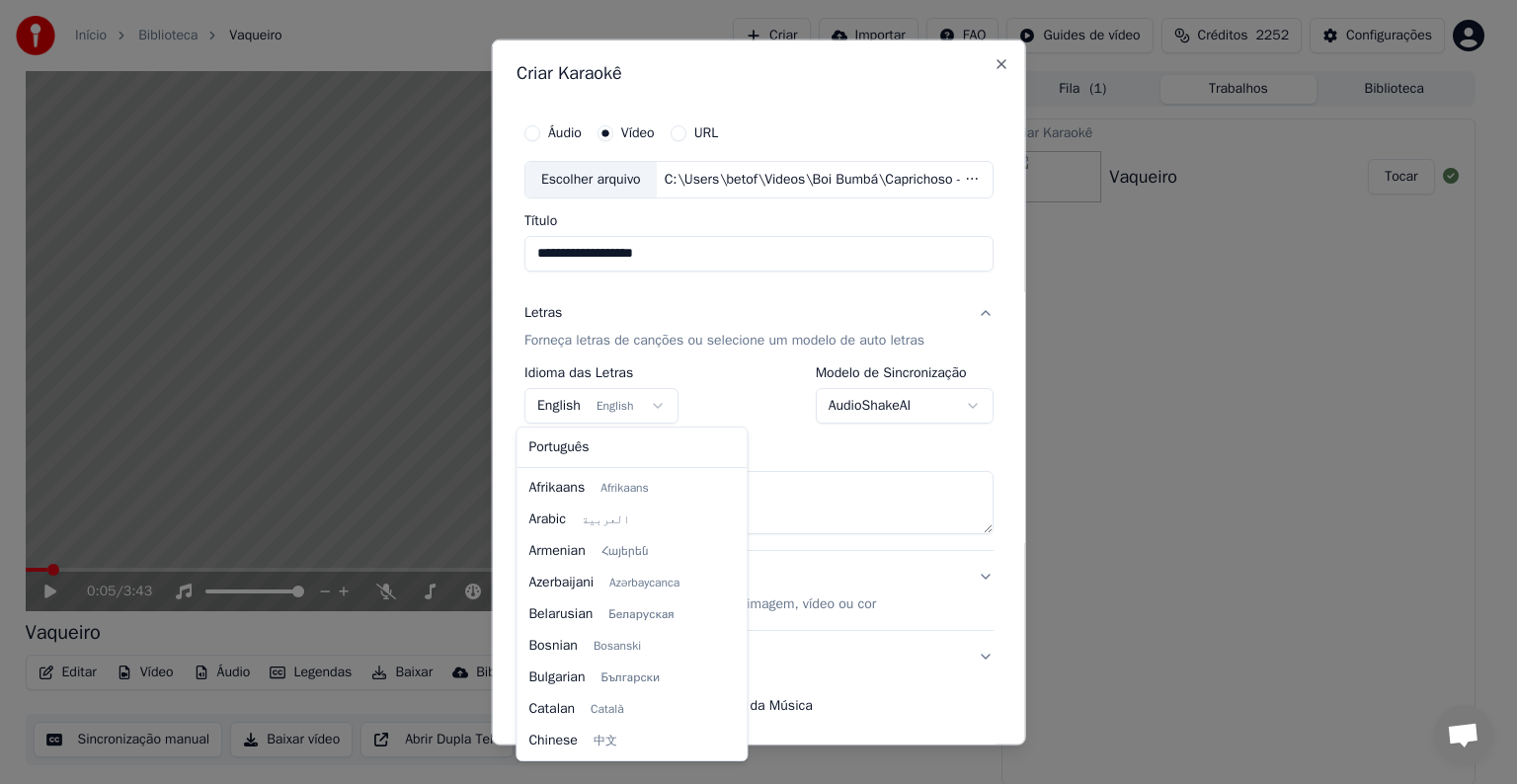 scroll, scrollTop: 158, scrollLeft: 0, axis: vertical 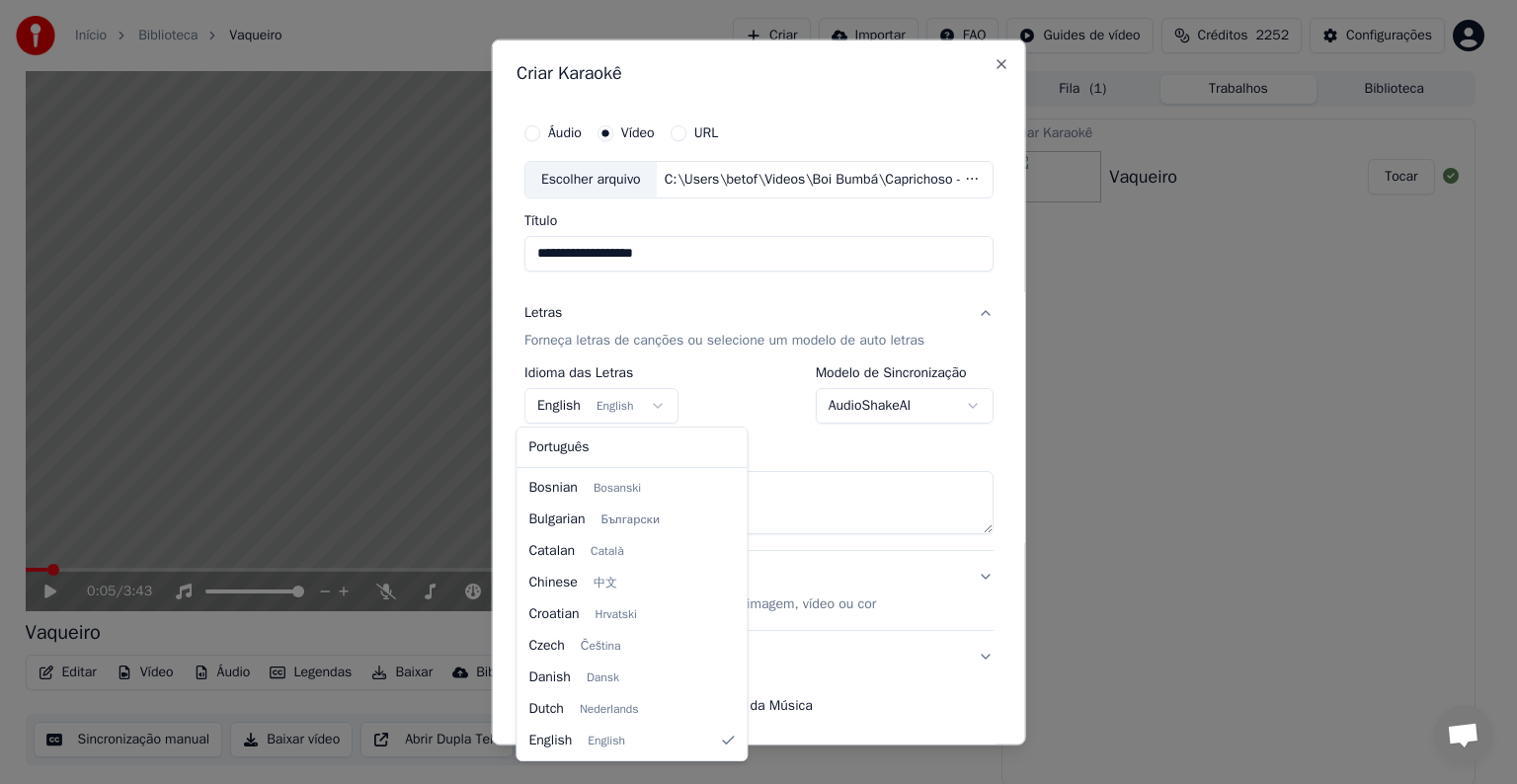 select on "**" 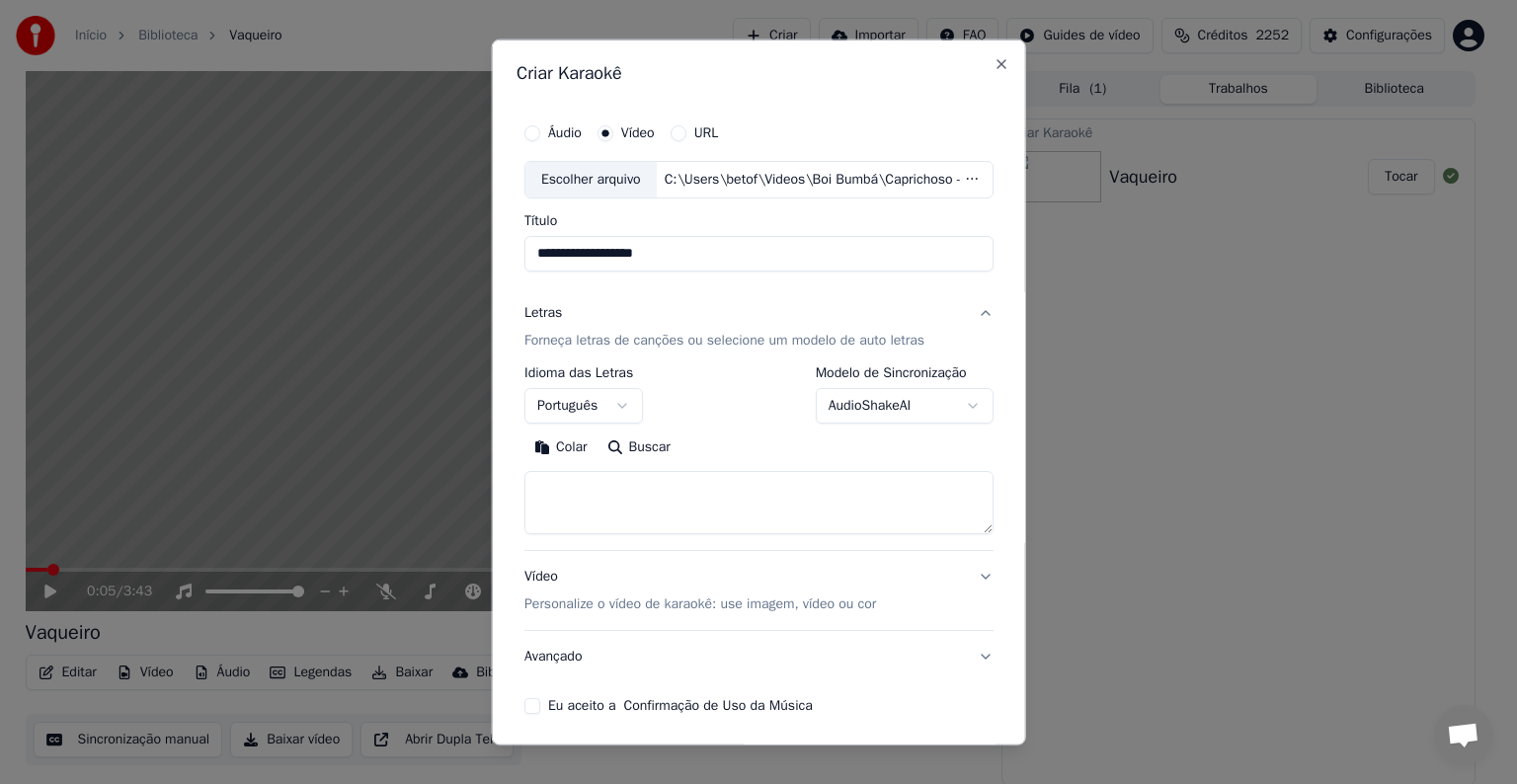 click on "Colar" at bounding box center (561, 447) 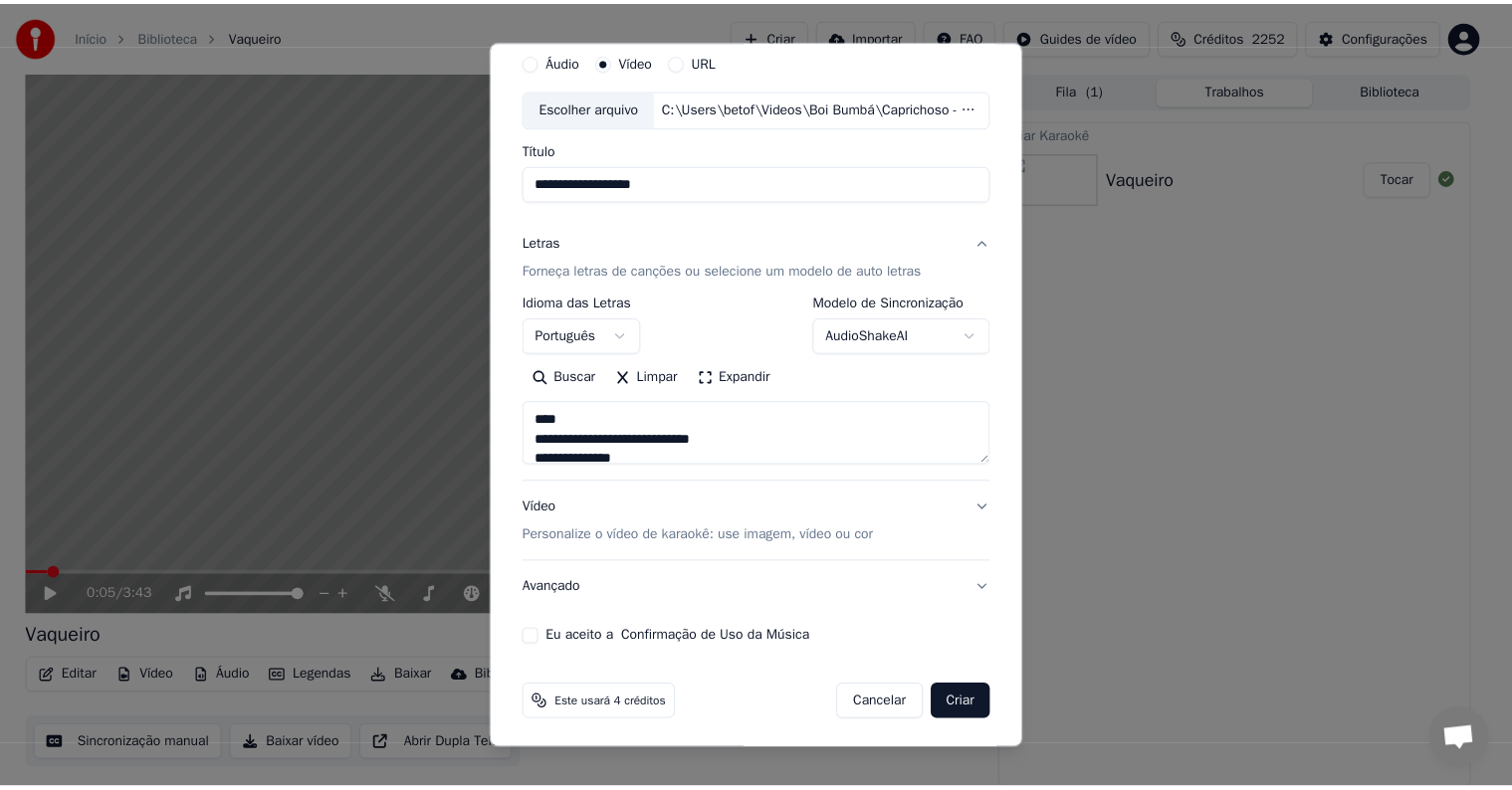 scroll, scrollTop: 76, scrollLeft: 0, axis: vertical 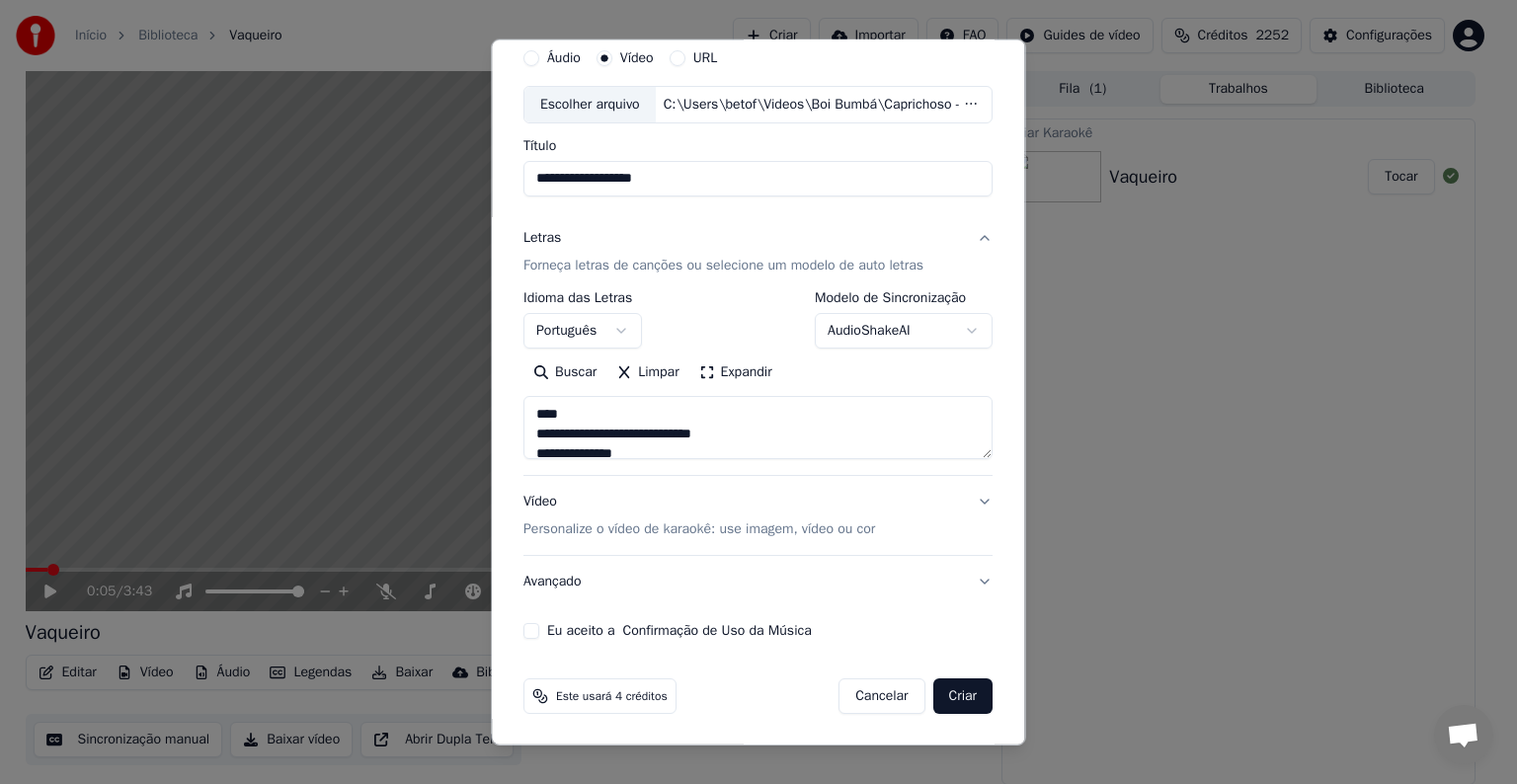 click on "Eu aceito a   Confirmação de Uso da Música" at bounding box center [679, 631] 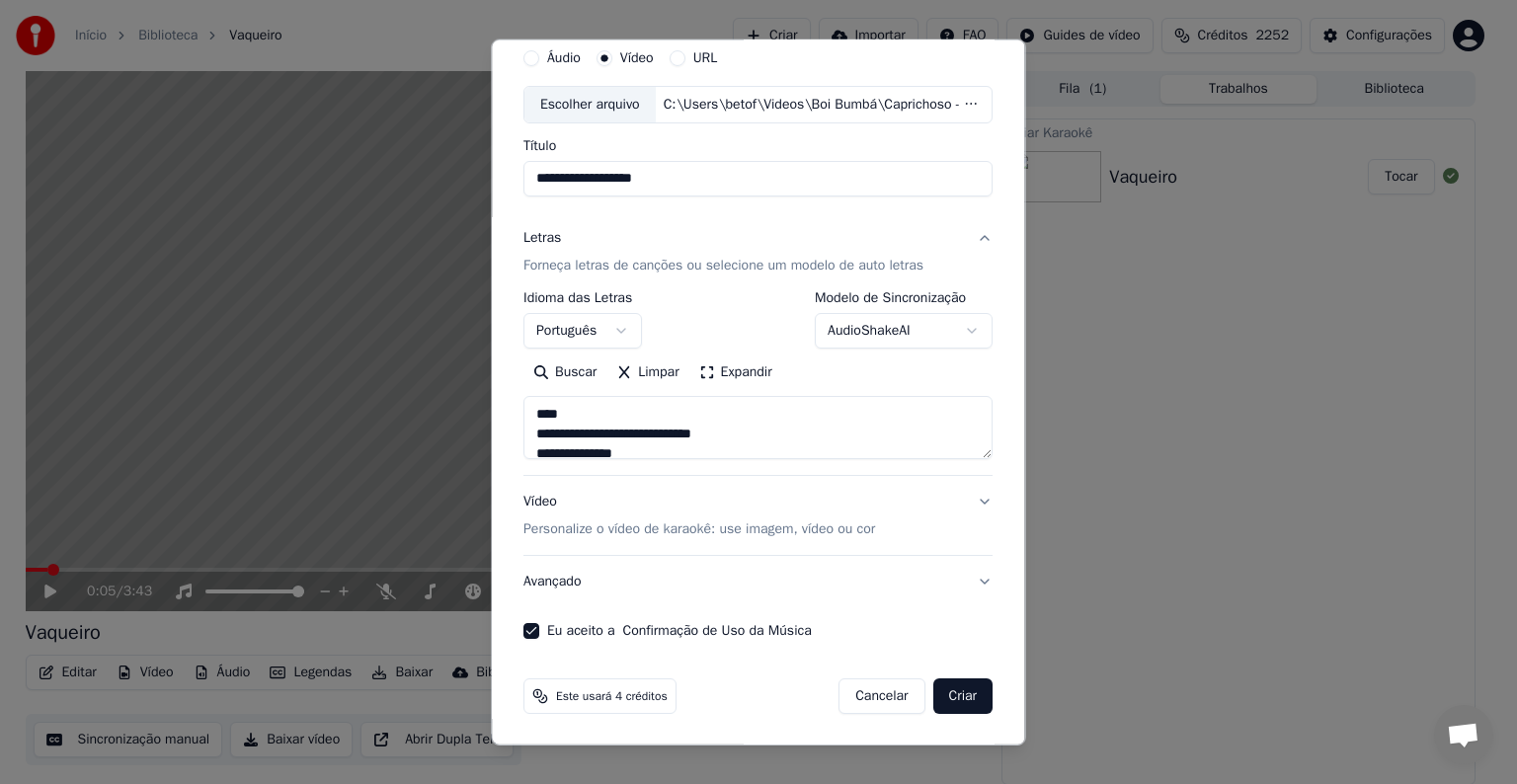 click on "Criar" at bounding box center [963, 696] 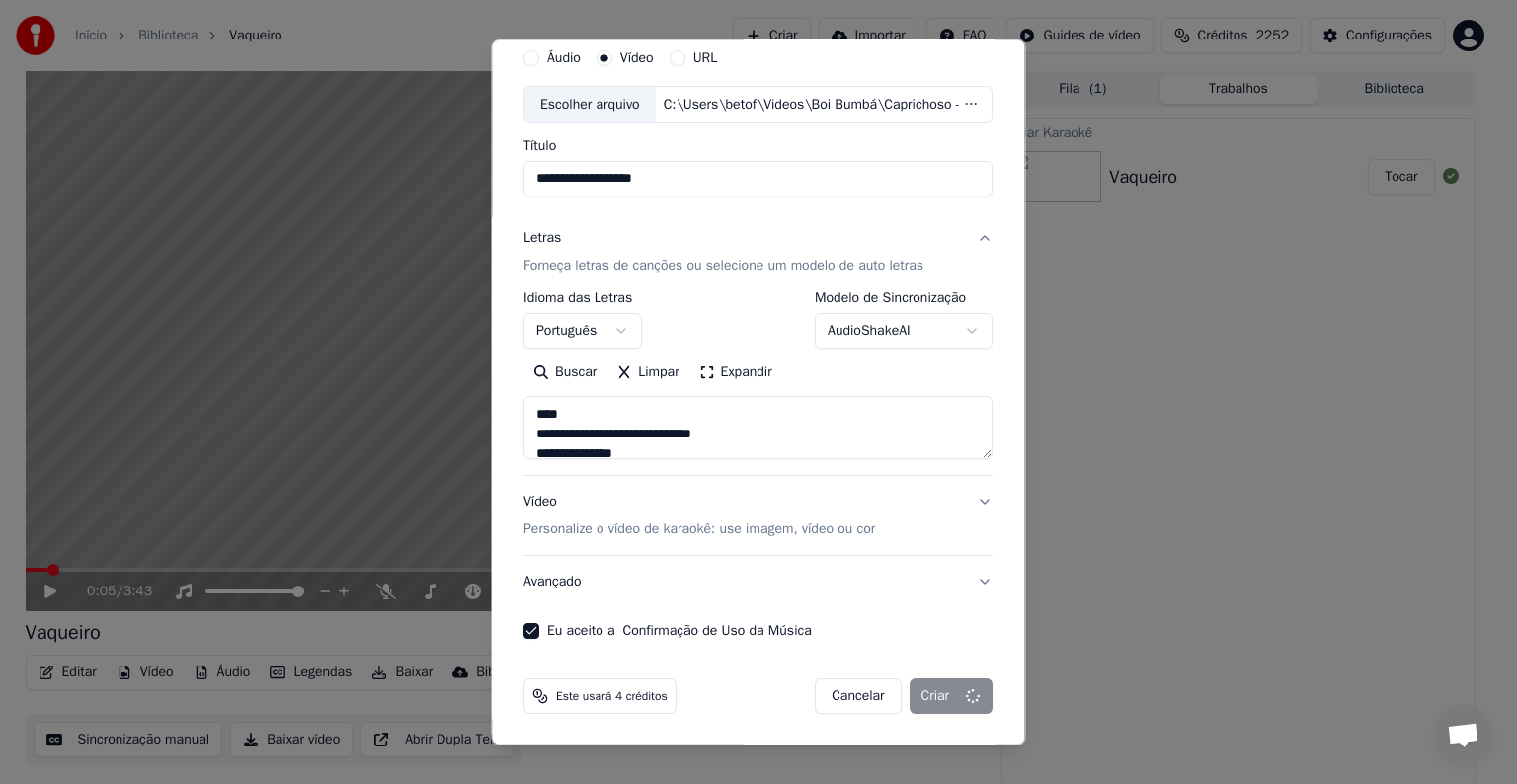 type on "**********" 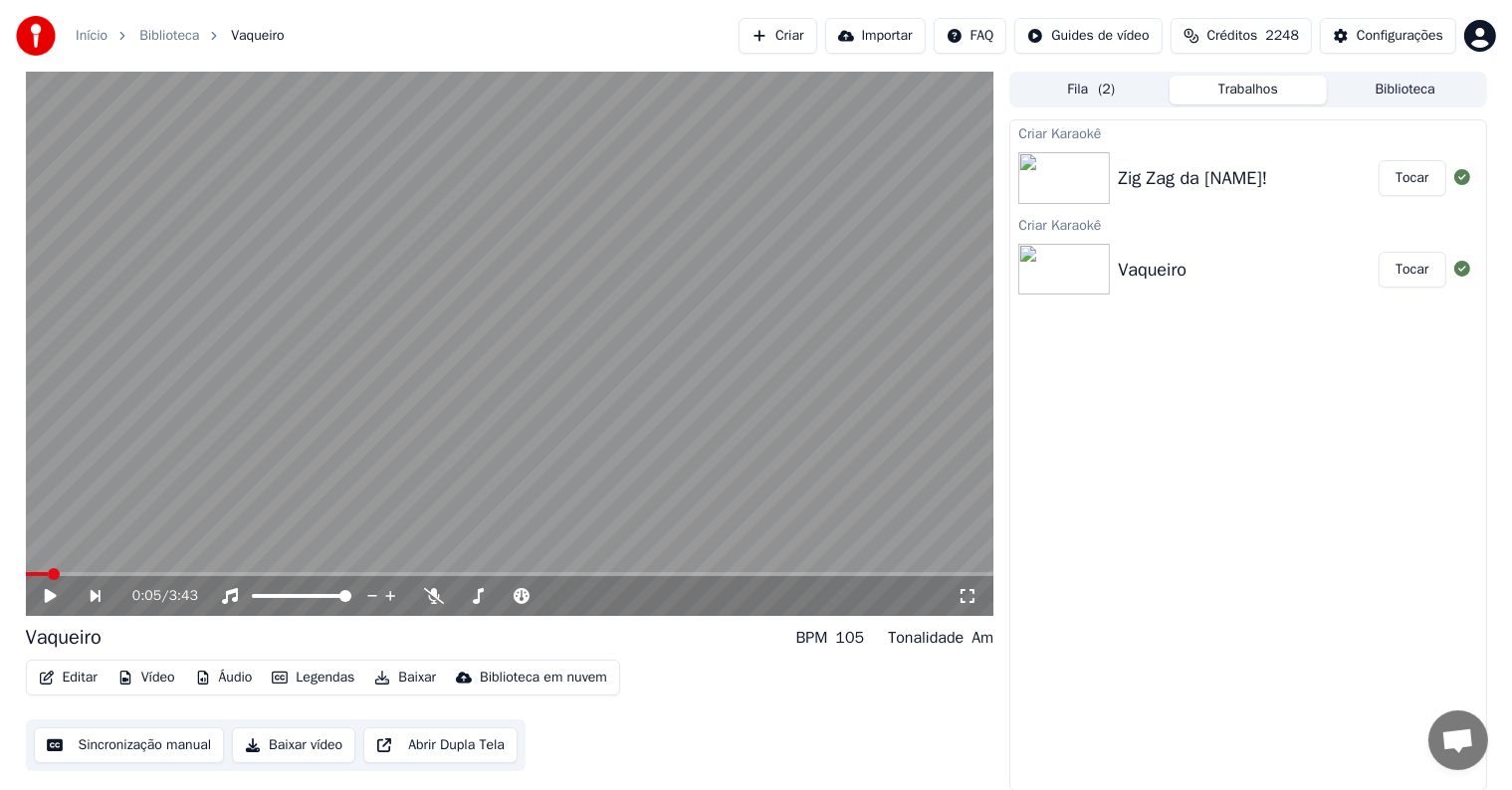 click on "Tocar" at bounding box center [1411, 270] 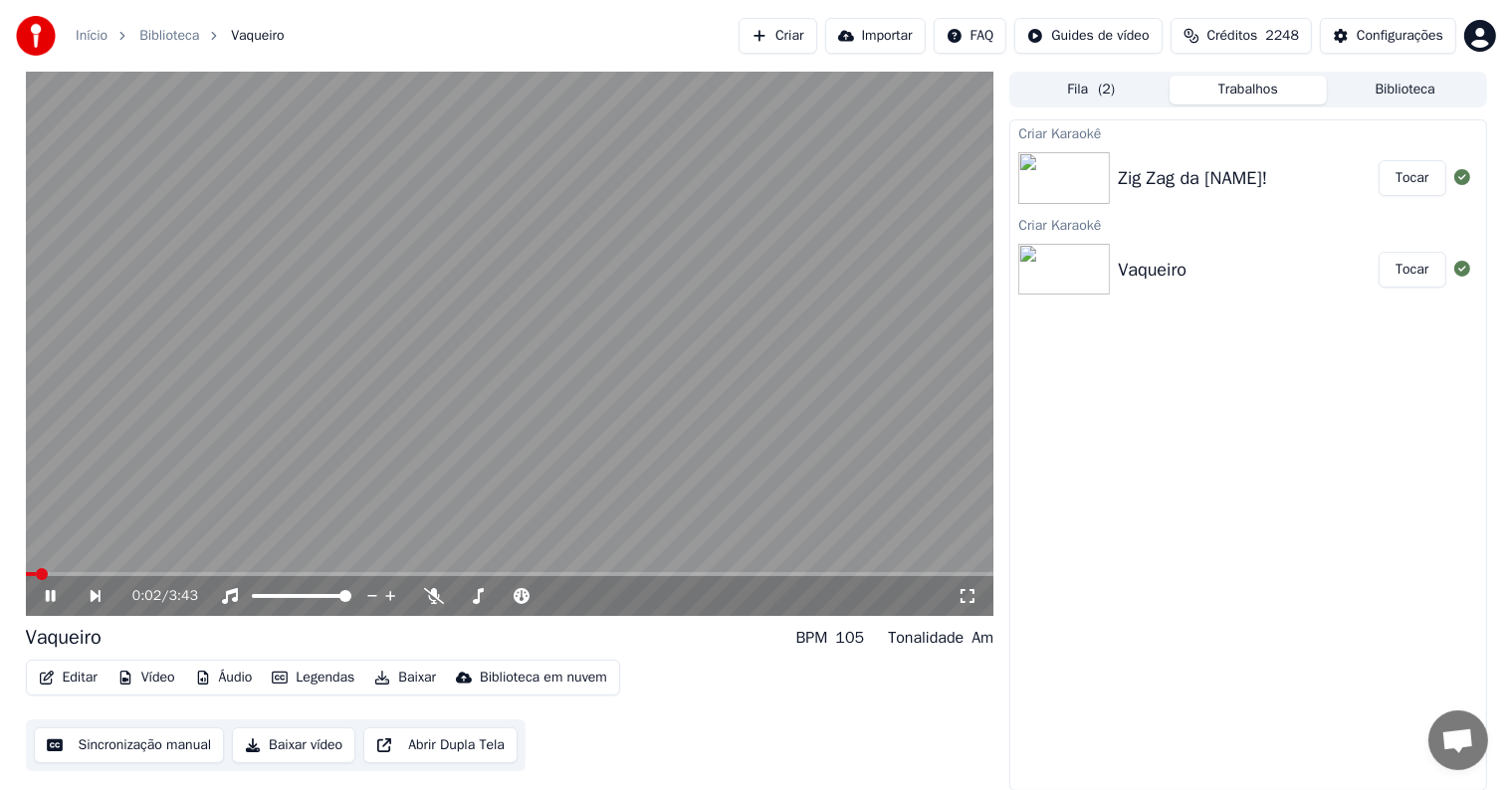 click at bounding box center [510, 343] 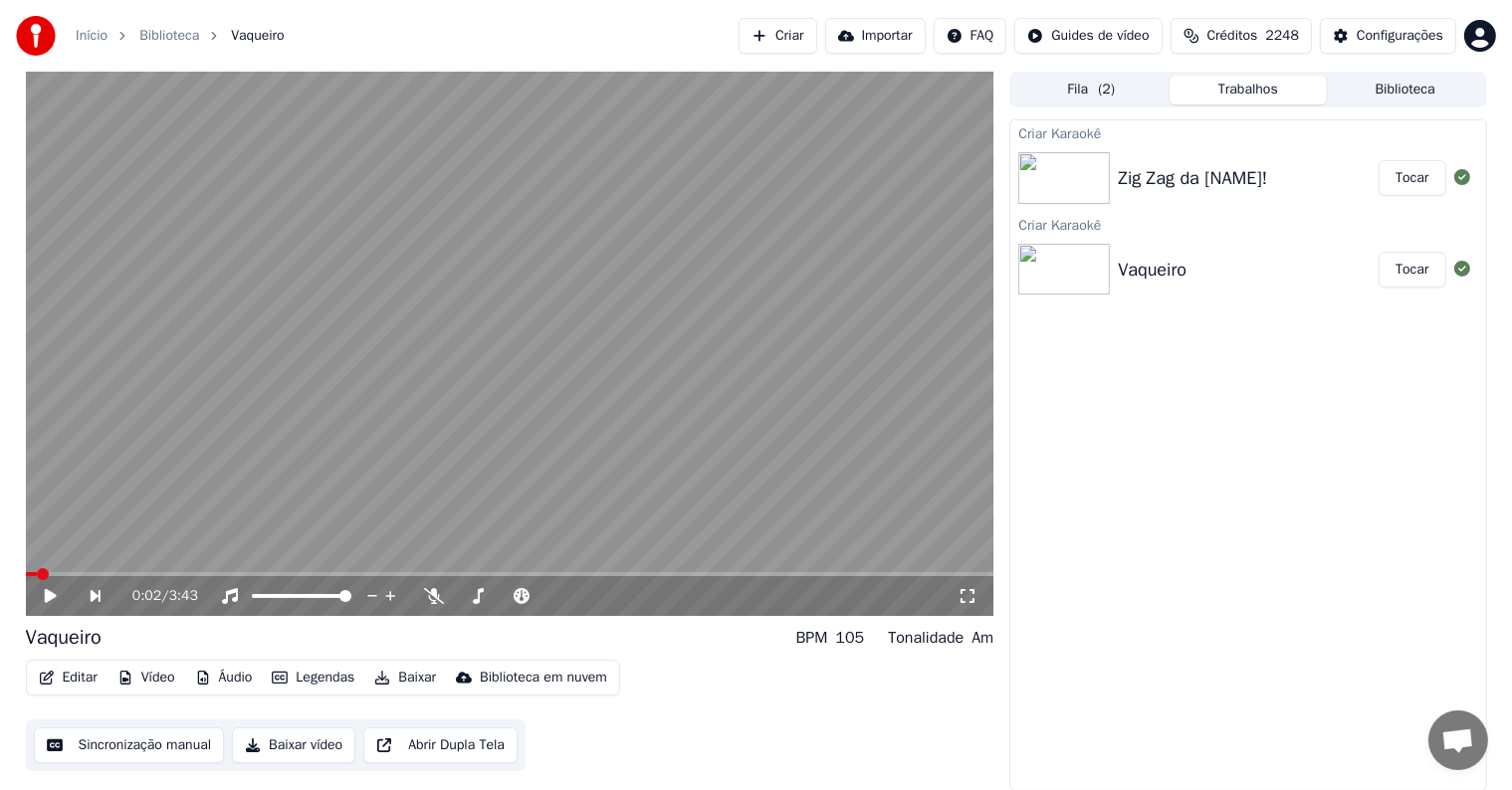 click on "Editar" at bounding box center [68, 678] 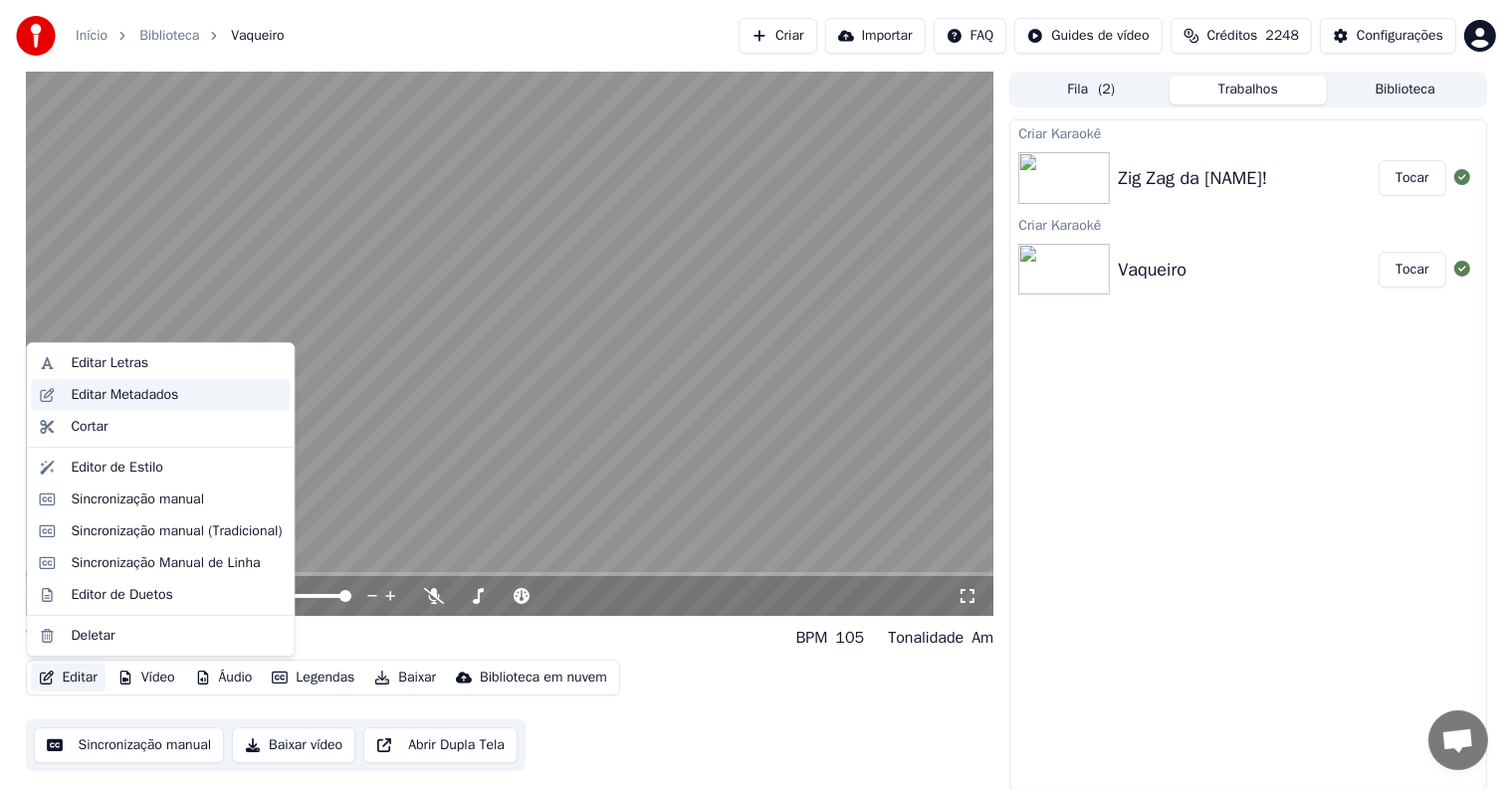 click on "Editar Metadados" at bounding box center (124, 395) 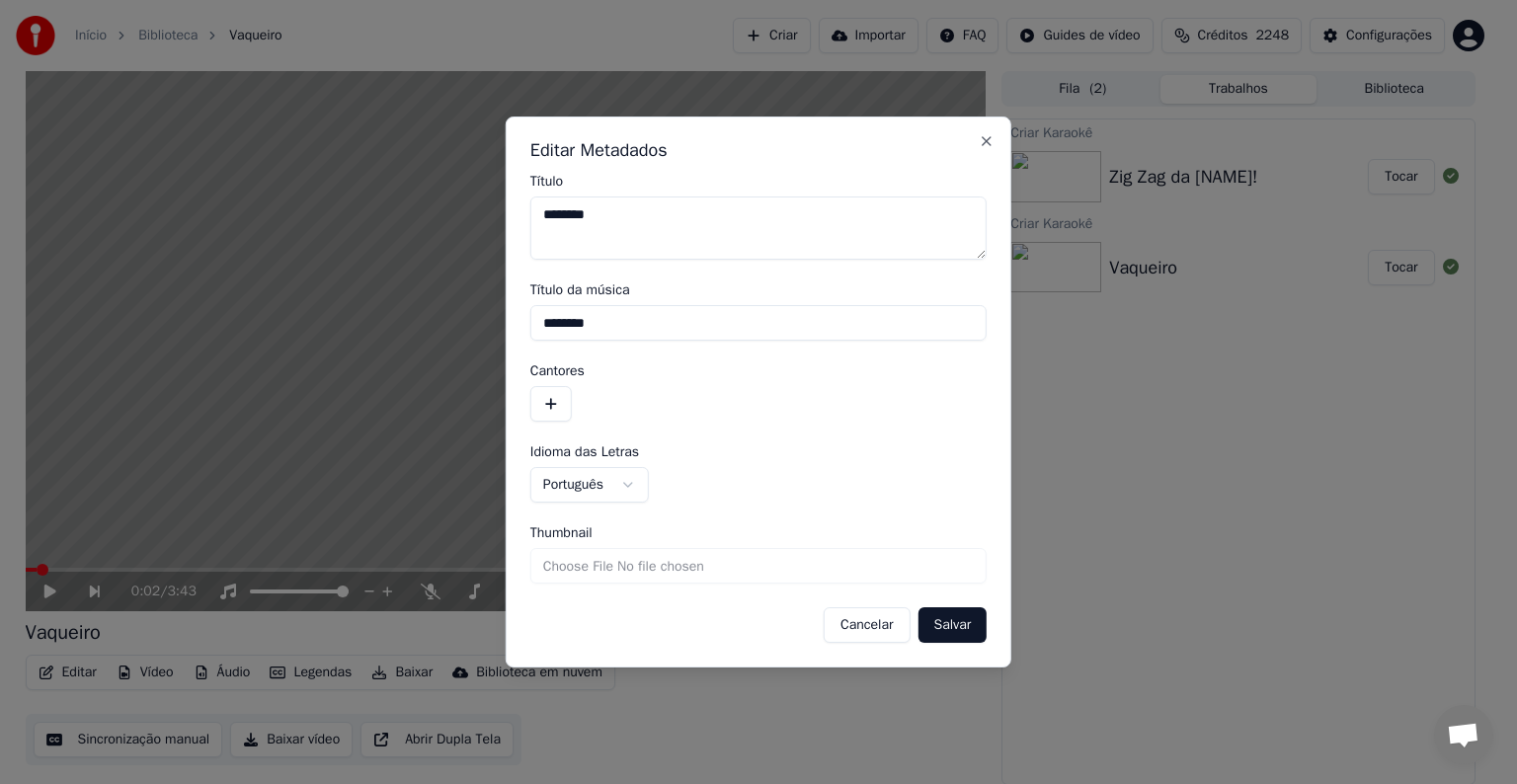 drag, startPoint x: 624, startPoint y: 332, endPoint x: 538, endPoint y: 329, distance: 86.05231 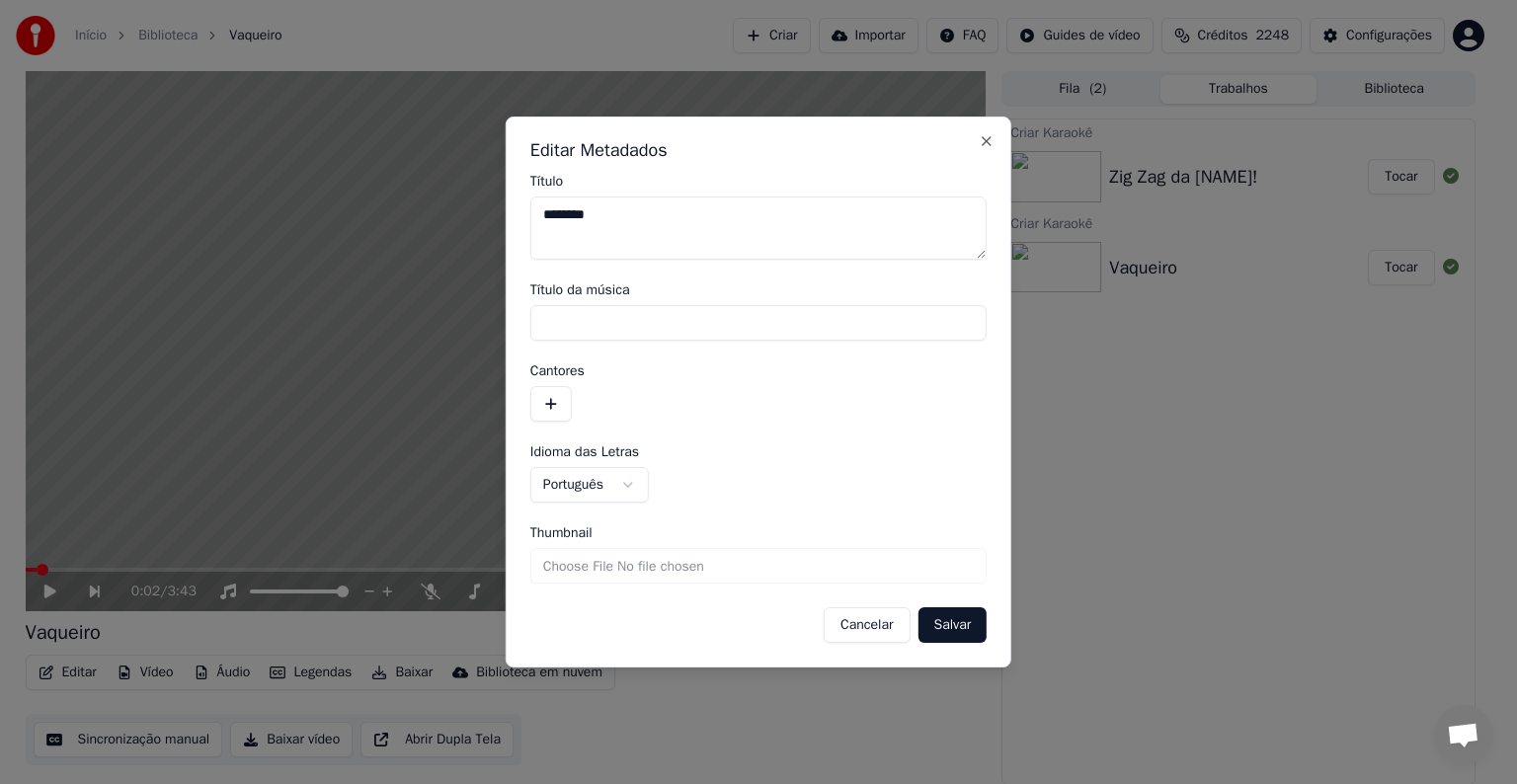 type 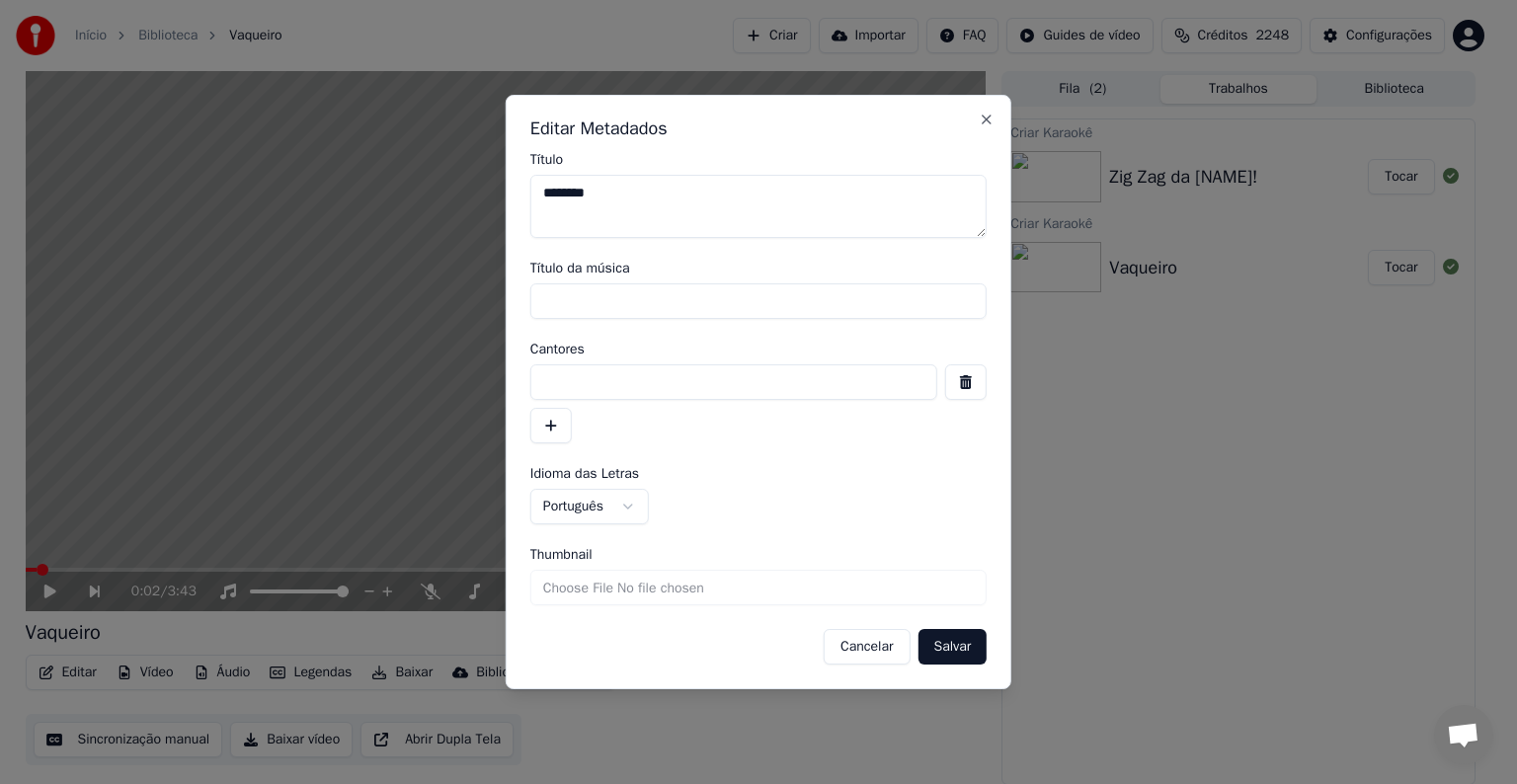 click at bounding box center [734, 382] 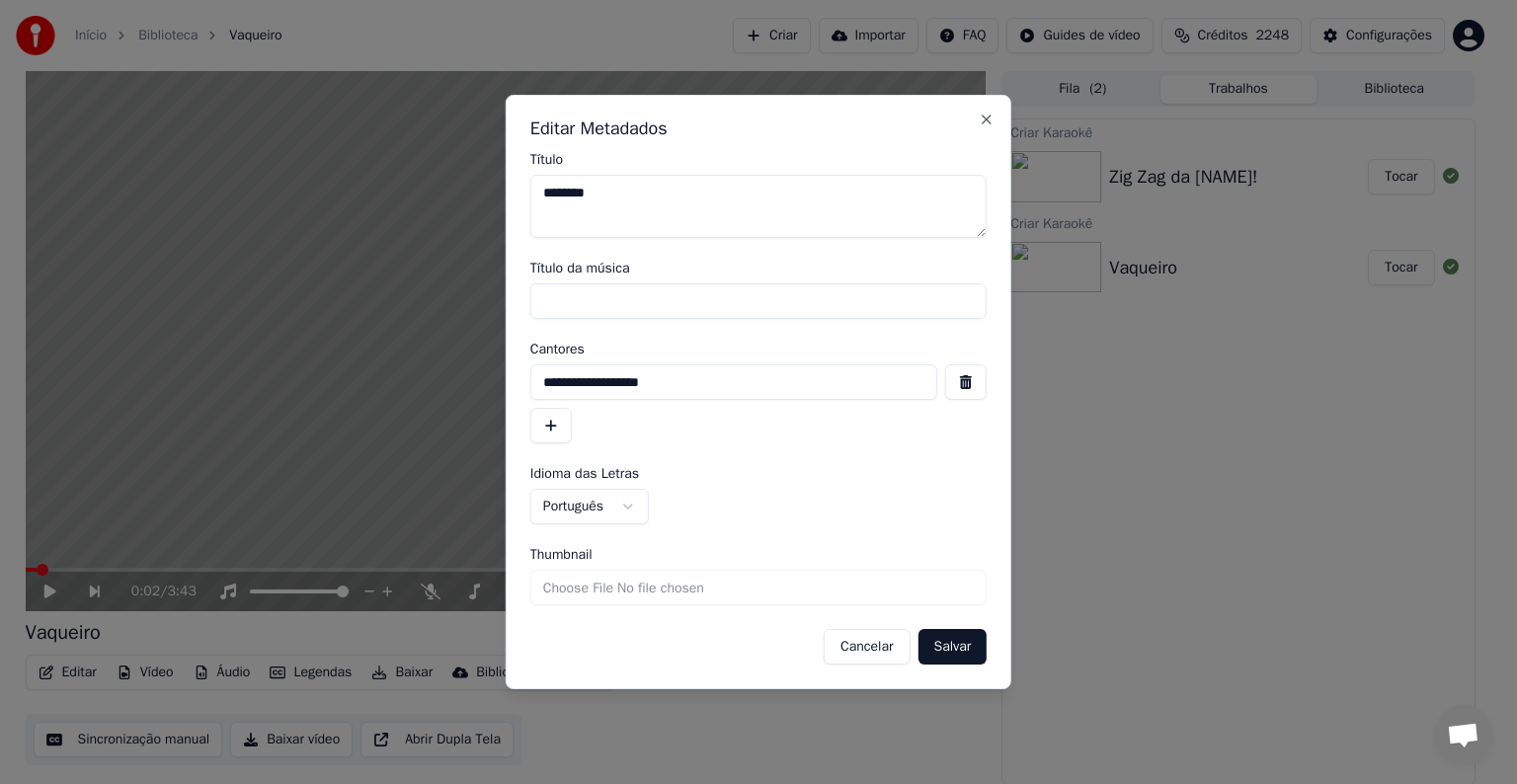 click on "**********" at bounding box center (734, 382) 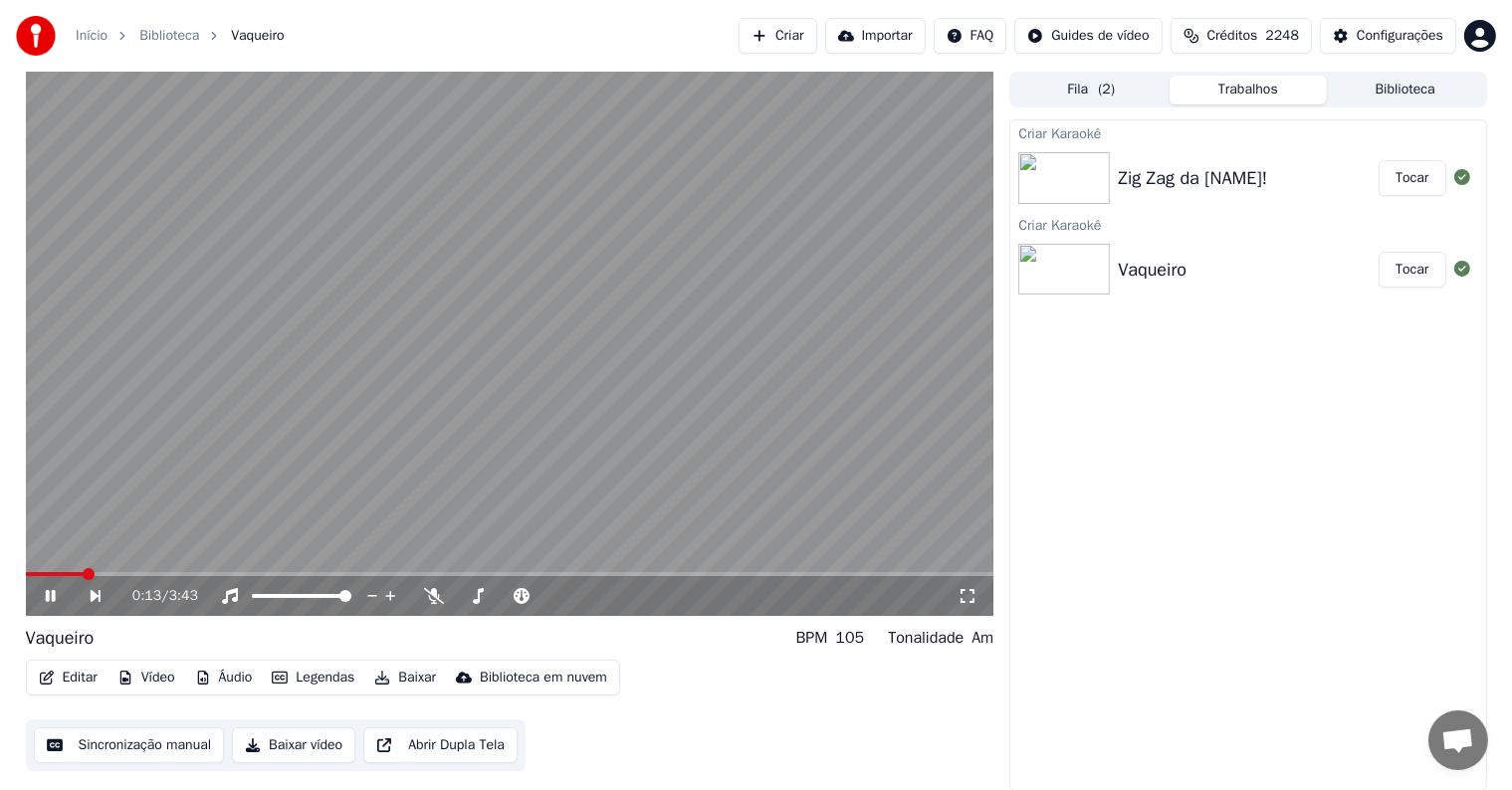 click at bounding box center [510, 343] 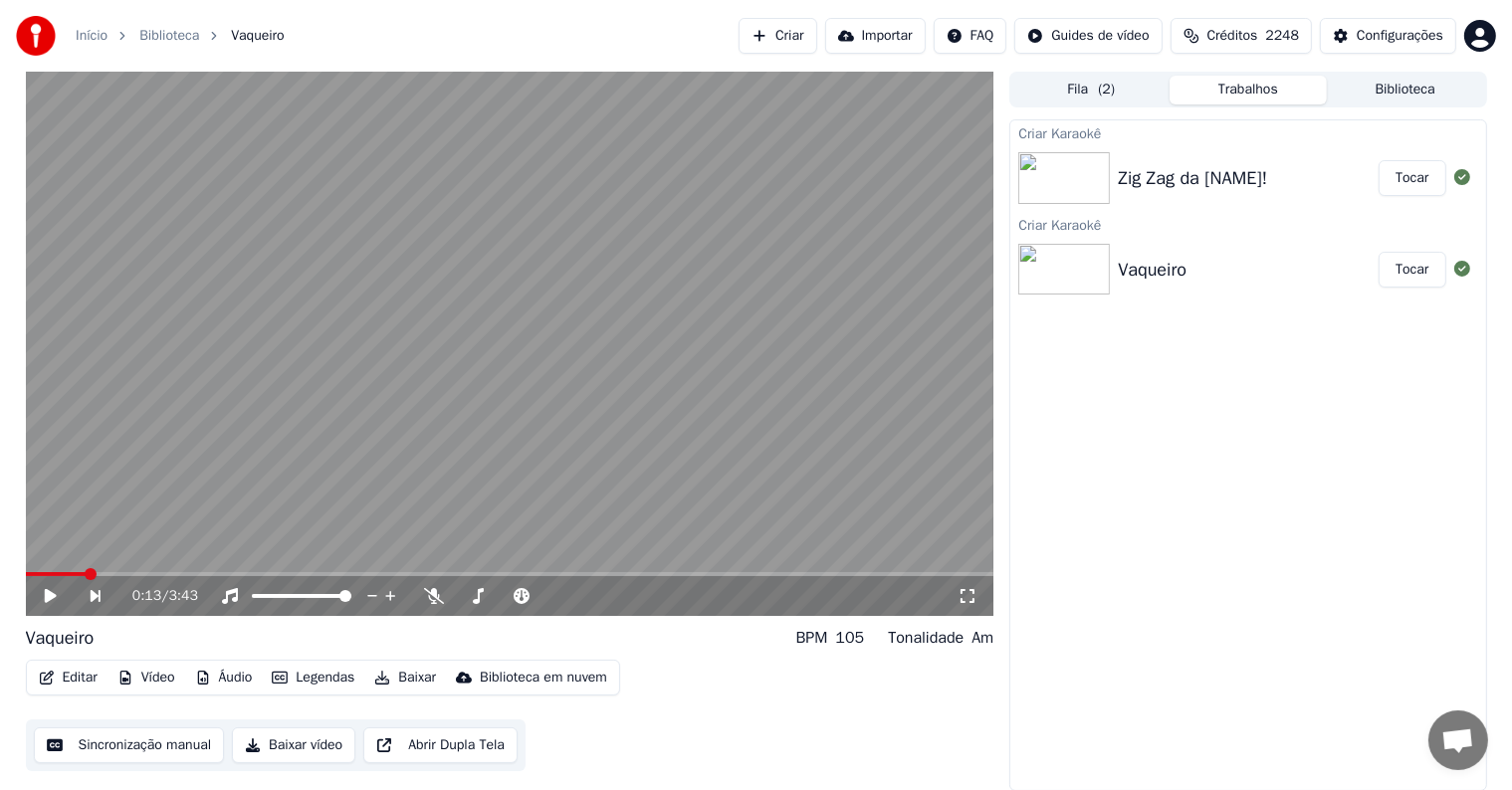 click on "Sincronização manual" at bounding box center [129, 745] 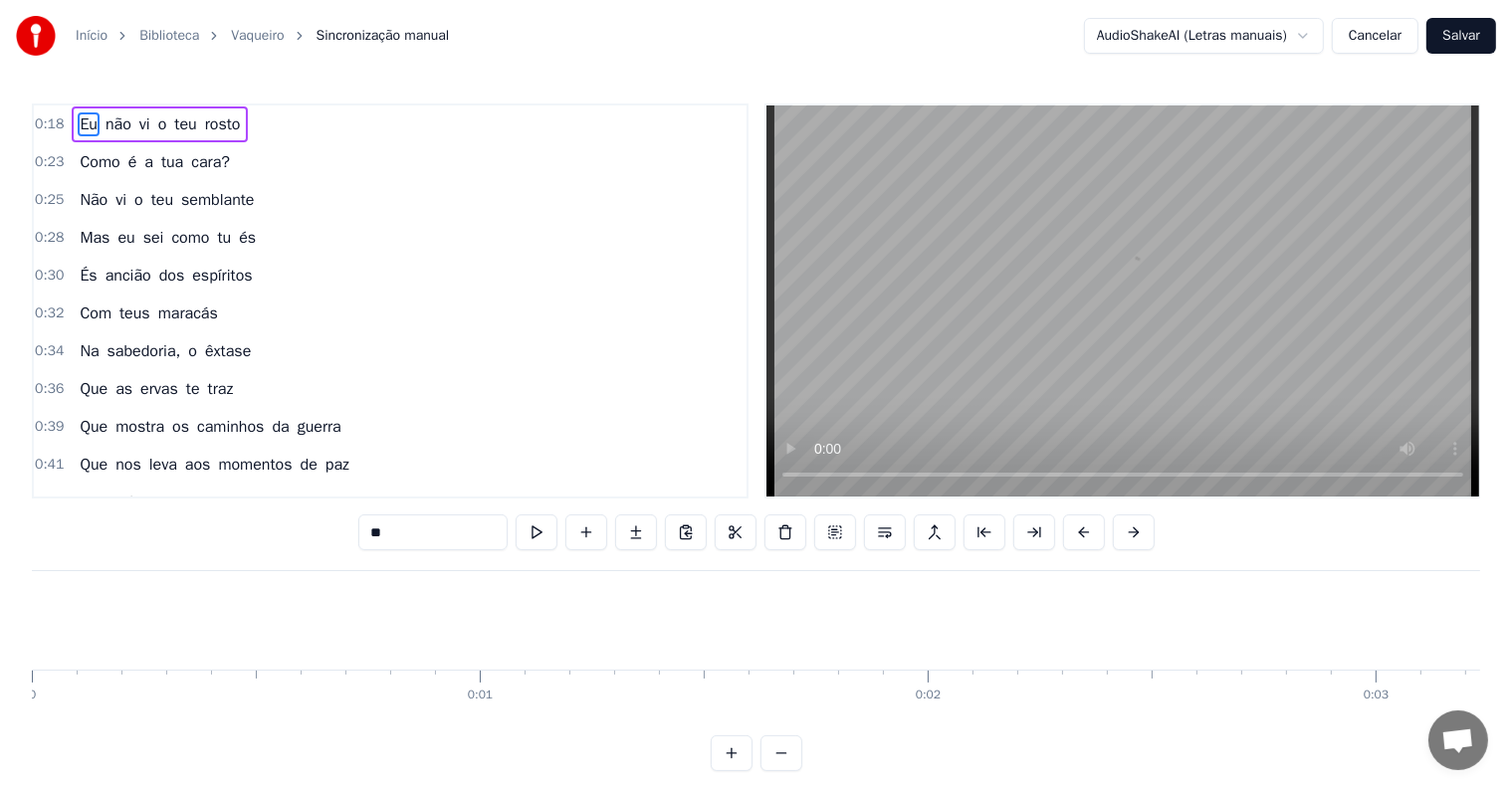 scroll, scrollTop: 0, scrollLeft: 8222, axis: horizontal 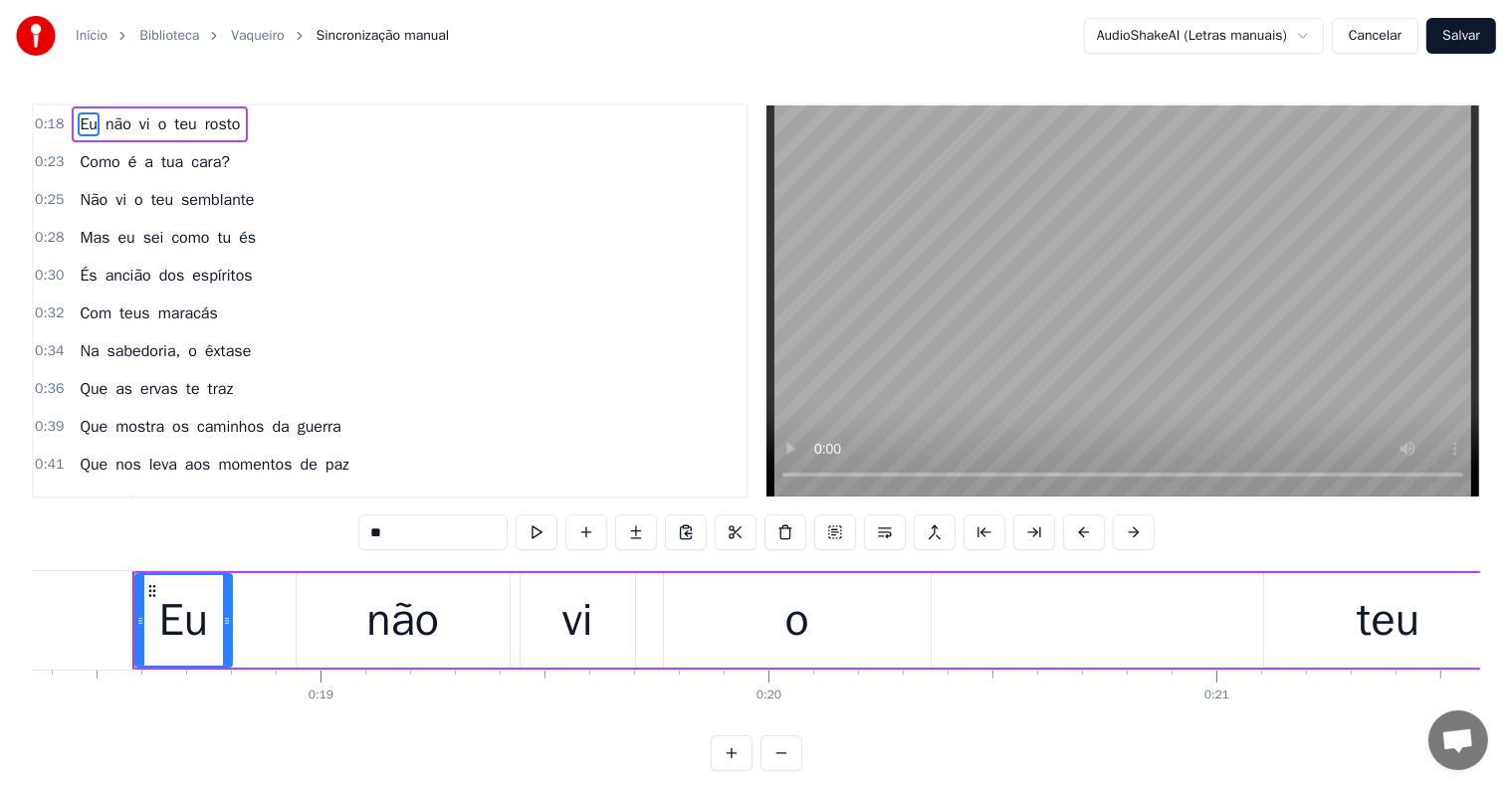 type 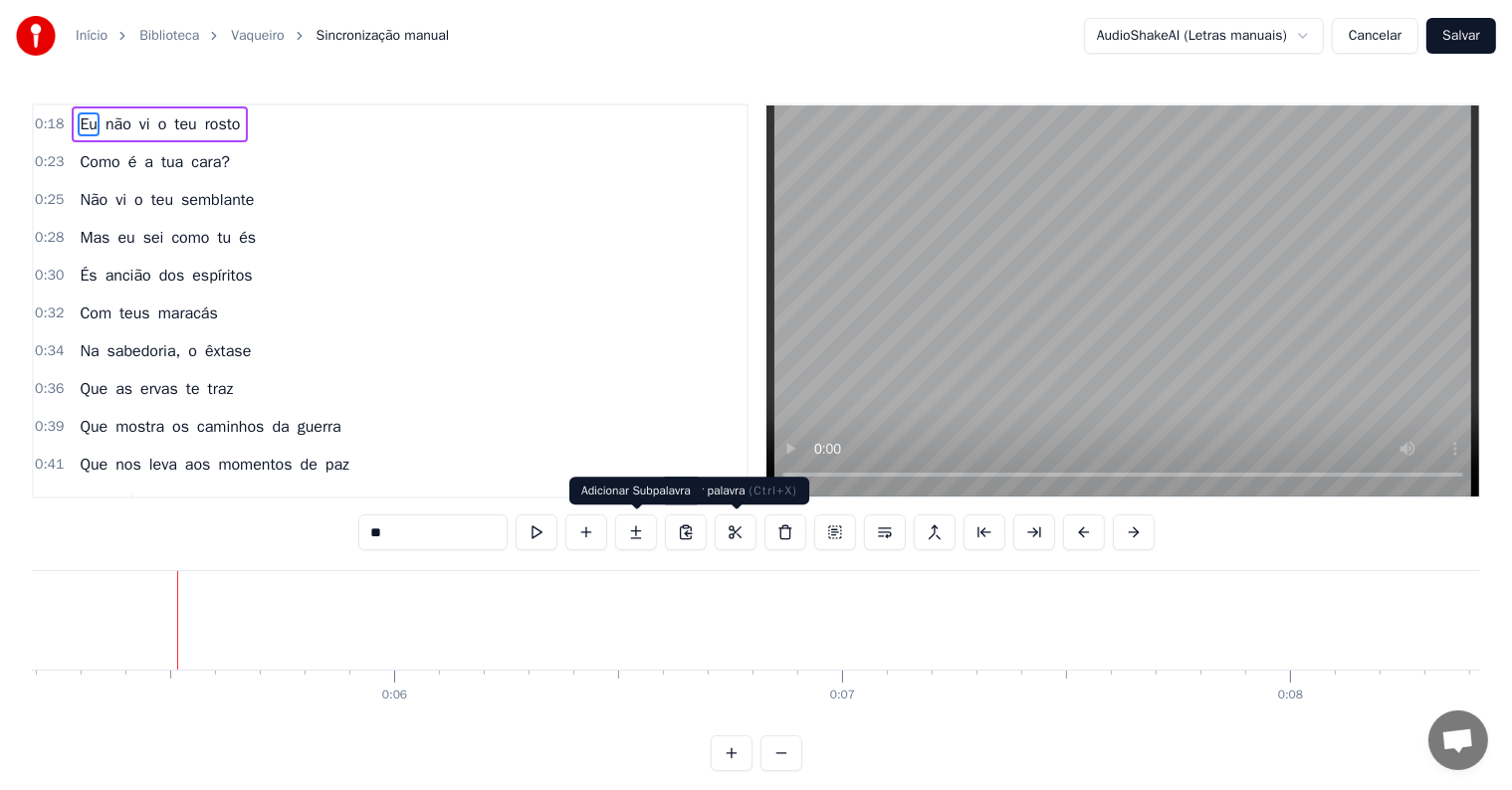 scroll, scrollTop: 0, scrollLeft: 2369, axis: horizontal 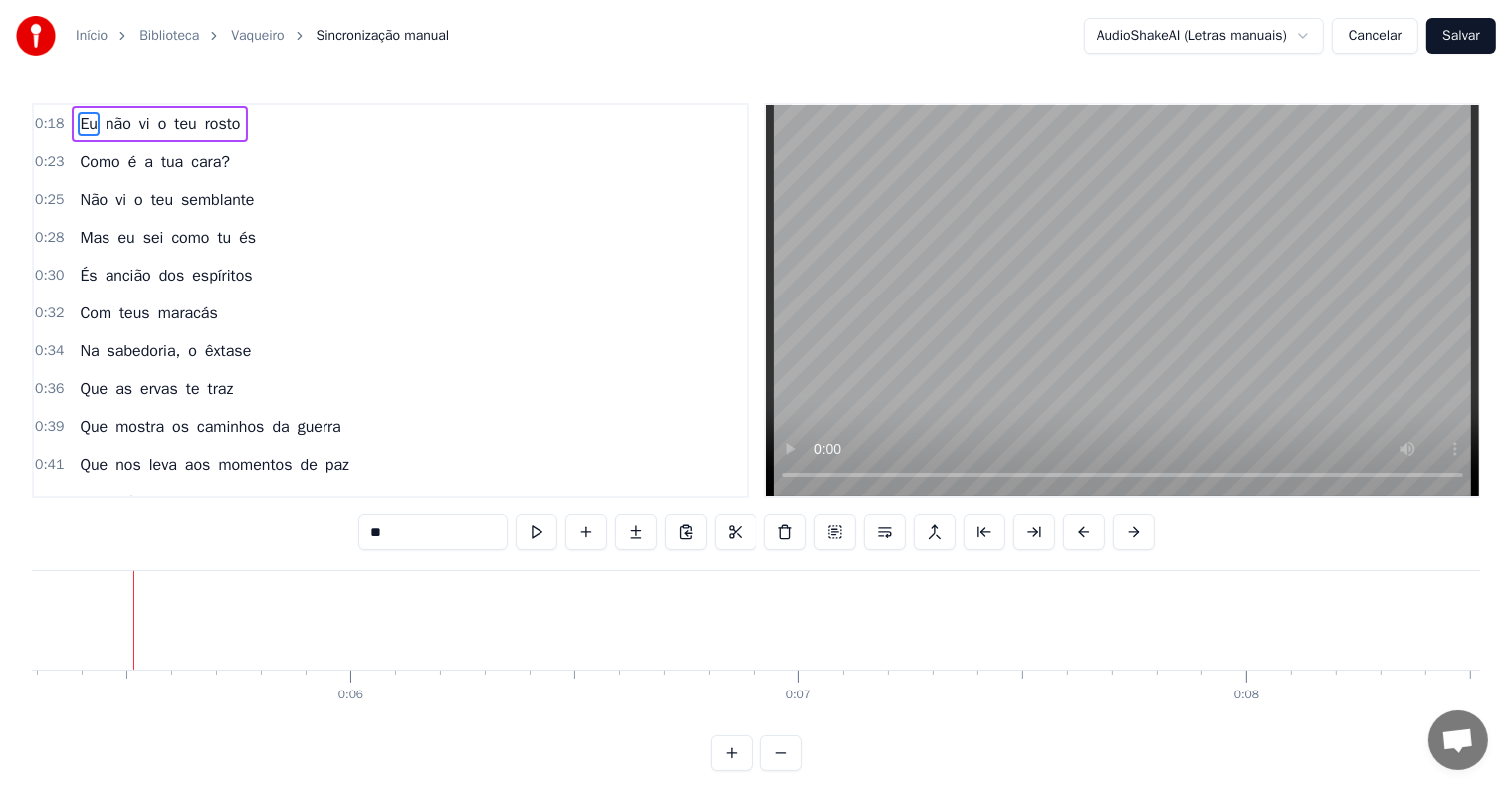 click at bounding box center (133, 620) 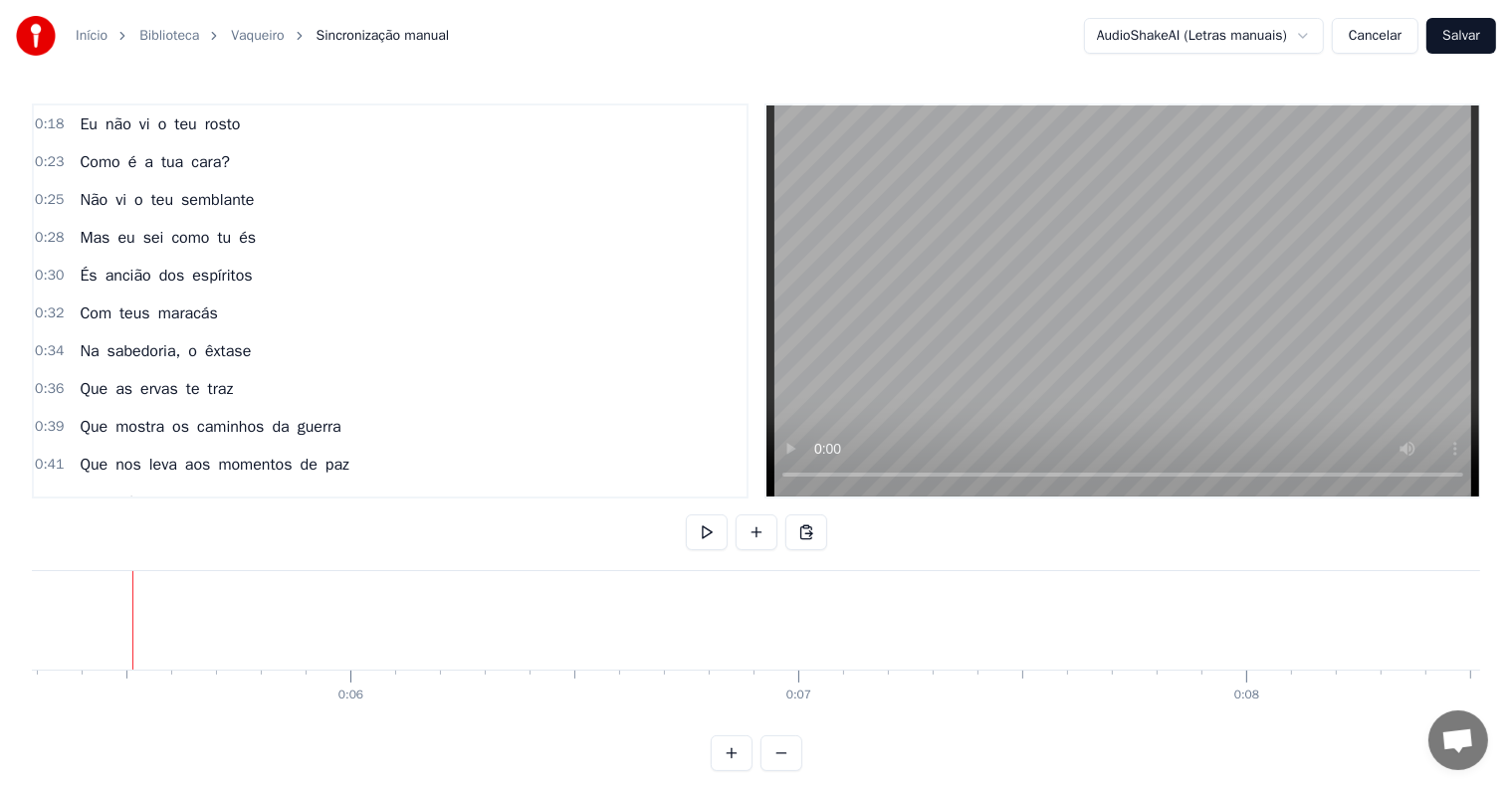 scroll, scrollTop: 0, scrollLeft: 2369, axis: horizontal 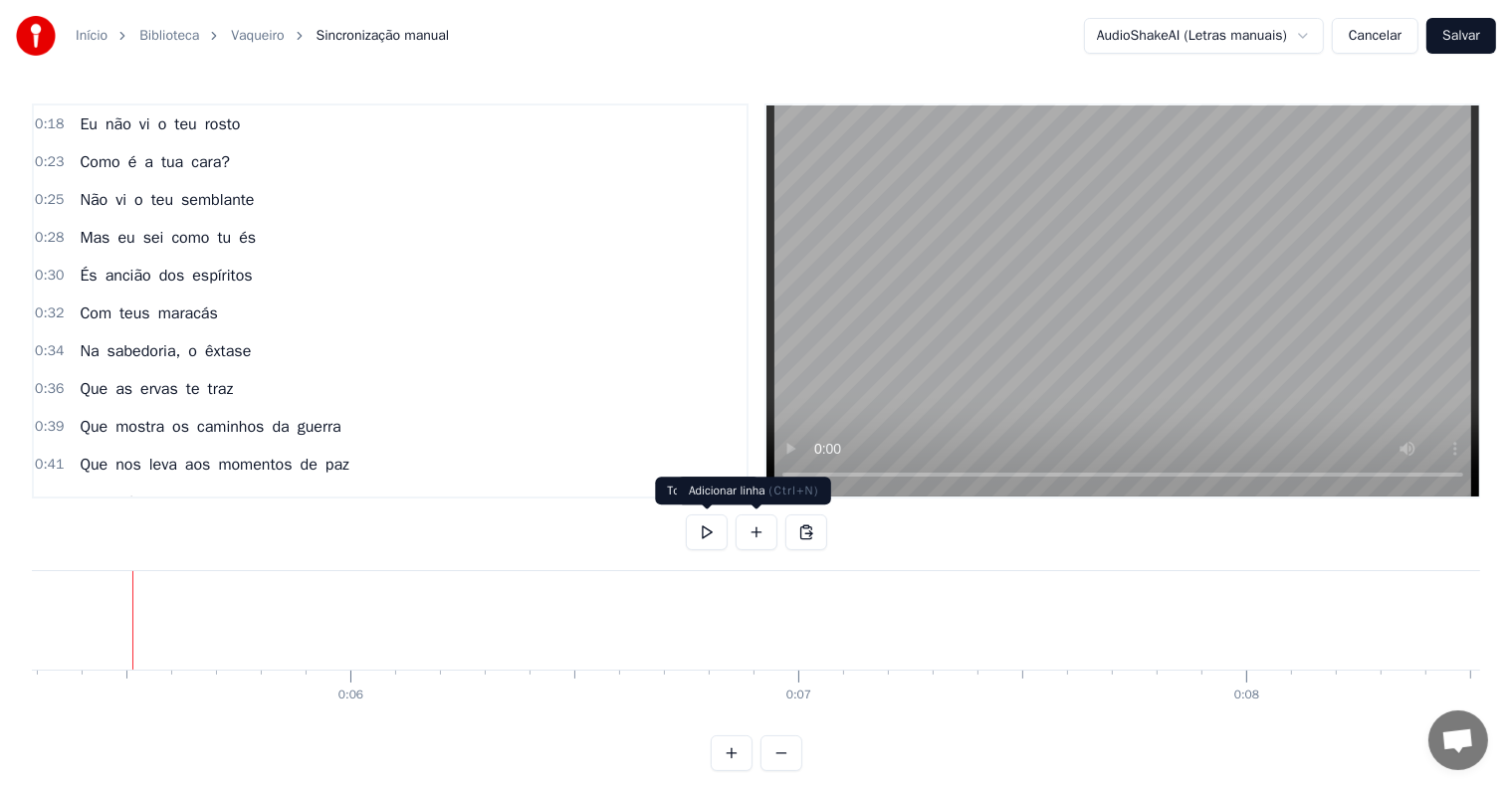 click at bounding box center [756, 532] 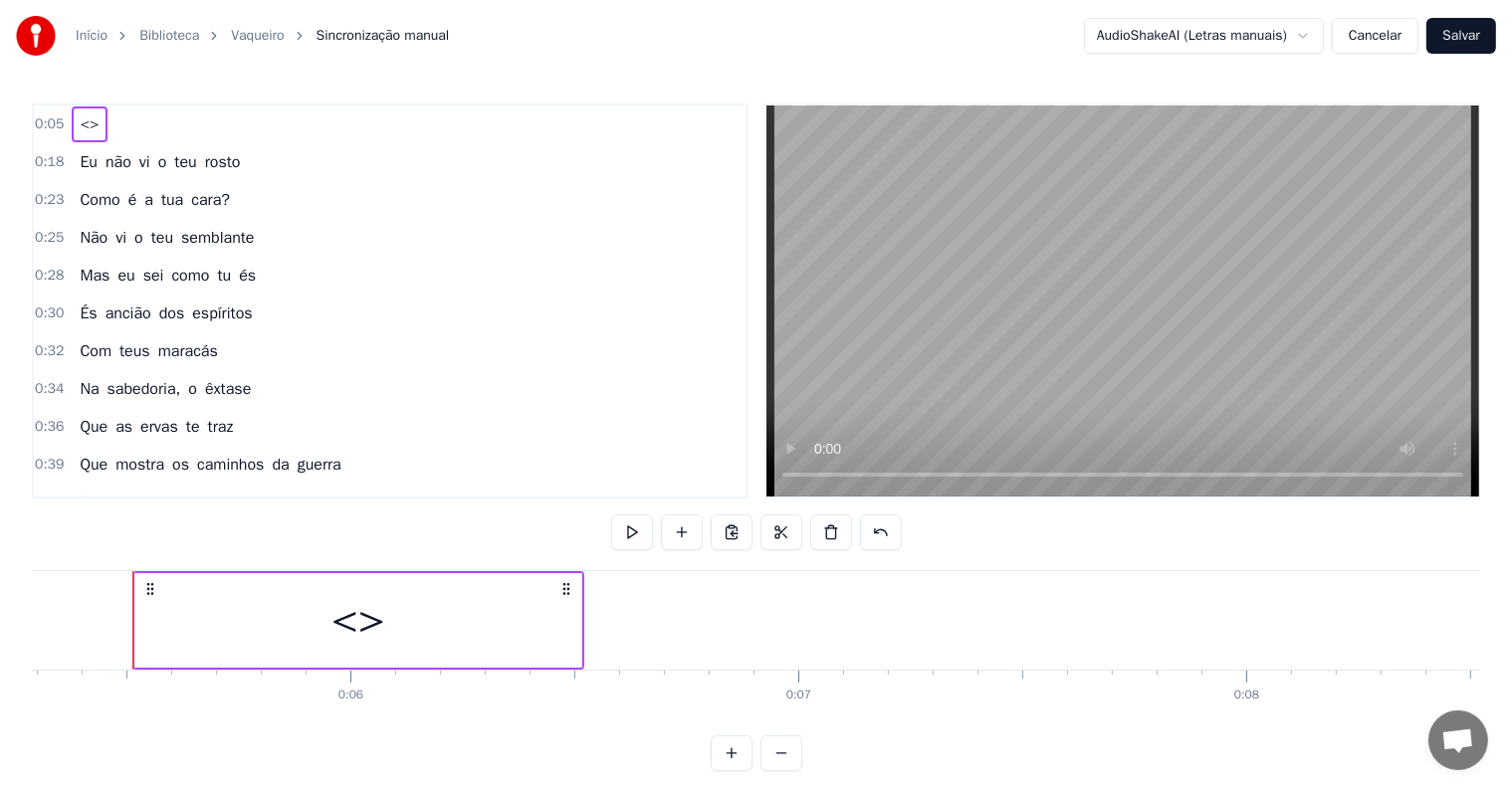 click on "<>" at bounding box center [358, 621] 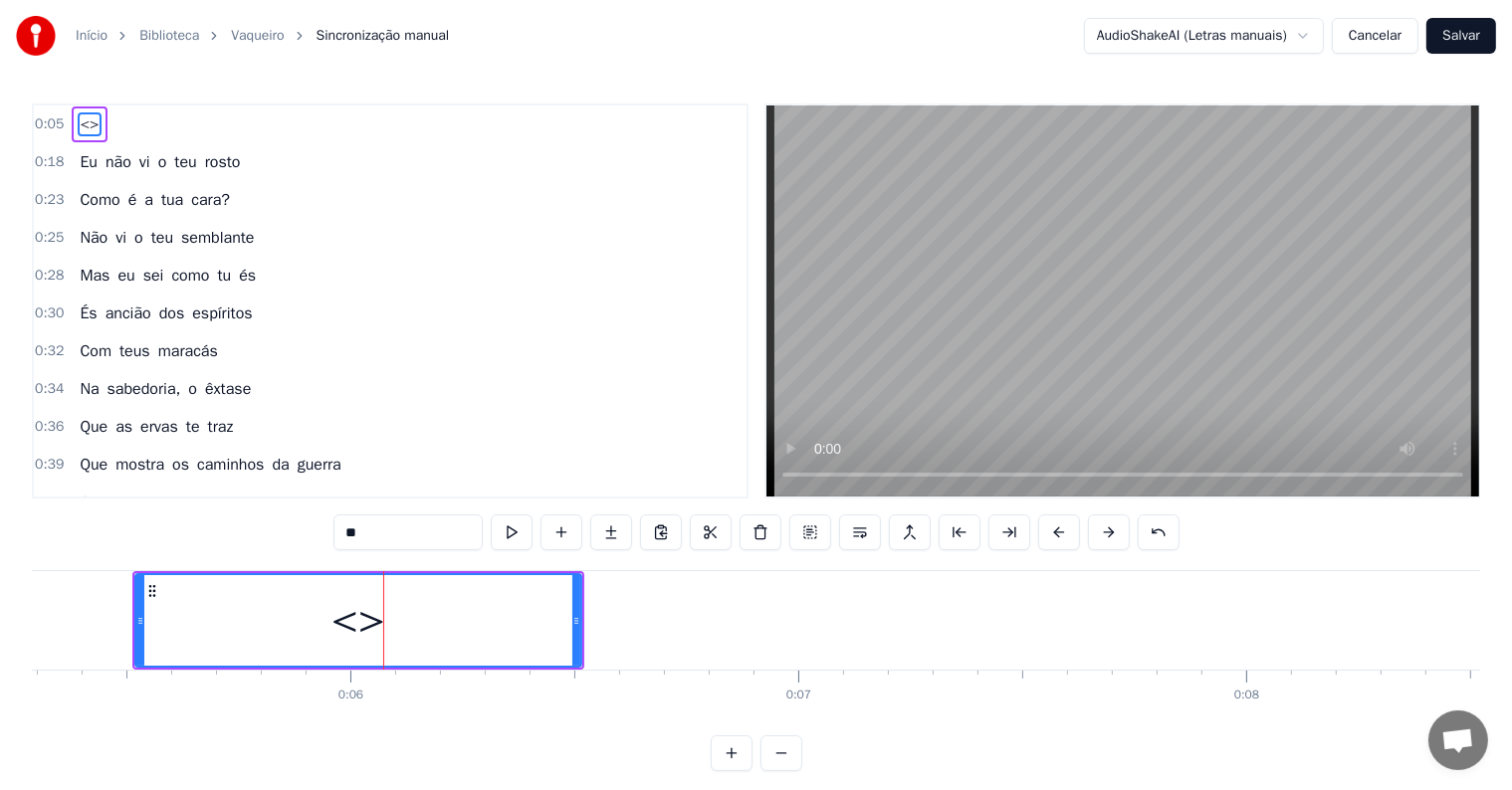 drag, startPoint x: 426, startPoint y: 537, endPoint x: 0, endPoint y: 5, distance: 681.5424 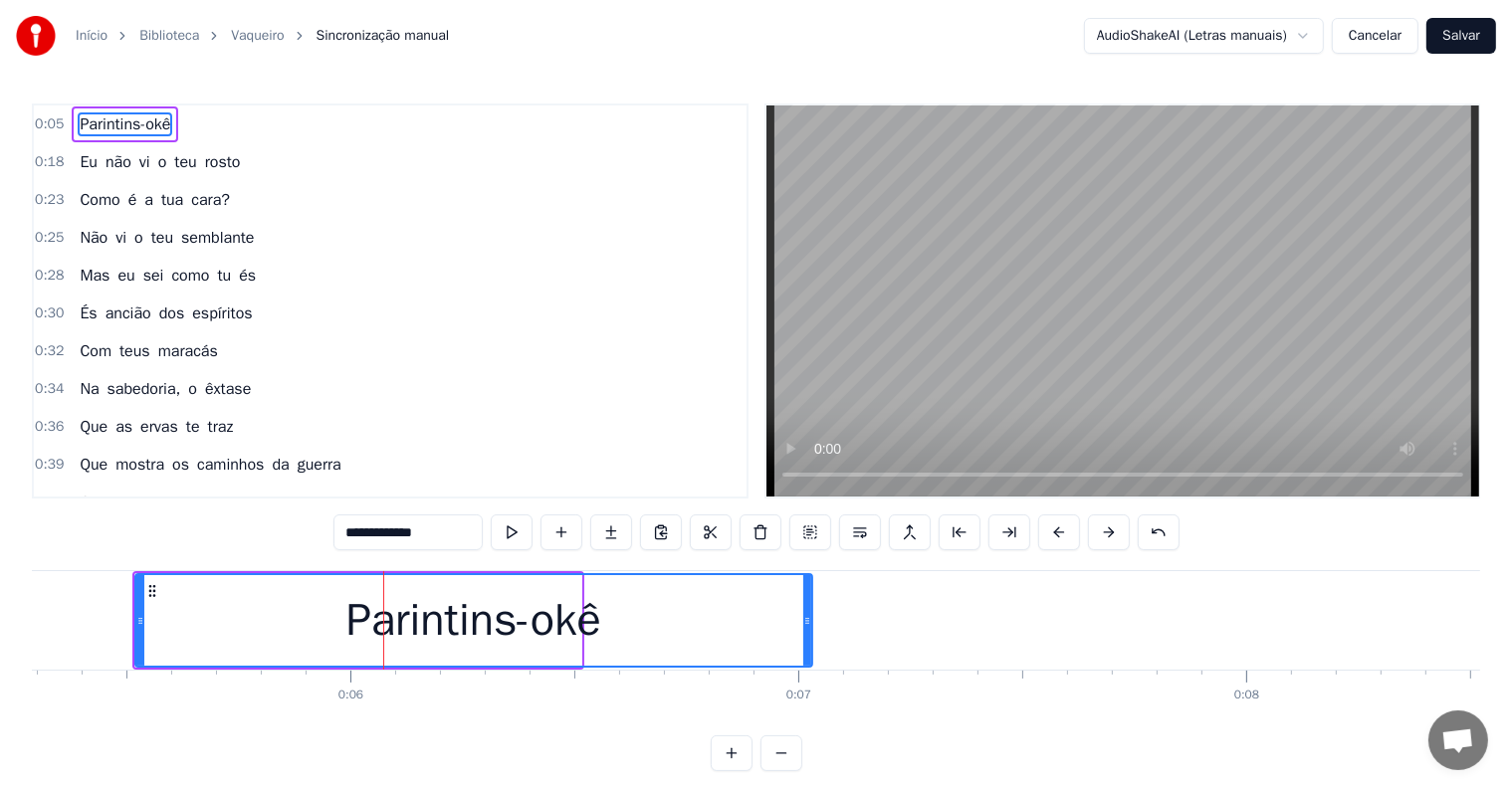 drag, startPoint x: 577, startPoint y: 624, endPoint x: 832, endPoint y: 634, distance: 255.196 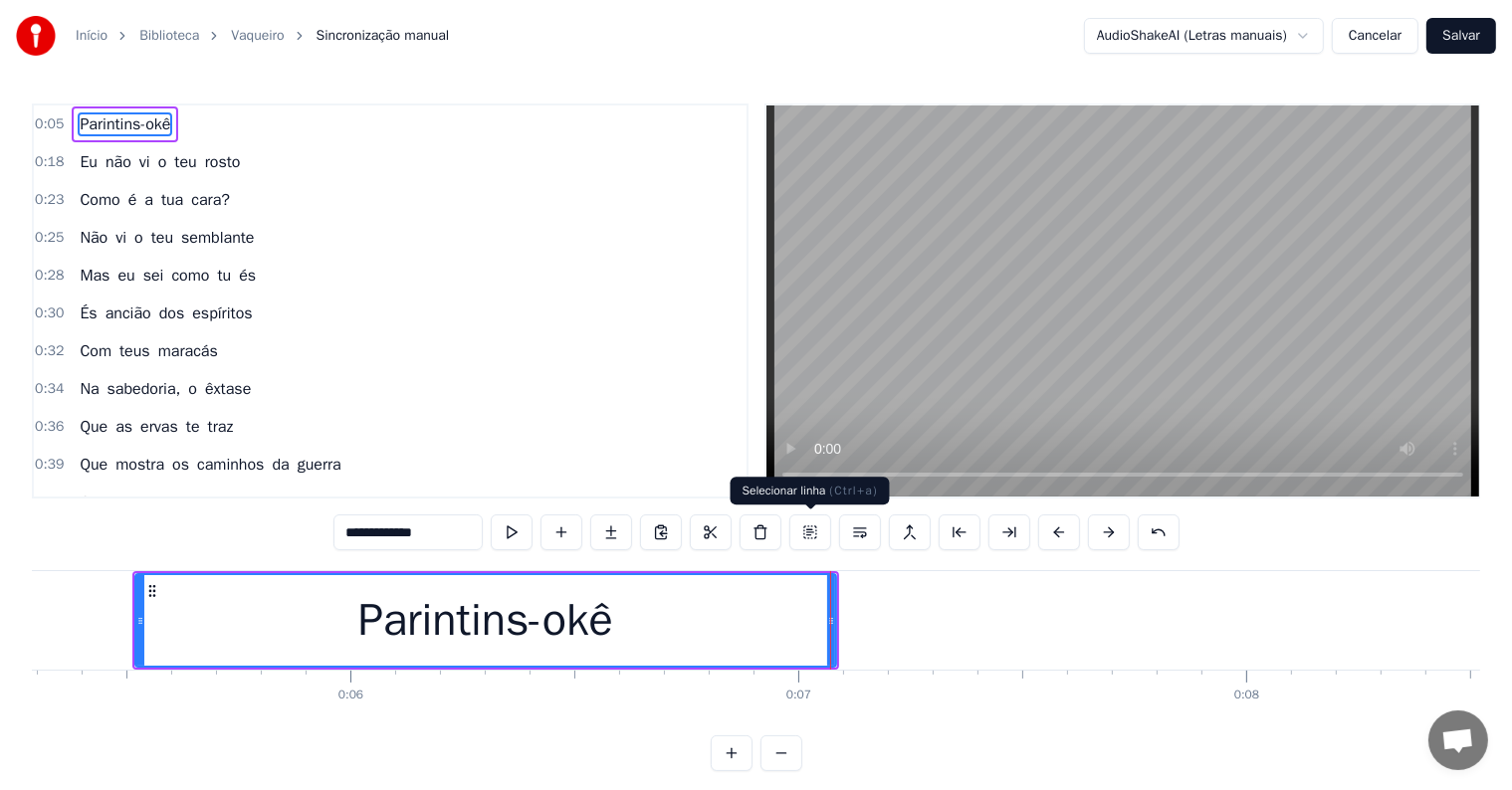 type on "**********" 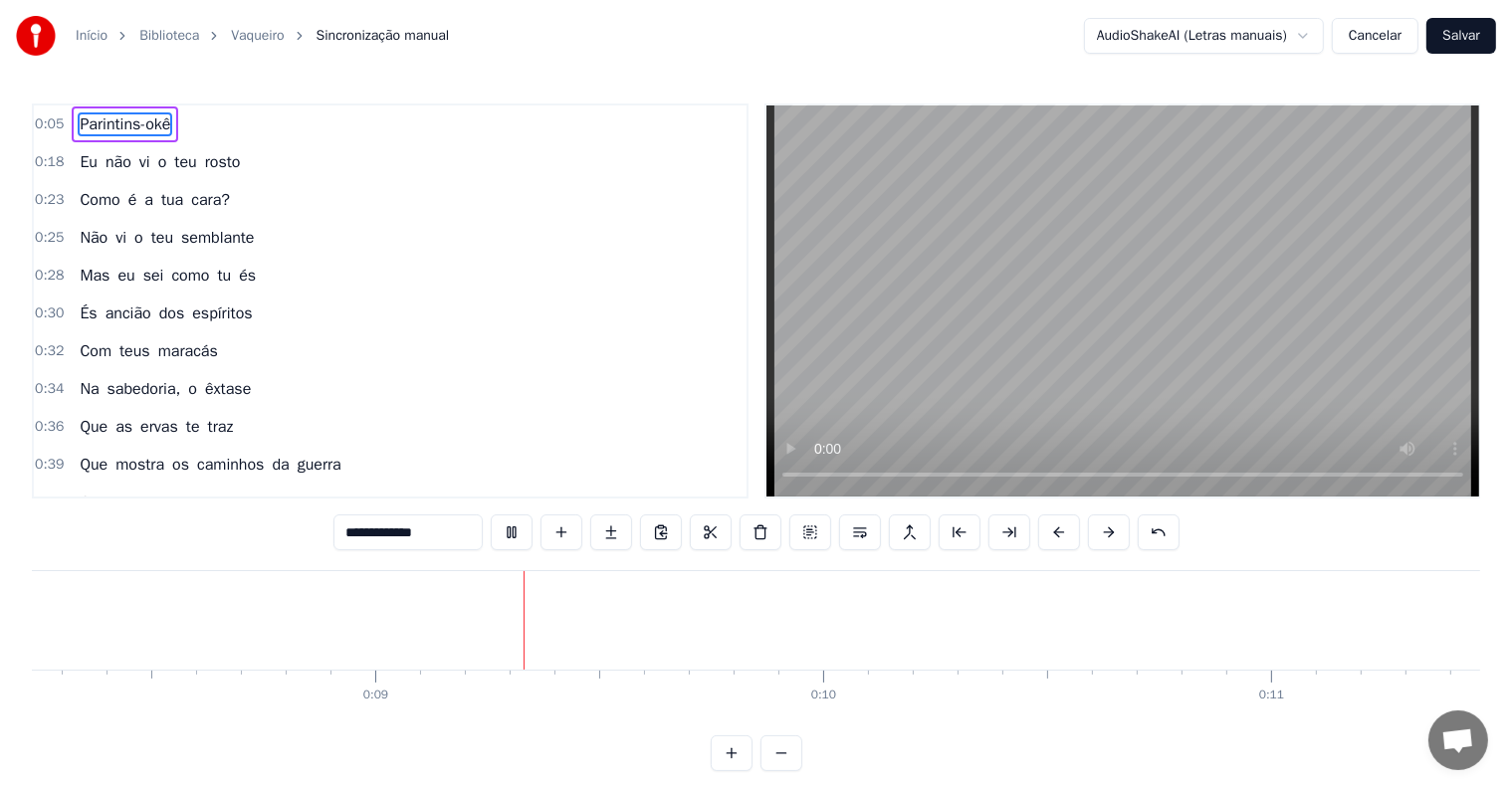 scroll, scrollTop: 0, scrollLeft: 3689, axis: horizontal 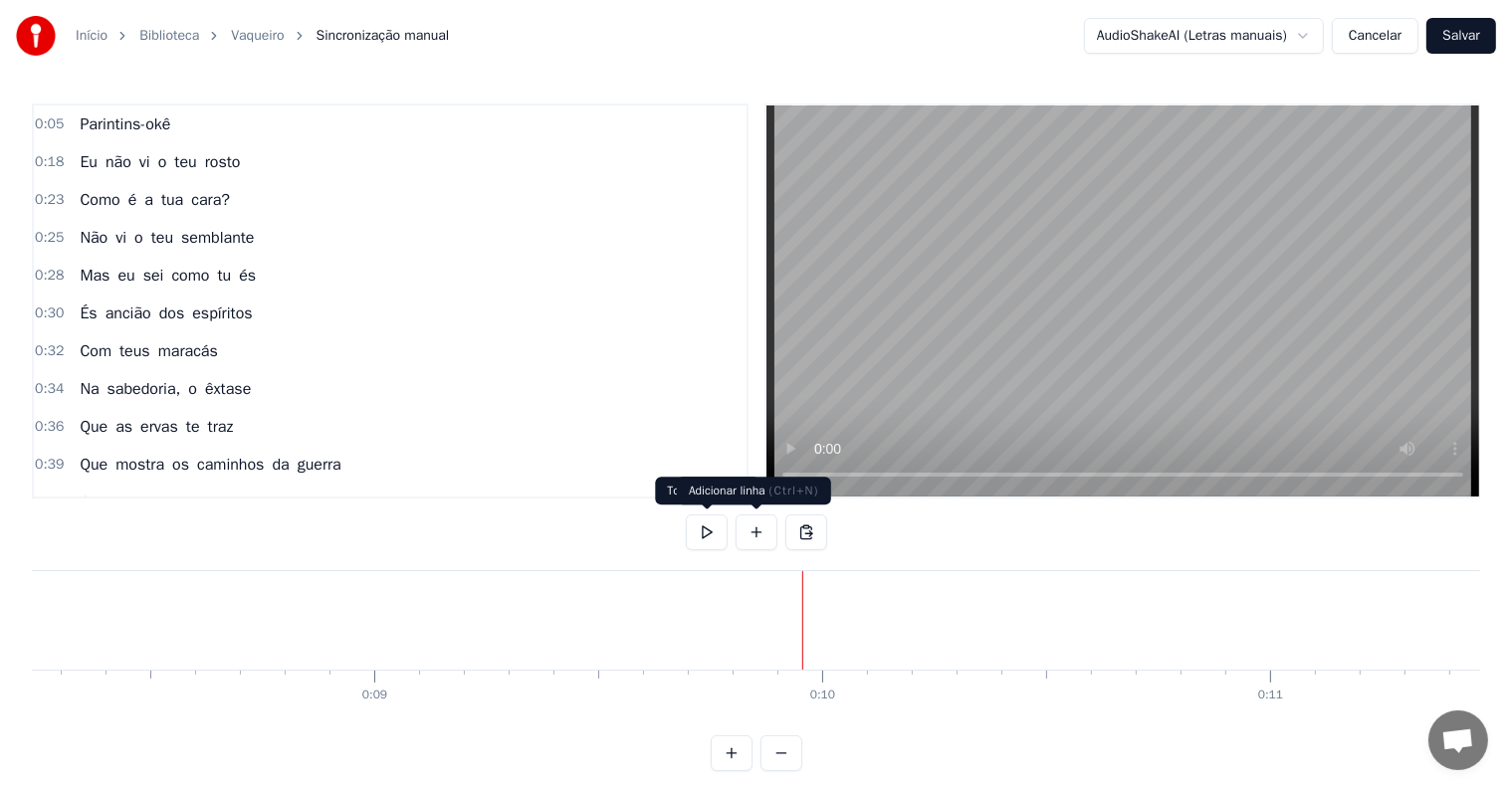 click at bounding box center [756, 532] 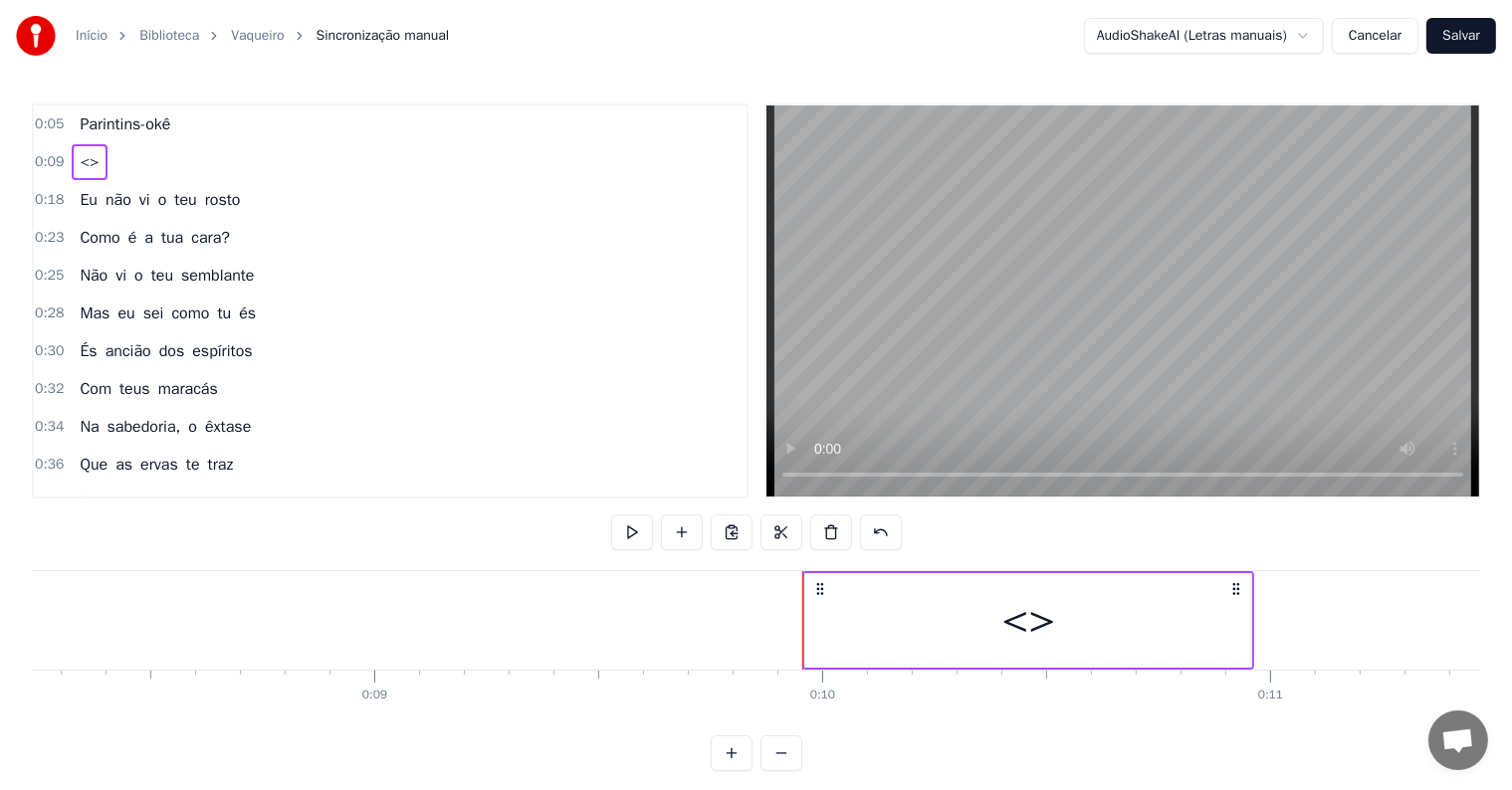 click on "<>" at bounding box center (1028, 620) 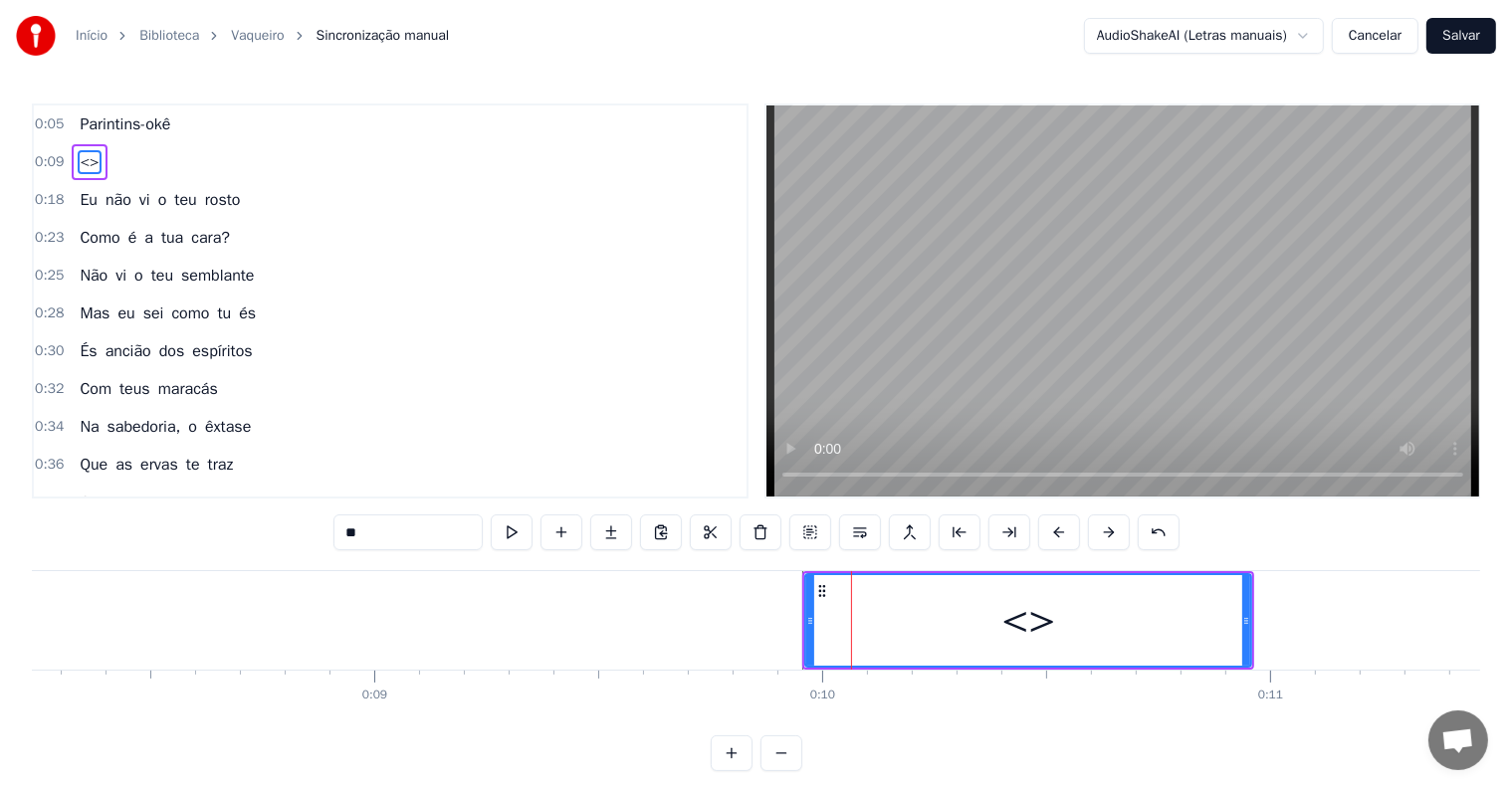 drag, startPoint x: 394, startPoint y: 537, endPoint x: 258, endPoint y: 536, distance: 136.00368 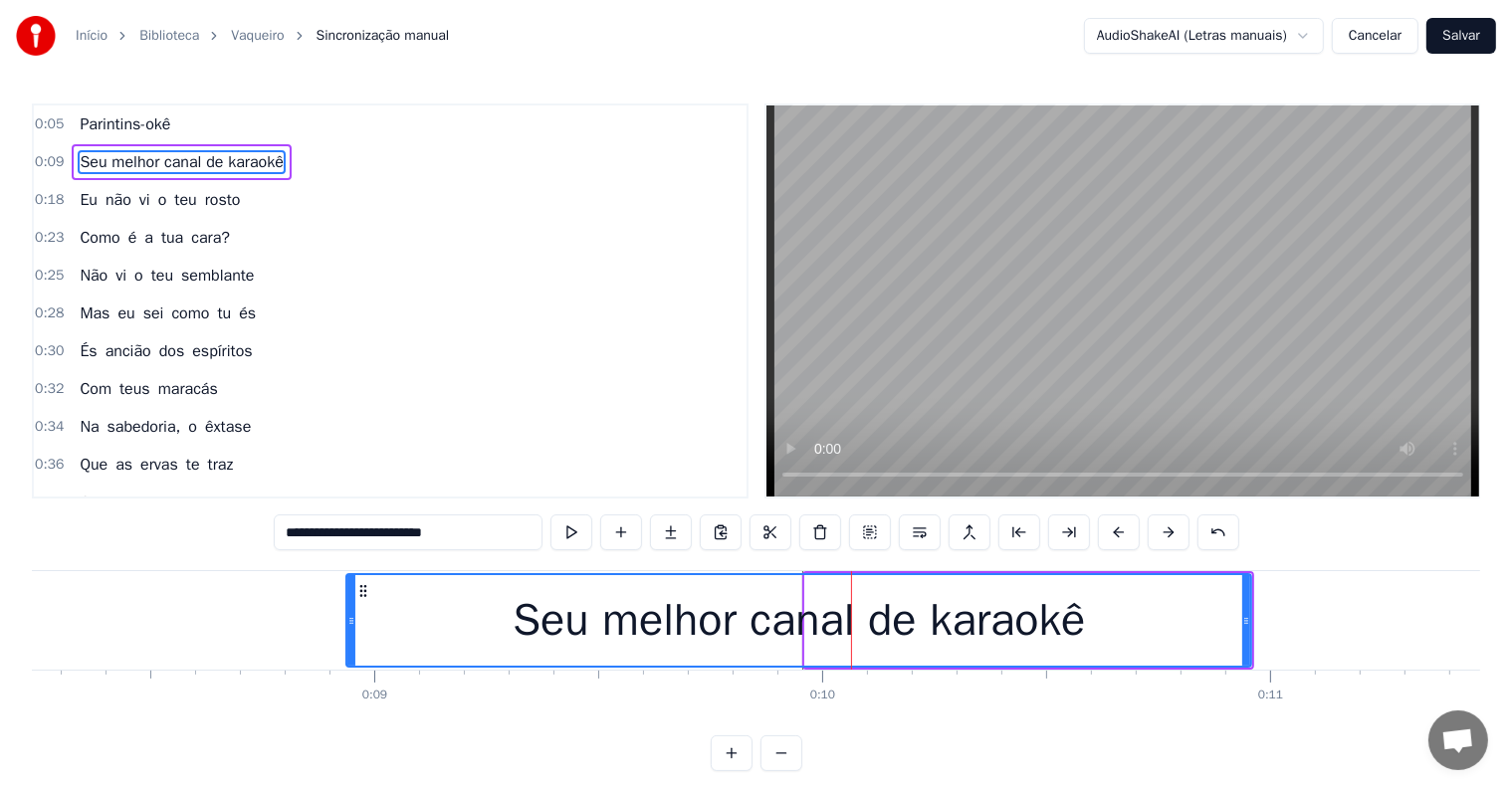drag, startPoint x: 808, startPoint y: 624, endPoint x: 338, endPoint y: 623, distance: 470.00106 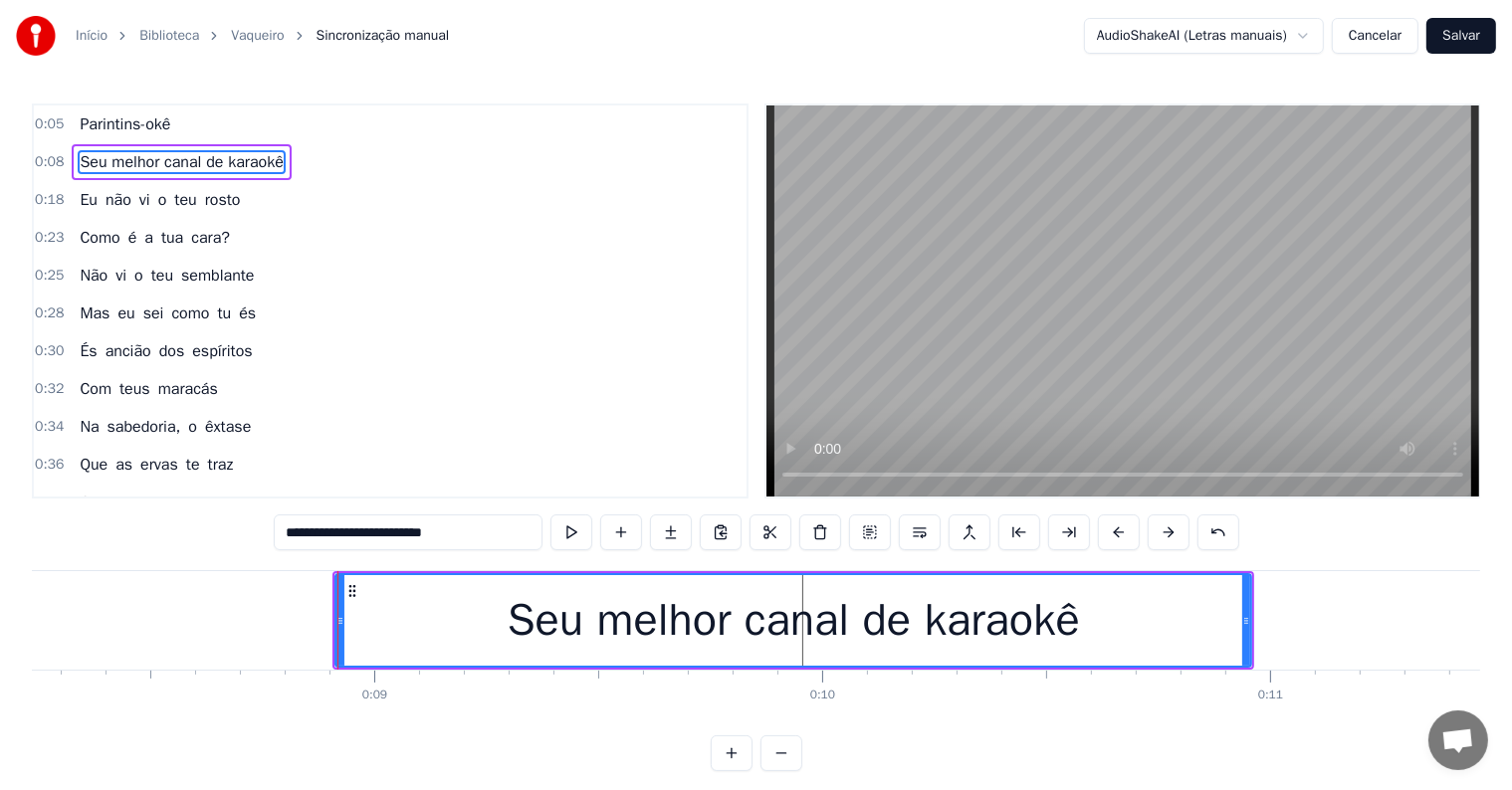 scroll, scrollTop: 30, scrollLeft: 0, axis: vertical 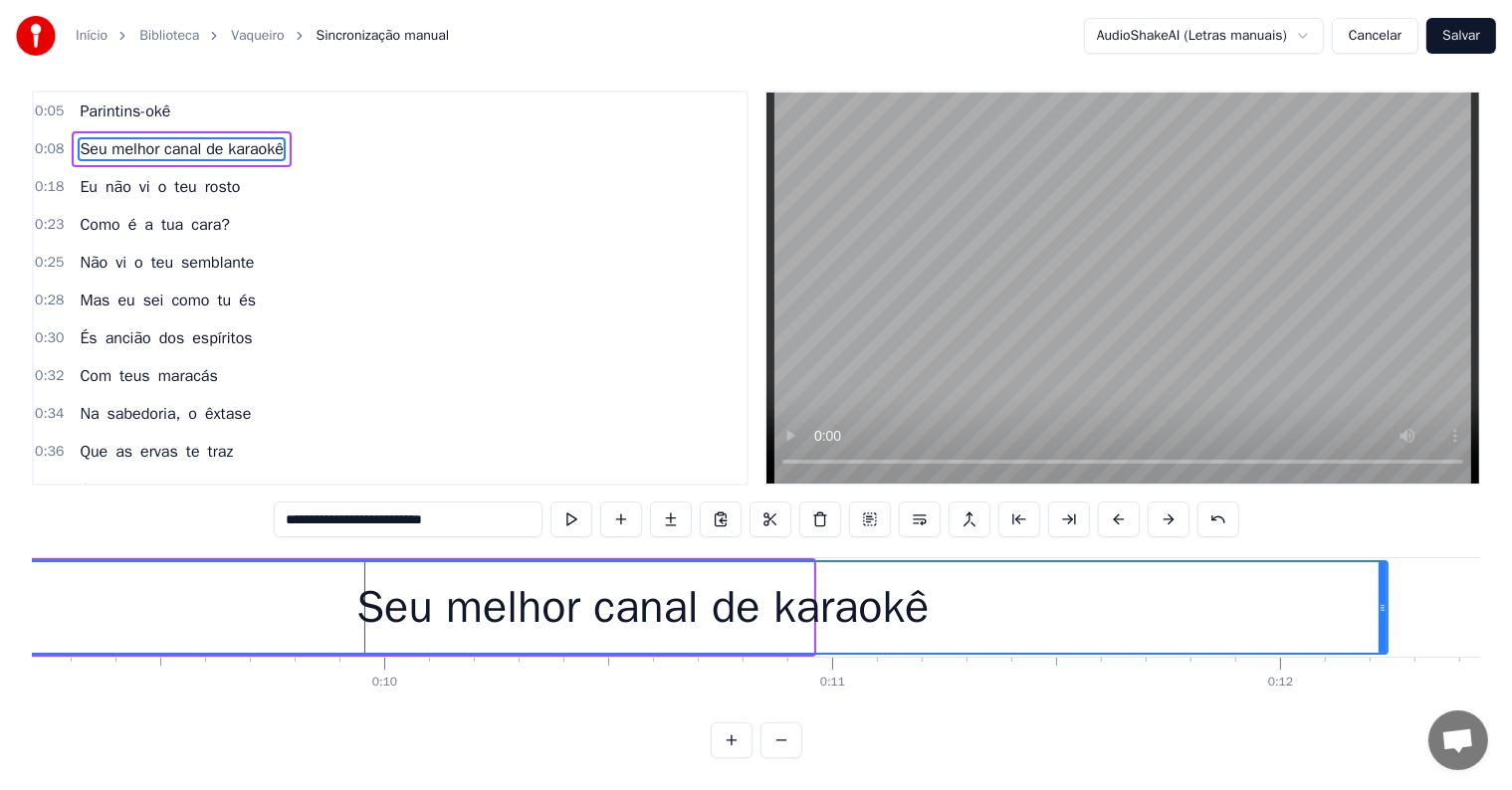 drag, startPoint x: 809, startPoint y: 590, endPoint x: 1384, endPoint y: 605, distance: 575.19562 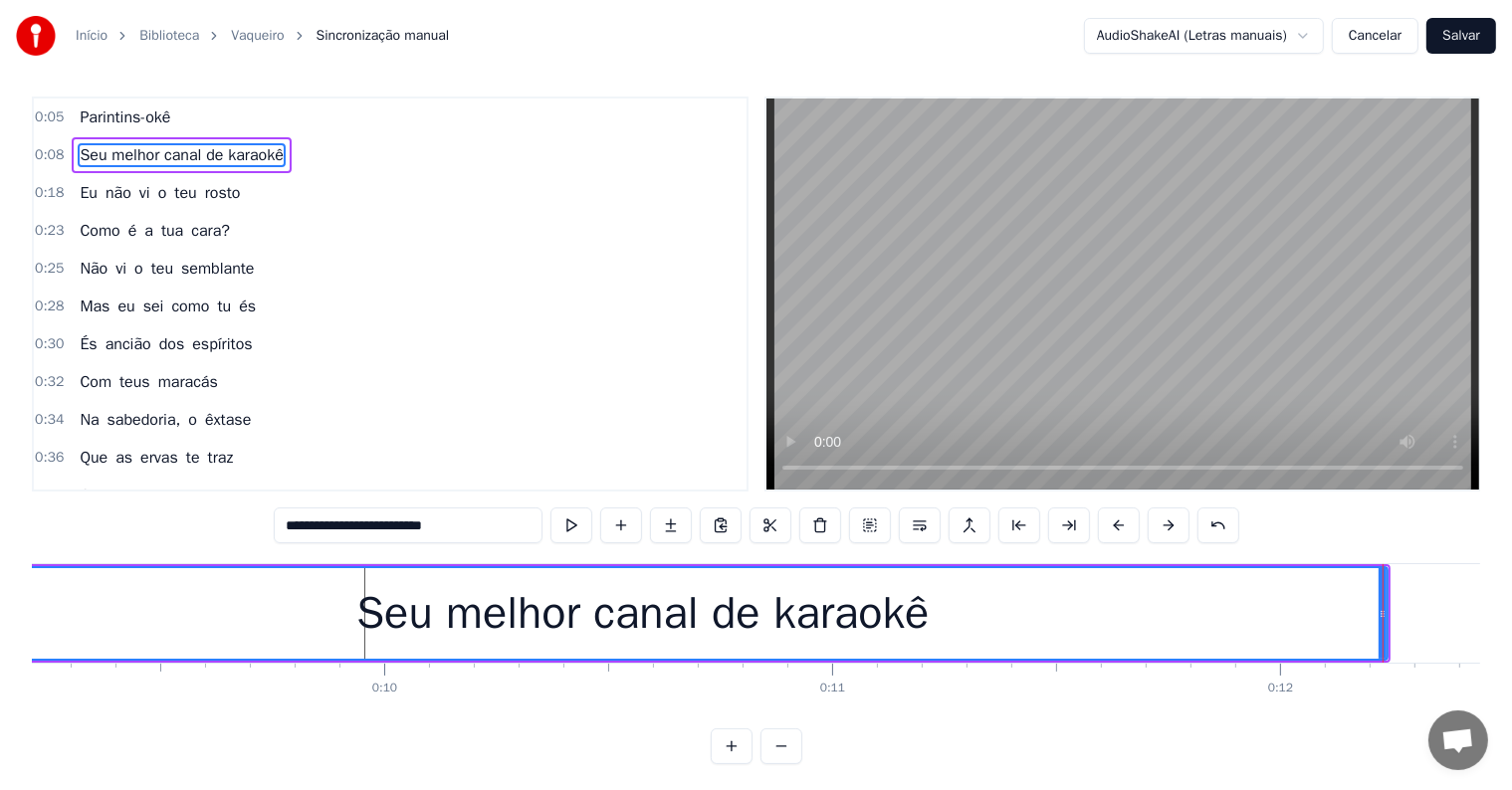 scroll, scrollTop: 0, scrollLeft: 0, axis: both 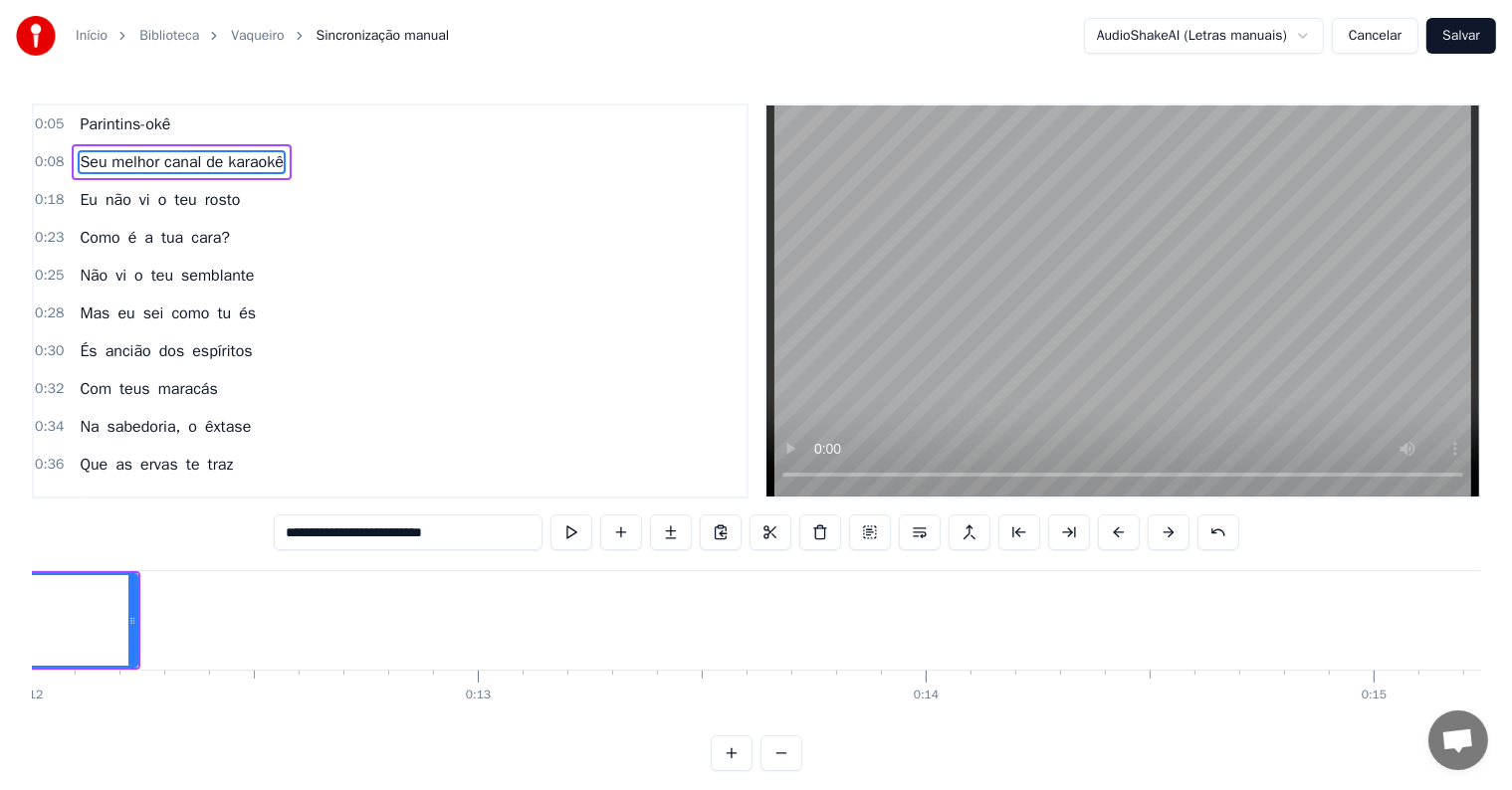 click on "Parintins-okê" at bounding box center [124, 124] 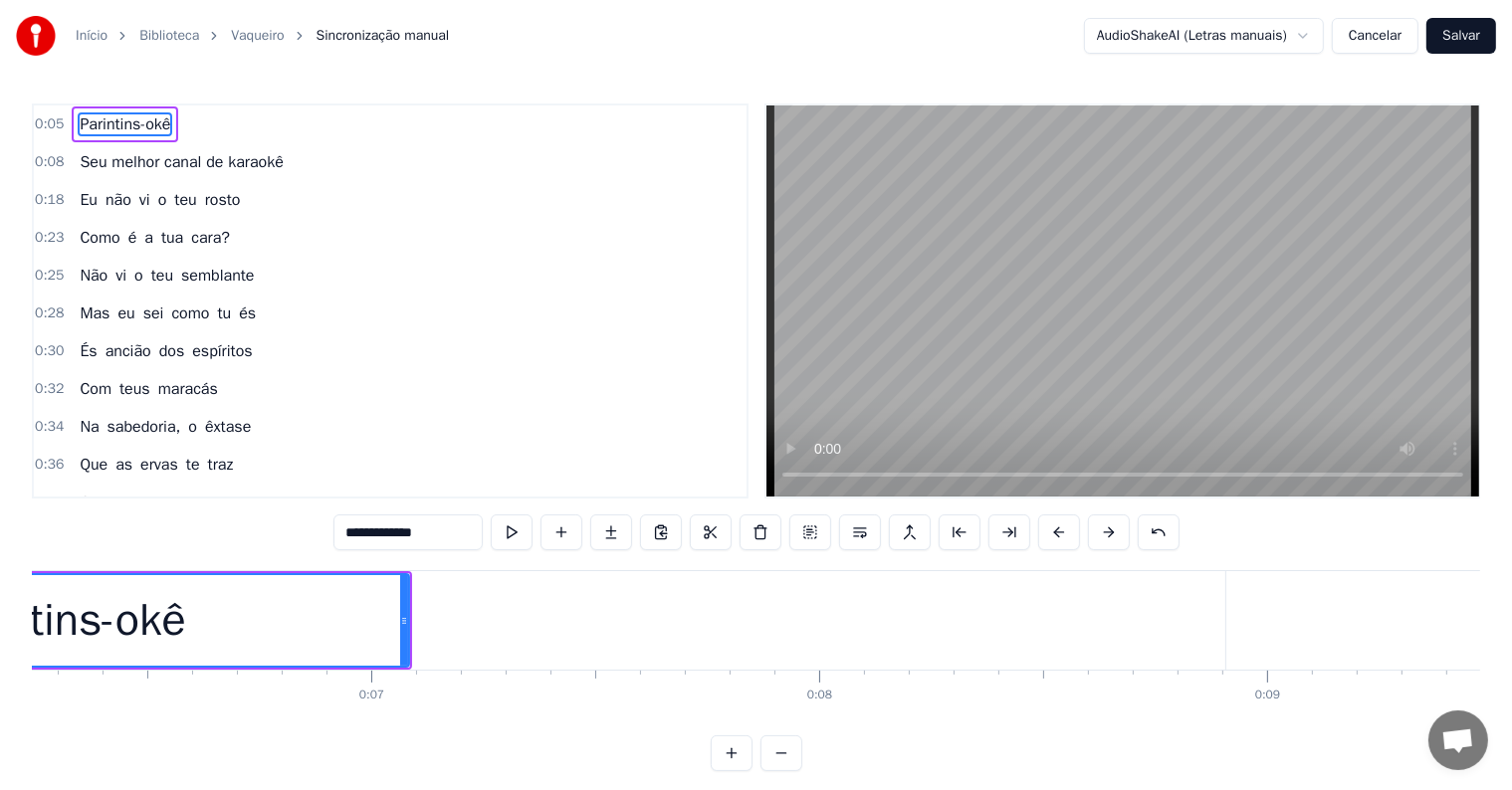 scroll, scrollTop: 0, scrollLeft: 2369, axis: horizontal 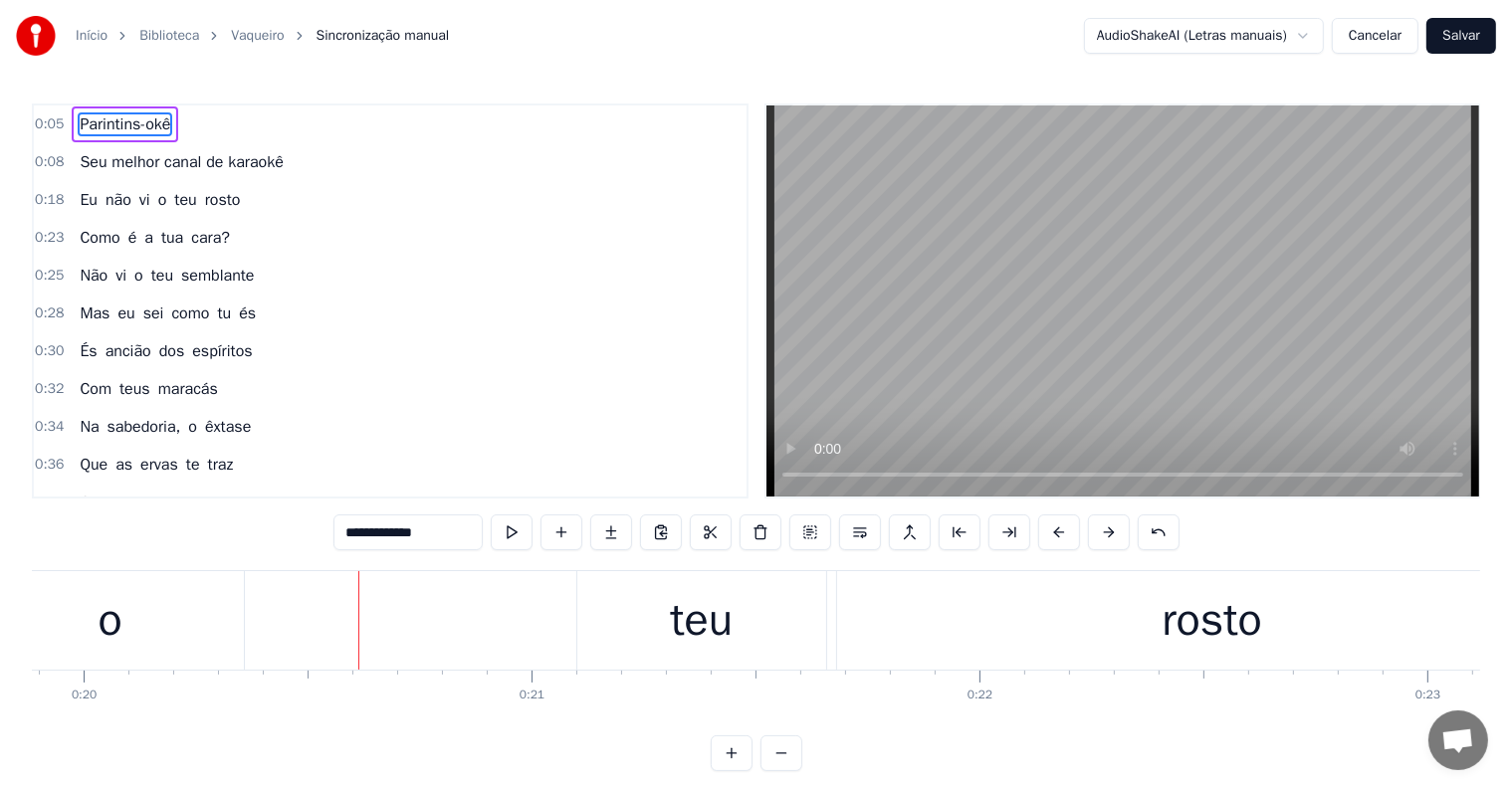 click on "Cancelar" at bounding box center [1375, 36] 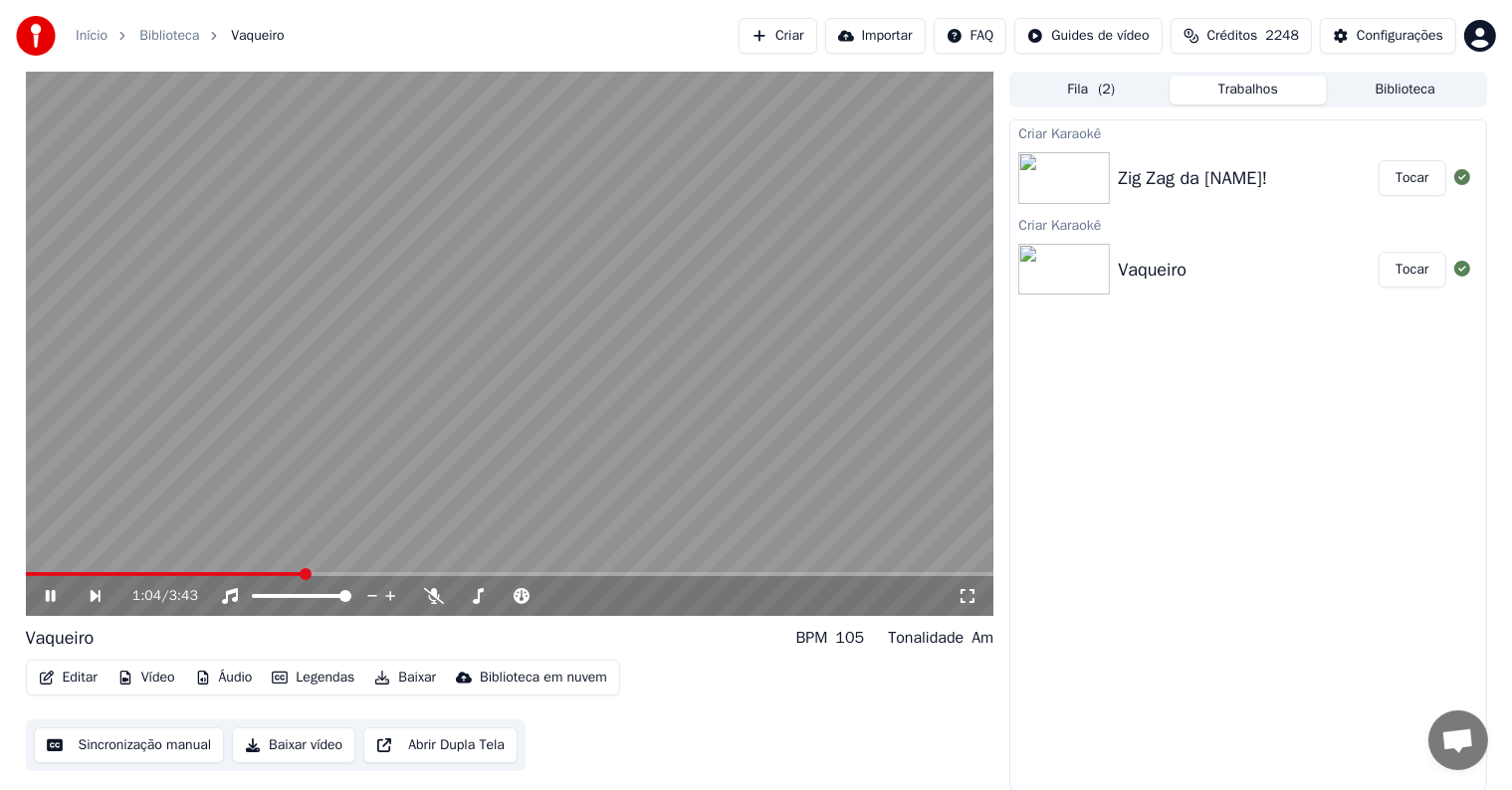 click at bounding box center (510, 343) 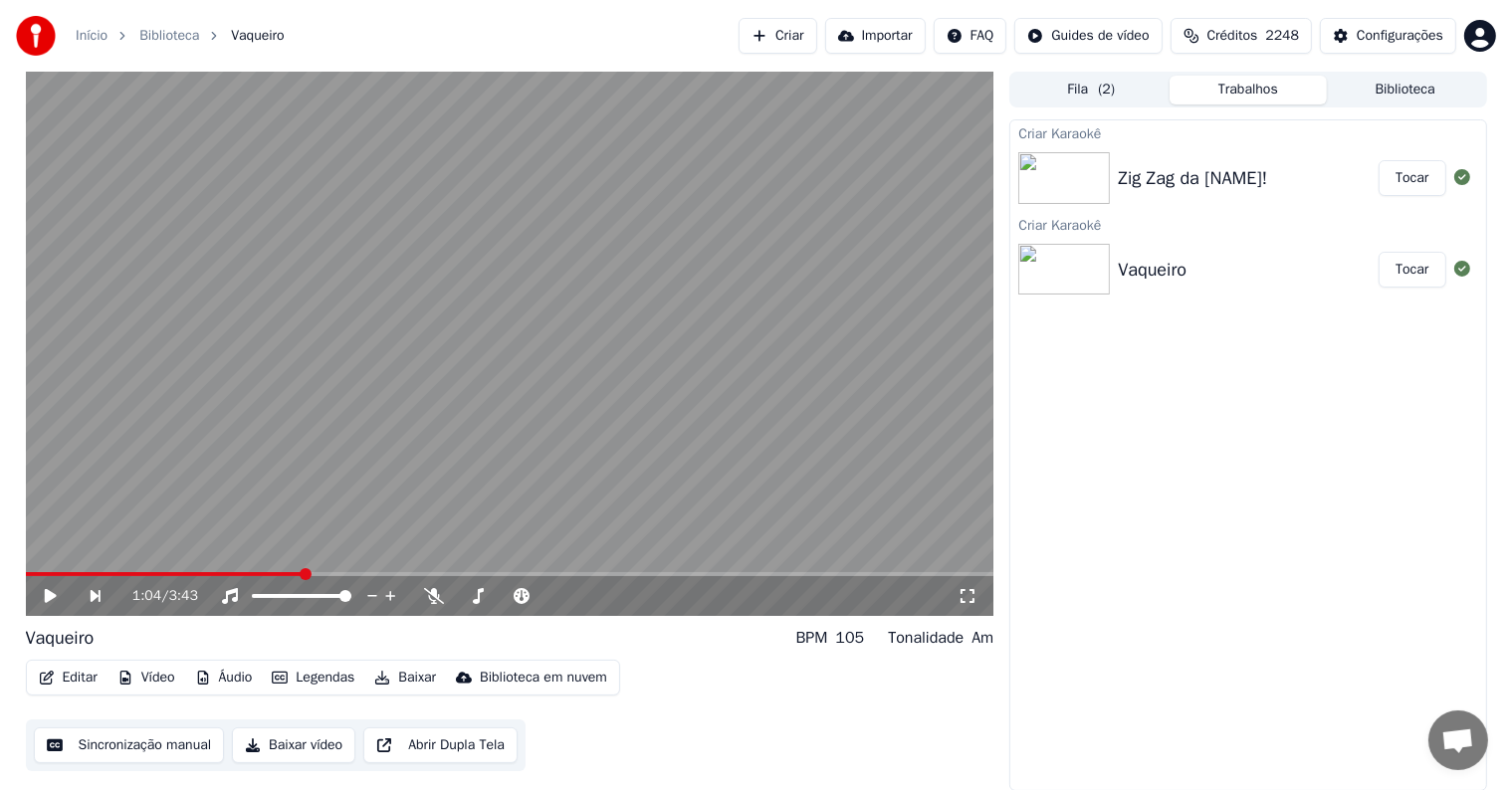 click on "Editar" at bounding box center (68, 678) 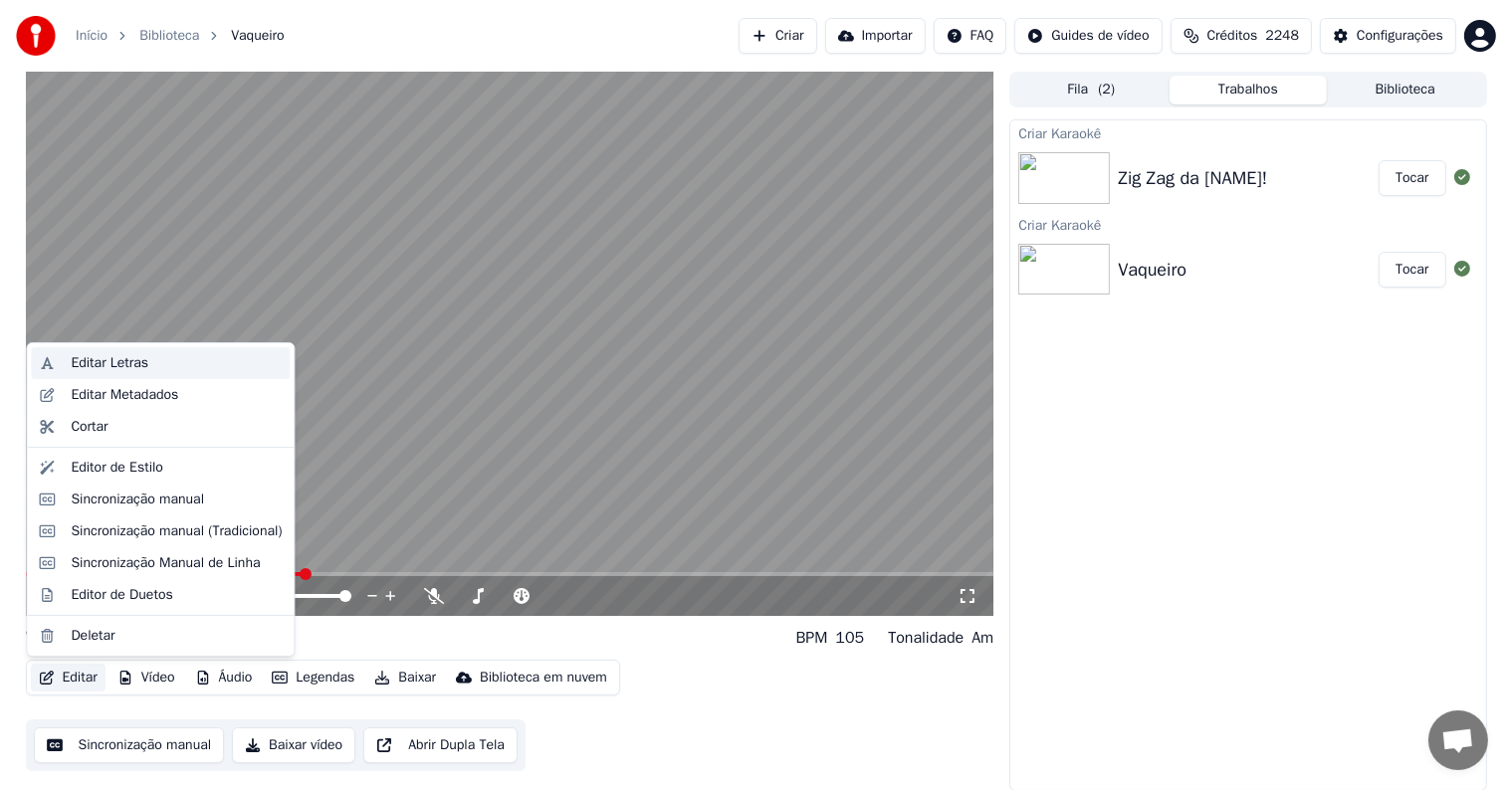click on "Editar Letras" at bounding box center (109, 363) 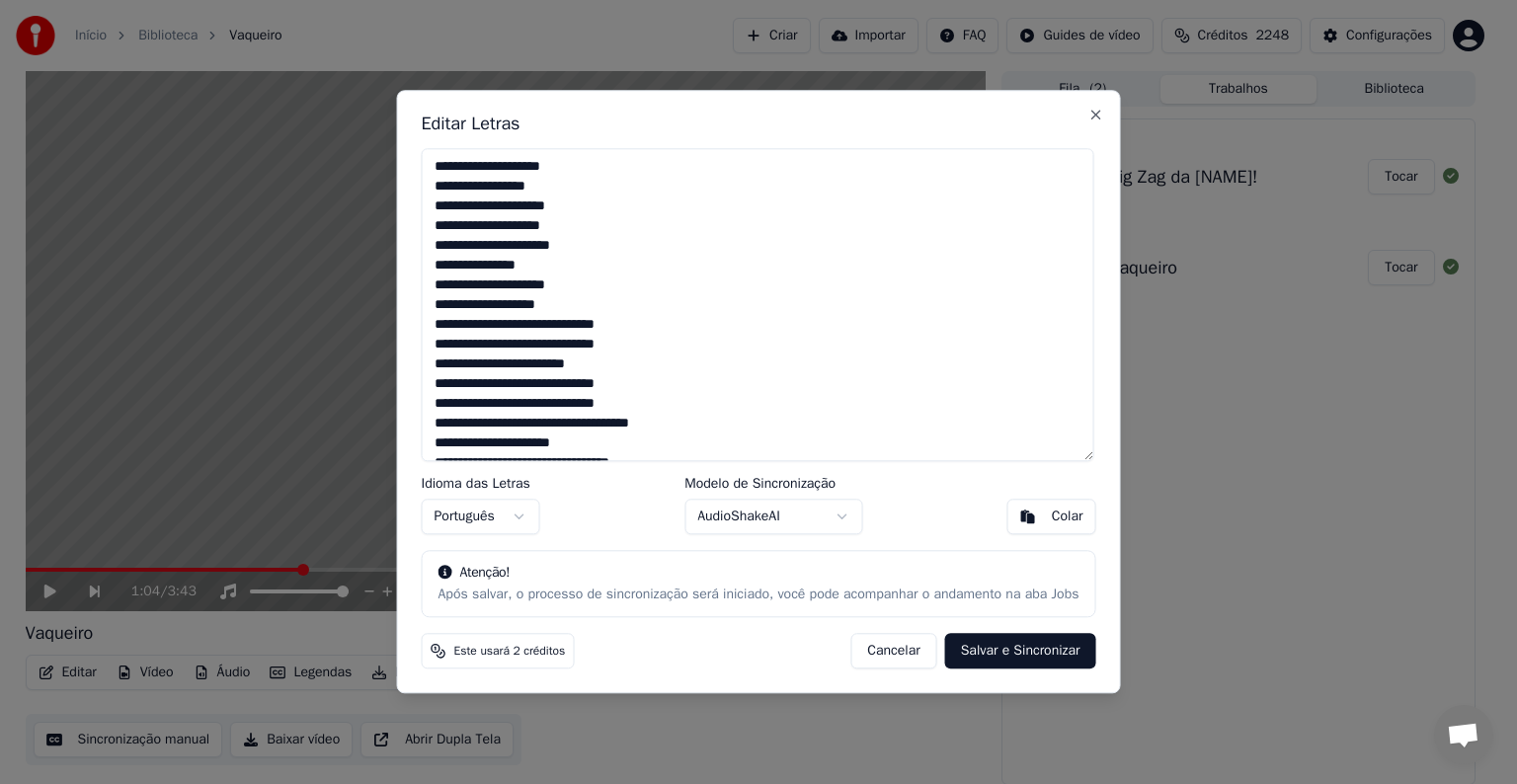 click at bounding box center (758, 304) 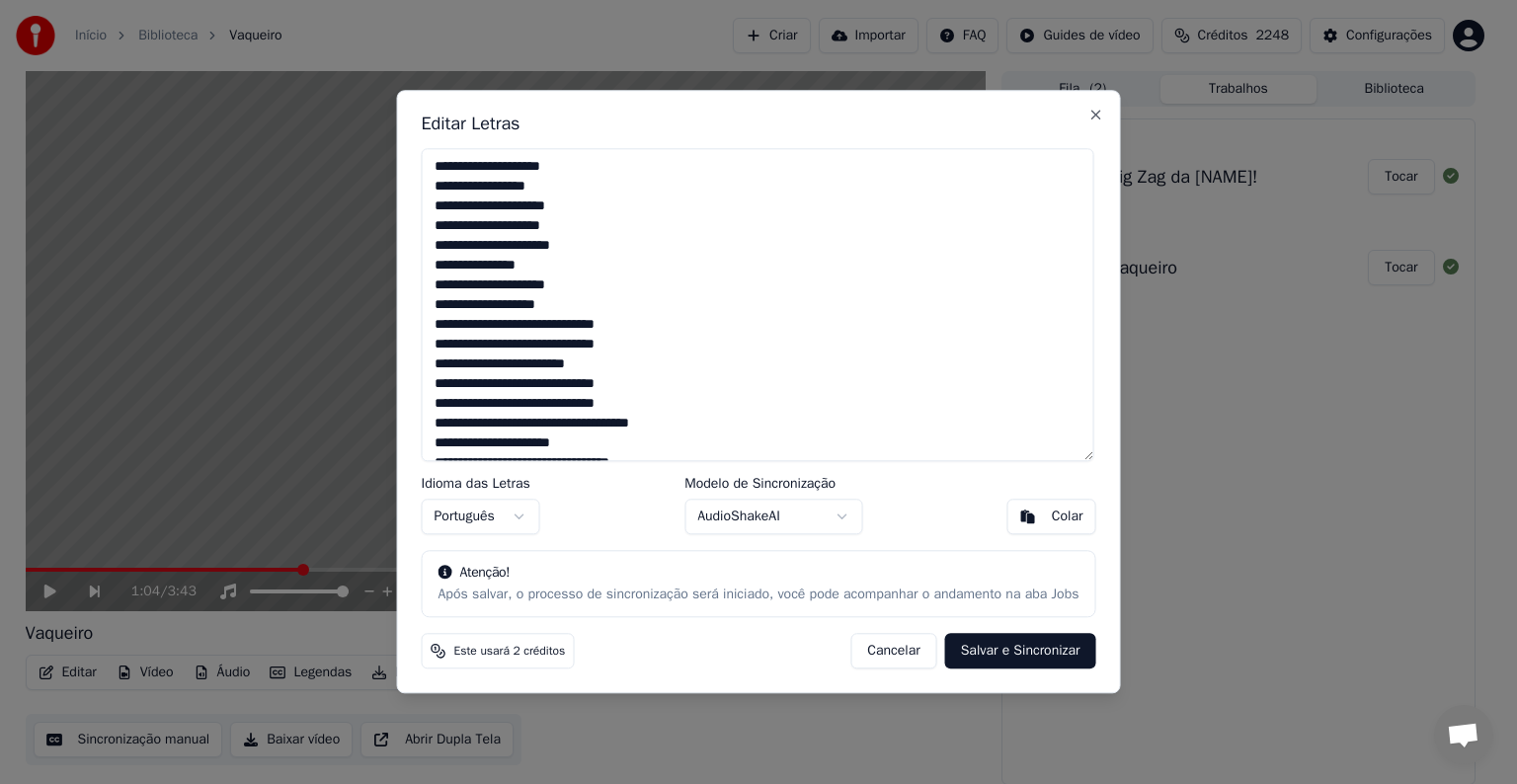 drag, startPoint x: 627, startPoint y: 444, endPoint x: 425, endPoint y: 136, distance: 368.33137 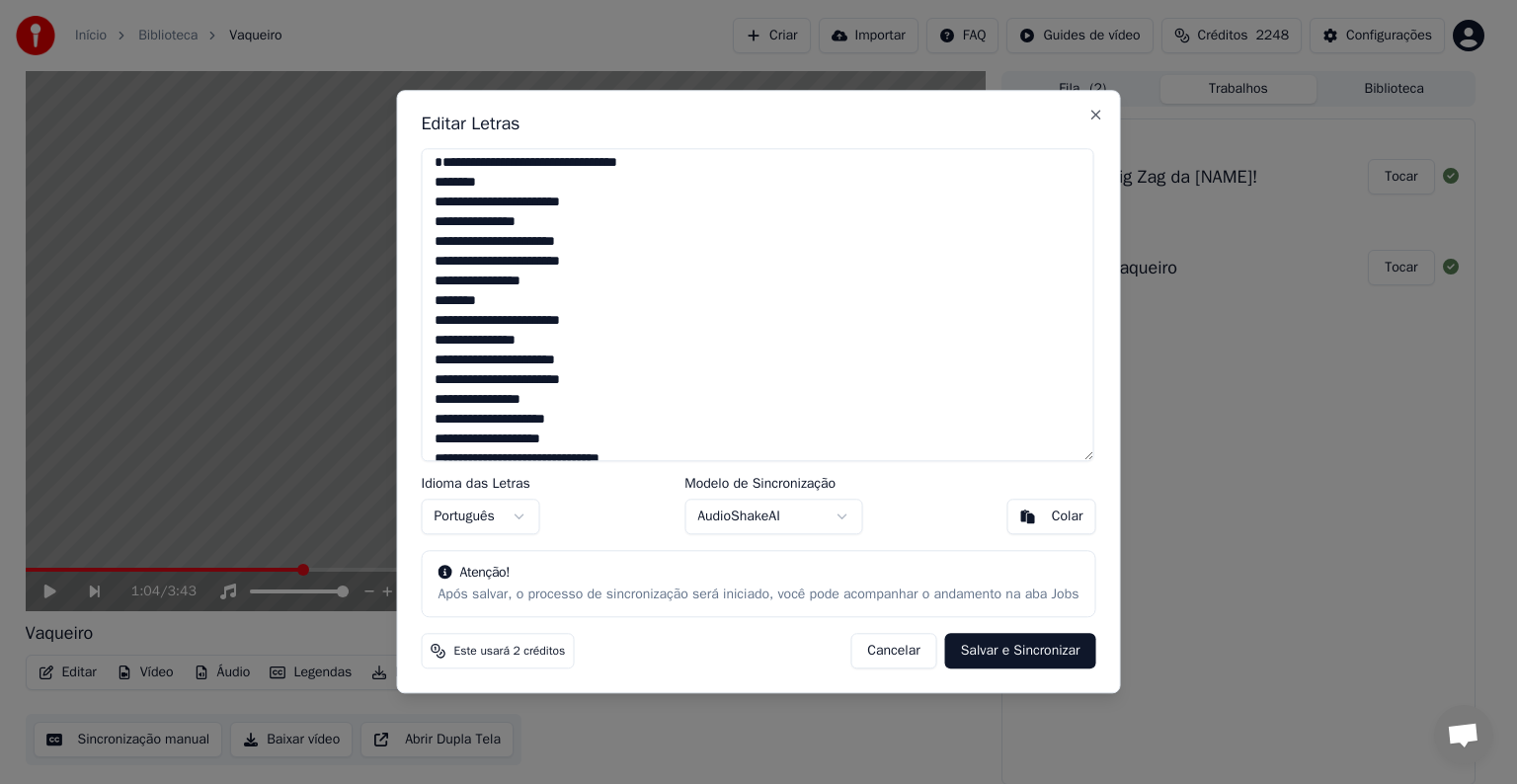 scroll, scrollTop: 0, scrollLeft: 0, axis: both 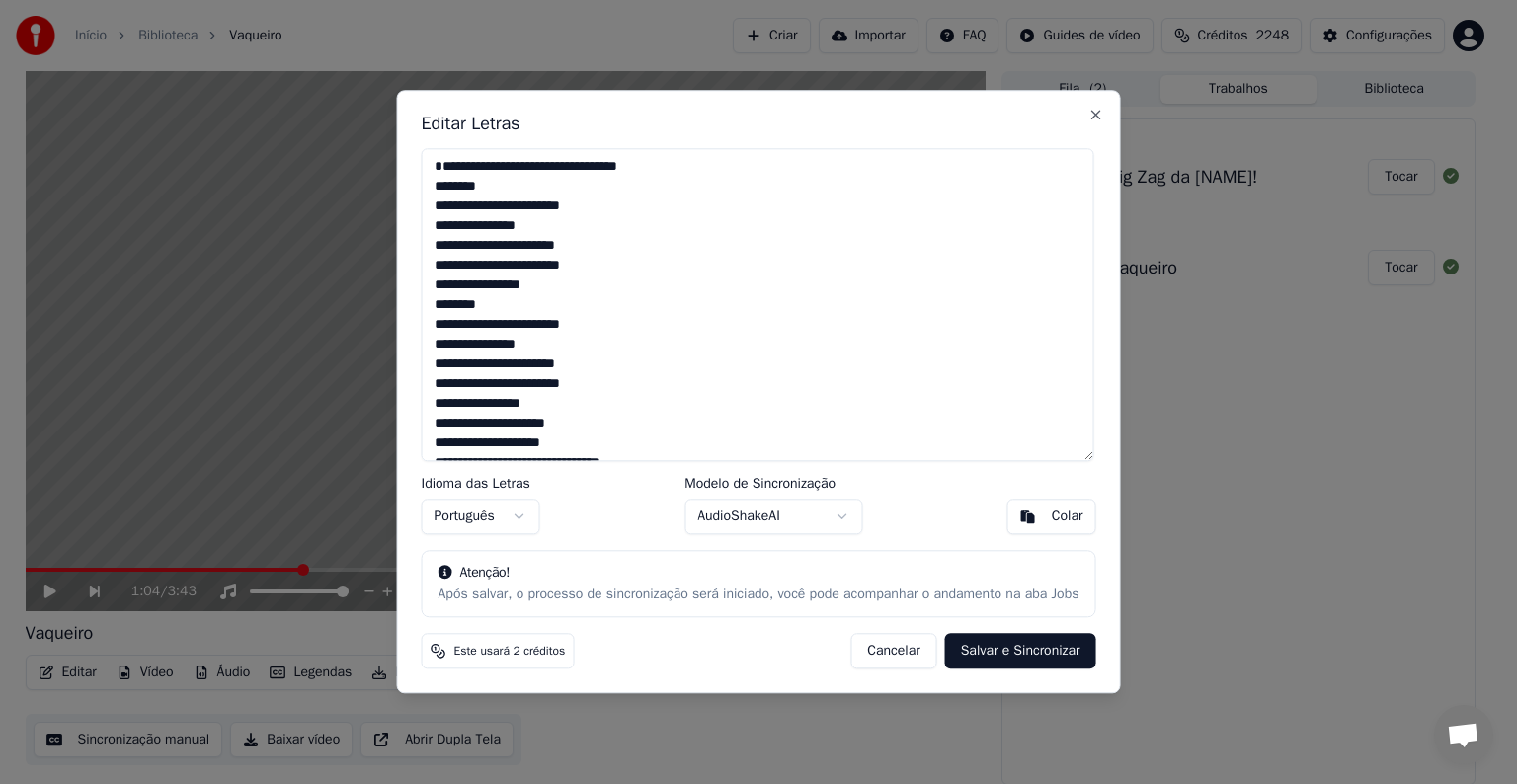 drag, startPoint x: 692, startPoint y: 458, endPoint x: 419, endPoint y: 143, distance: 416.8381 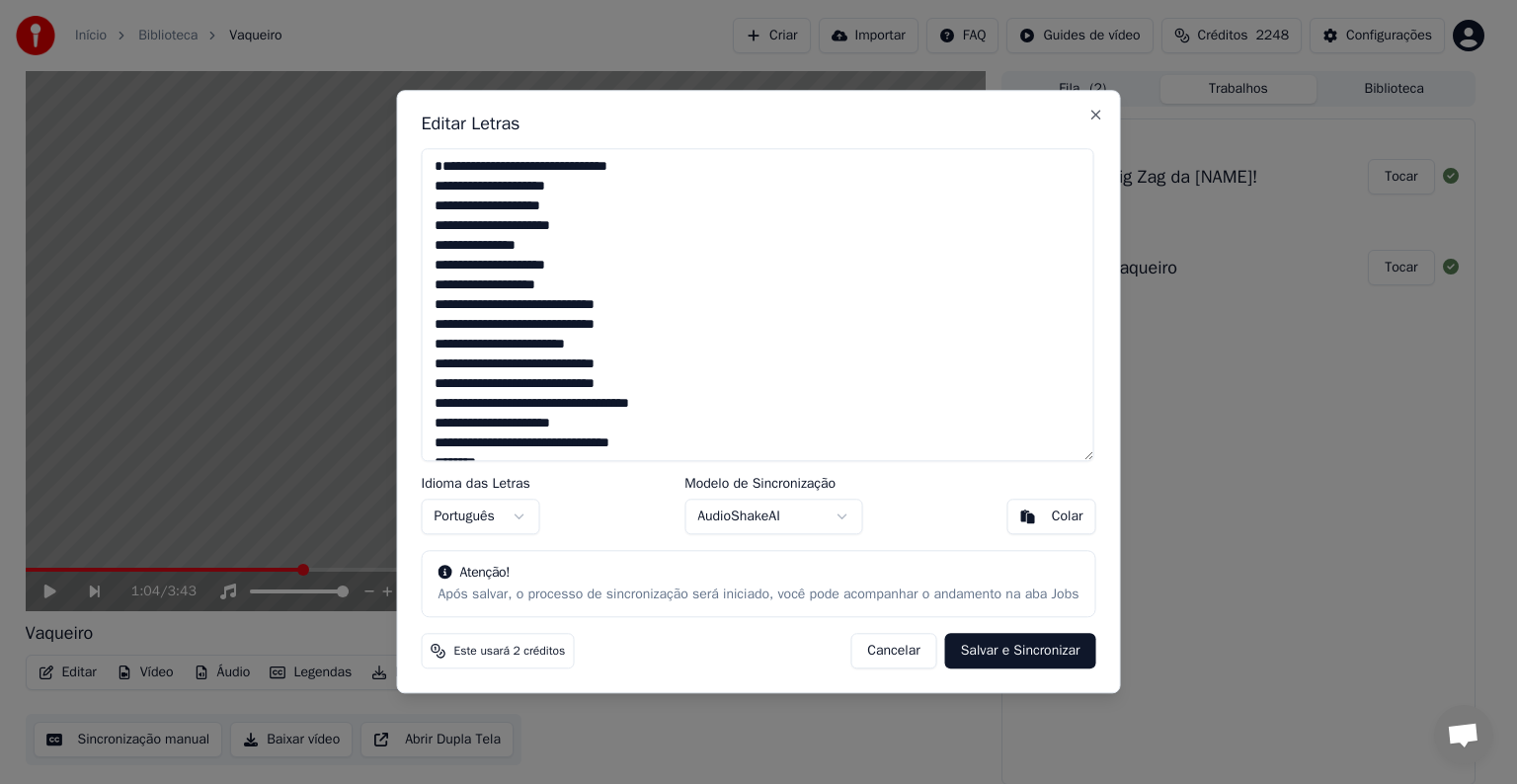drag, startPoint x: 597, startPoint y: 431, endPoint x: 439, endPoint y: 148, distance: 324.1188 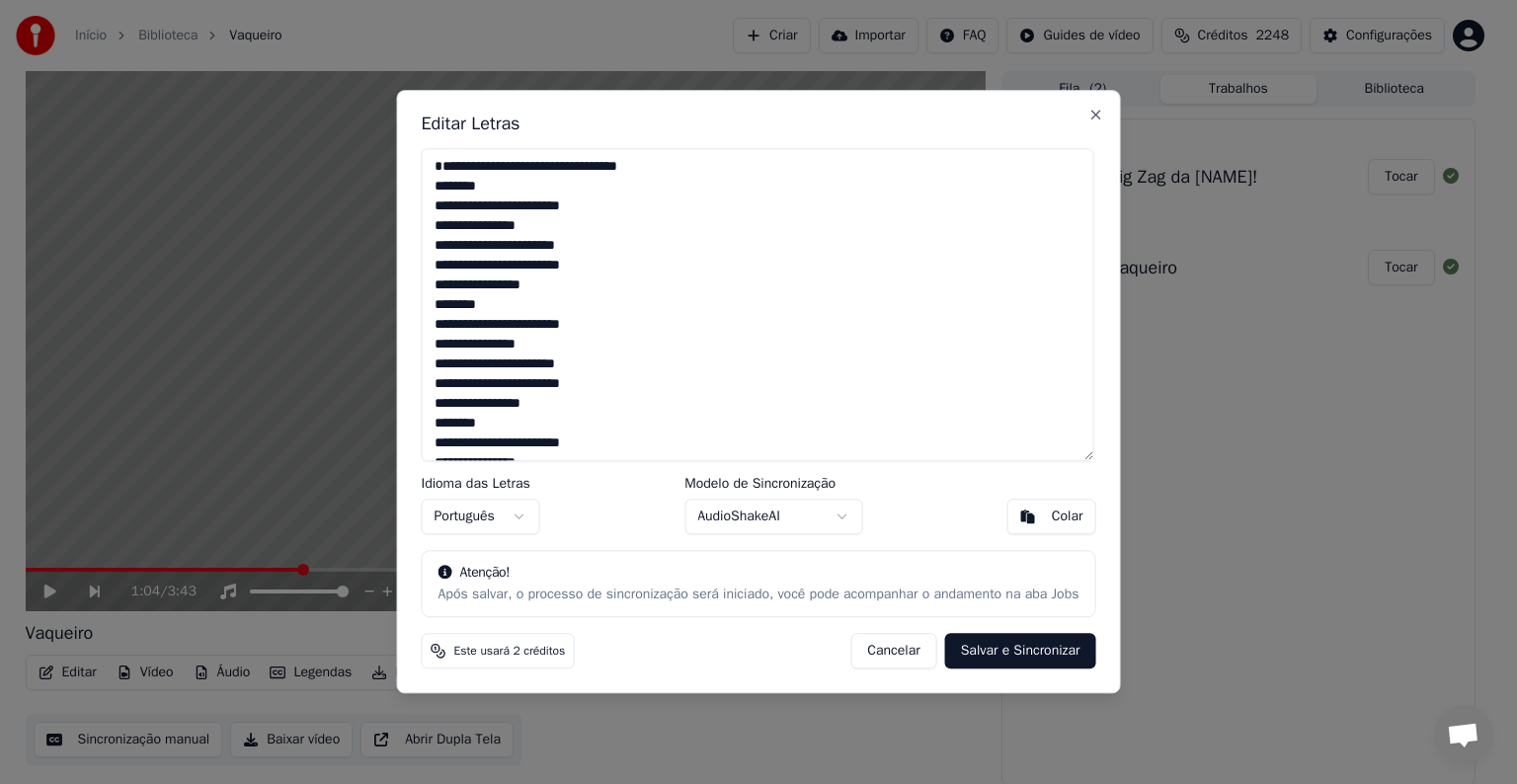 scroll, scrollTop: 43, scrollLeft: 0, axis: vertical 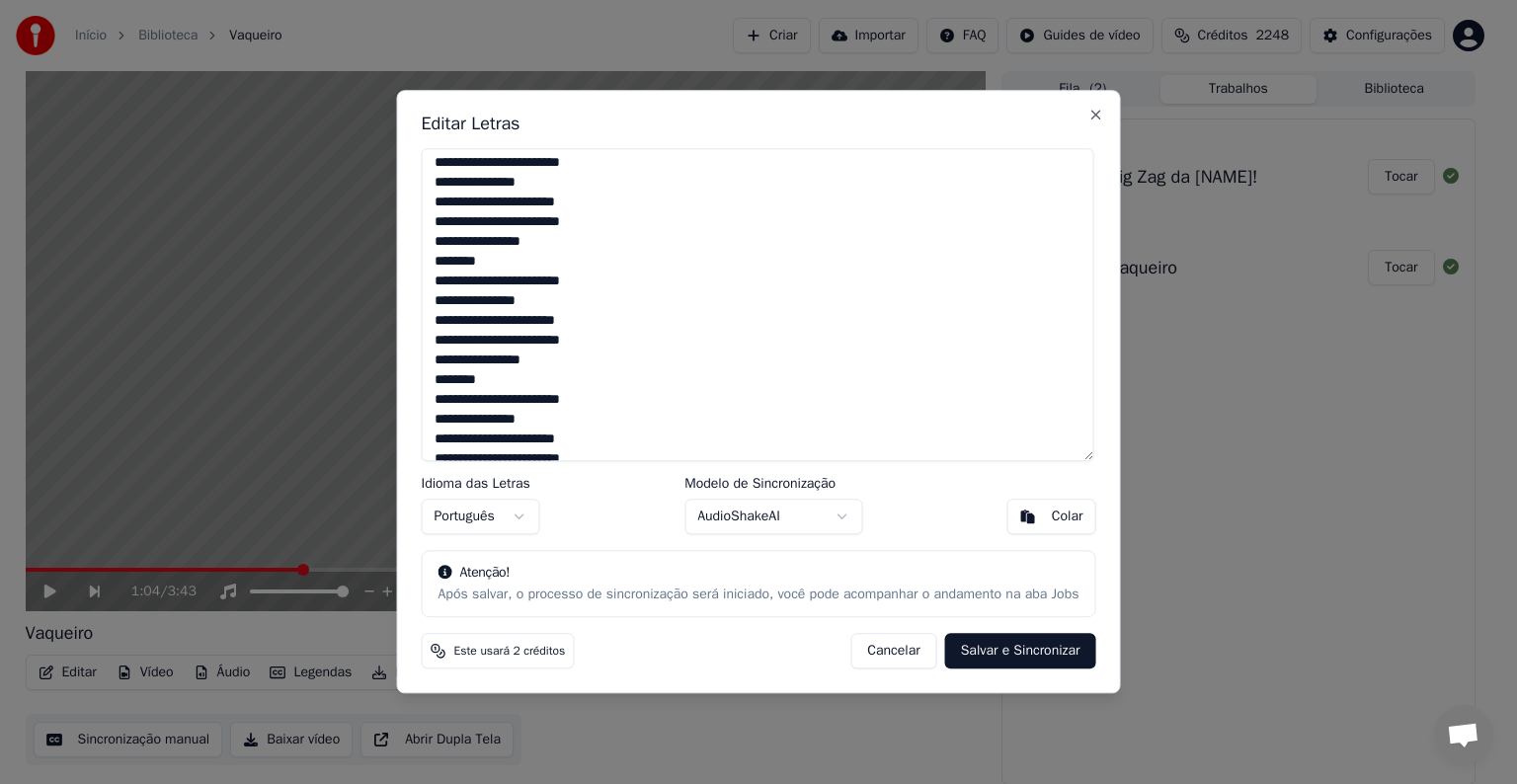 drag, startPoint x: 565, startPoint y: 450, endPoint x: 439, endPoint y: 414, distance: 131.04198 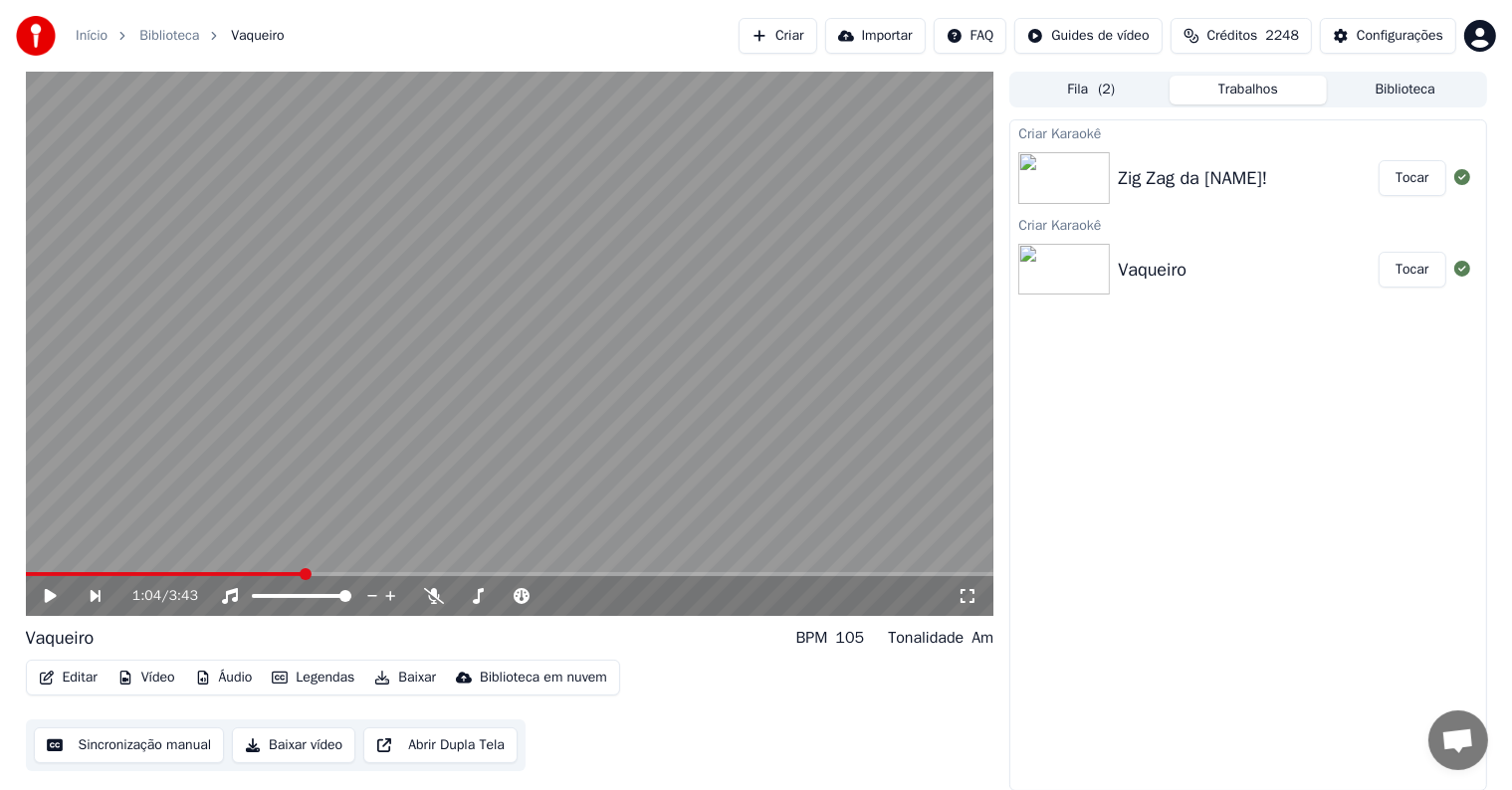 click on "Editar" at bounding box center (68, 678) 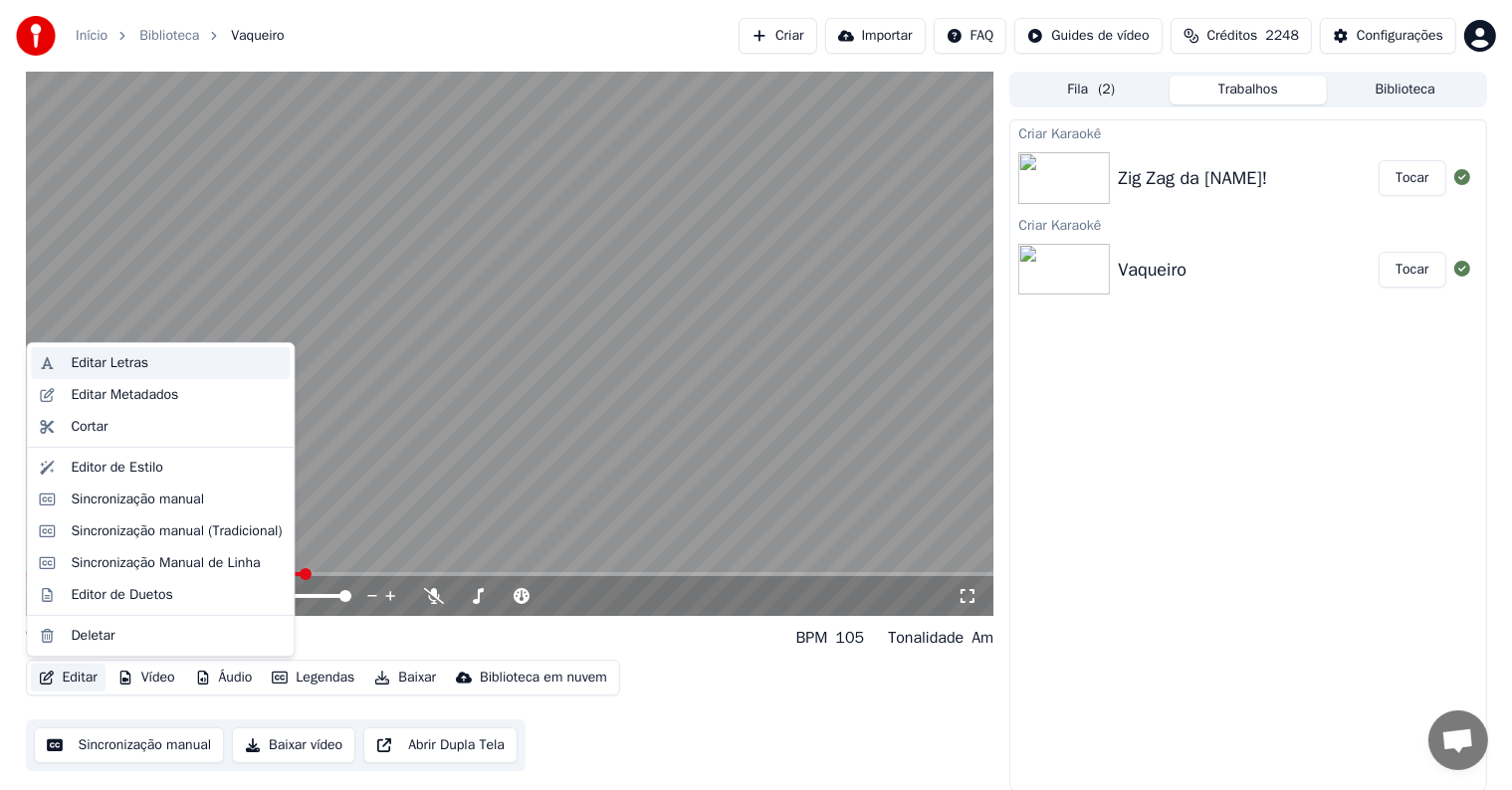 click on "Editar Letras" at bounding box center (109, 363) 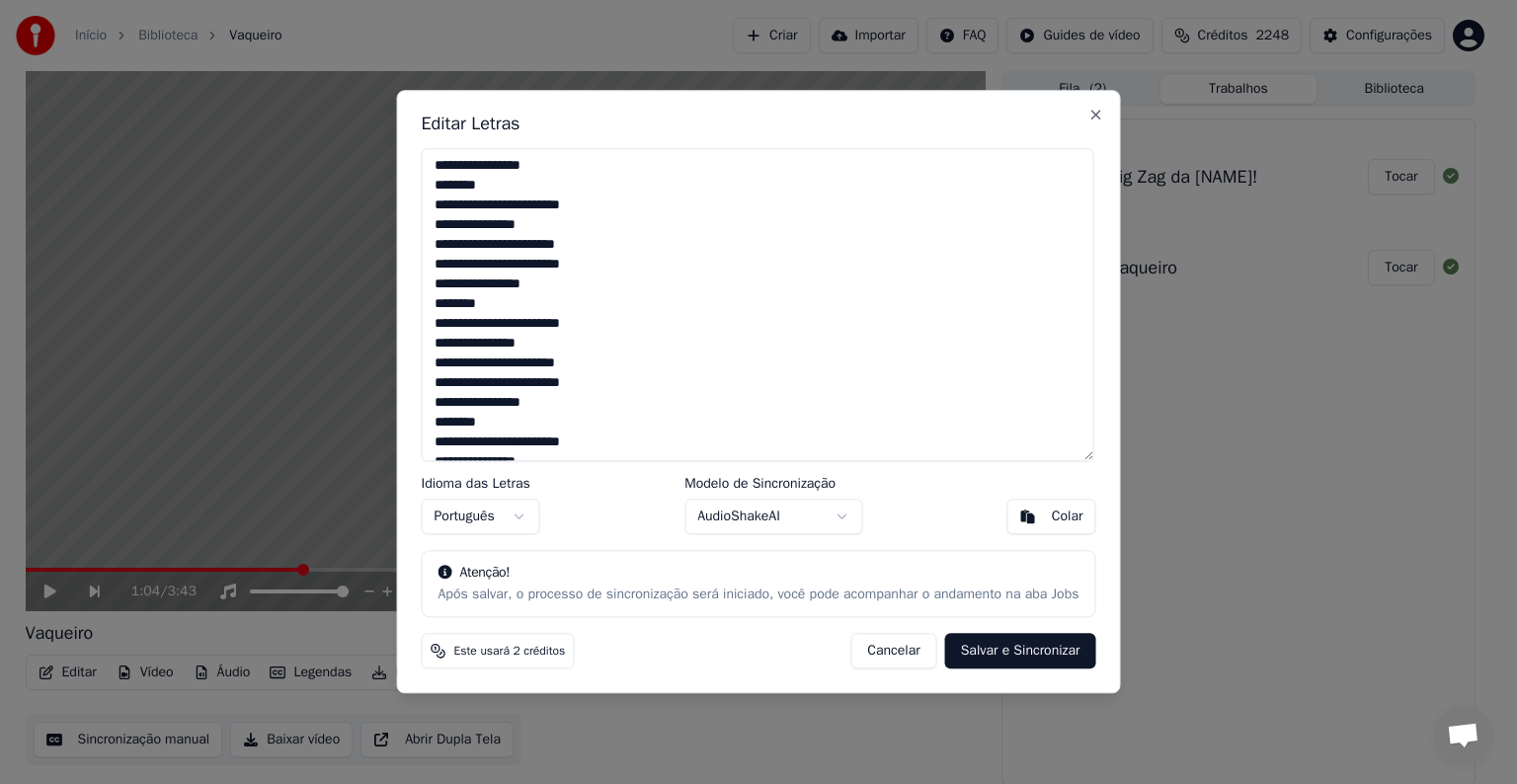 scroll, scrollTop: 1184, scrollLeft: 0, axis: vertical 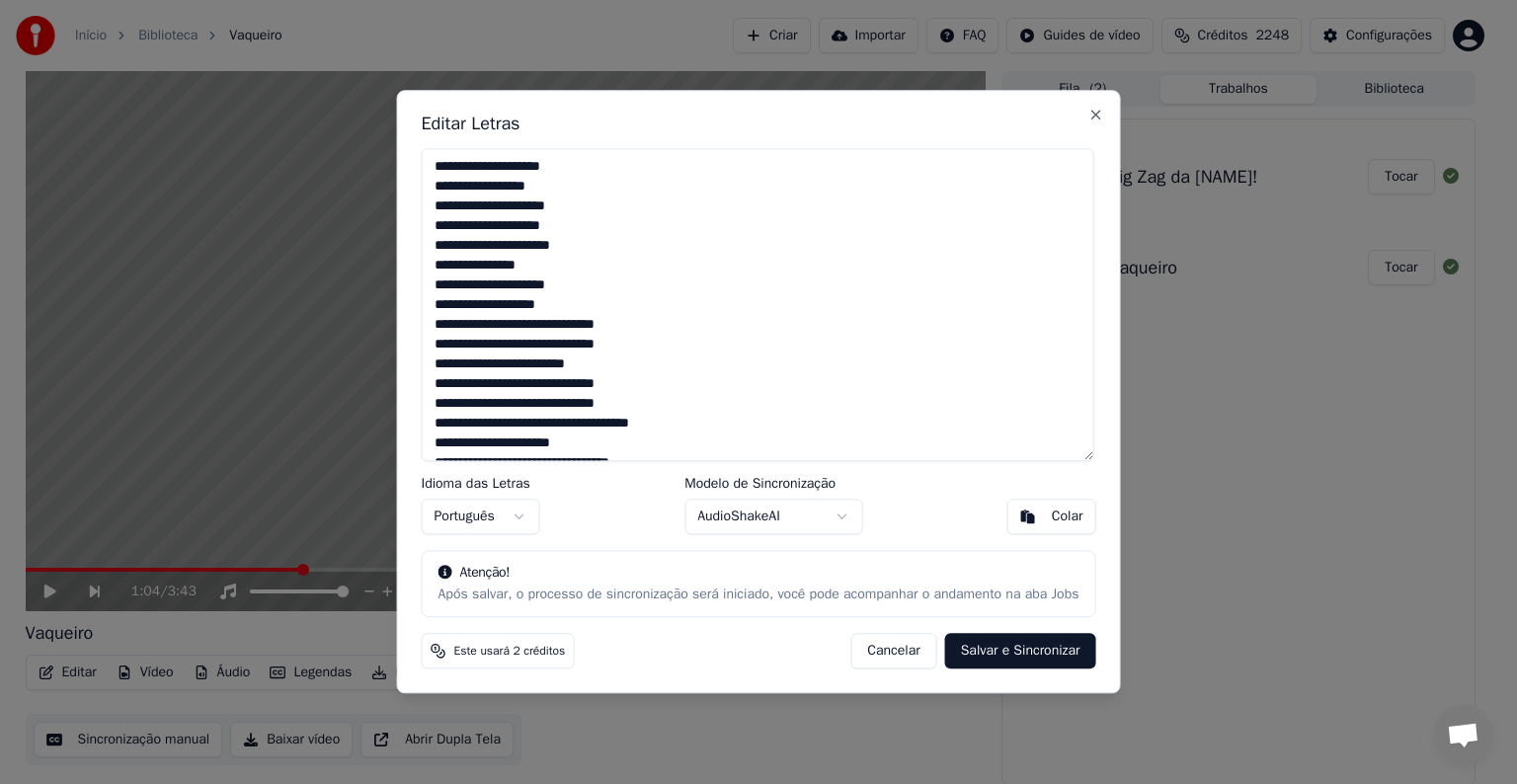 drag, startPoint x: 486, startPoint y: 446, endPoint x: 434, endPoint y: 166, distance: 284.7876 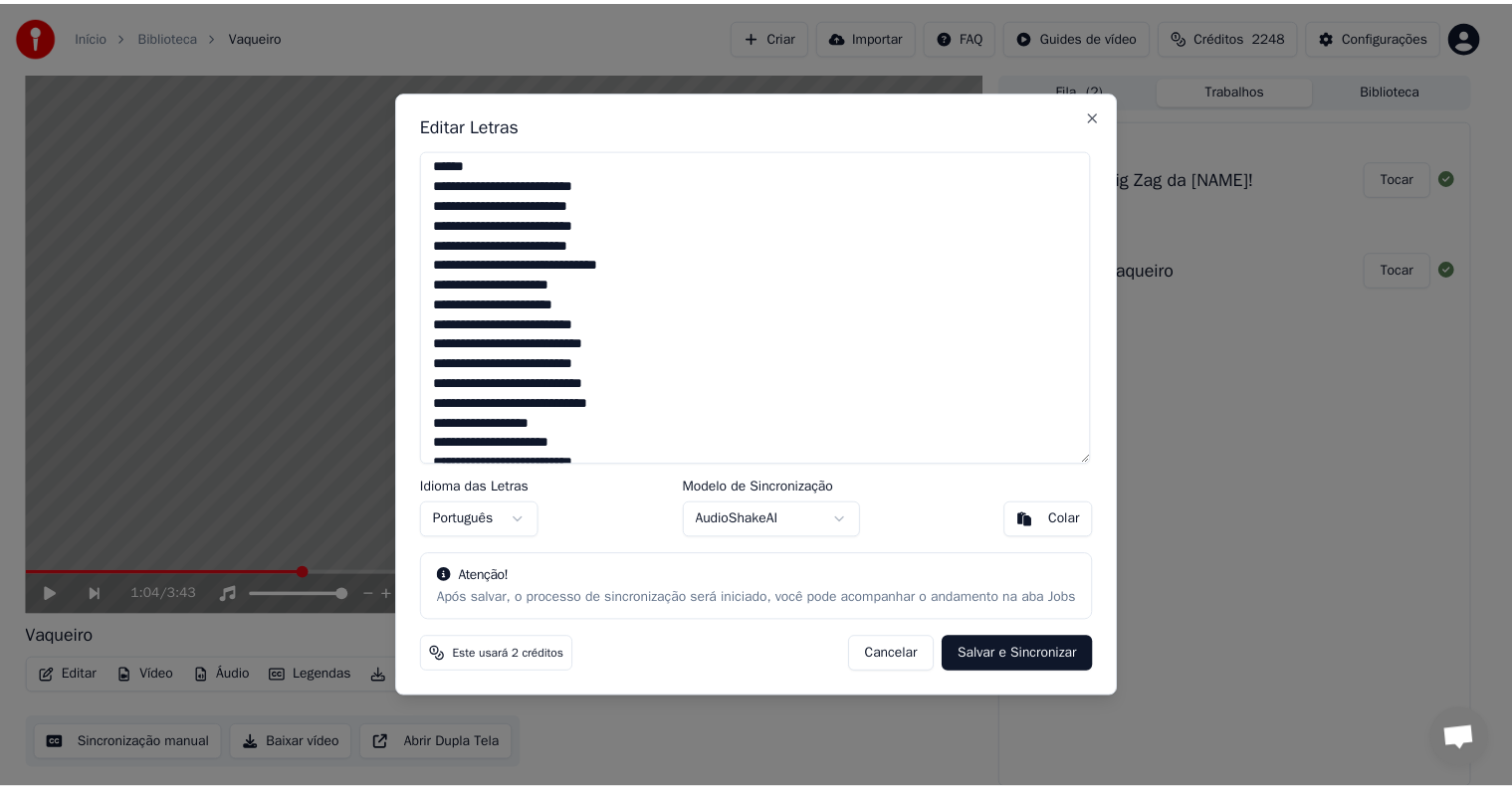 scroll, scrollTop: 0, scrollLeft: 0, axis: both 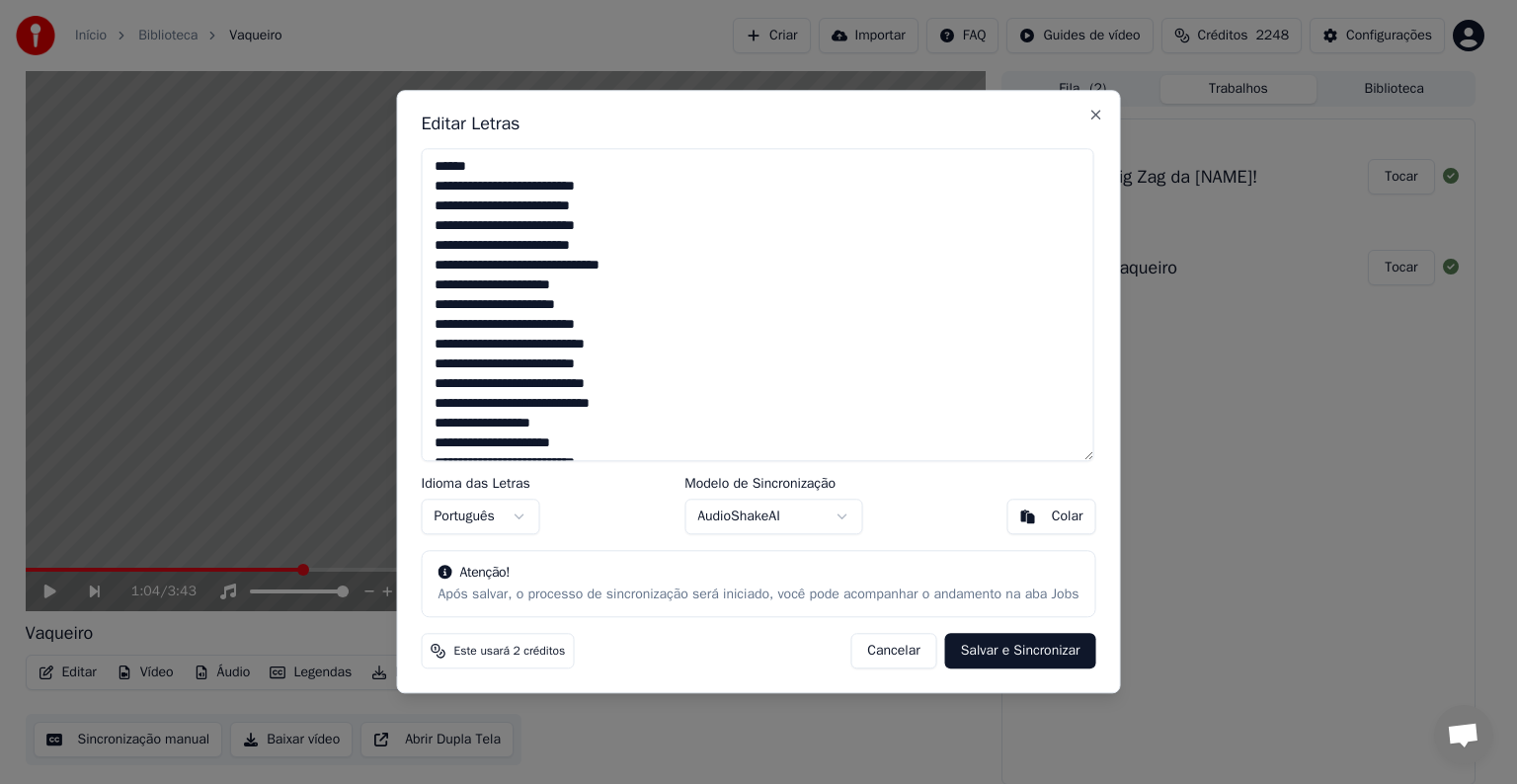 type on "**********" 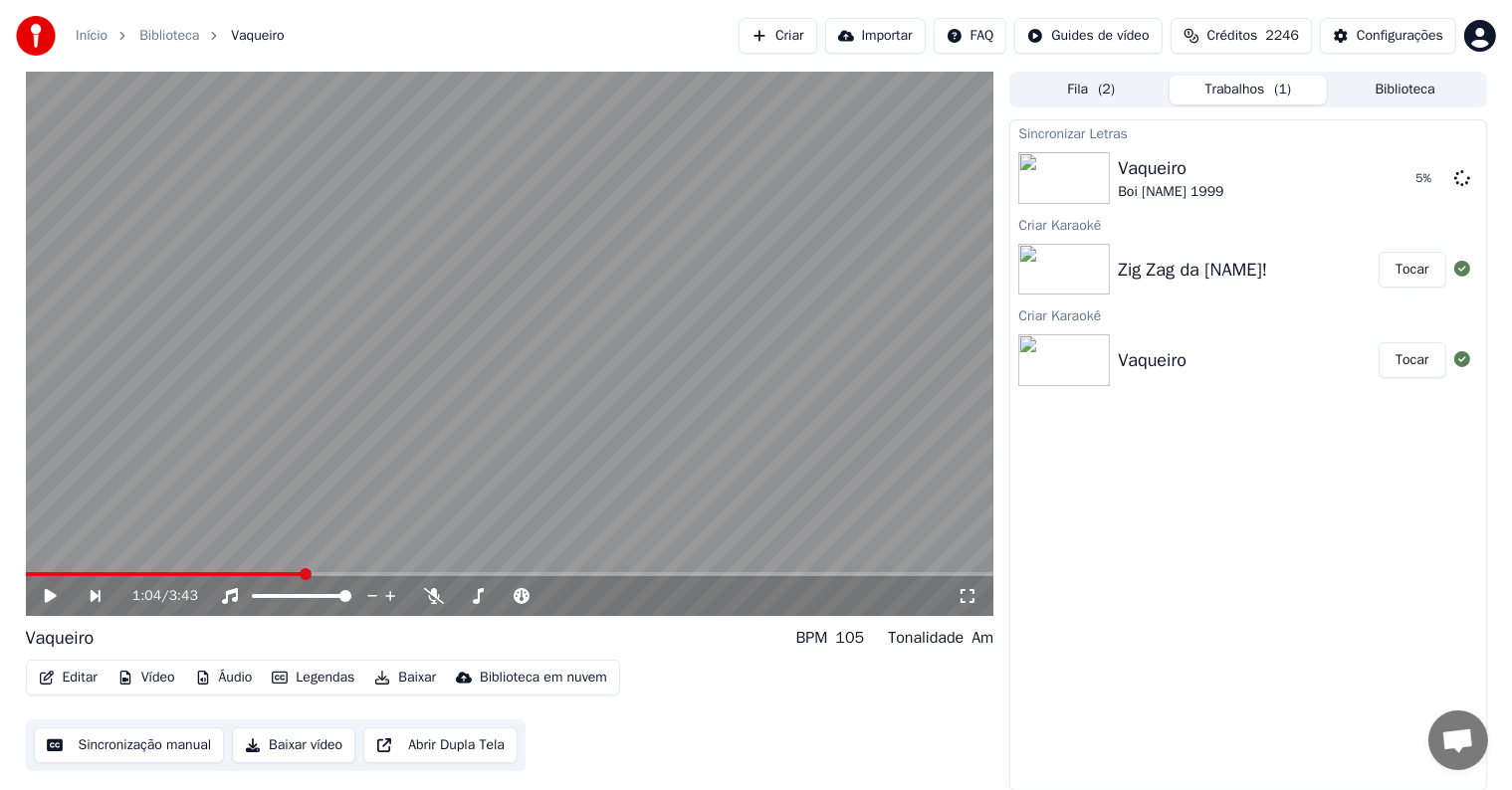 click on "Criar" at bounding box center (777, 36) 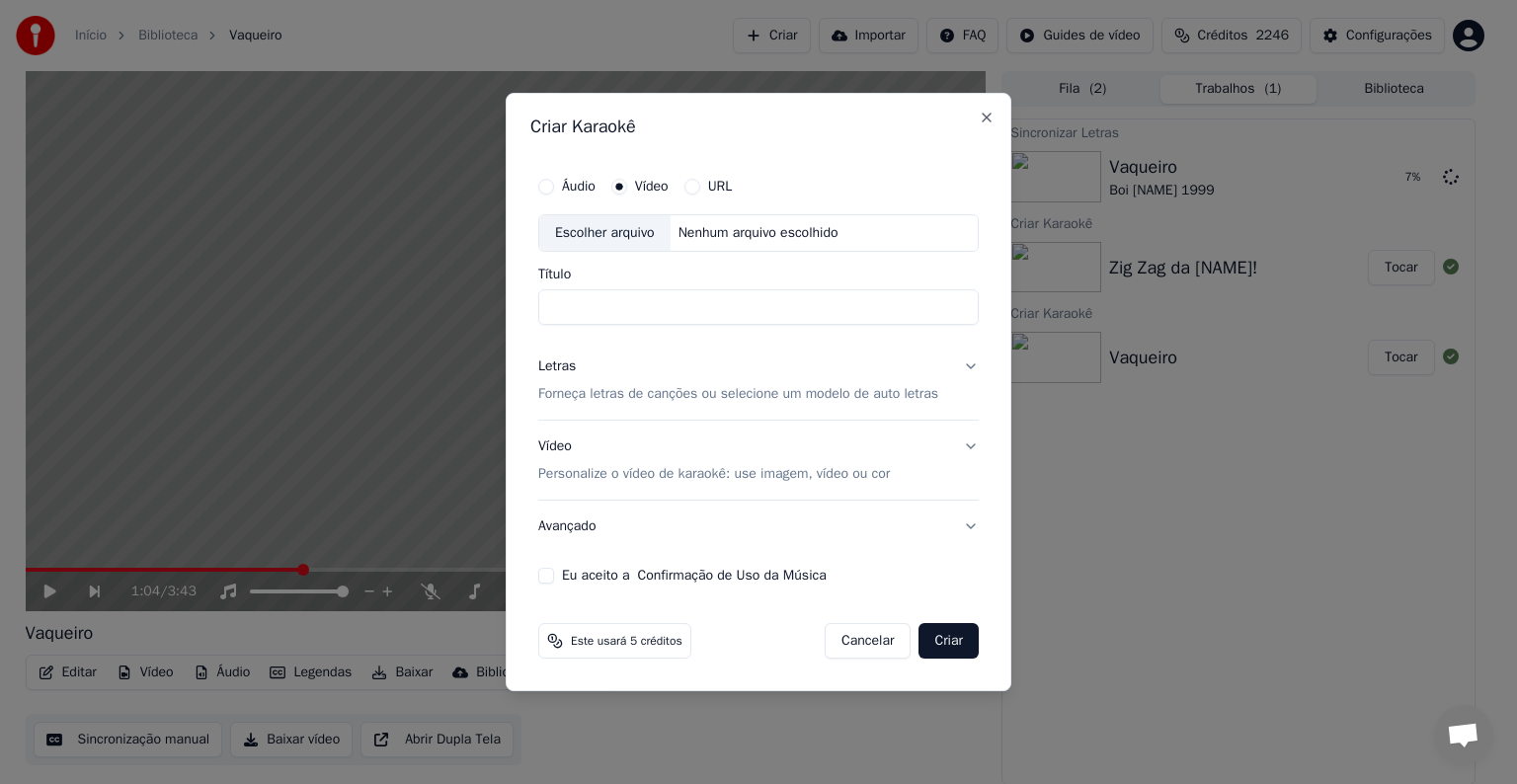 click on "Cancelar" at bounding box center [867, 641] 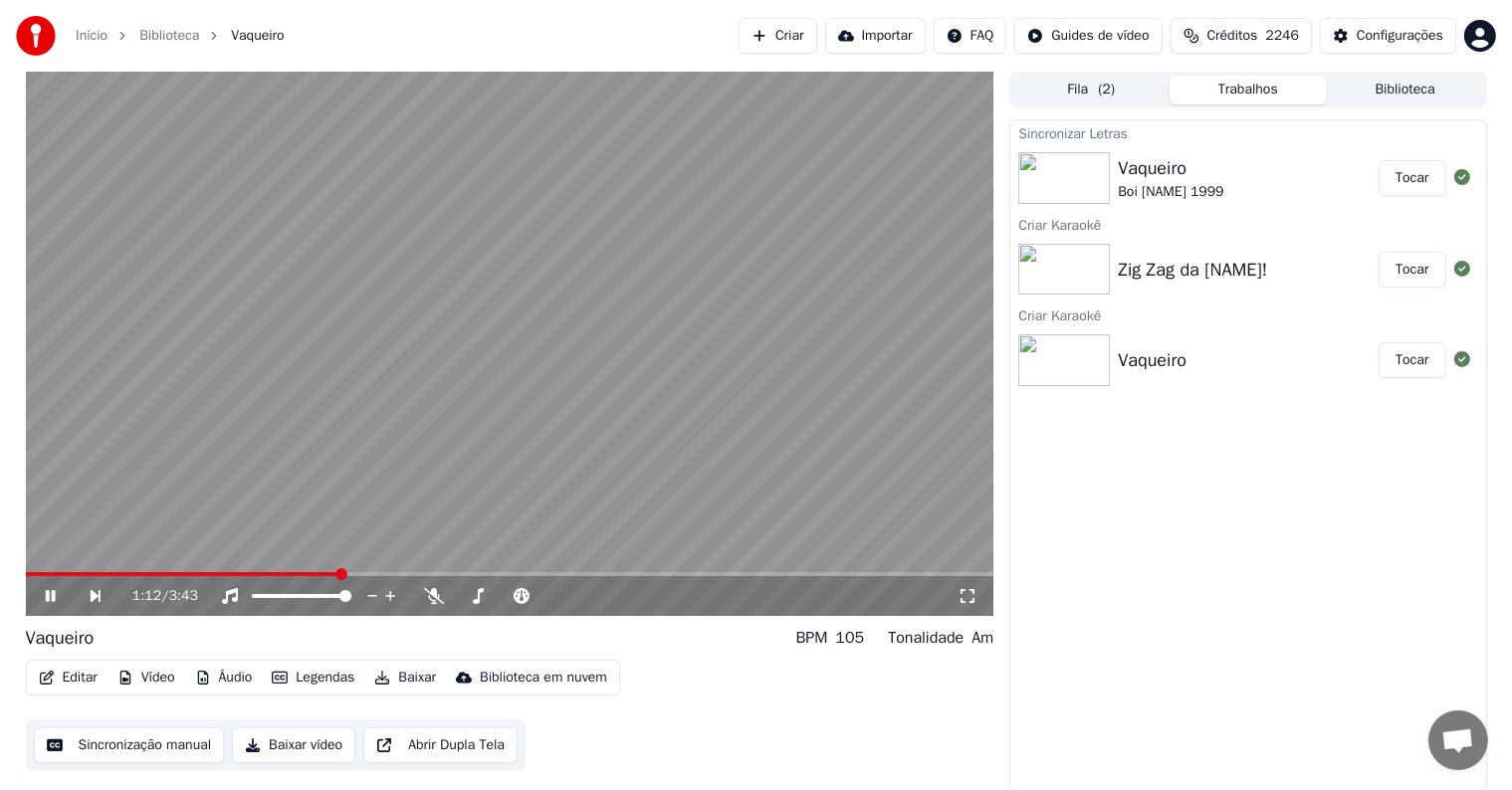 click at bounding box center [510, 343] 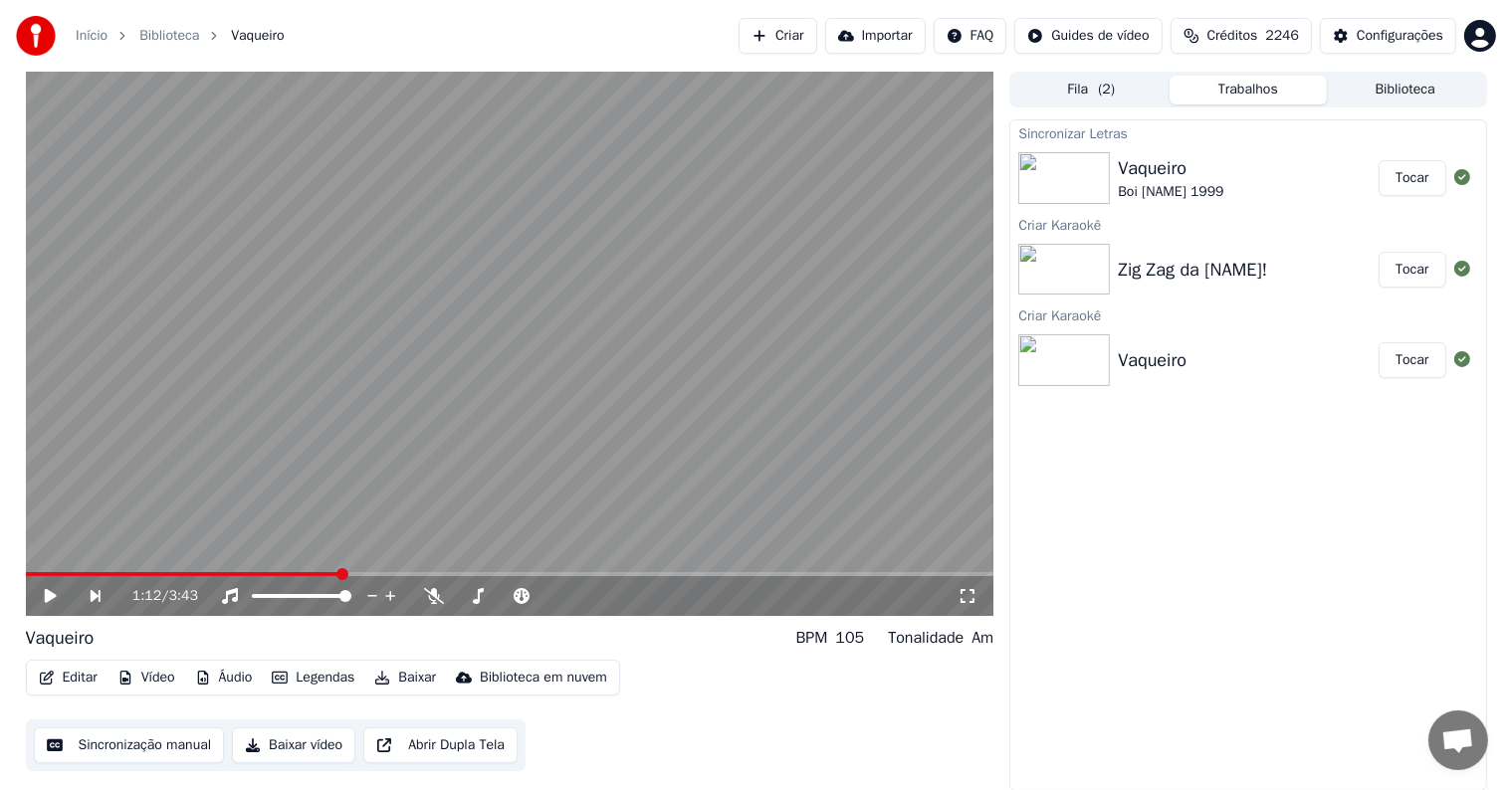 click on "Tocar" at bounding box center [1411, 178] 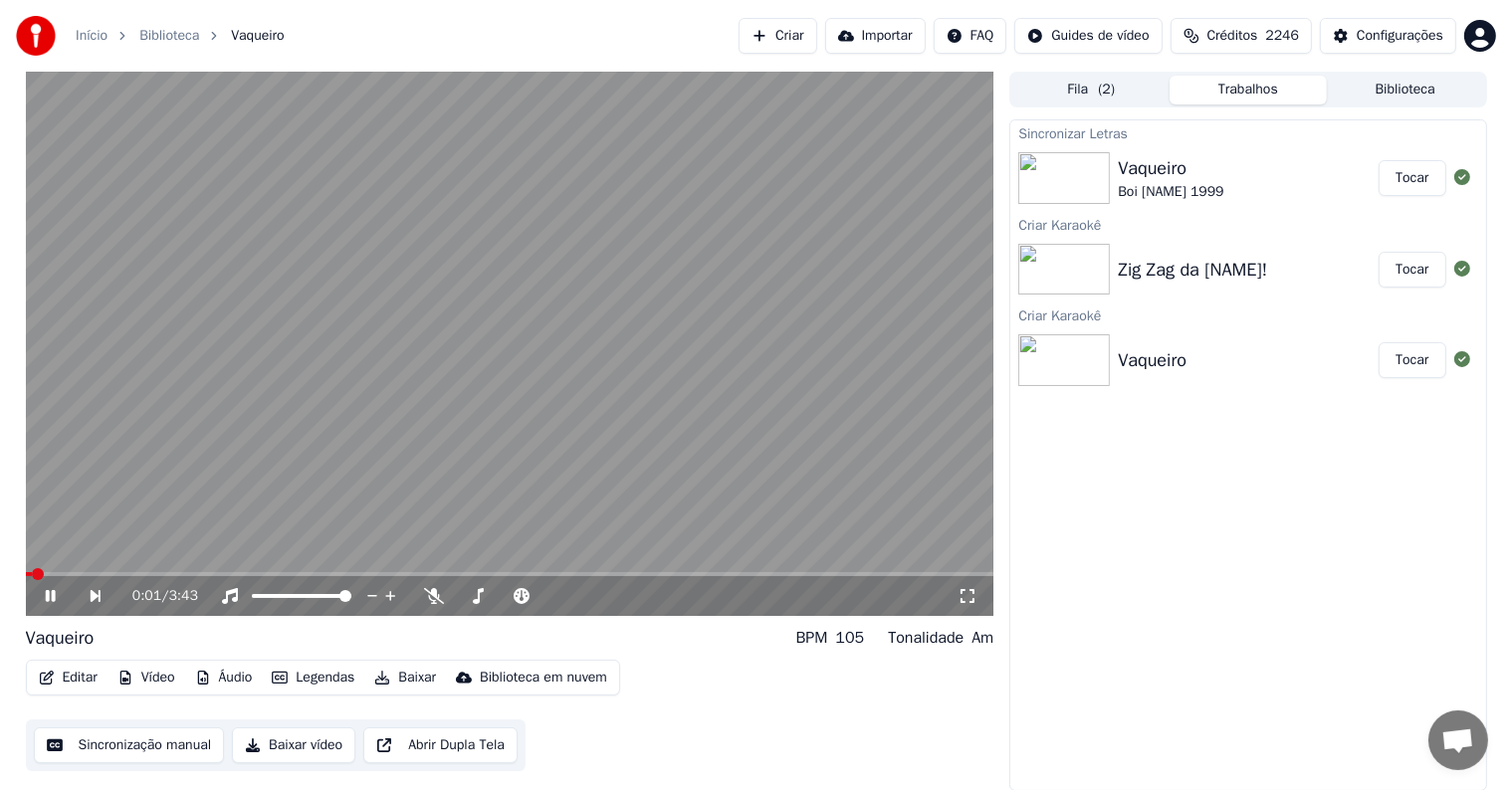 click at bounding box center (510, 343) 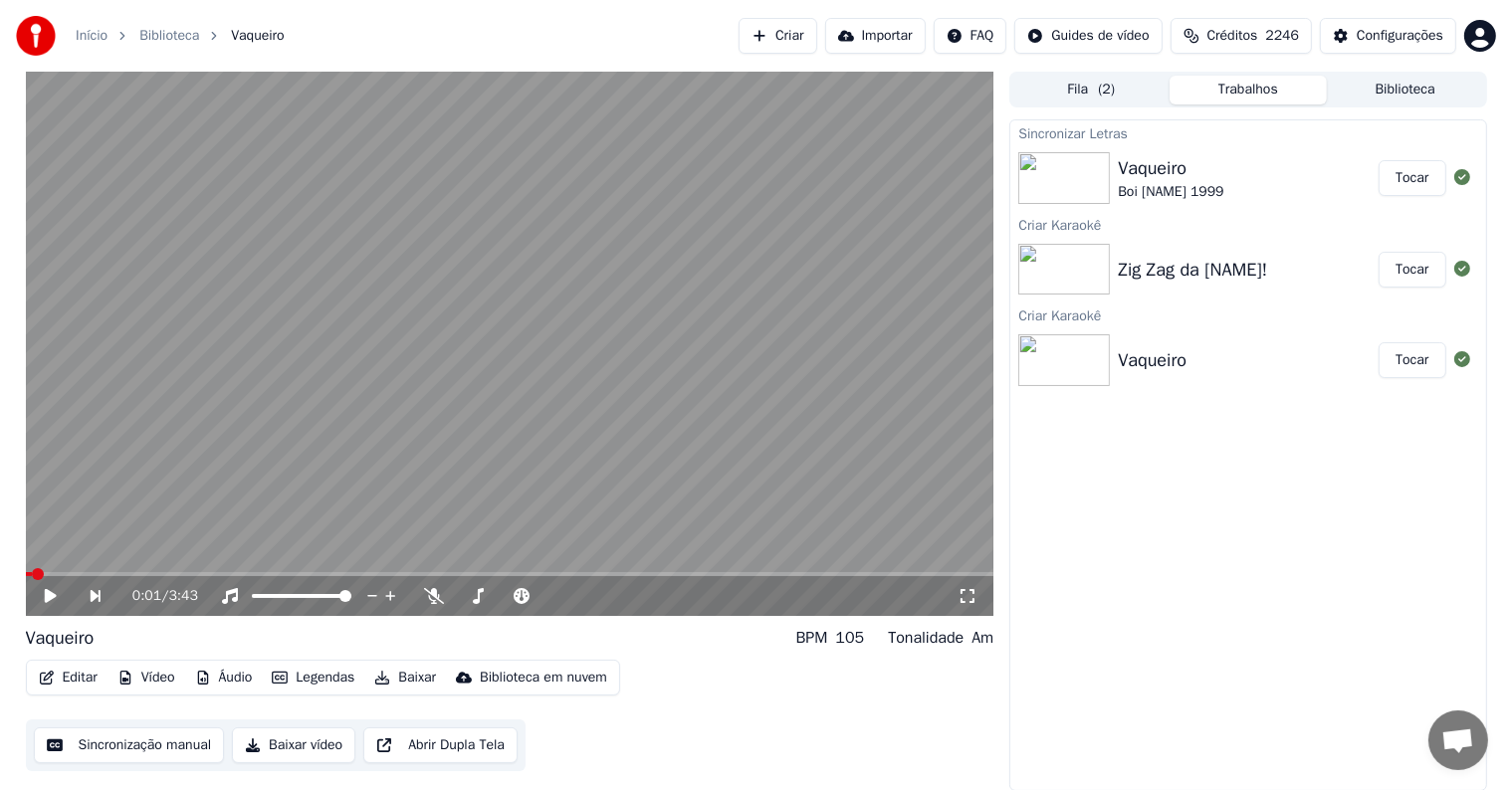 click on "Sincronização manual" at bounding box center [129, 745] 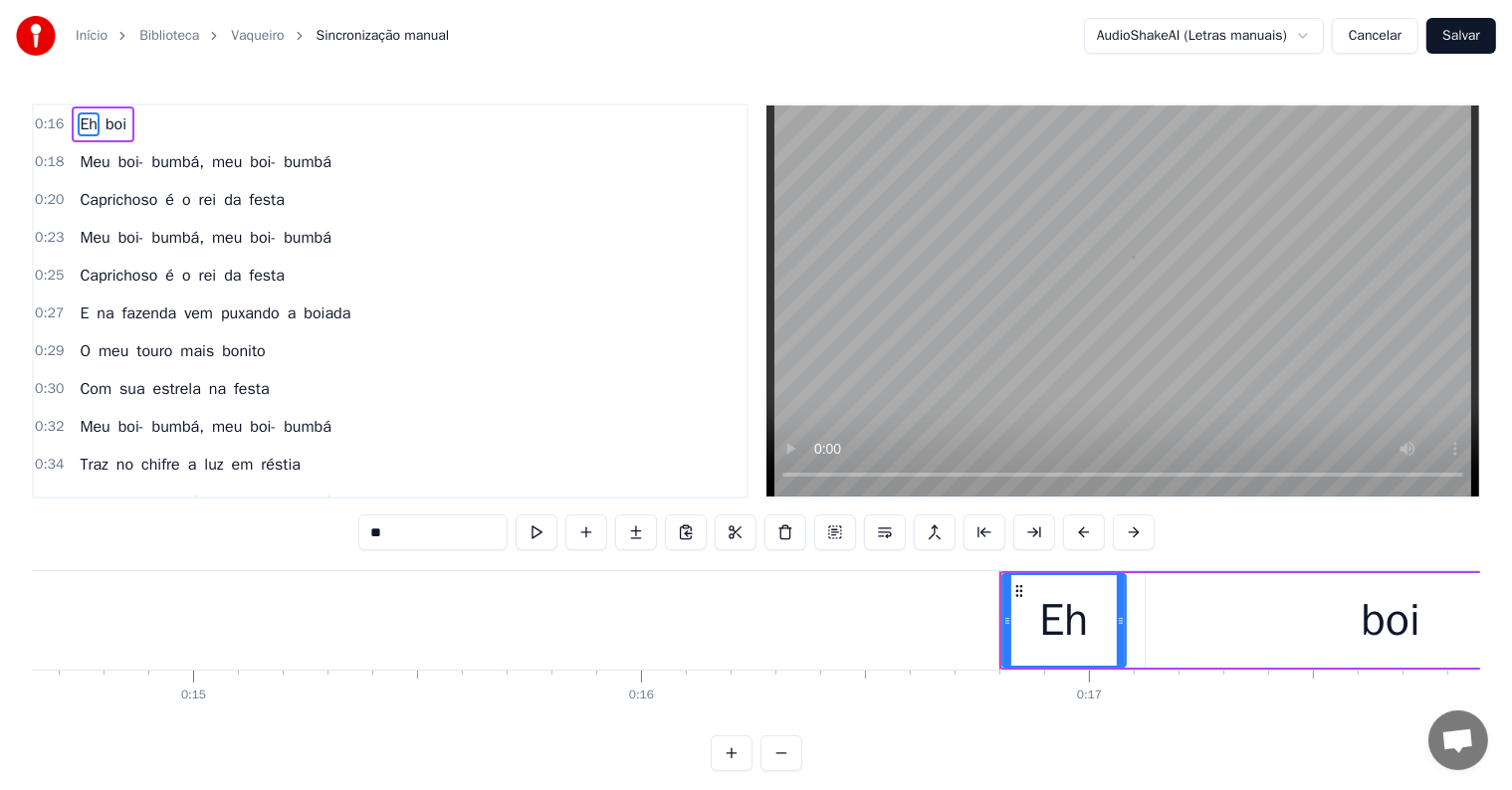 scroll, scrollTop: 0, scrollLeft: 7425, axis: horizontal 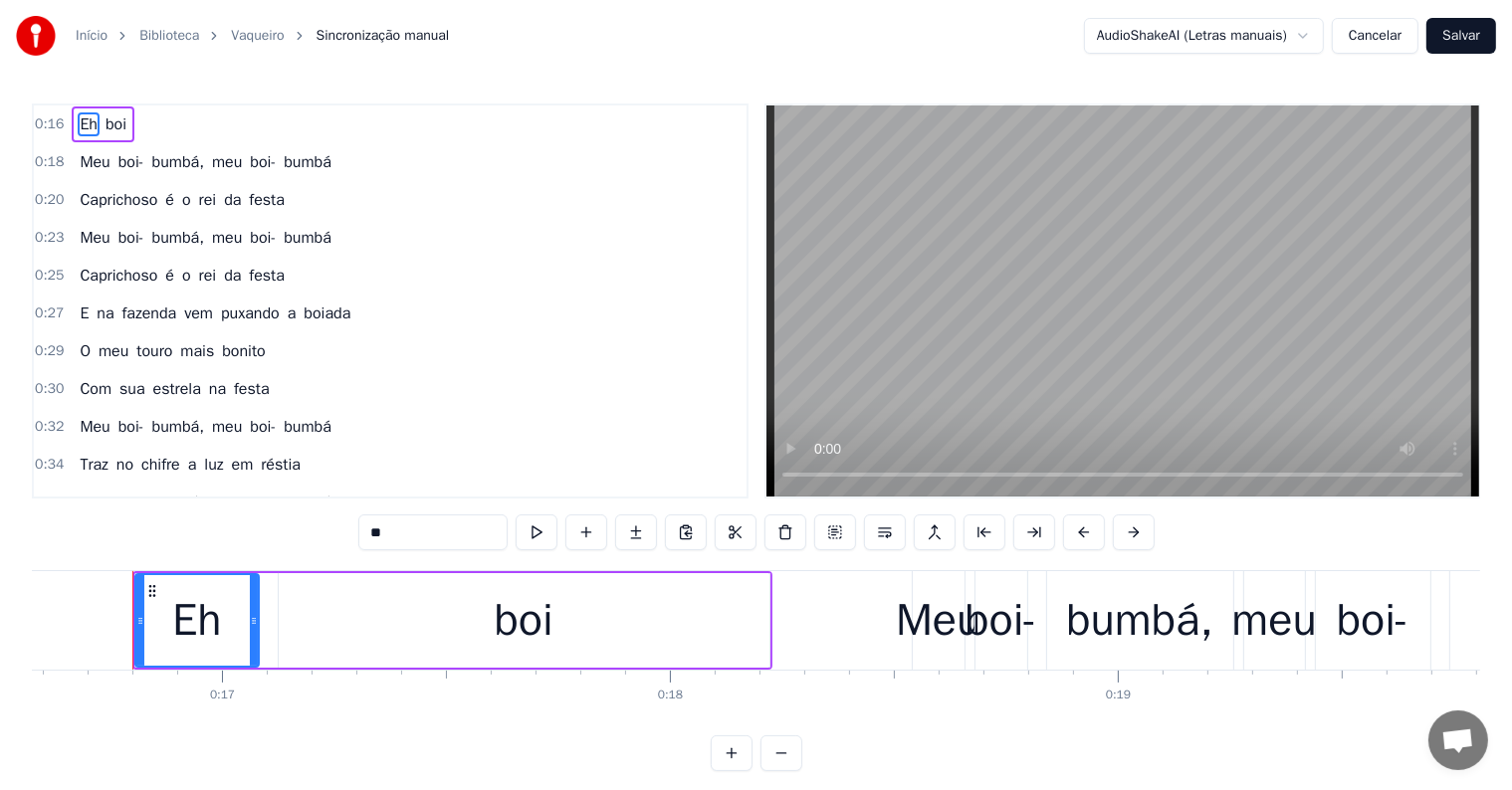 type 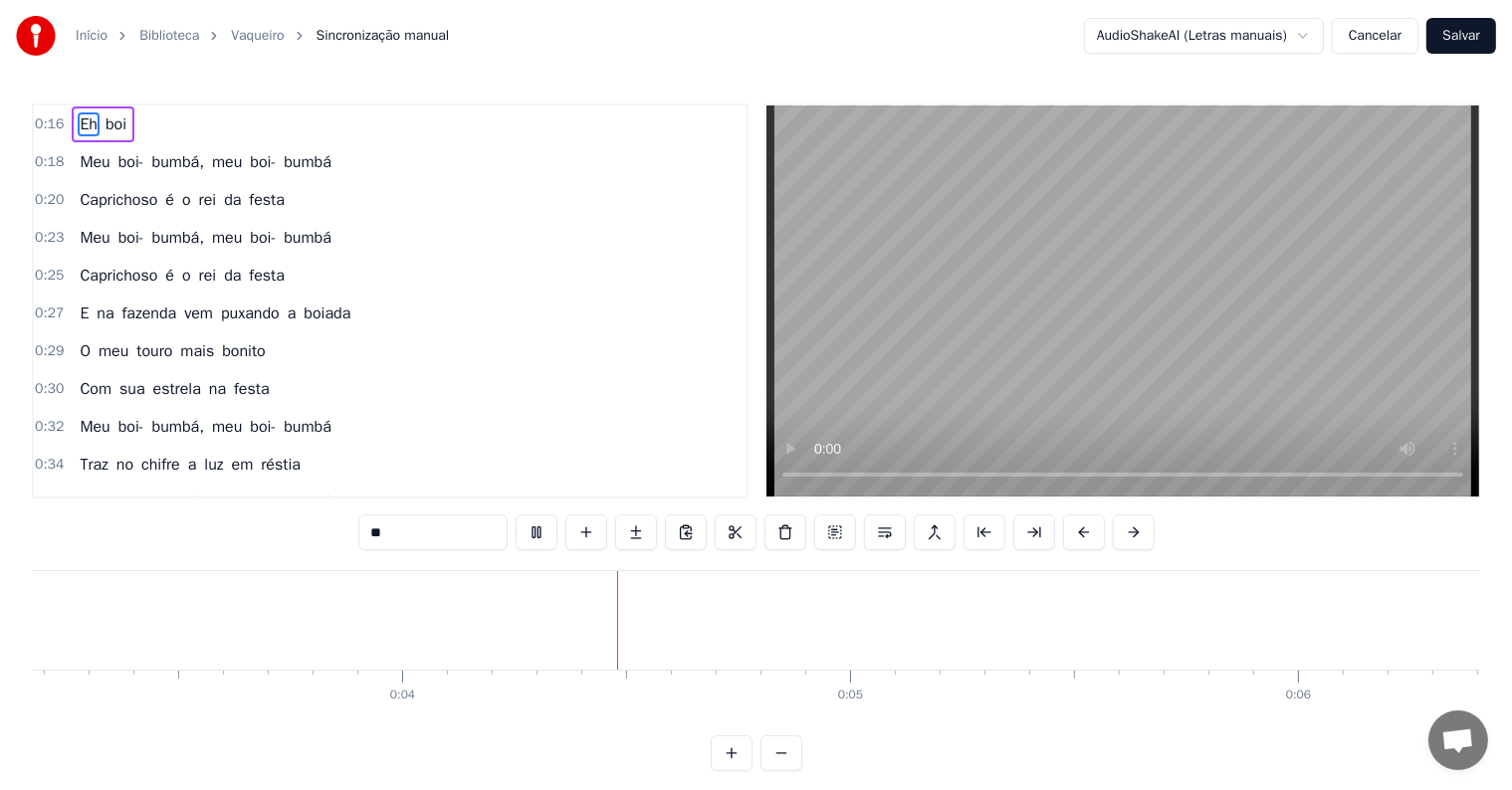 scroll, scrollTop: 0, scrollLeft: 1446, axis: horizontal 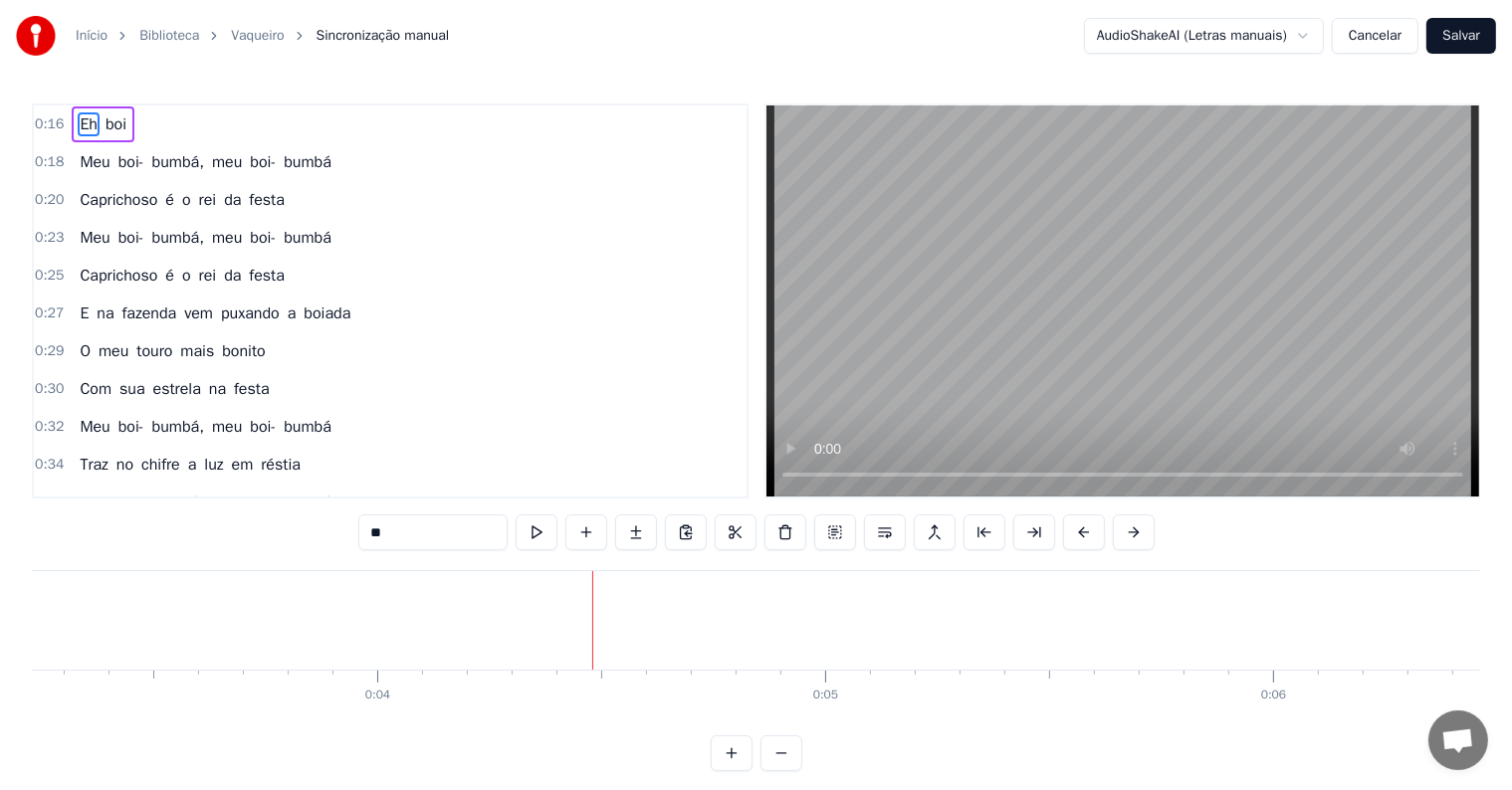 click at bounding box center (592, 620) 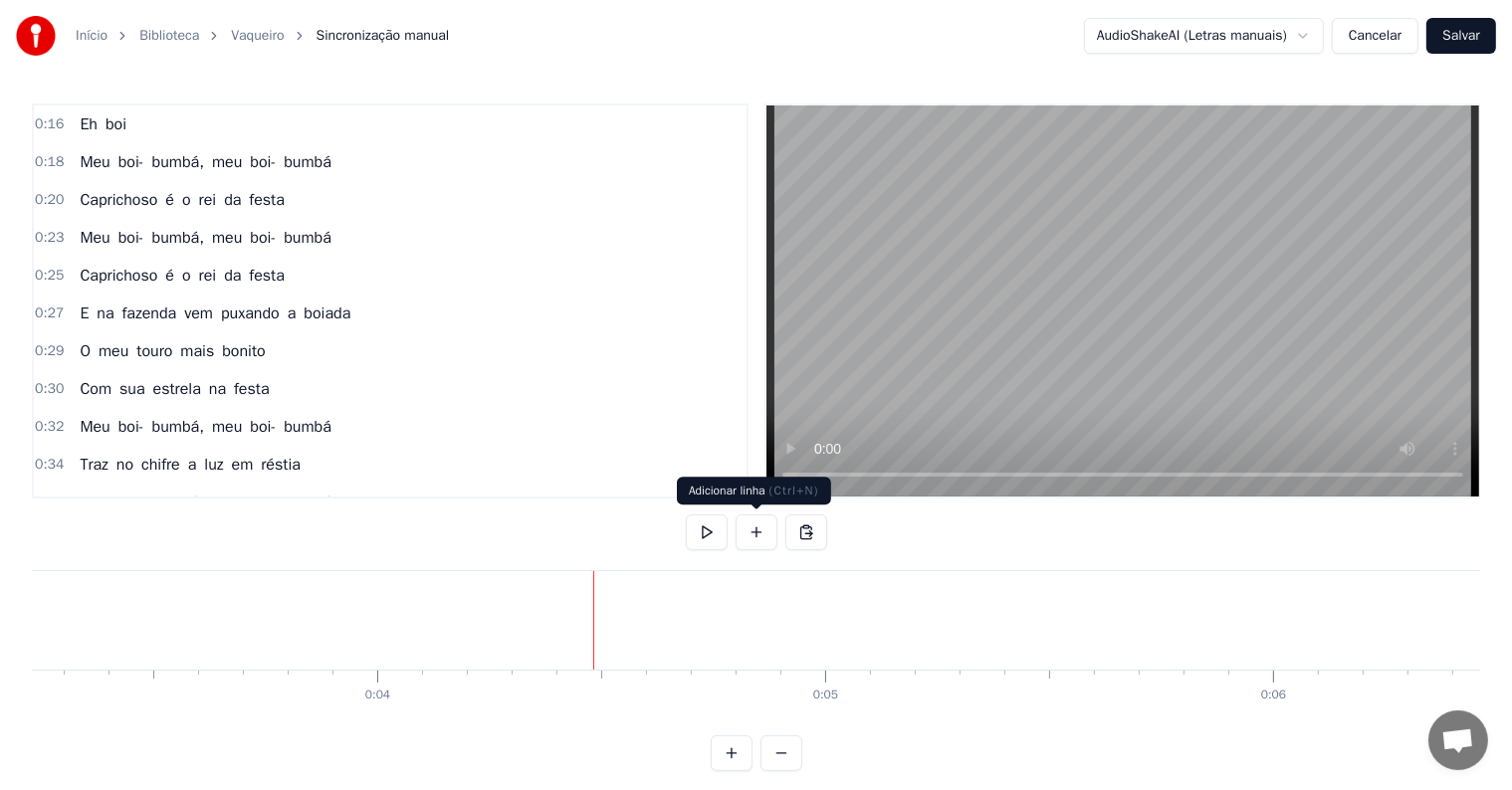 click at bounding box center [756, 532] 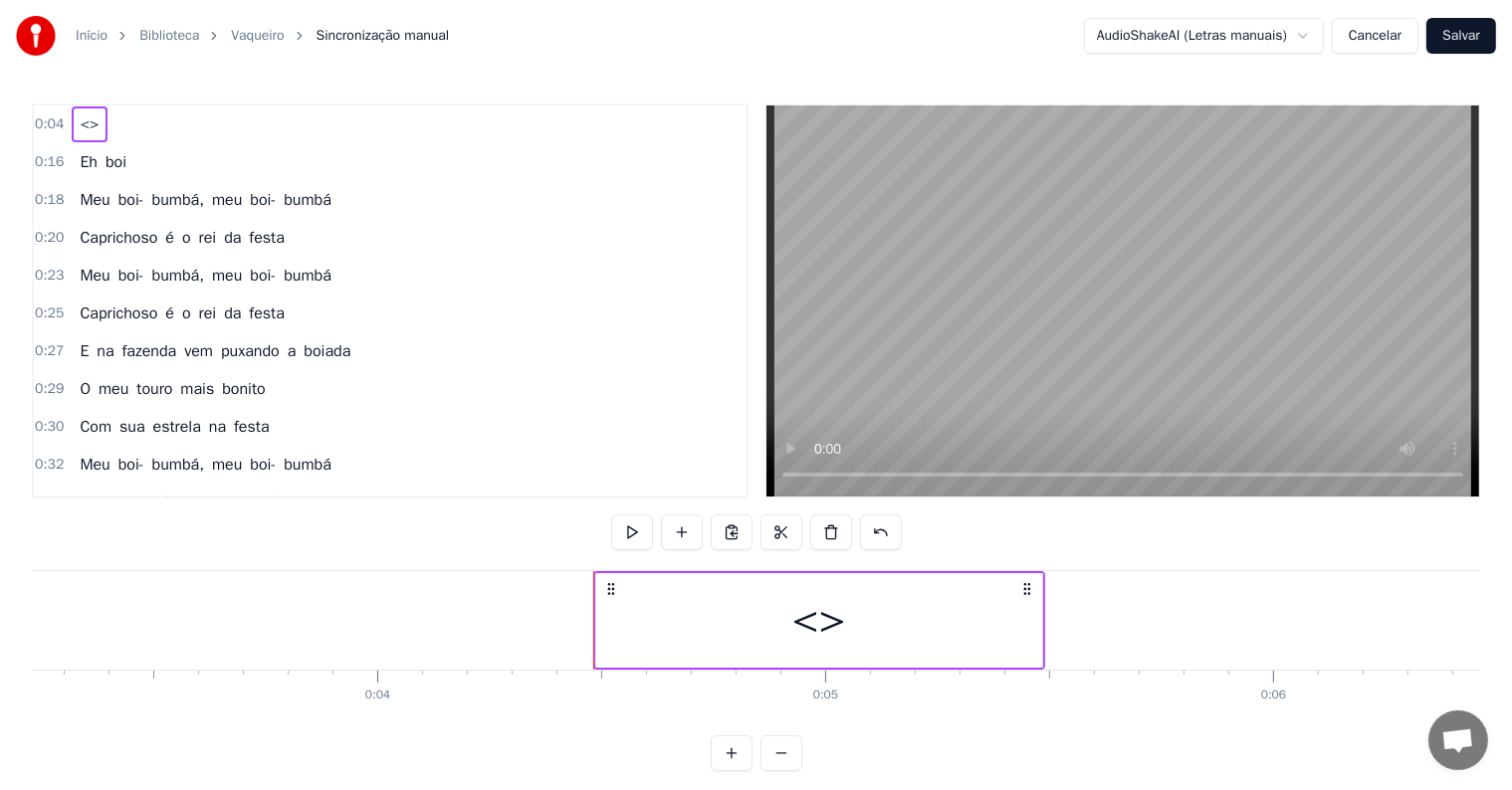 click on "<>" at bounding box center [819, 620] 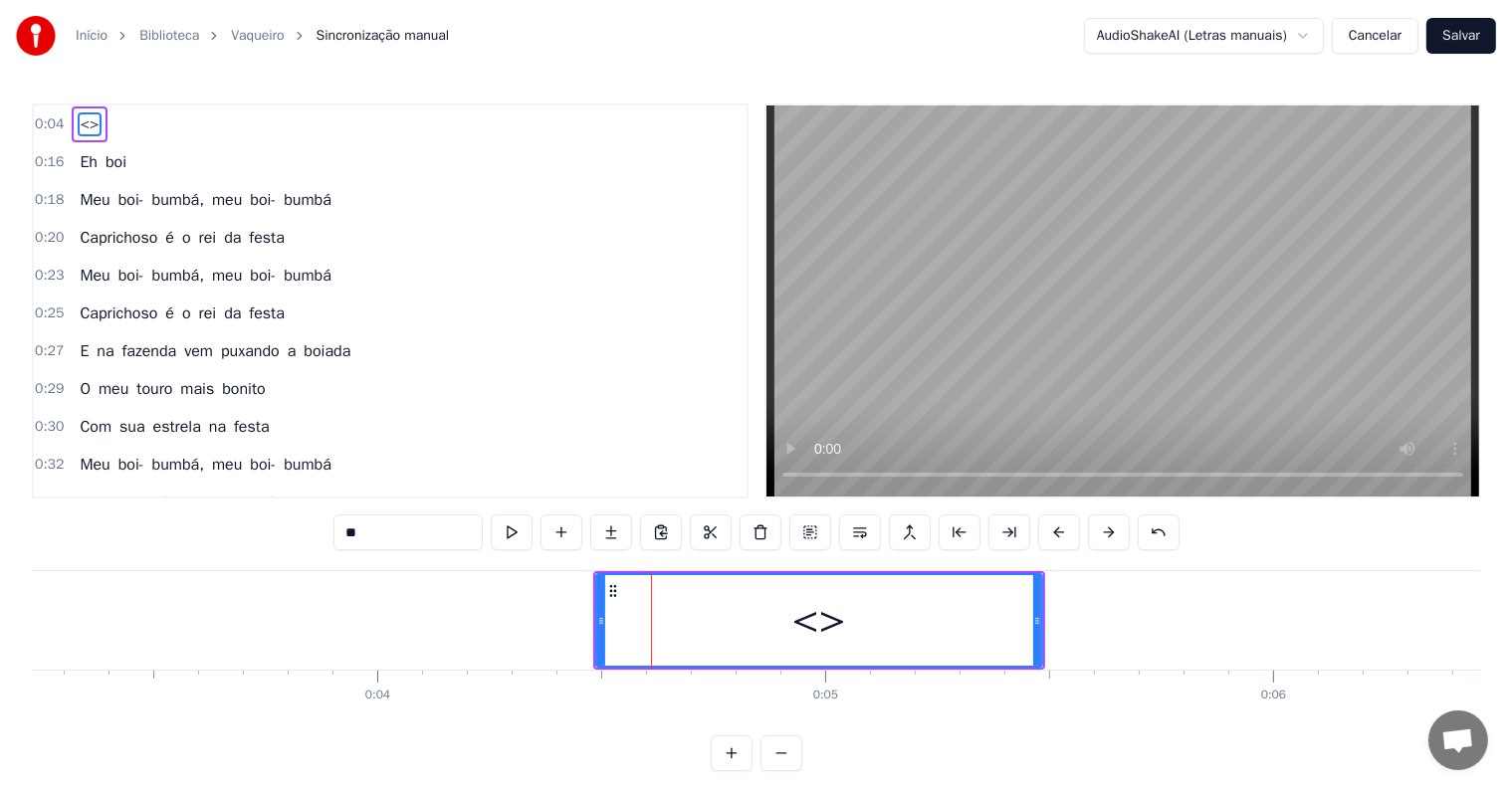 drag, startPoint x: 406, startPoint y: 540, endPoint x: 247, endPoint y: 509, distance: 161.99383 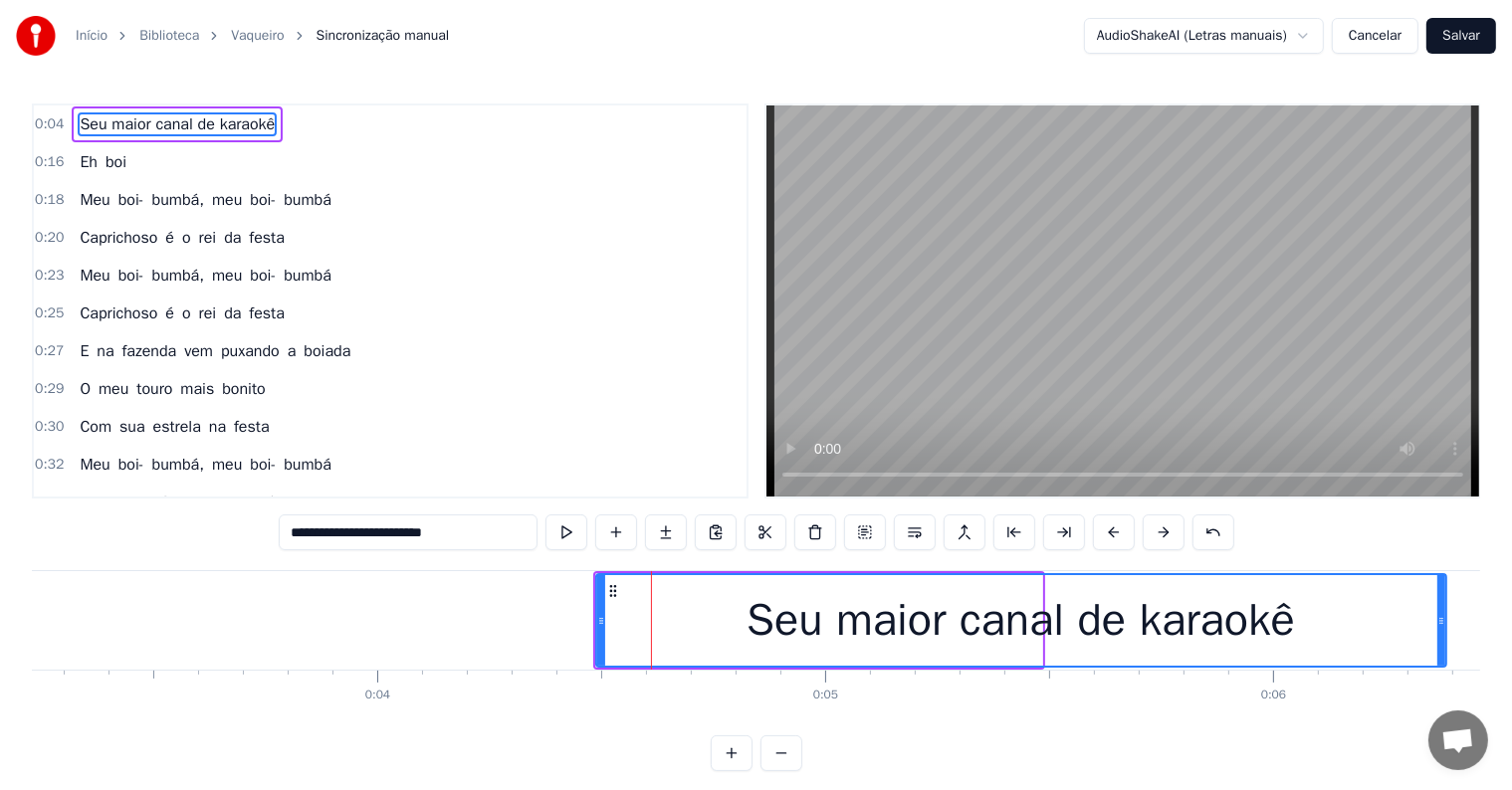 drag, startPoint x: 1039, startPoint y: 621, endPoint x: 1443, endPoint y: 615, distance: 404.04455 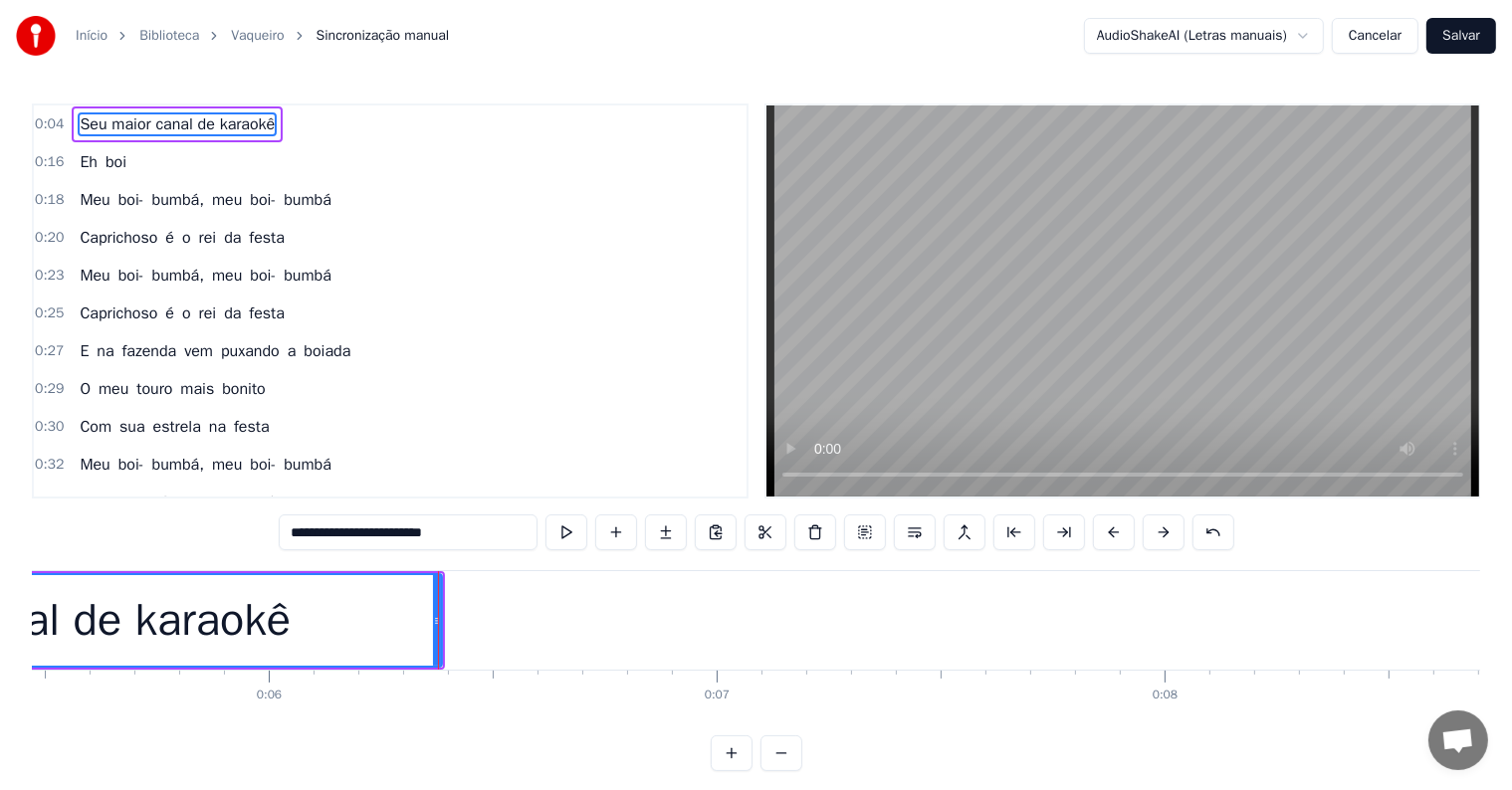 scroll, scrollTop: 0, scrollLeft: 2756, axis: horizontal 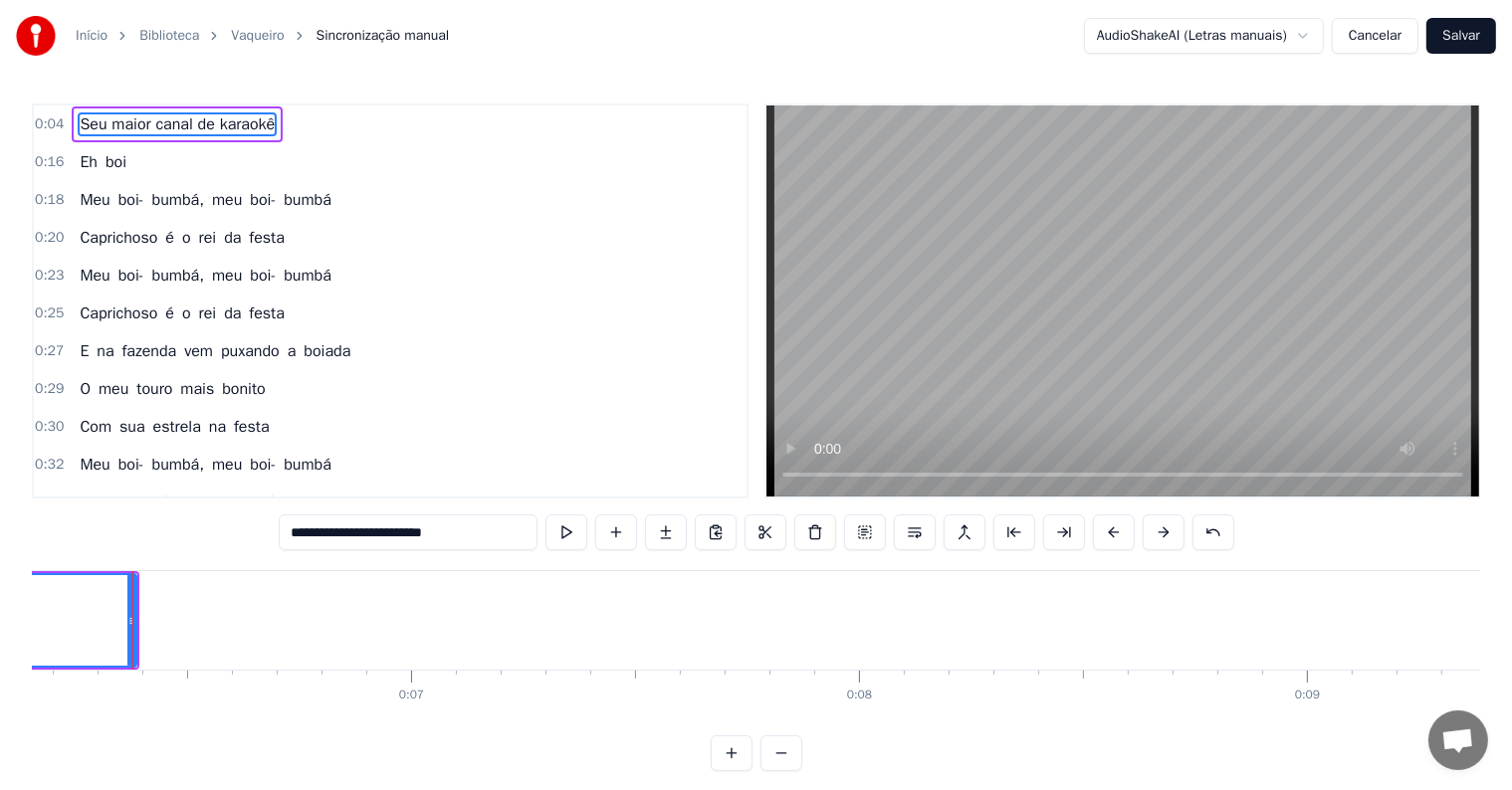 type on "**********" 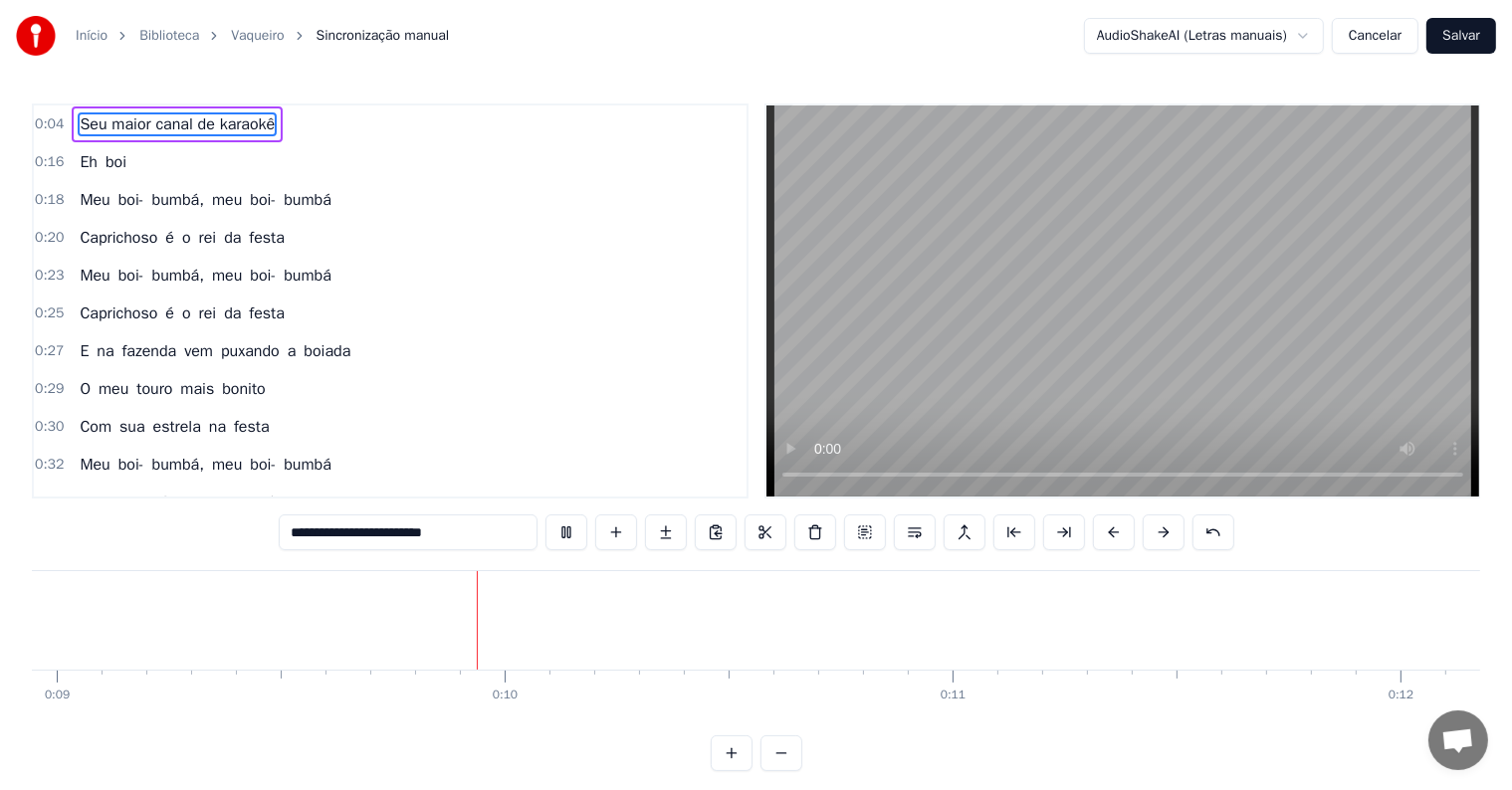scroll, scrollTop: 0, scrollLeft: 4032, axis: horizontal 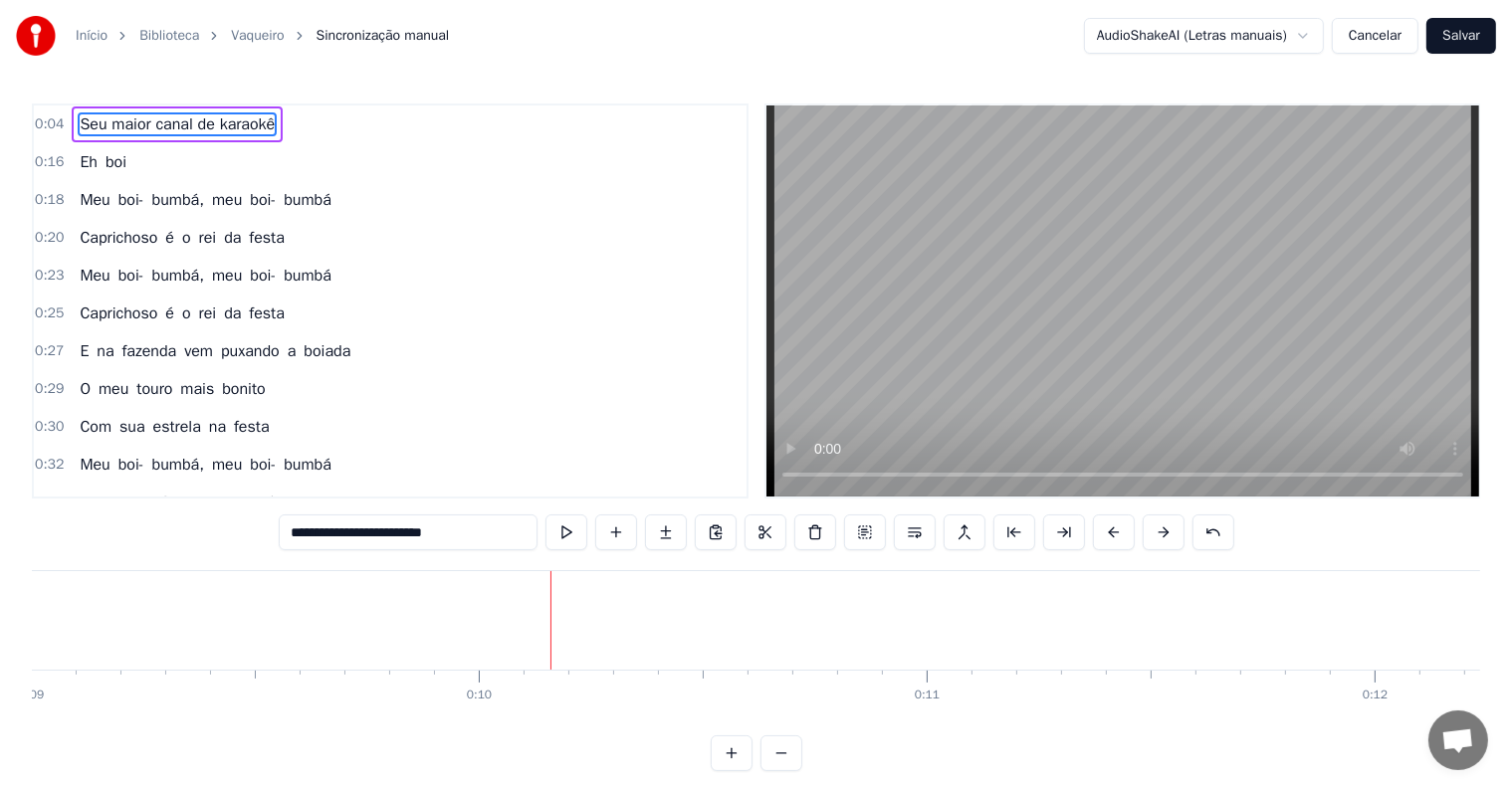 click at bounding box center [550, 620] 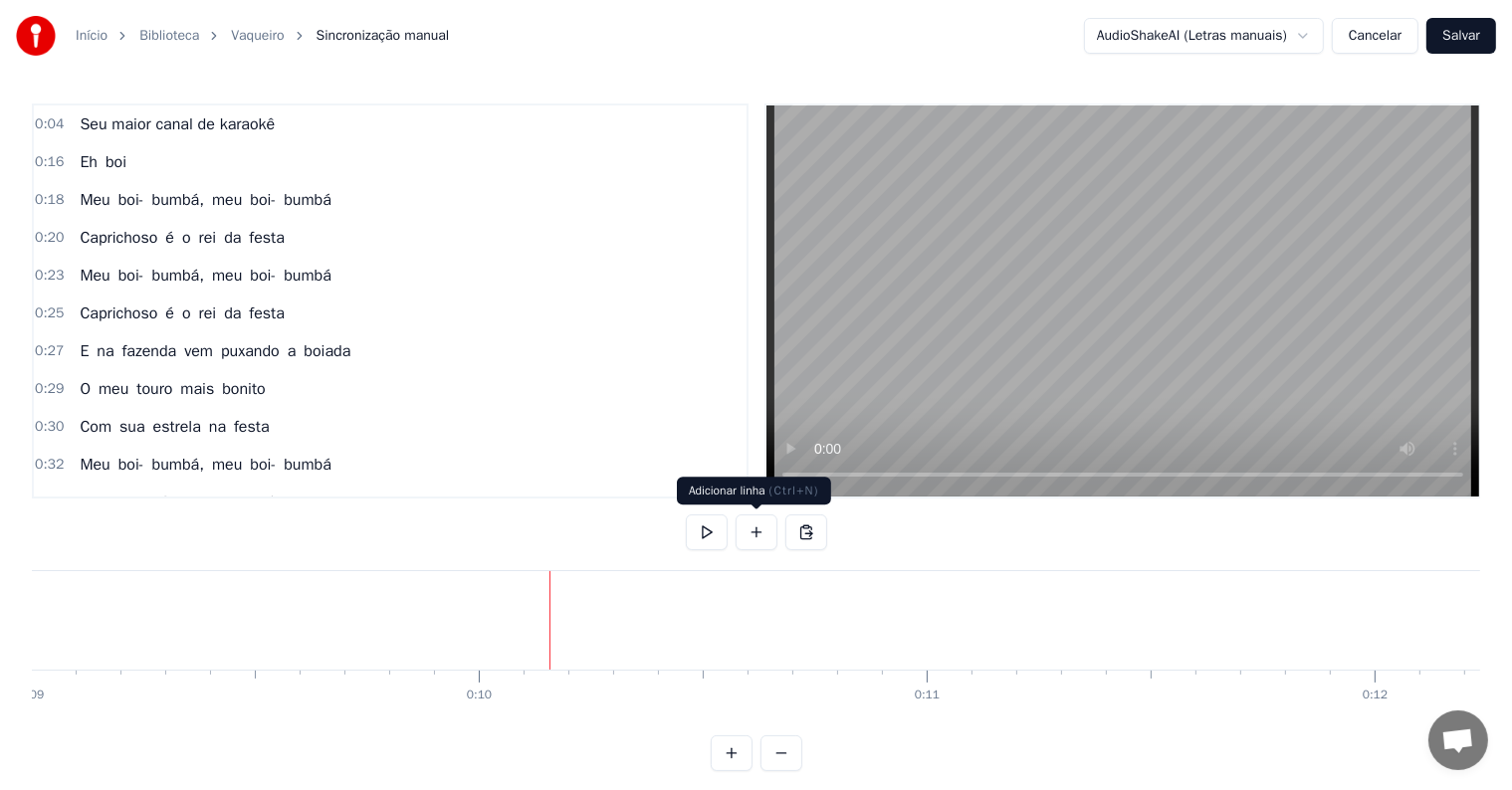 click at bounding box center (756, 532) 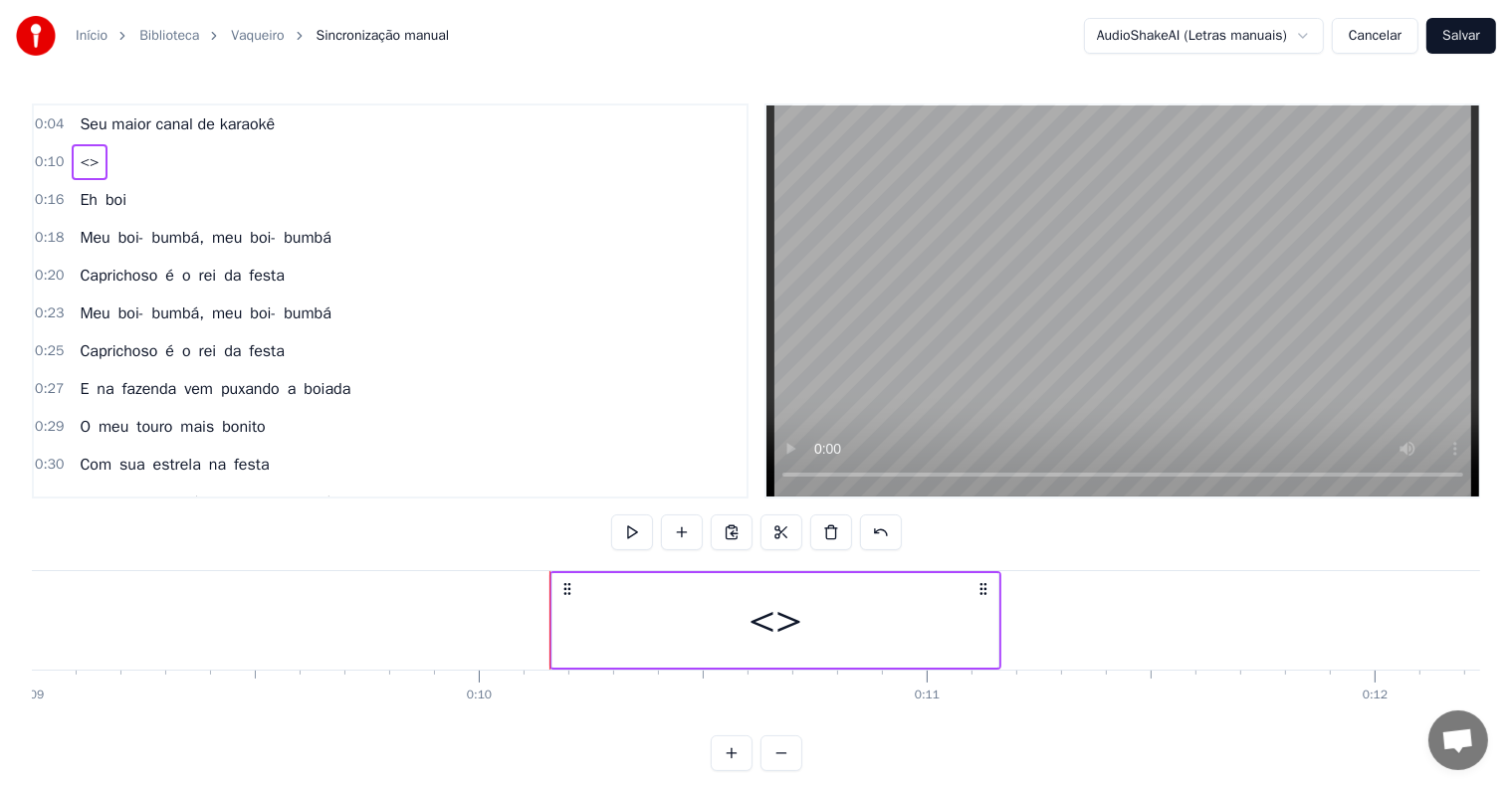 click on "<>" at bounding box center (775, 620) 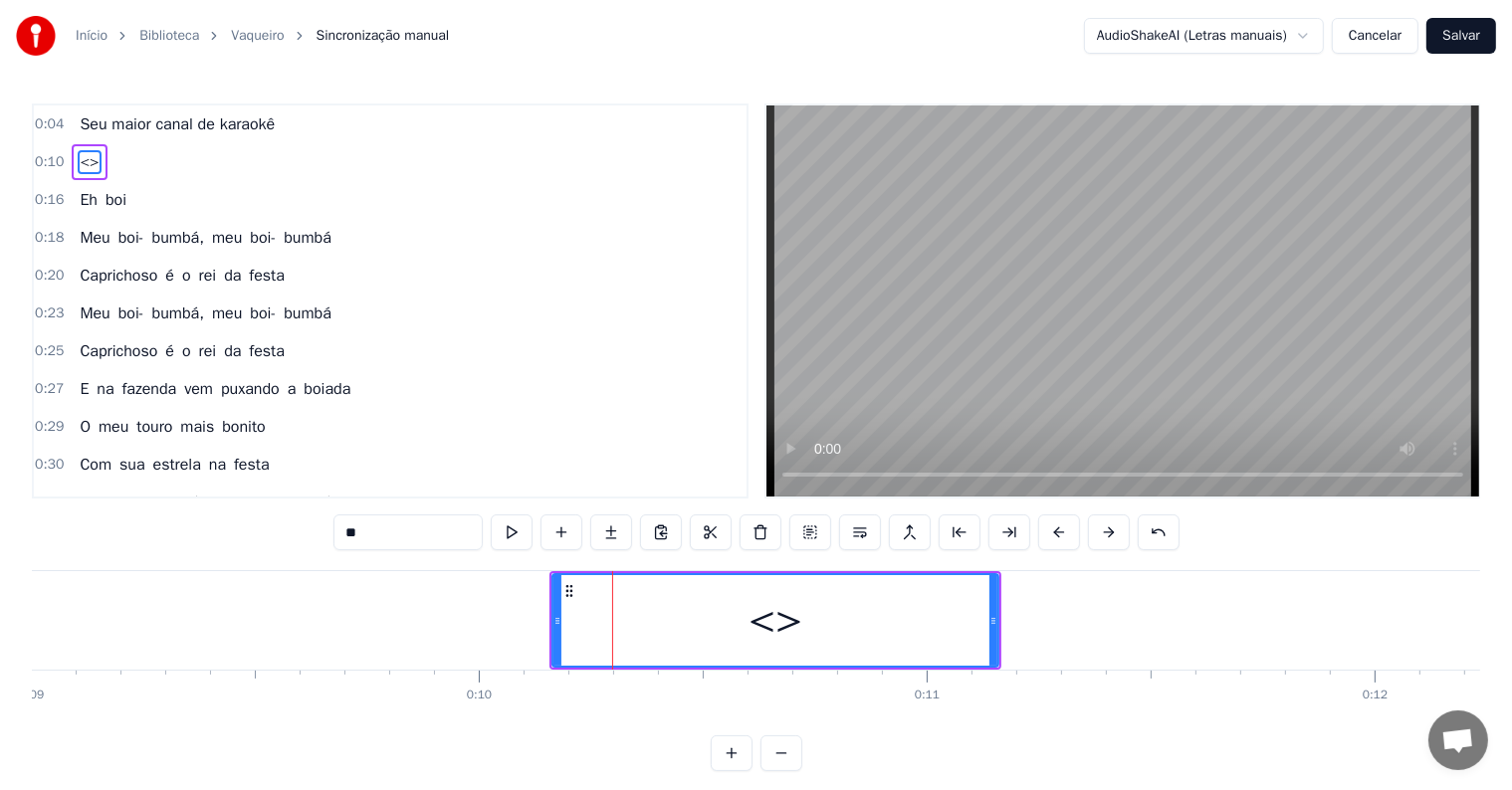 drag, startPoint x: 444, startPoint y: 536, endPoint x: 174, endPoint y: 517, distance: 270.66769 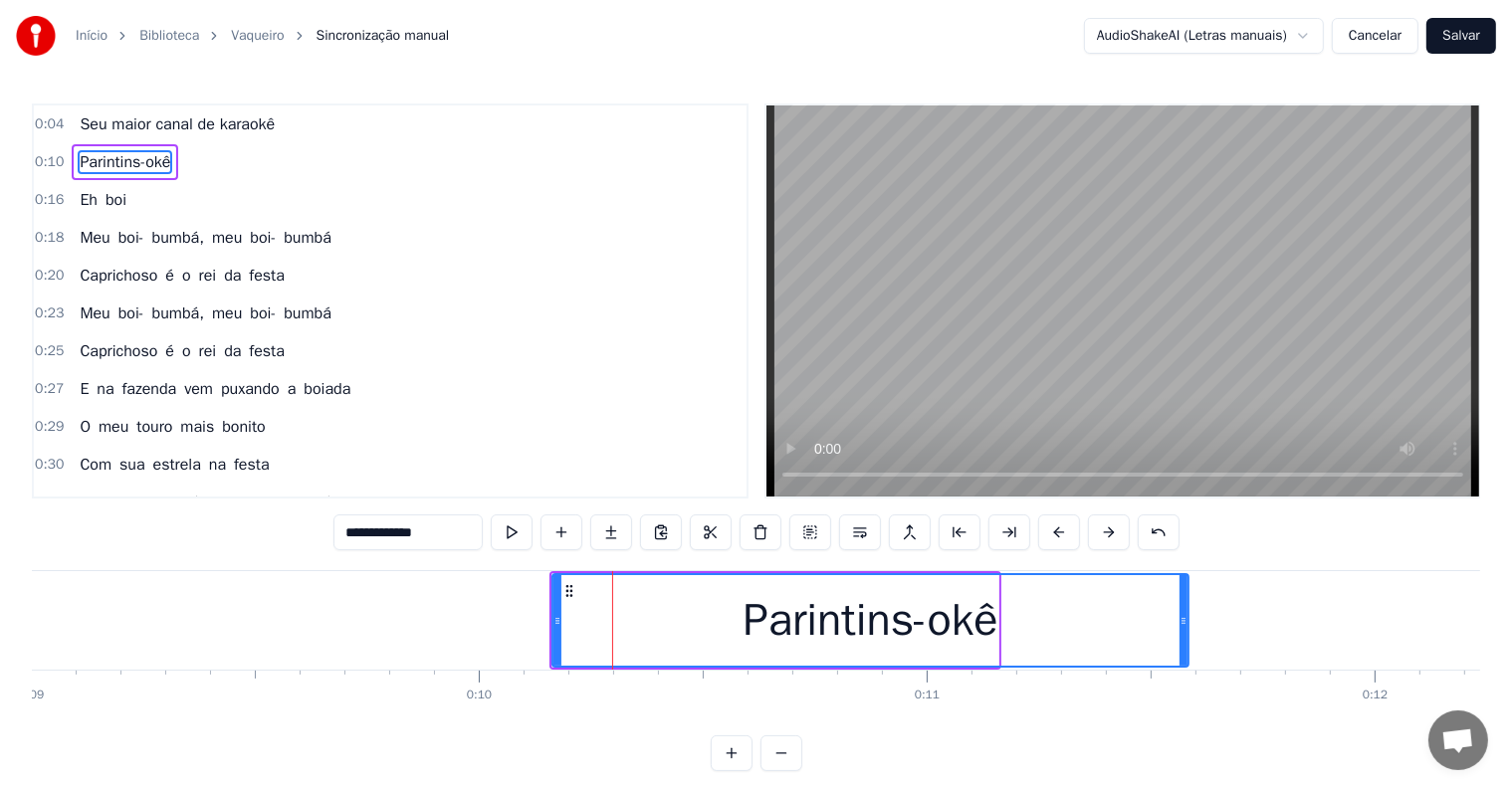 drag, startPoint x: 991, startPoint y: 617, endPoint x: 1182, endPoint y: 625, distance: 191.16747 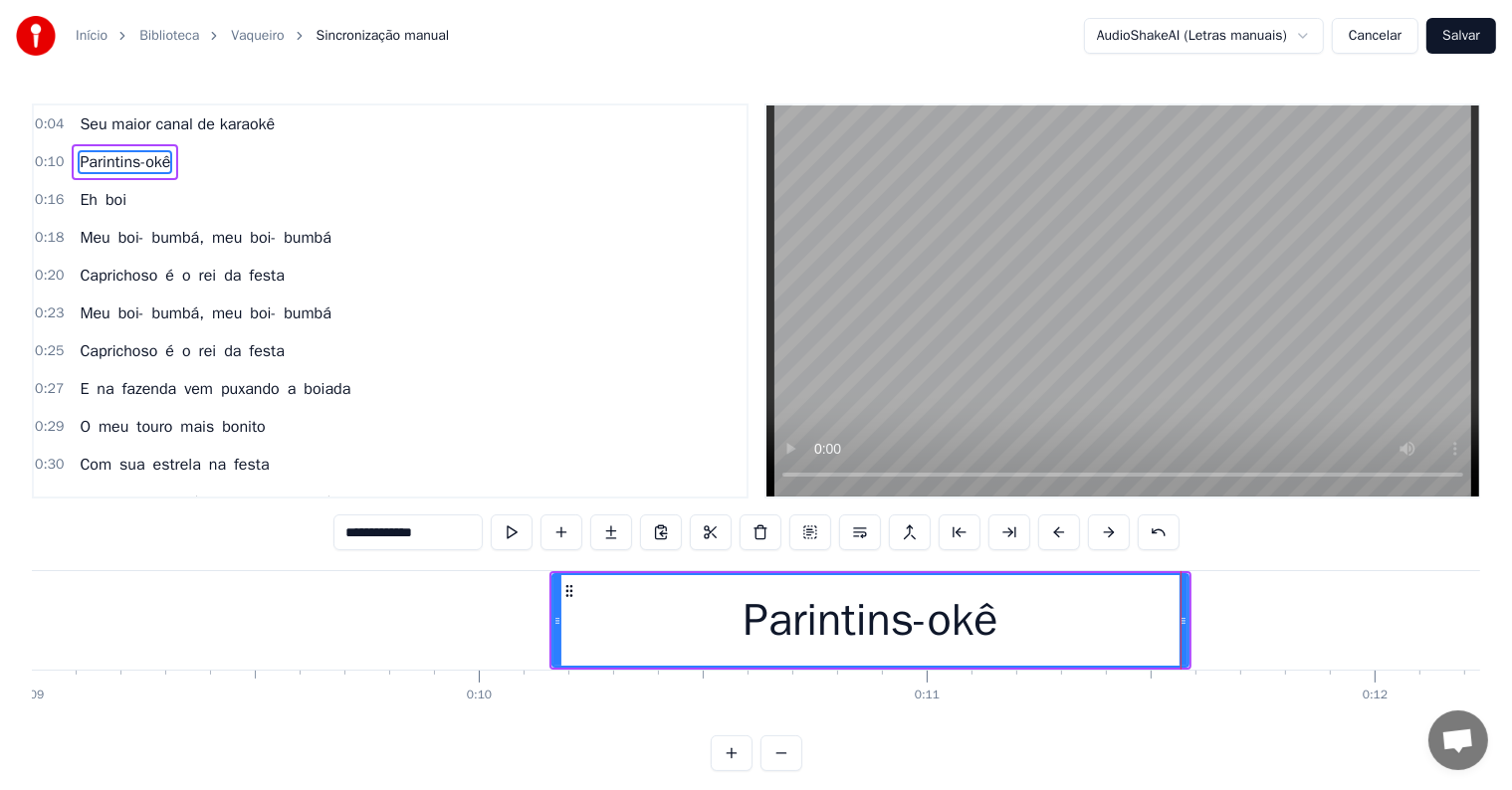 type on "**********" 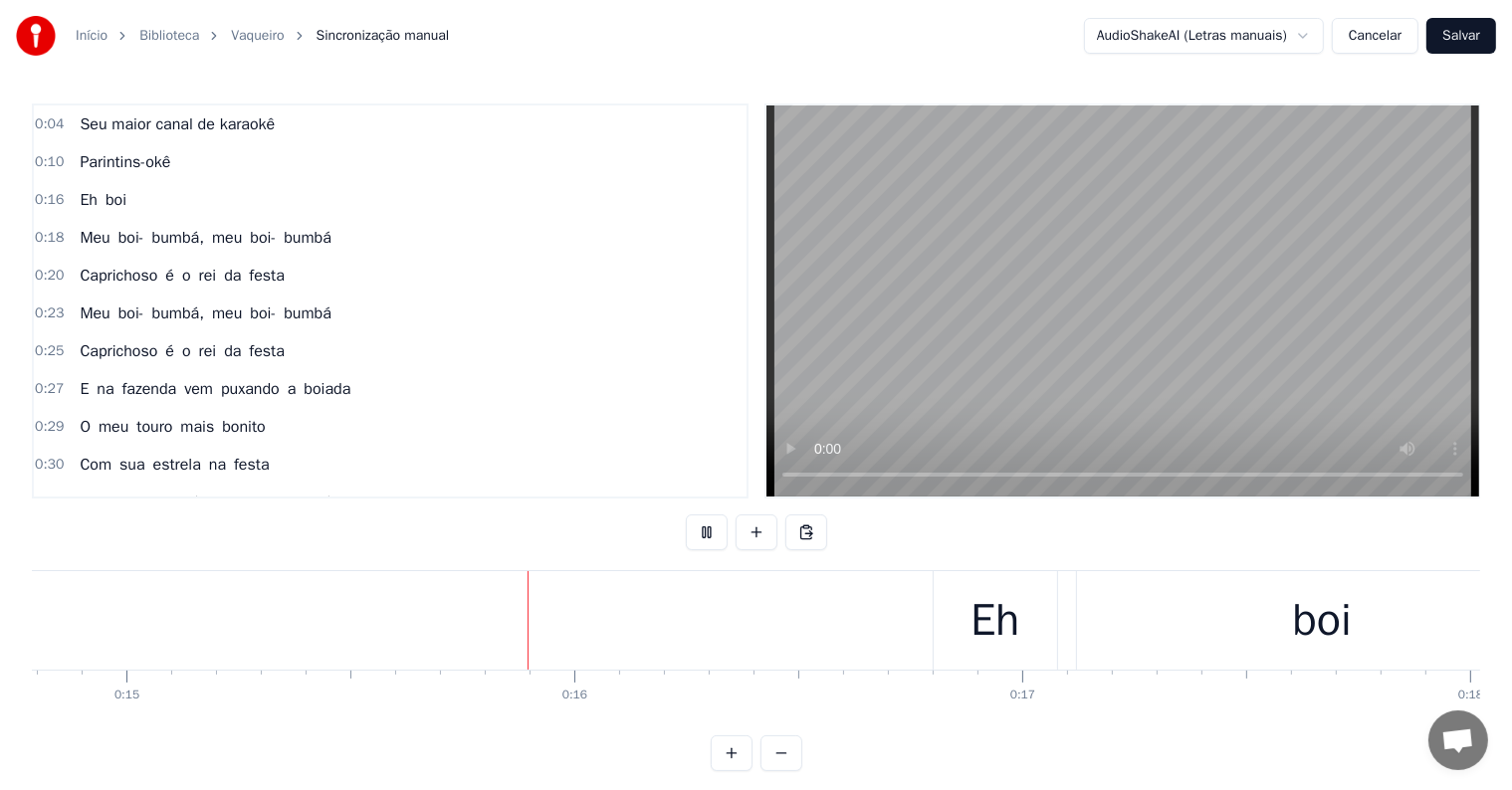 scroll, scrollTop: 0, scrollLeft: 6673, axis: horizontal 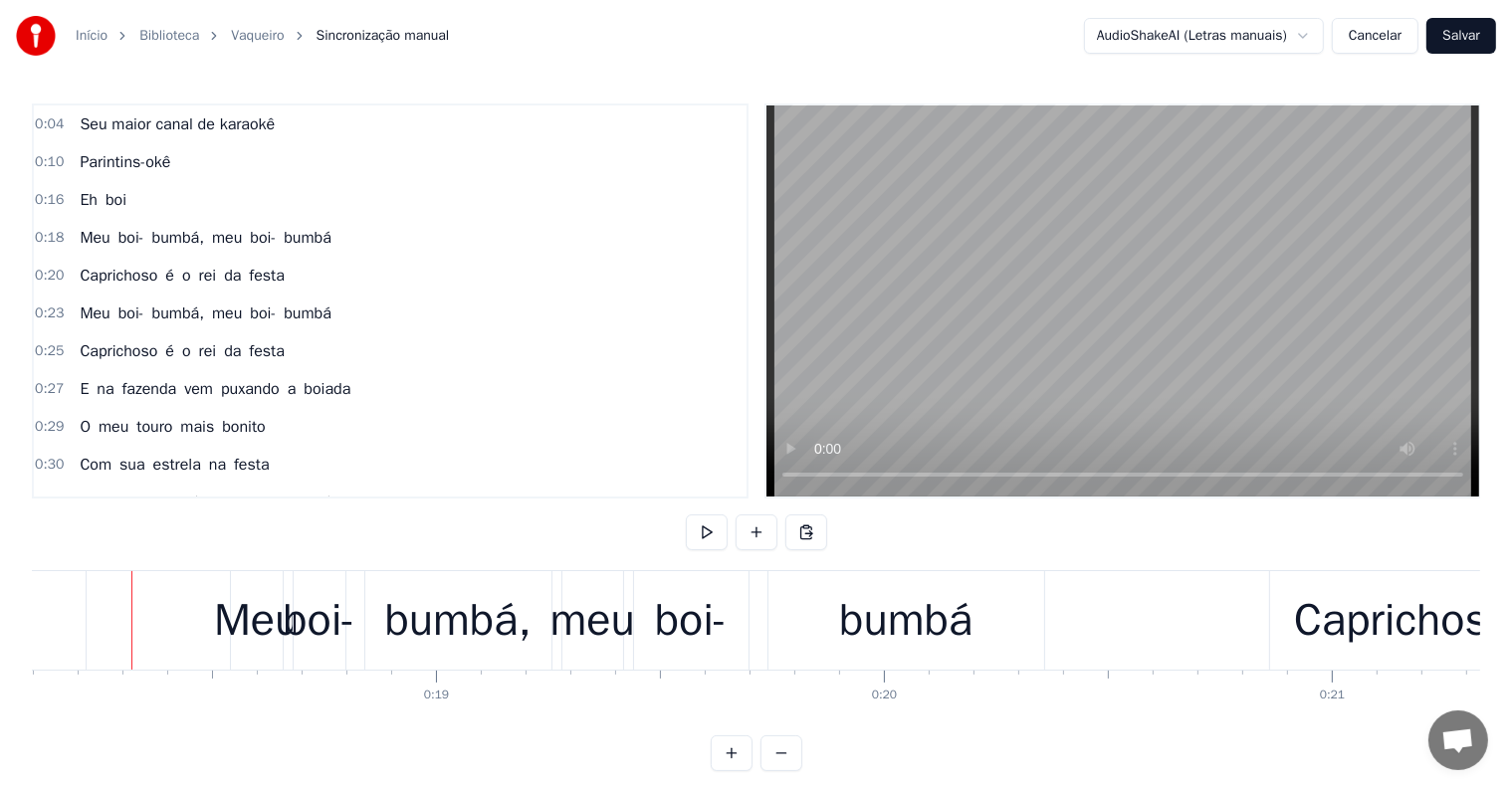 click on "Eh" at bounding box center [89, 200] 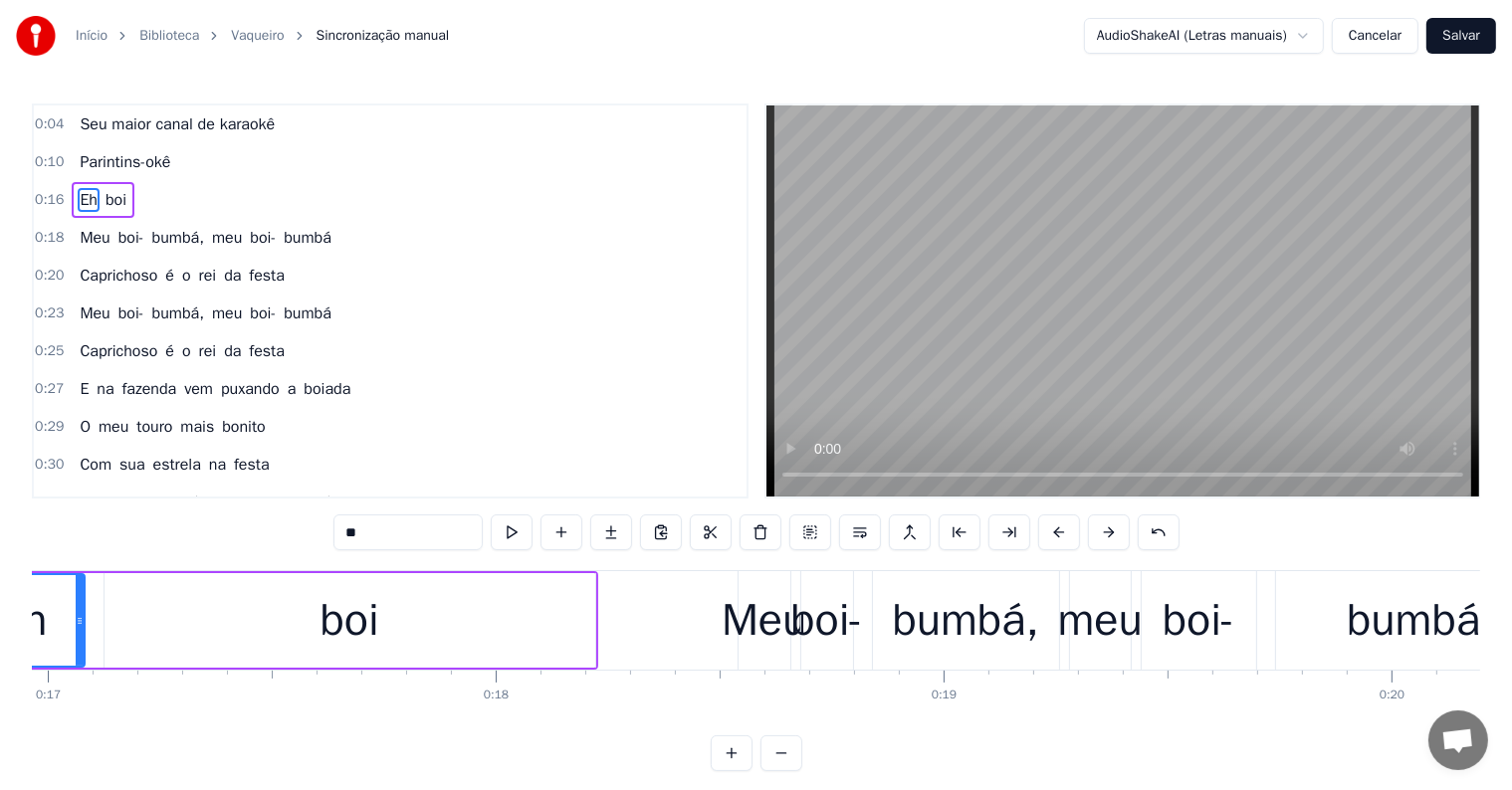 scroll, scrollTop: 0, scrollLeft: 7425, axis: horizontal 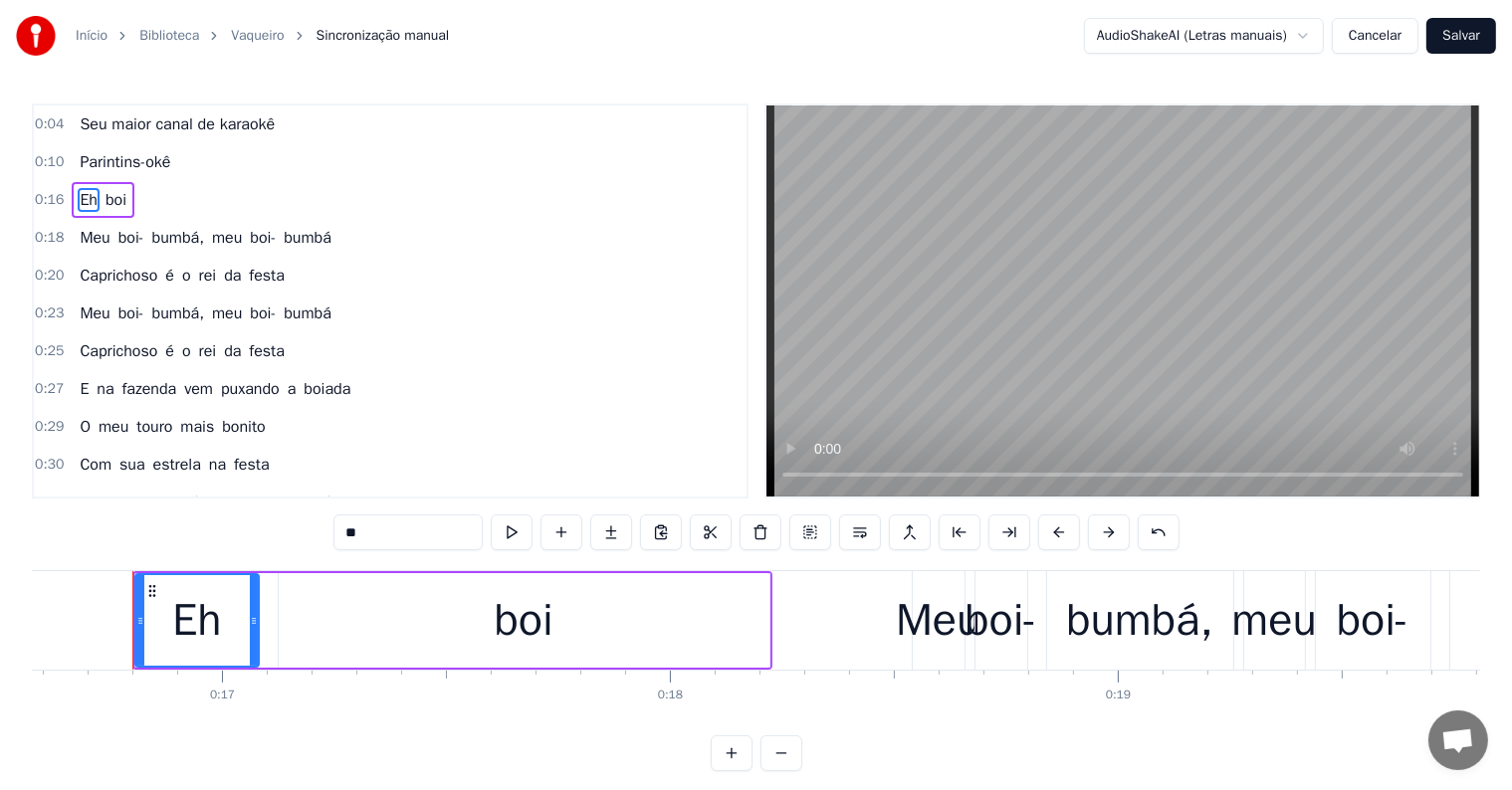 click on "**" at bounding box center [408, 532] 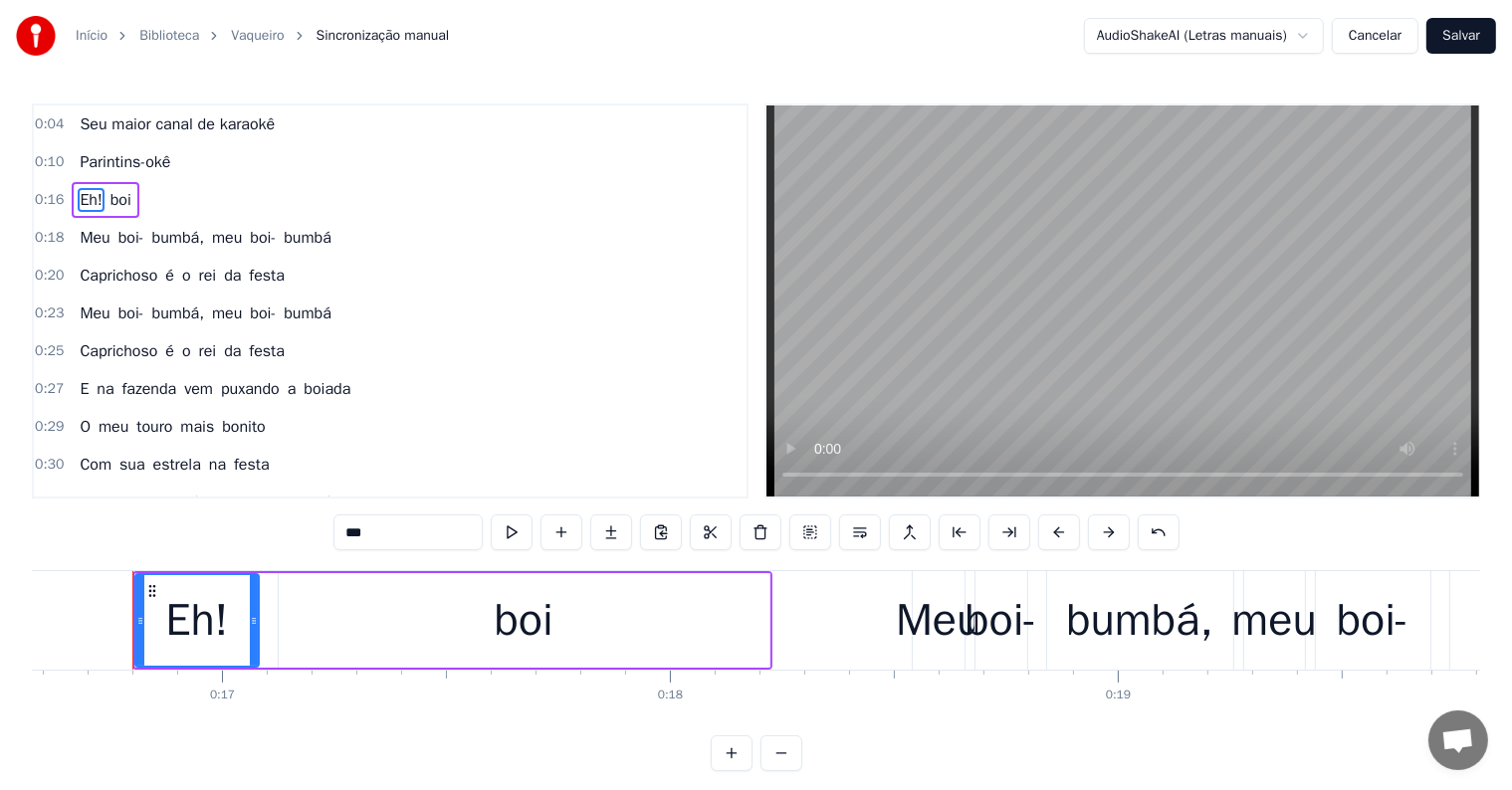 type on "***" 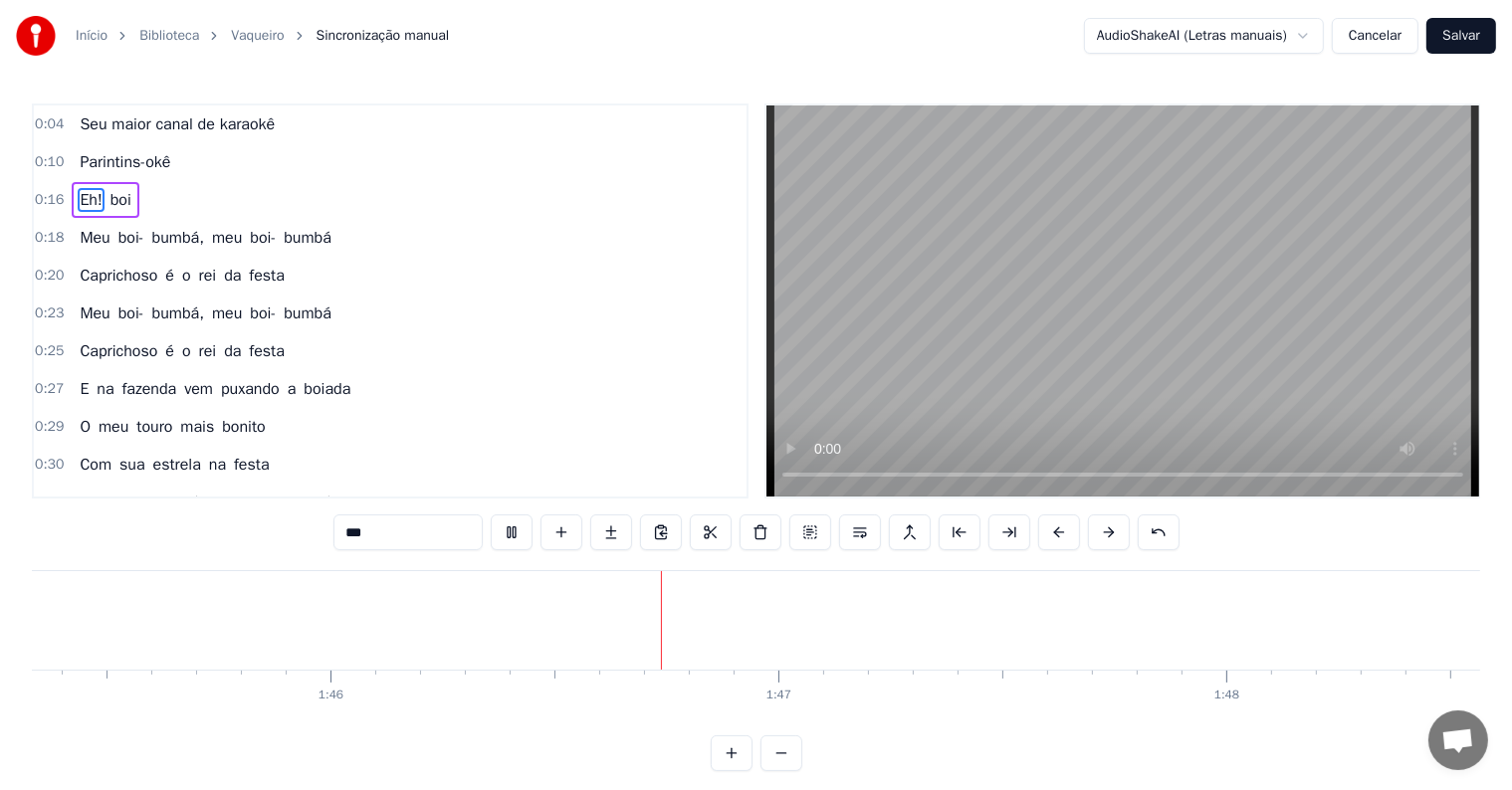 scroll, scrollTop: 0, scrollLeft: 47389, axis: horizontal 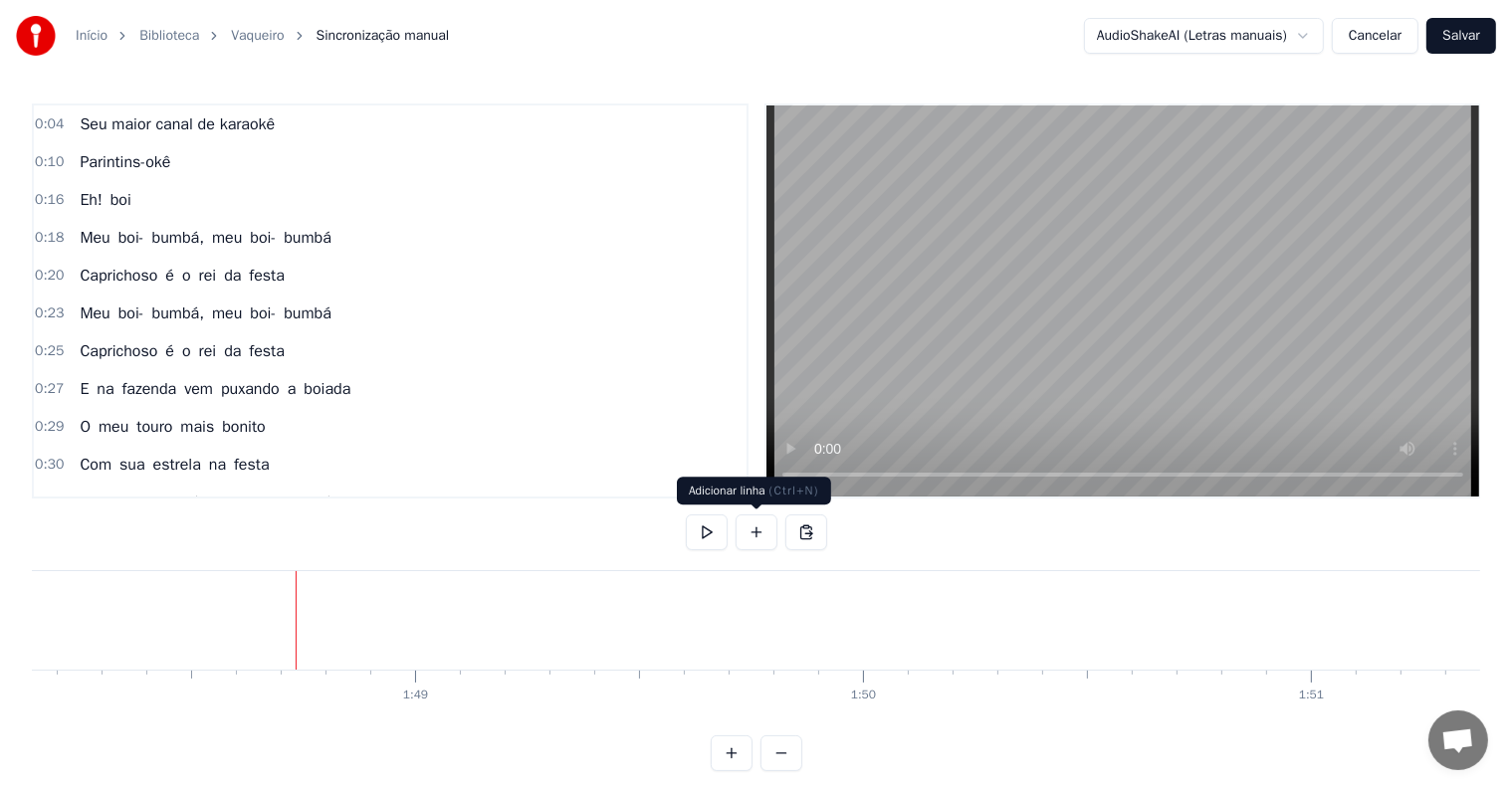 click at bounding box center [756, 532] 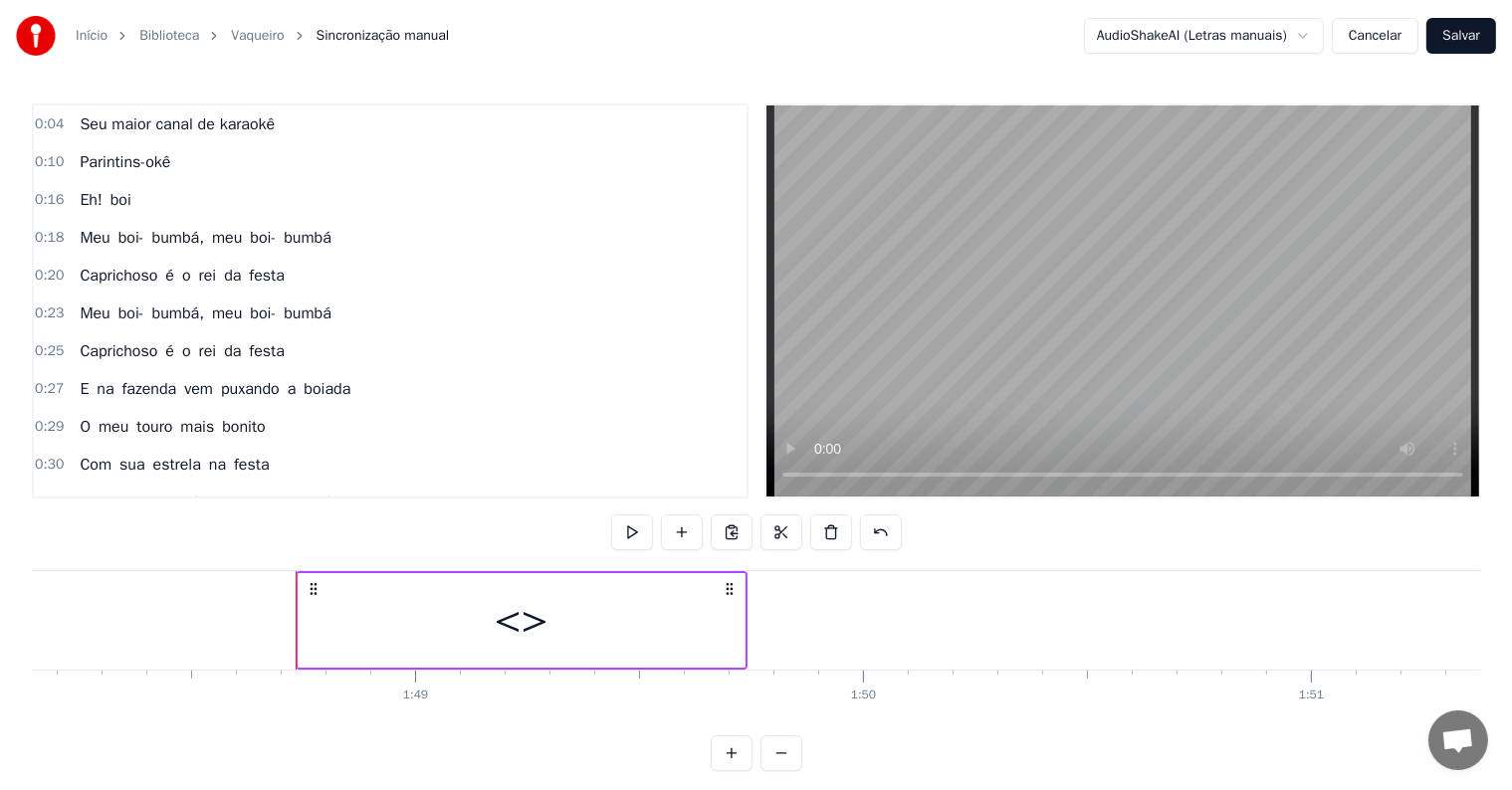 click on "<>" at bounding box center (522, 620) 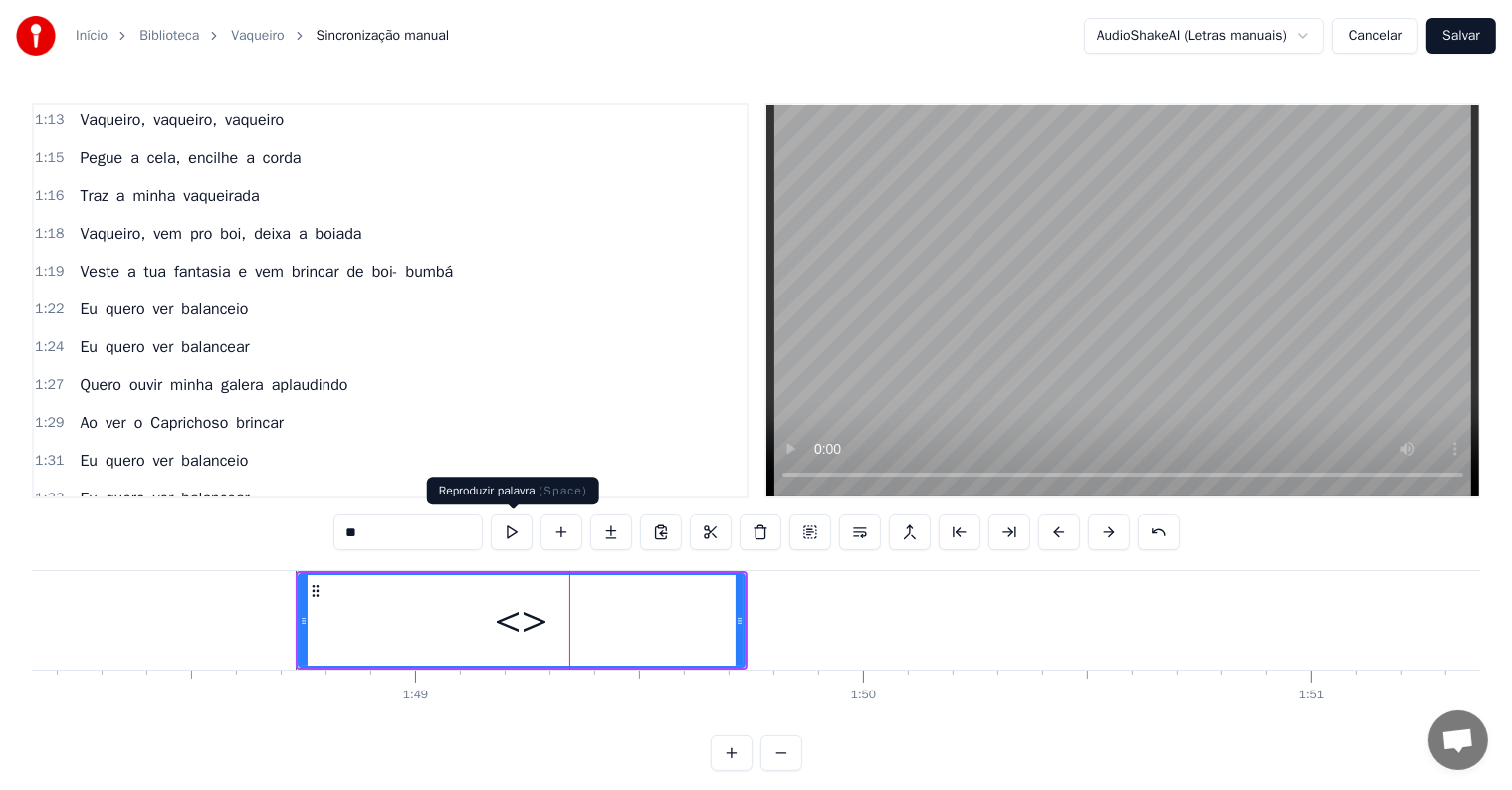 scroll, scrollTop: 1470, scrollLeft: 0, axis: vertical 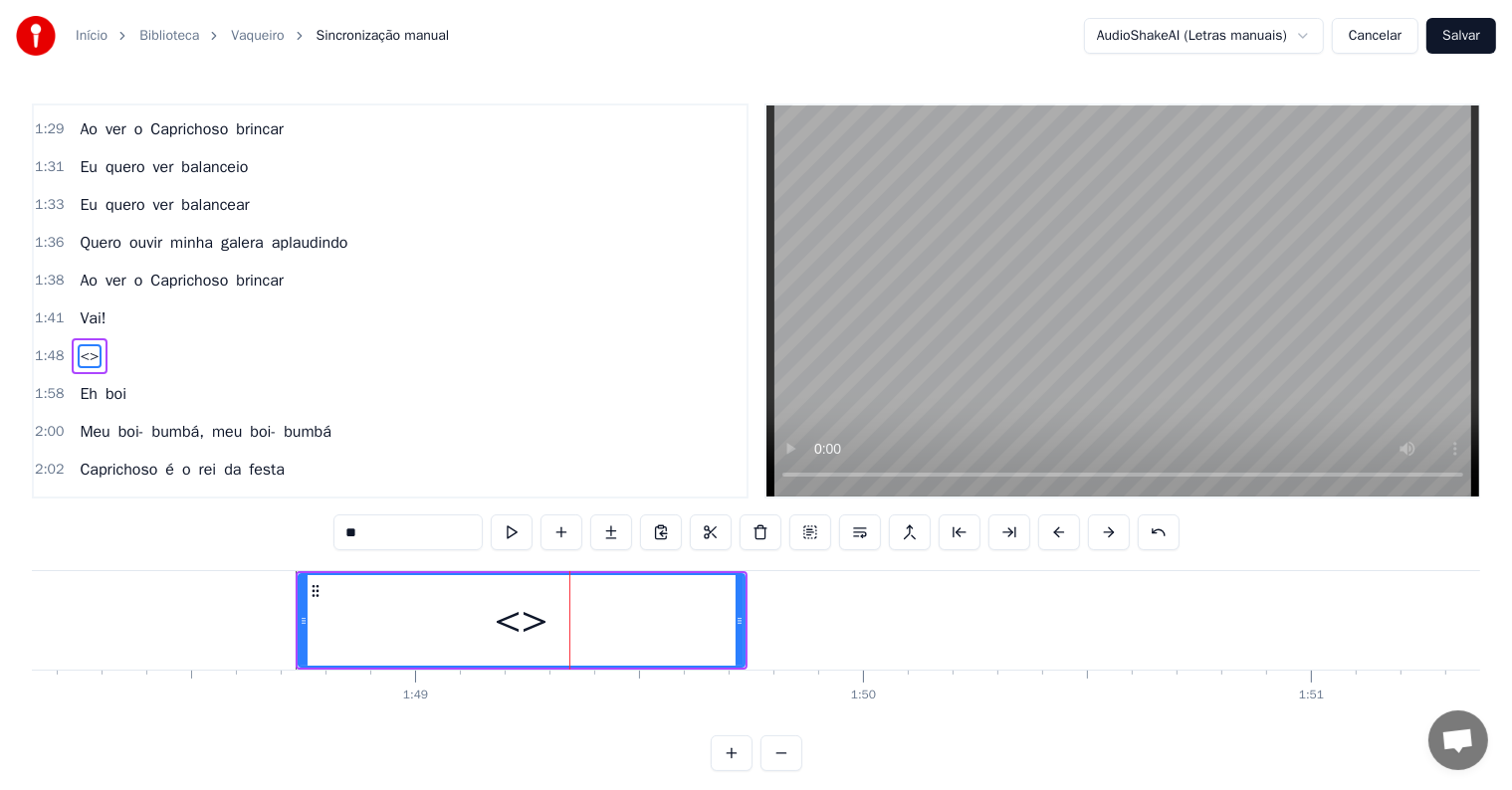drag, startPoint x: 418, startPoint y: 535, endPoint x: 277, endPoint y: 512, distance: 142.86357 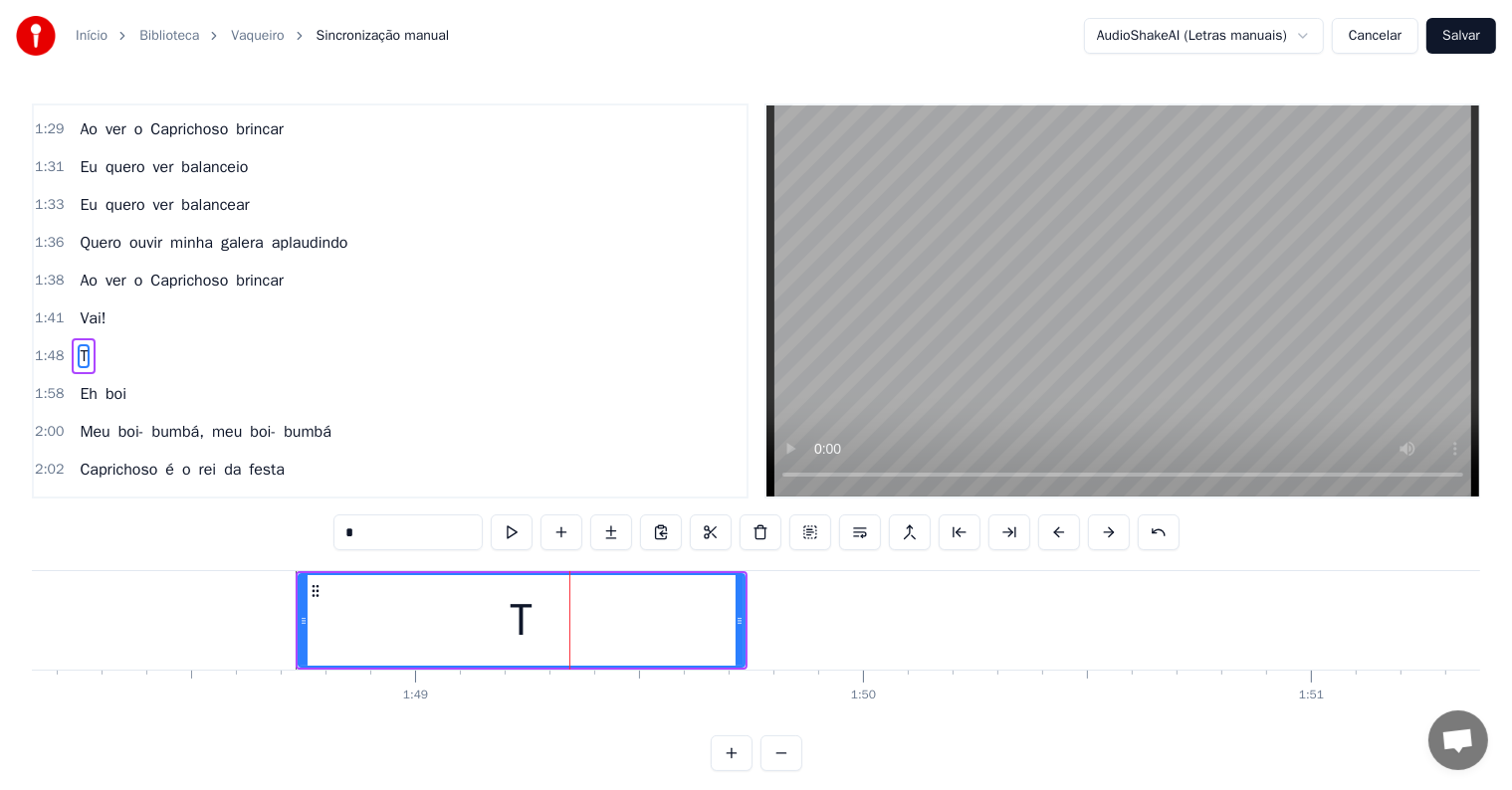 type 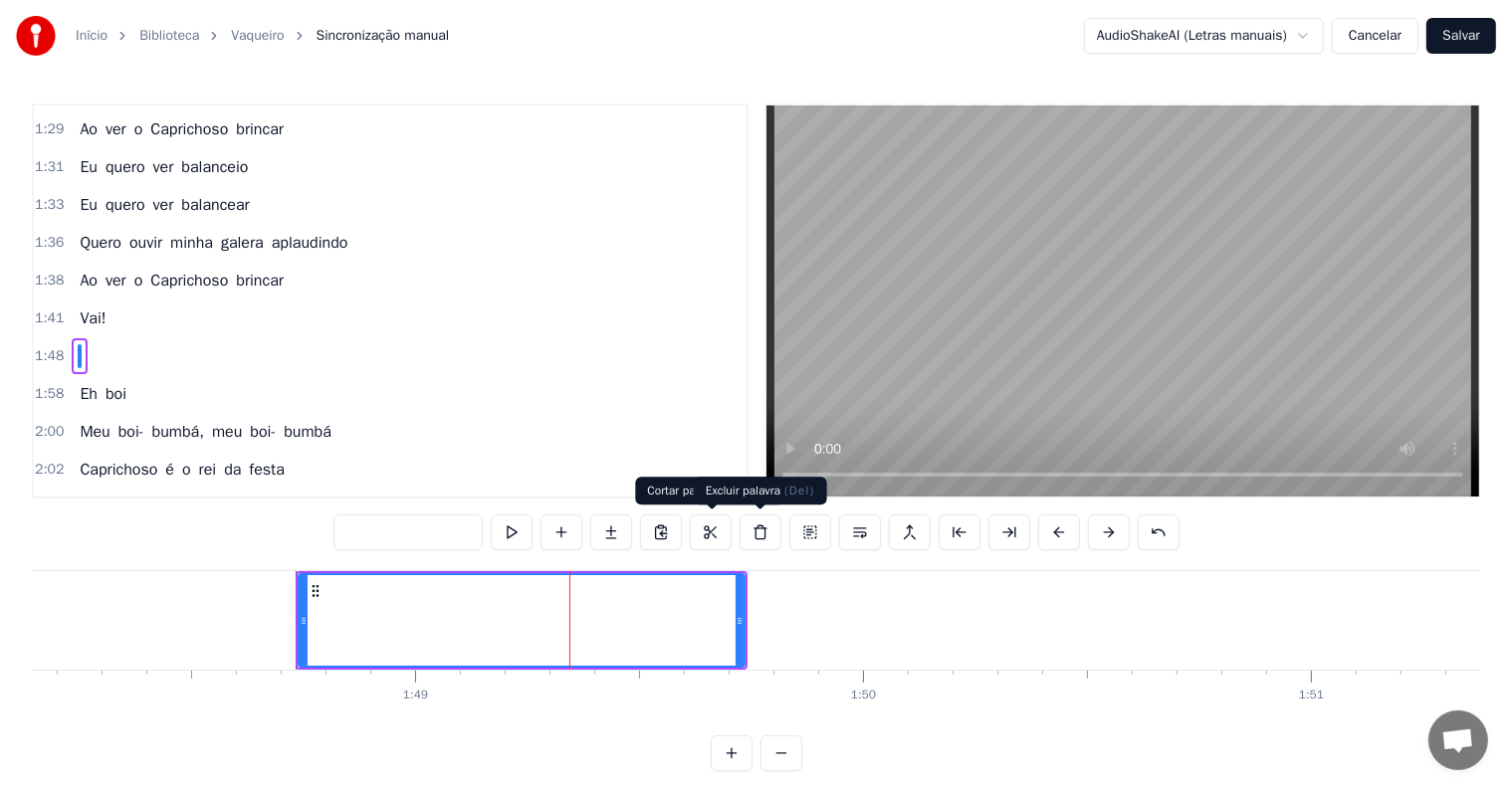 click at bounding box center [760, 532] 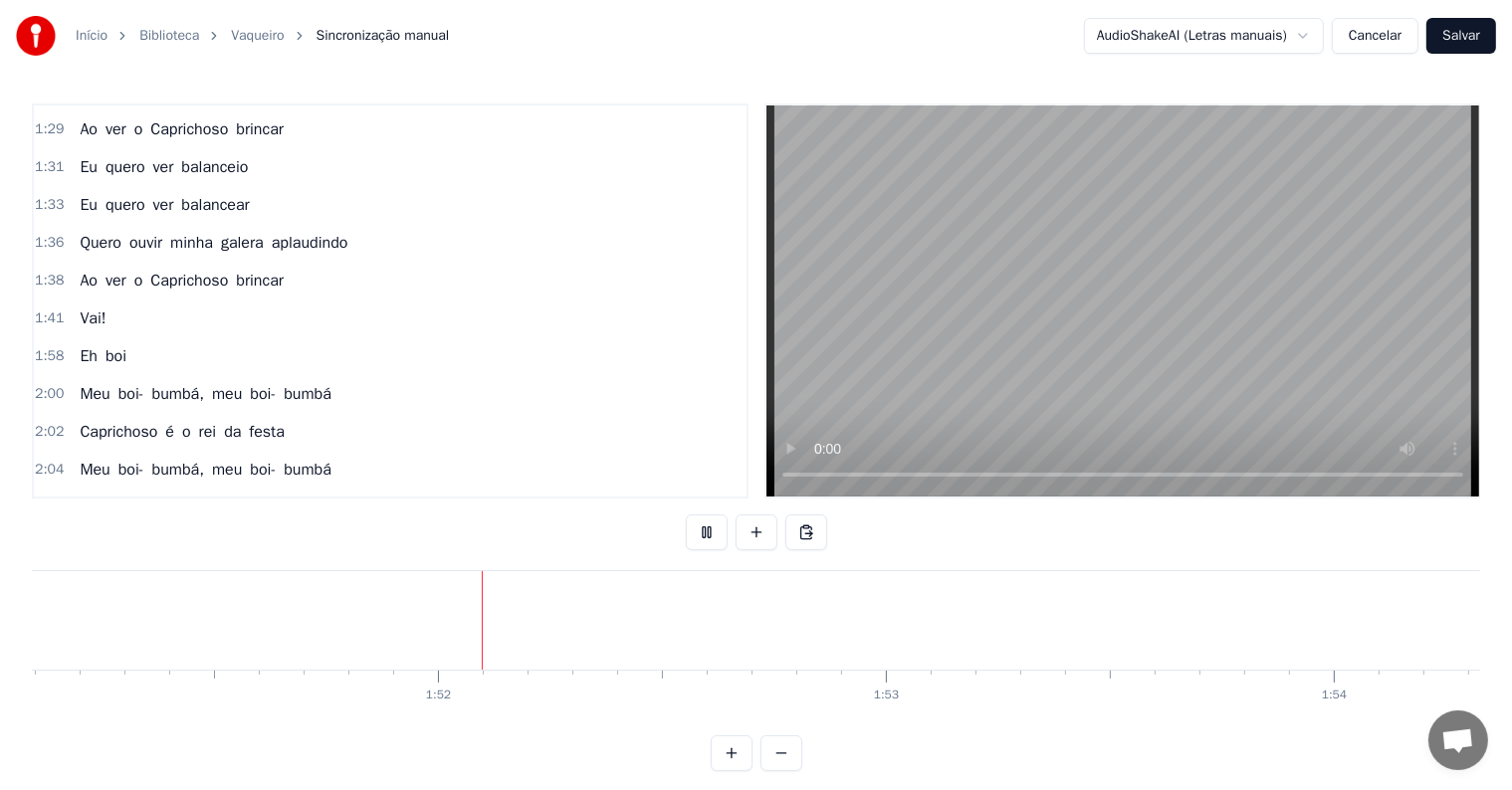 scroll, scrollTop: 0, scrollLeft: 49766, axis: horizontal 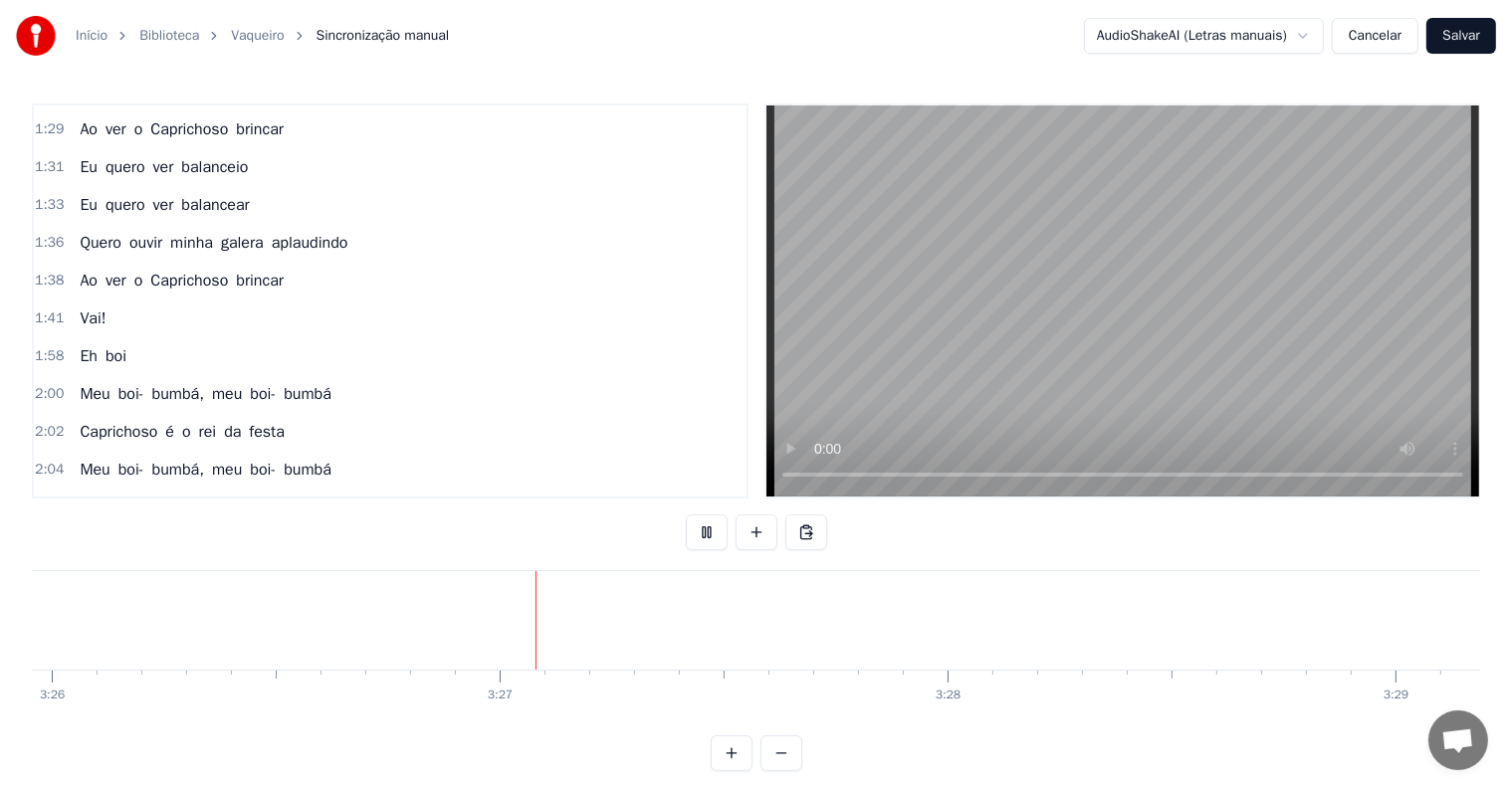 click on "Salvar" at bounding box center (1461, 36) 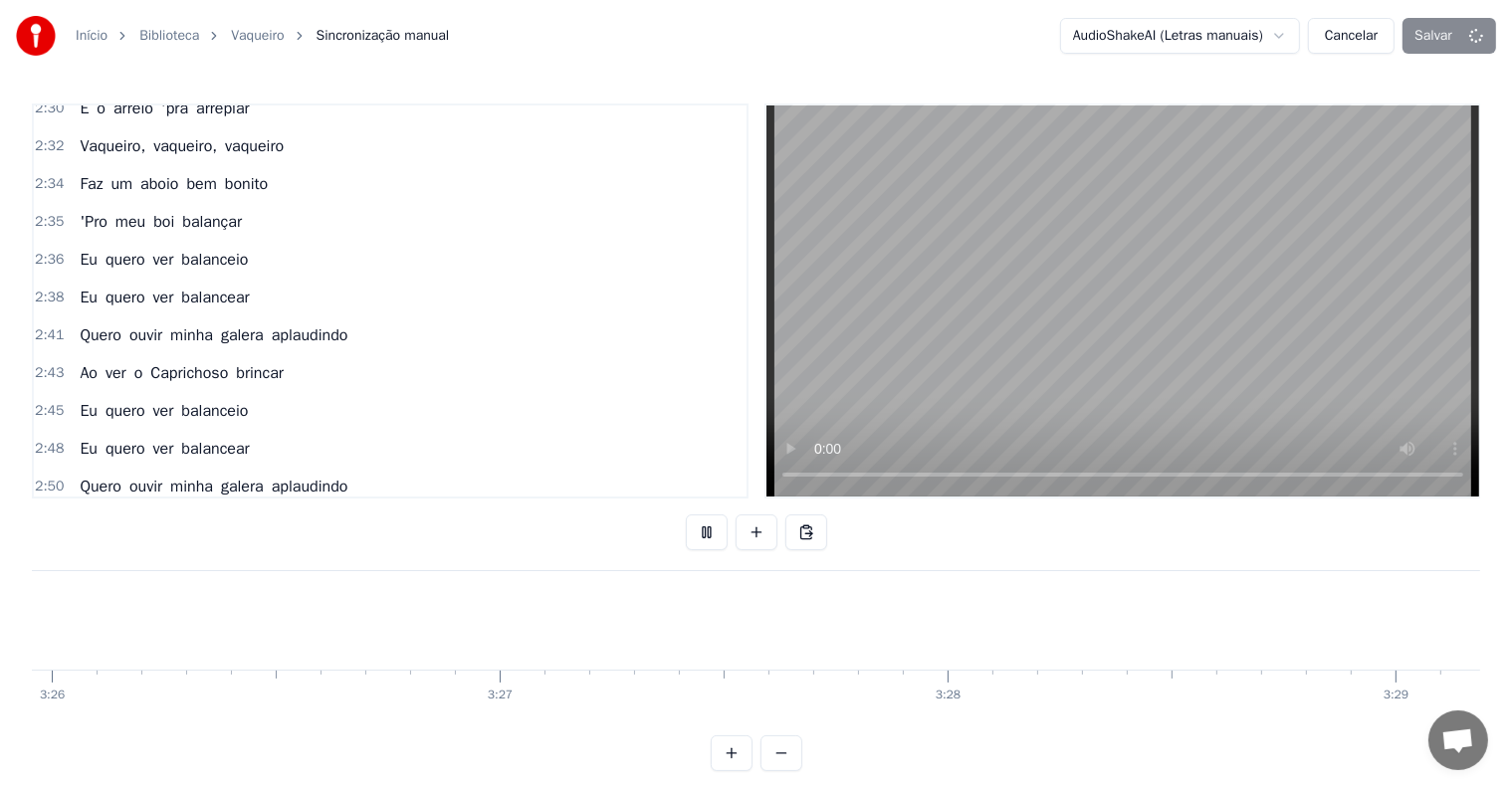 scroll, scrollTop: 2580, scrollLeft: 0, axis: vertical 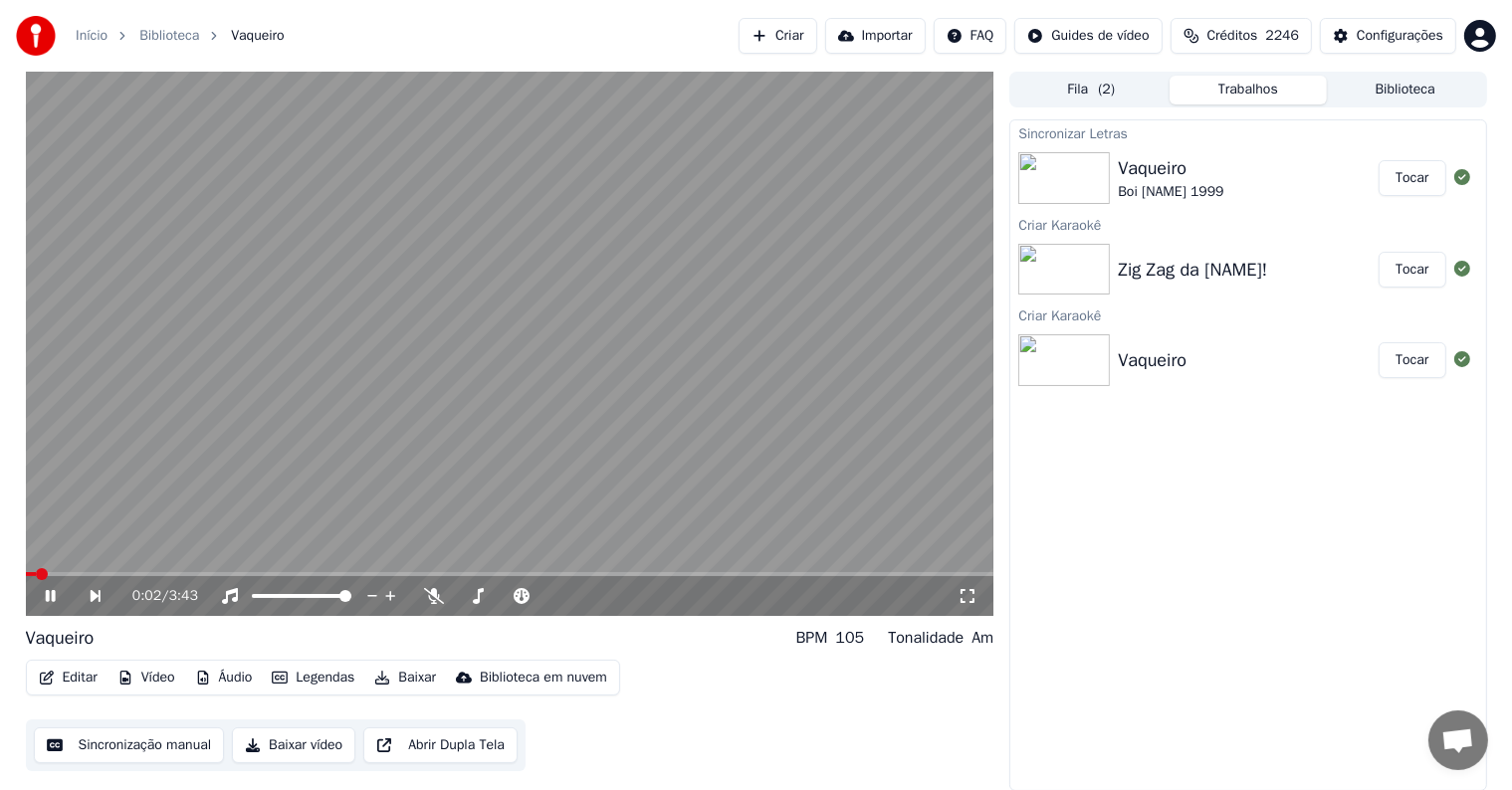click at bounding box center (510, 574) 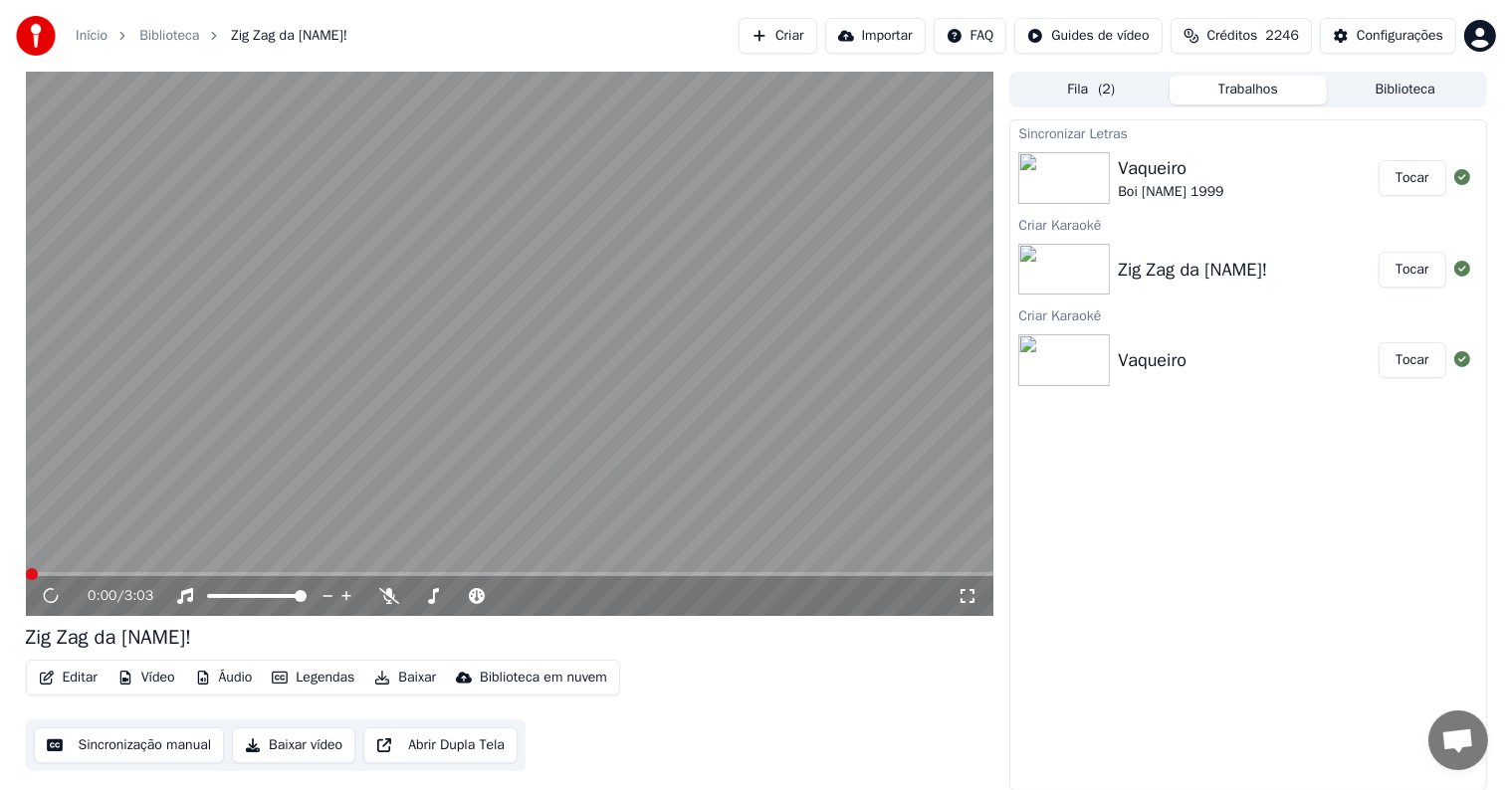 click at bounding box center (510, 574) 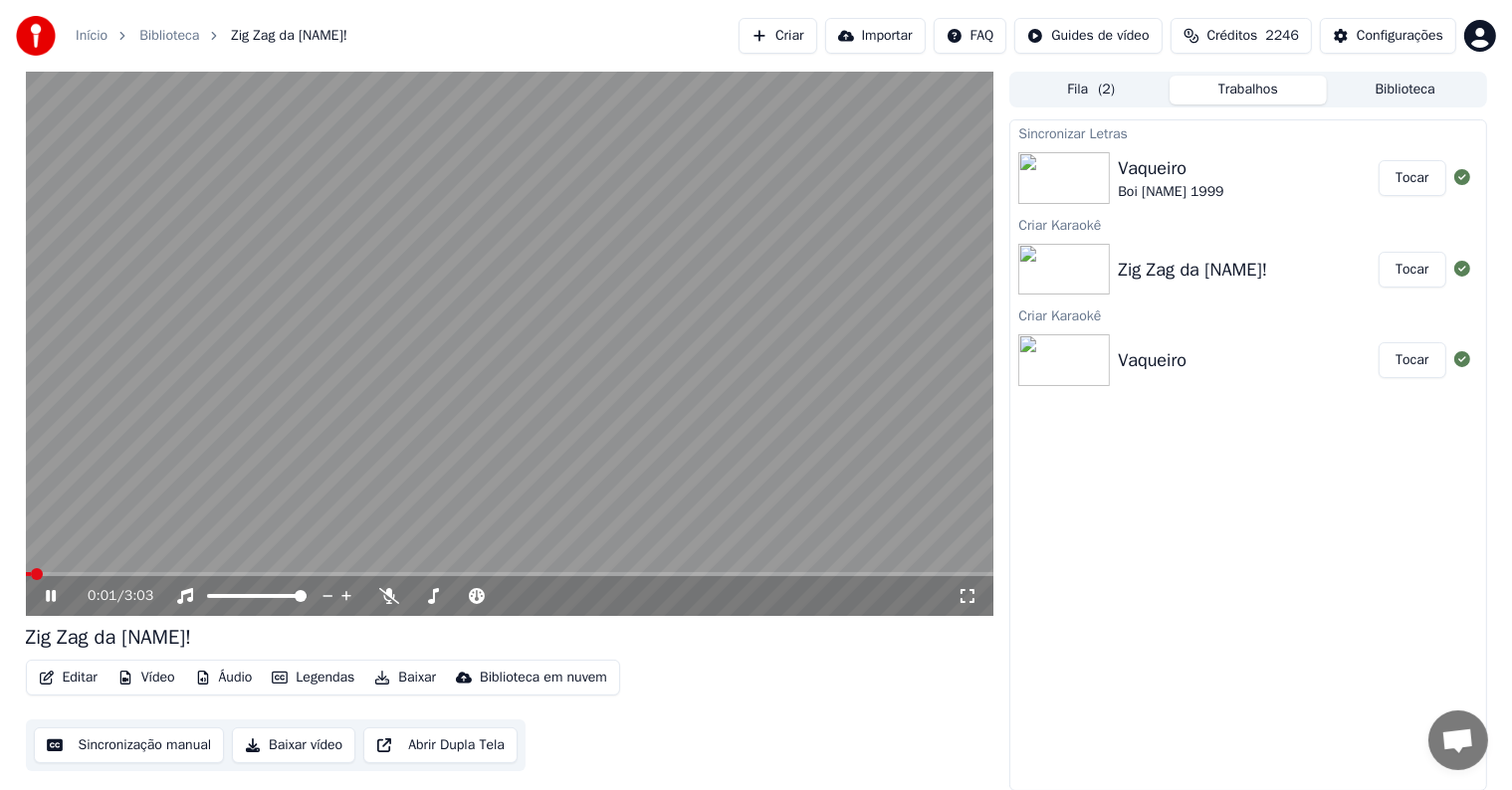 click at bounding box center [510, 343] 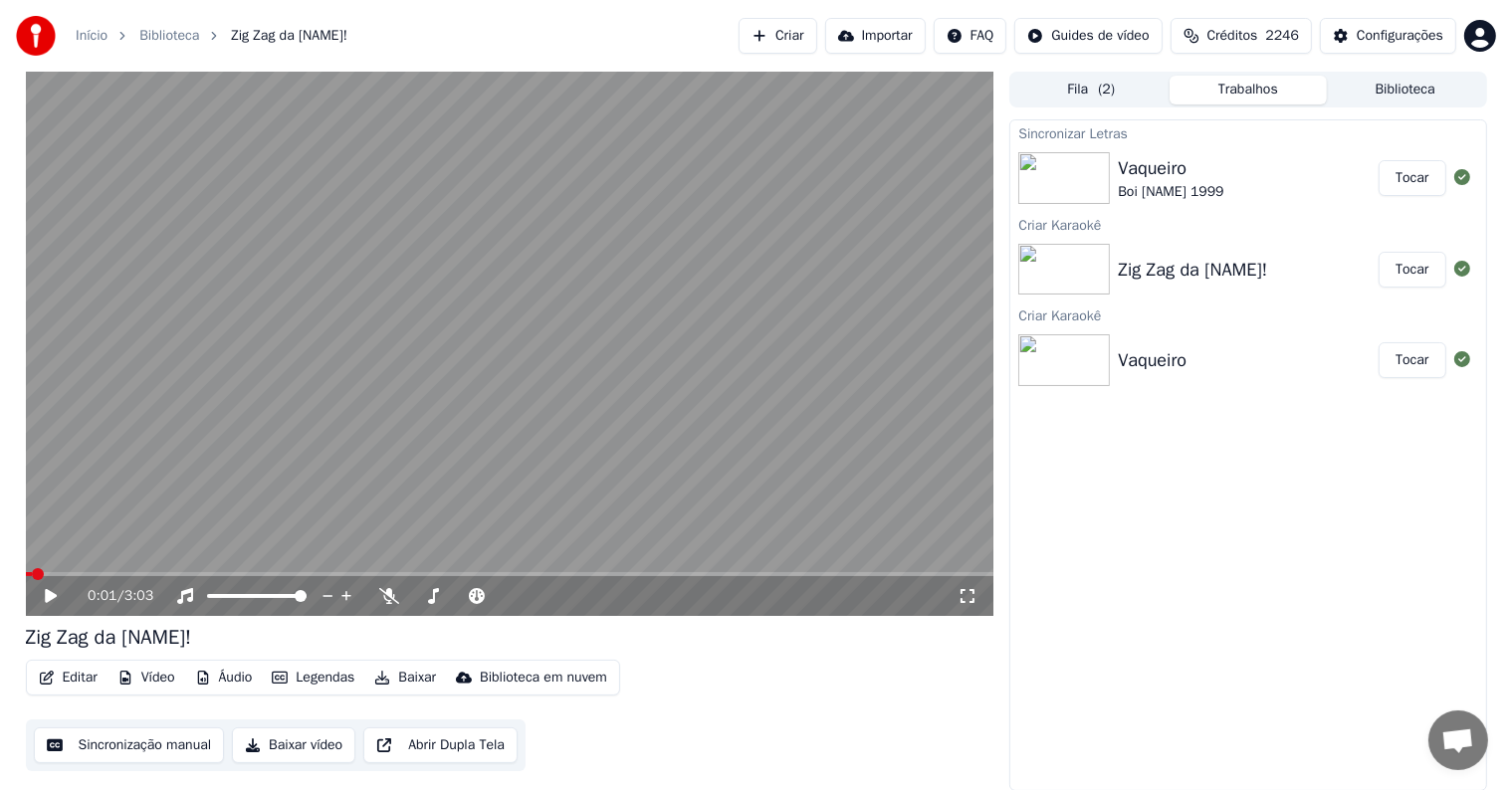 click at bounding box center [510, 343] 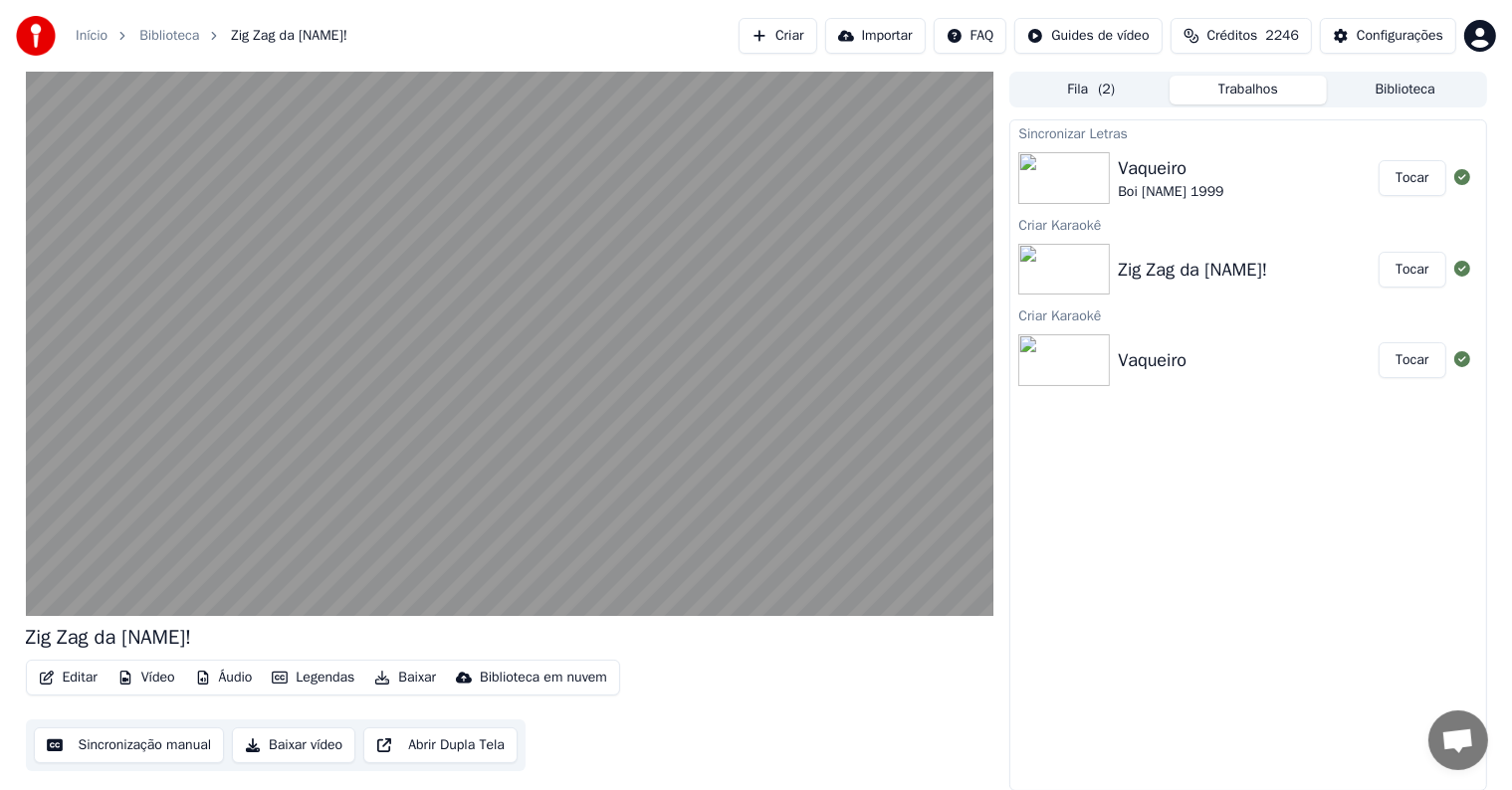 click at bounding box center [510, 343] 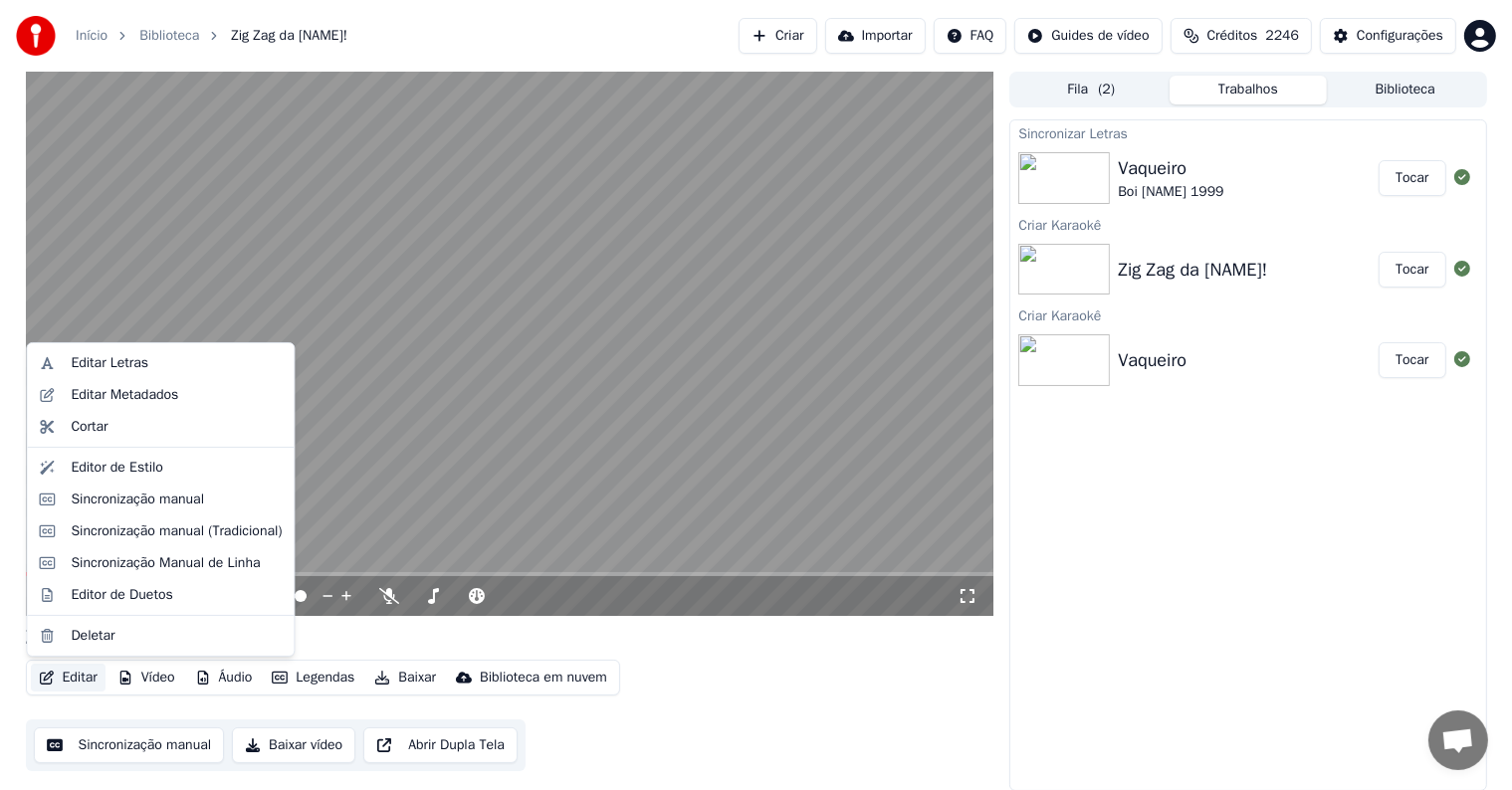 click on "Editar" at bounding box center [68, 678] 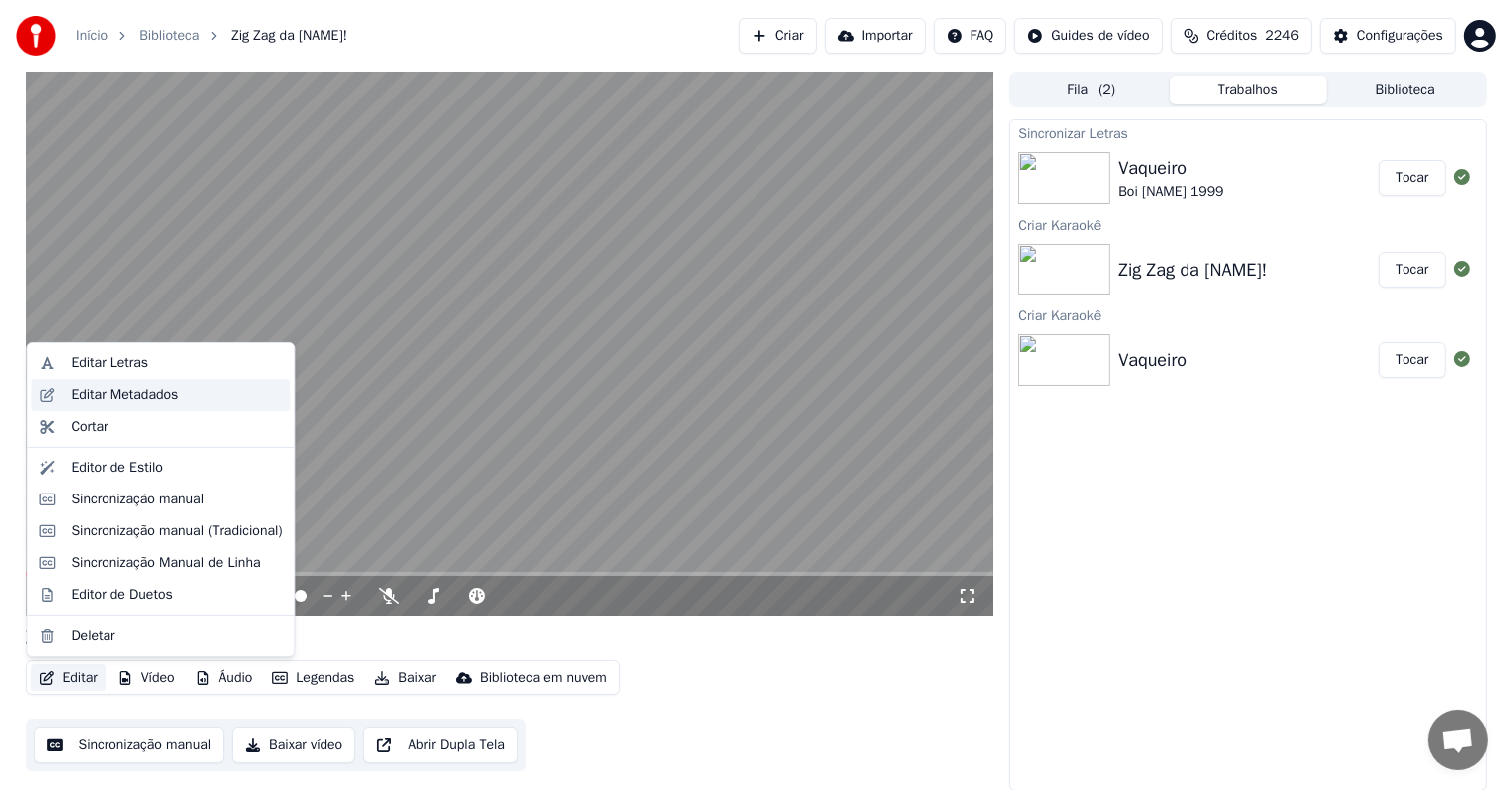 click on "Editar Metadados" at bounding box center (124, 395) 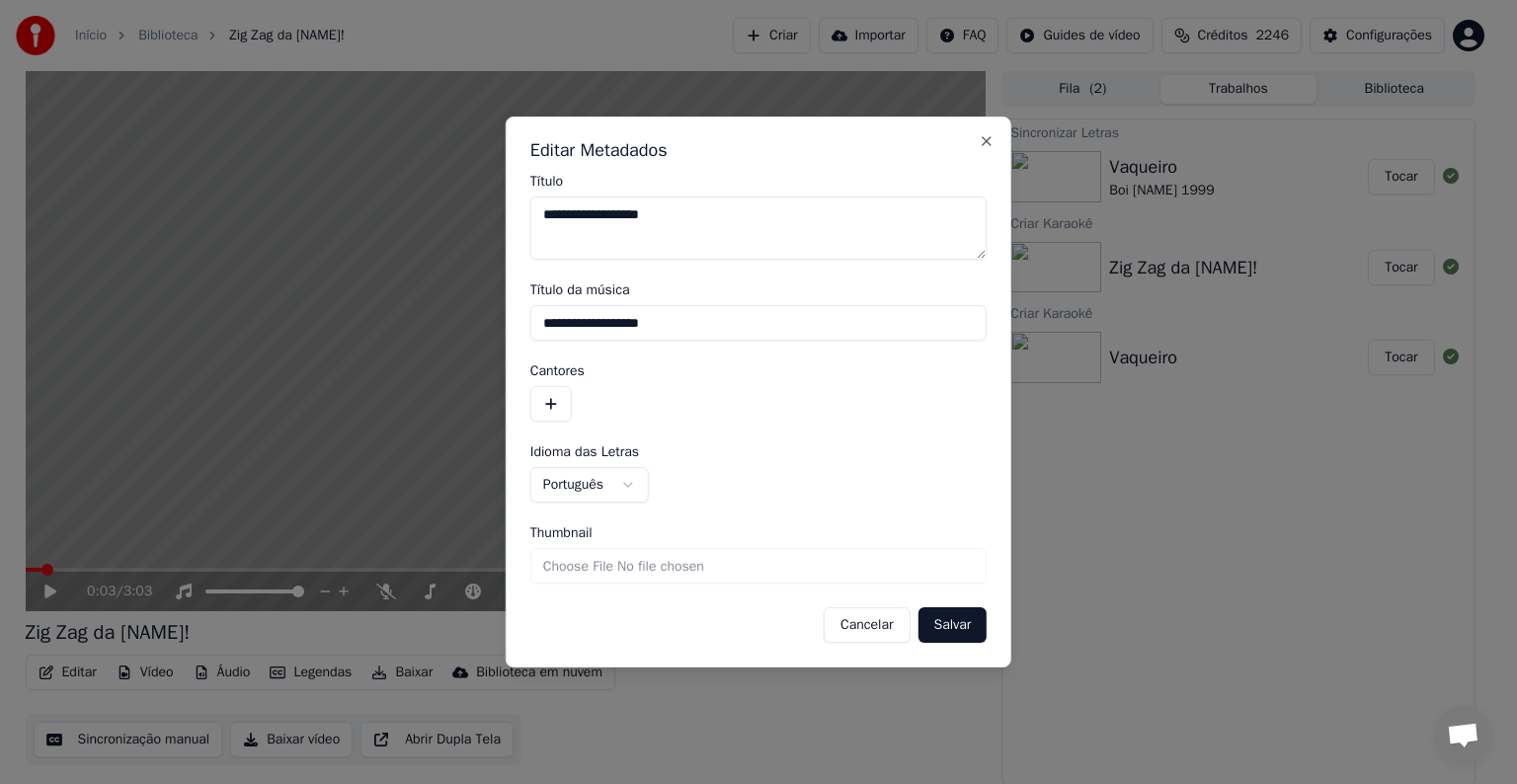 drag, startPoint x: 693, startPoint y: 323, endPoint x: 521, endPoint y: 312, distance: 172.35139 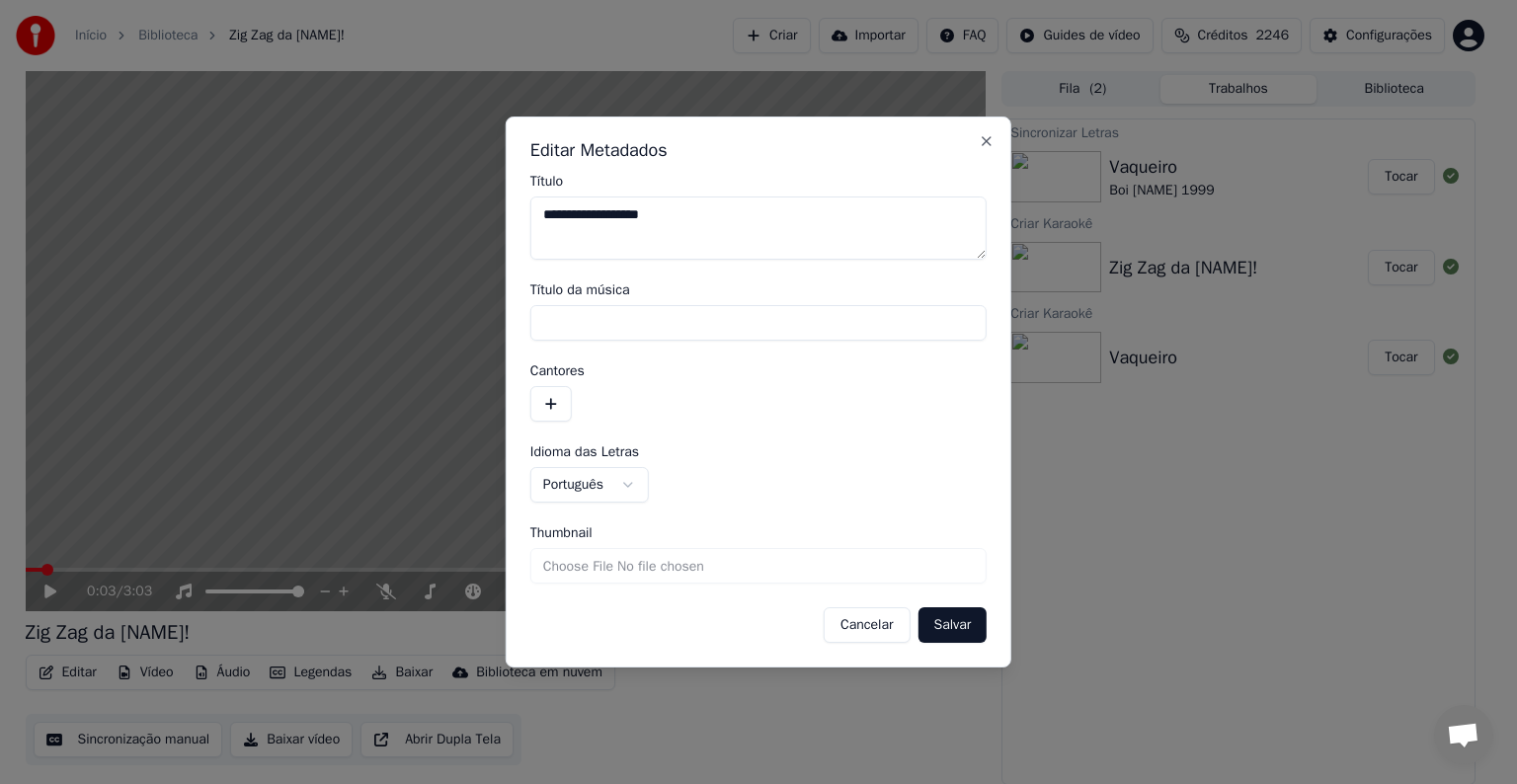 type 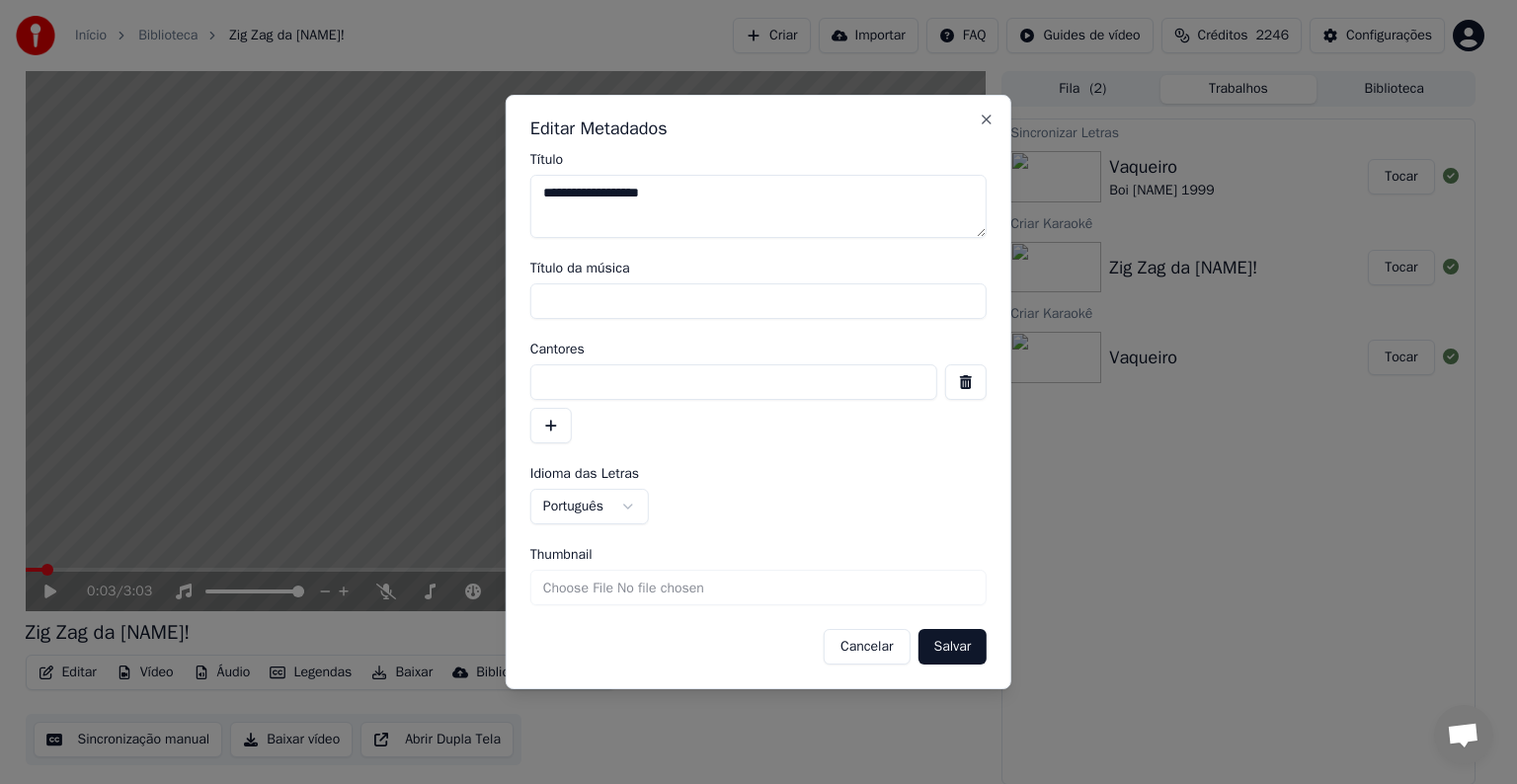 click at bounding box center (734, 382) 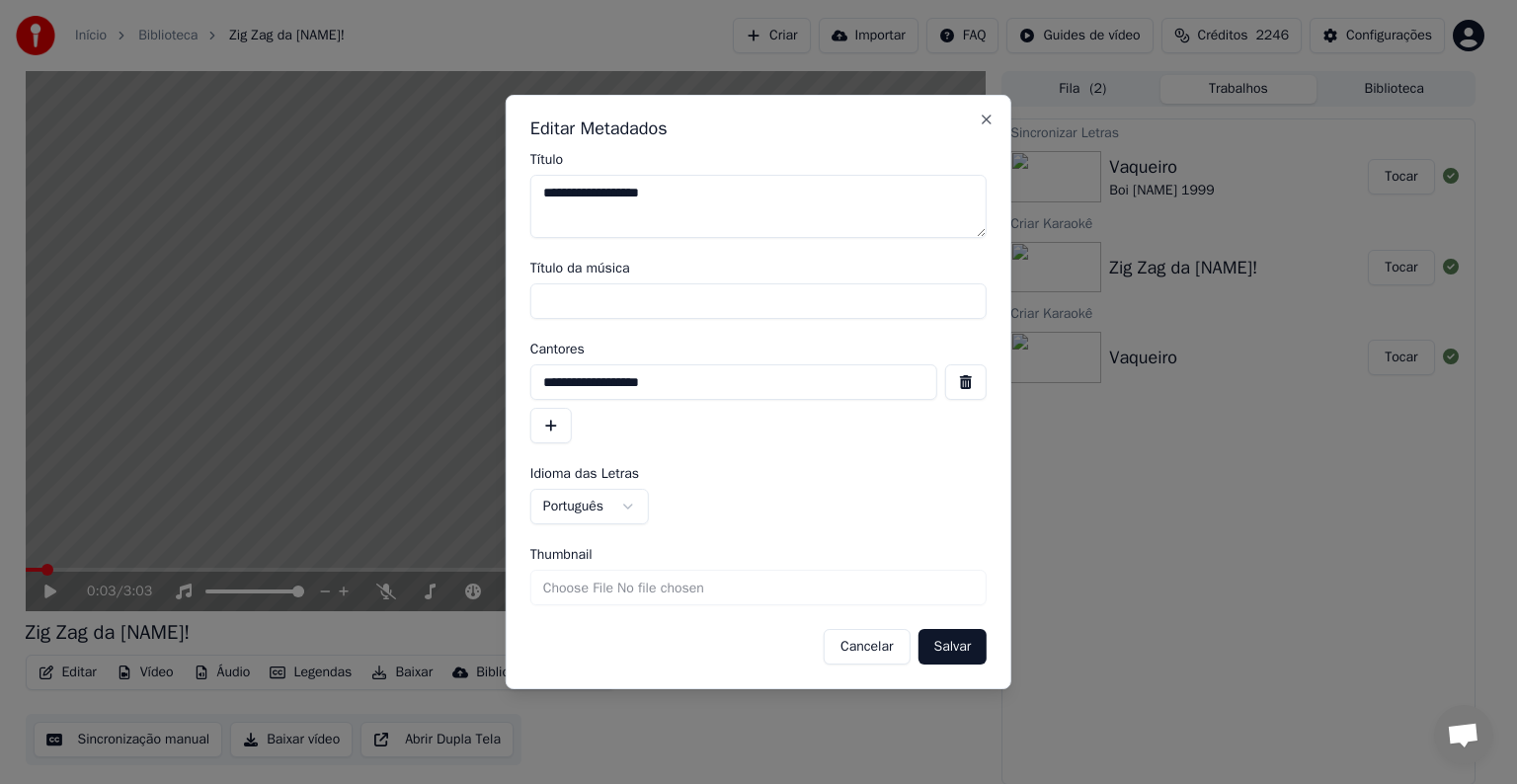 type on "**********" 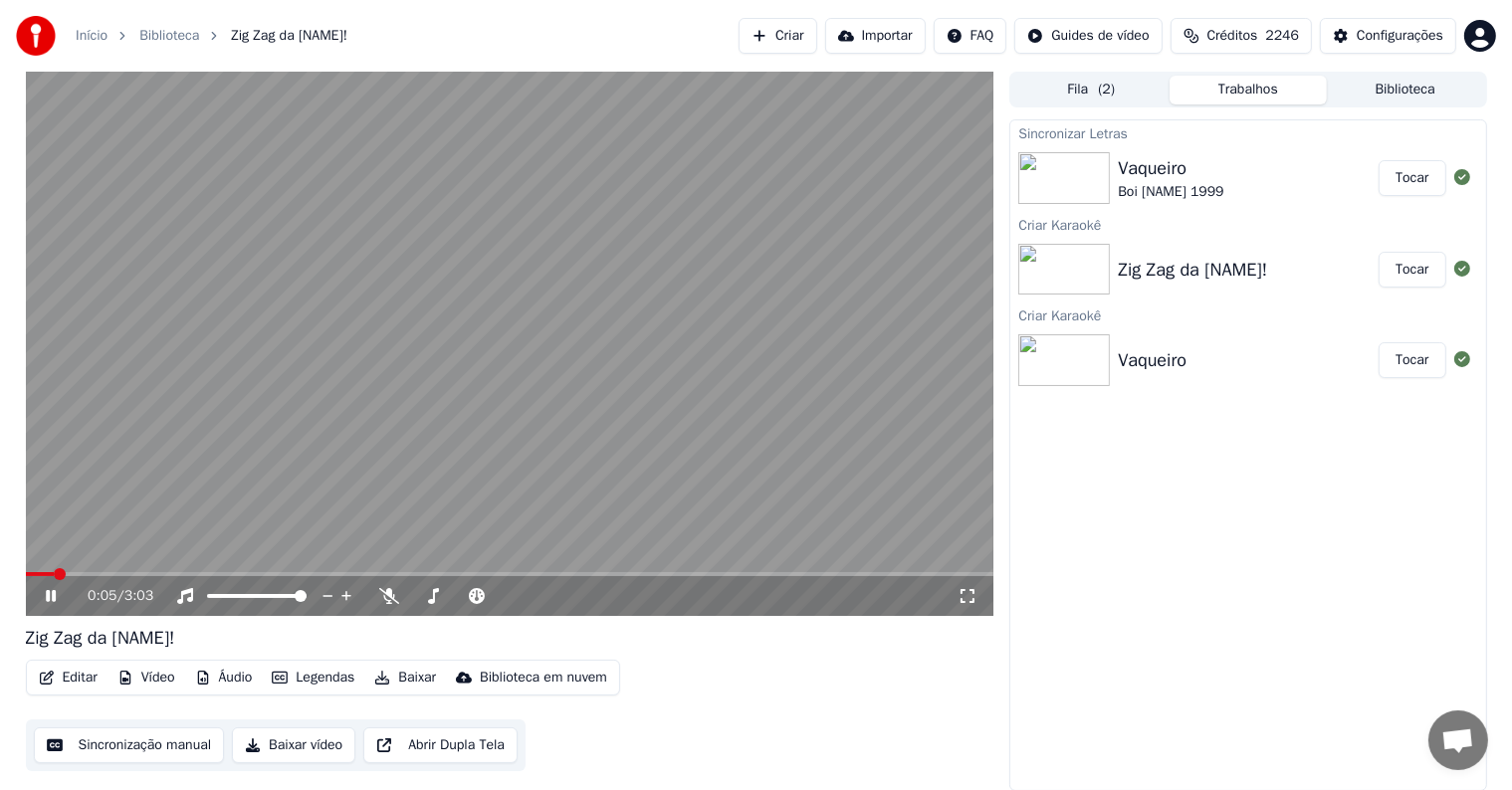 click at bounding box center (510, 343) 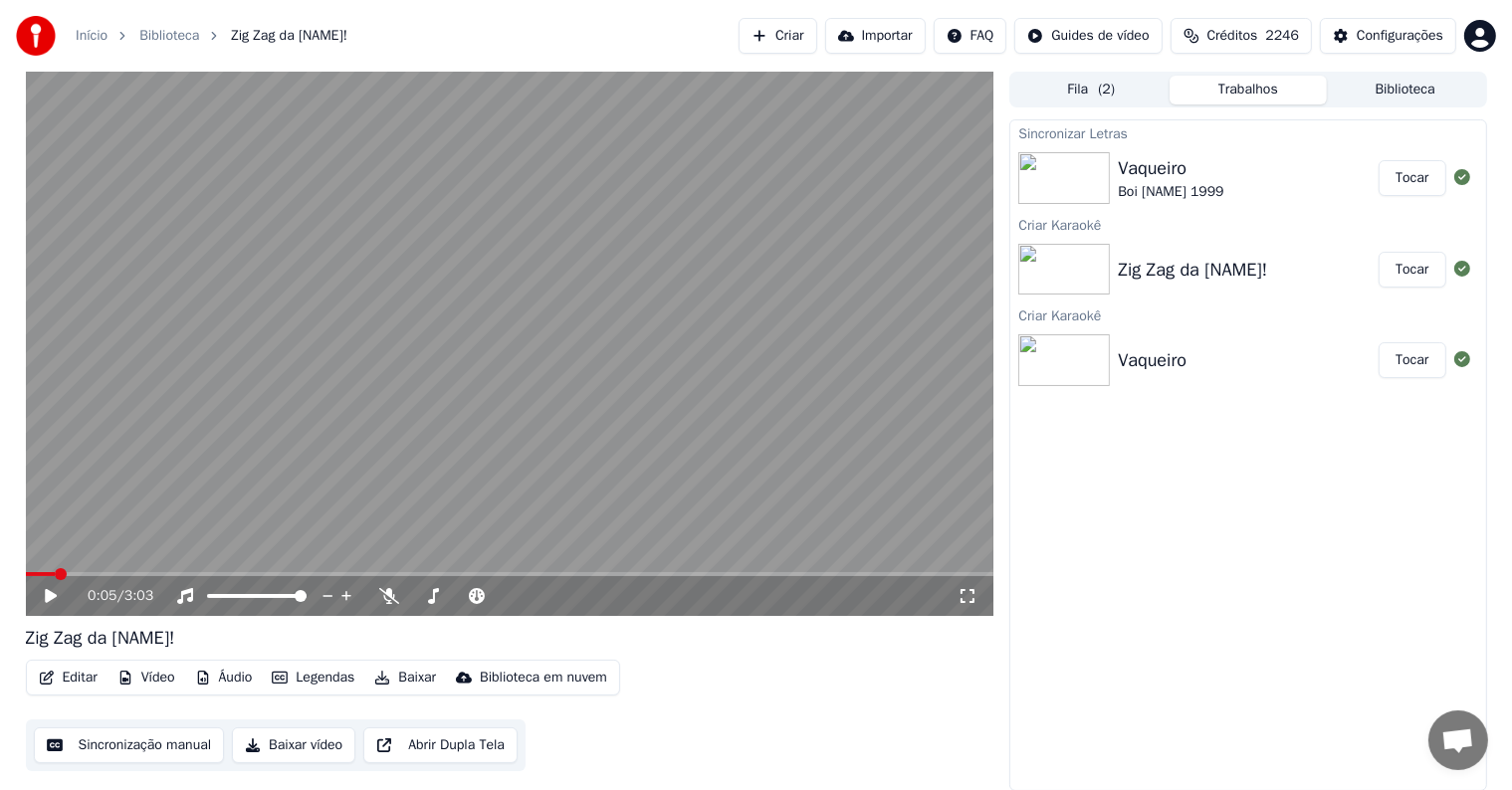 click on "Sincronização manual" at bounding box center [129, 745] 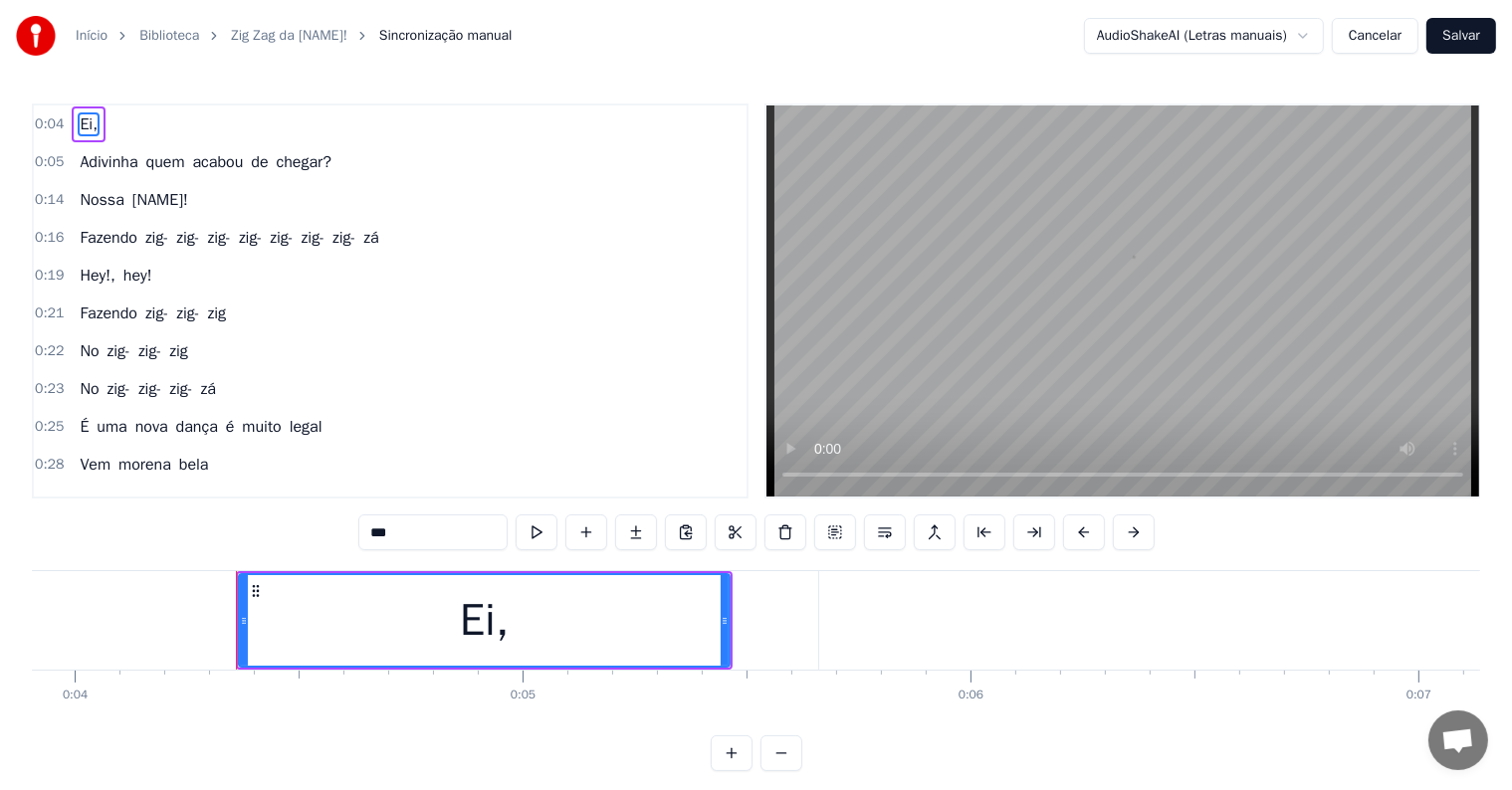 scroll, scrollTop: 0, scrollLeft: 1852, axis: horizontal 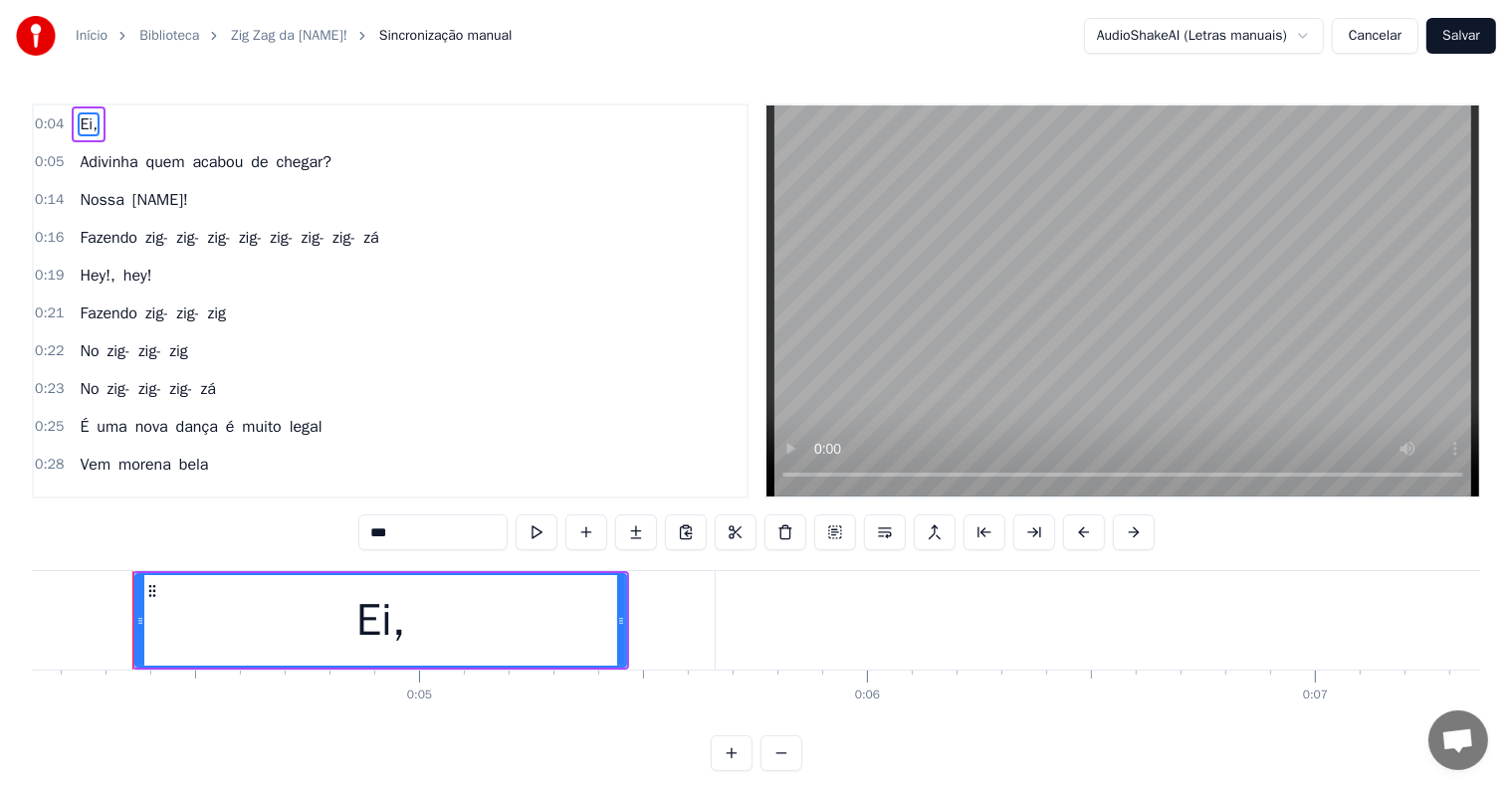 type 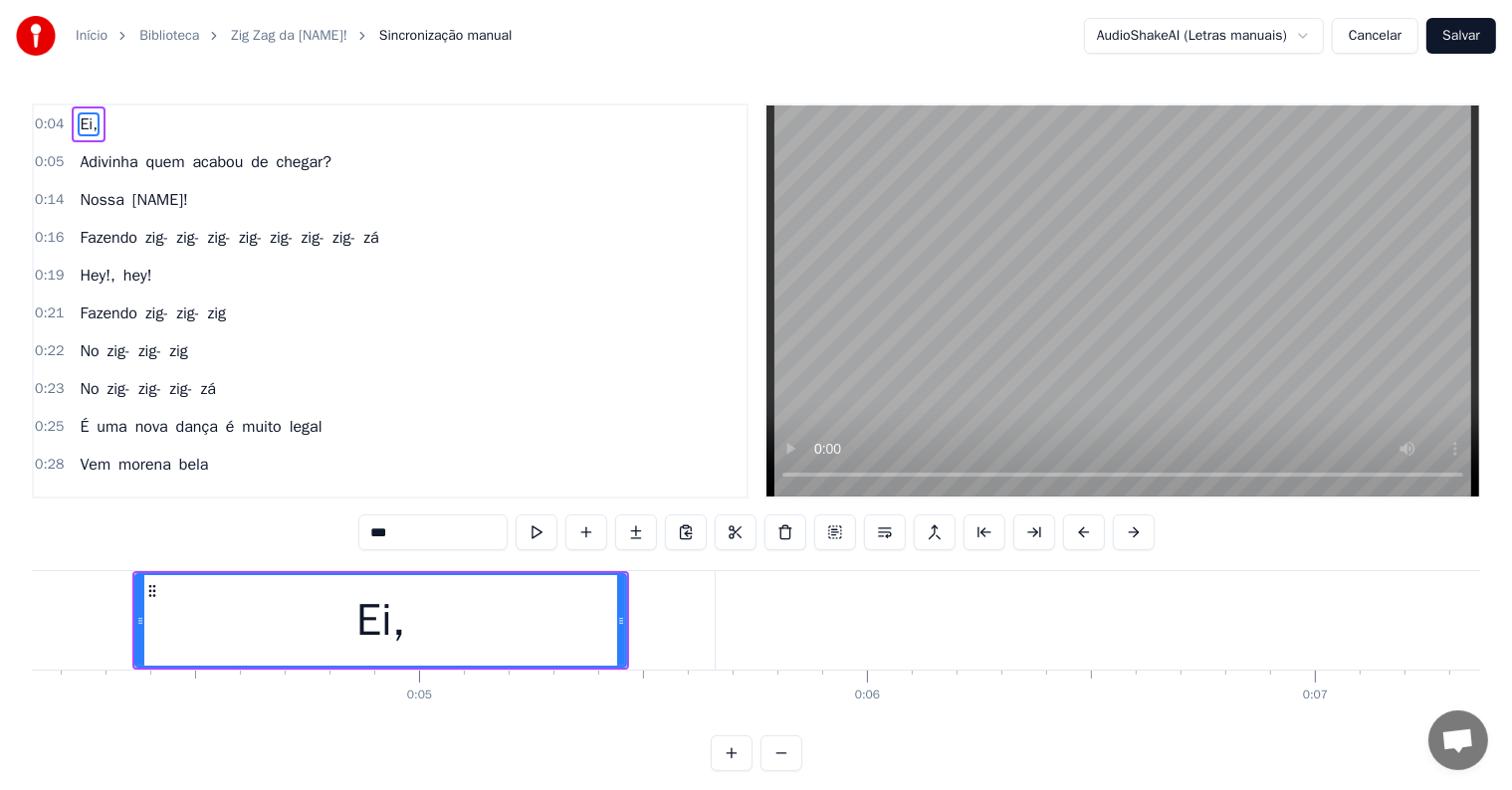 click on "***" at bounding box center [433, 532] 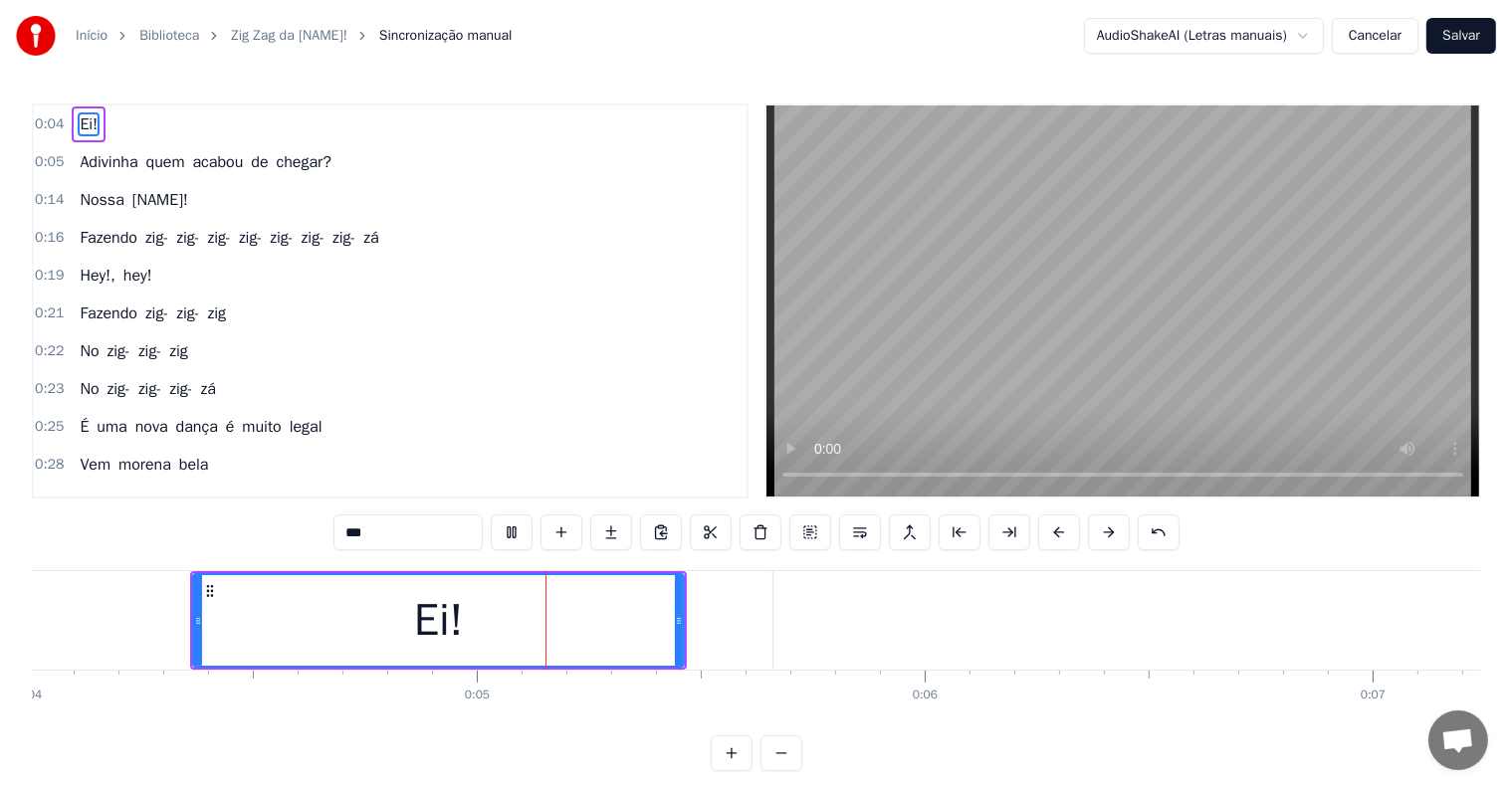 scroll, scrollTop: 0, scrollLeft: 1860, axis: horizontal 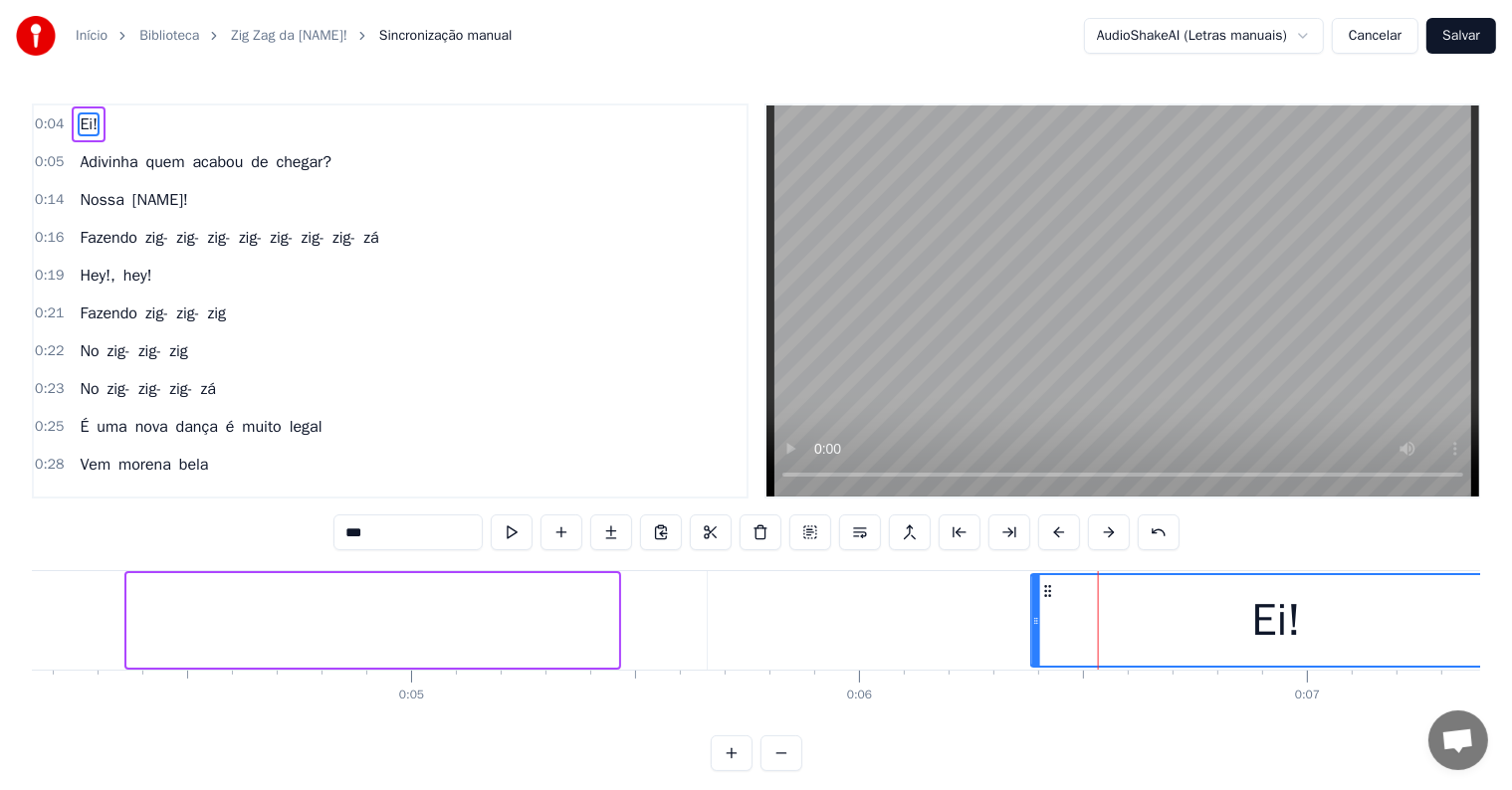 drag, startPoint x: 387, startPoint y: 601, endPoint x: 1044, endPoint y: 575, distance: 657.5143 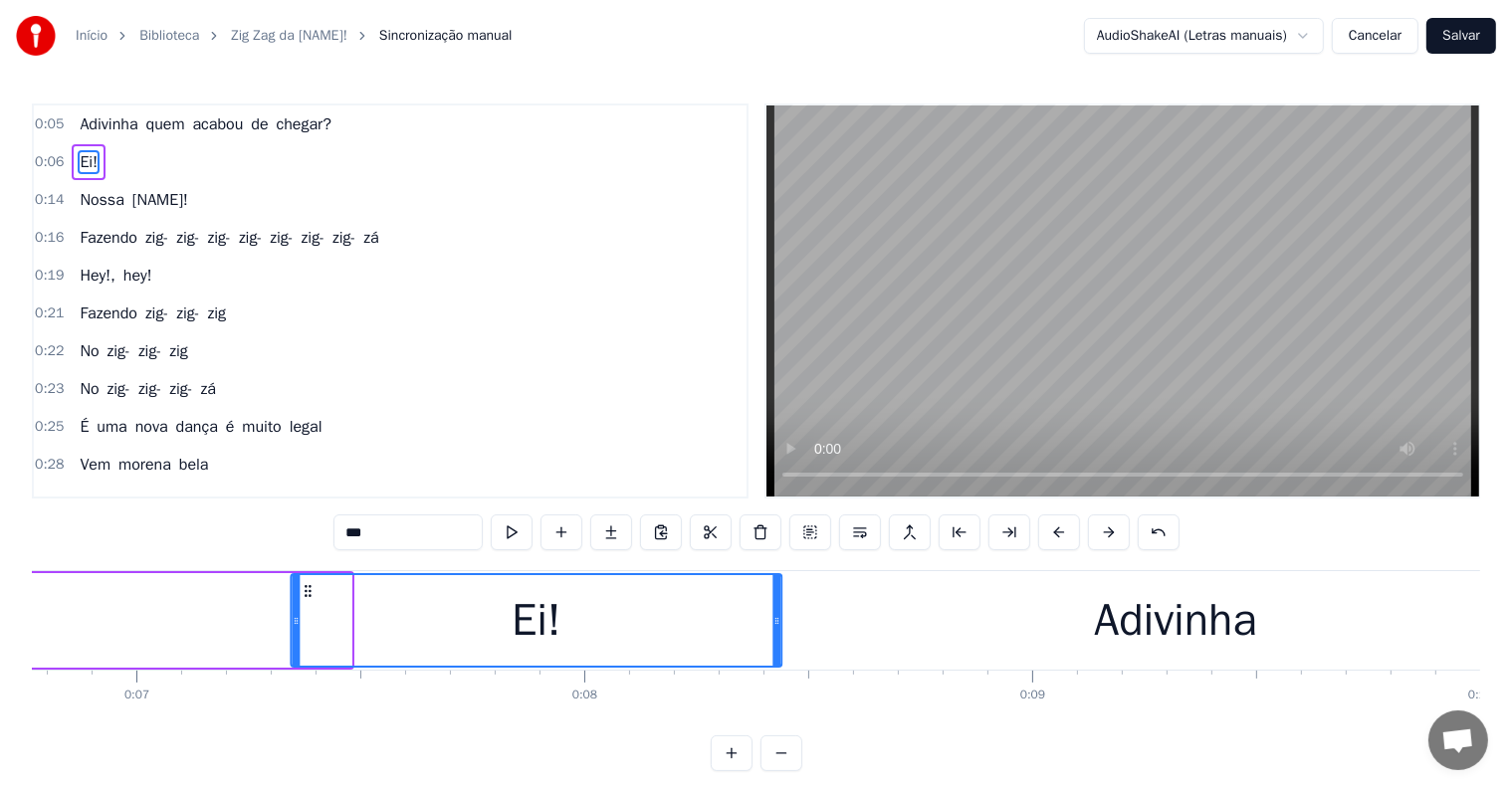 scroll, scrollTop: 0, scrollLeft: 3031, axis: horizontal 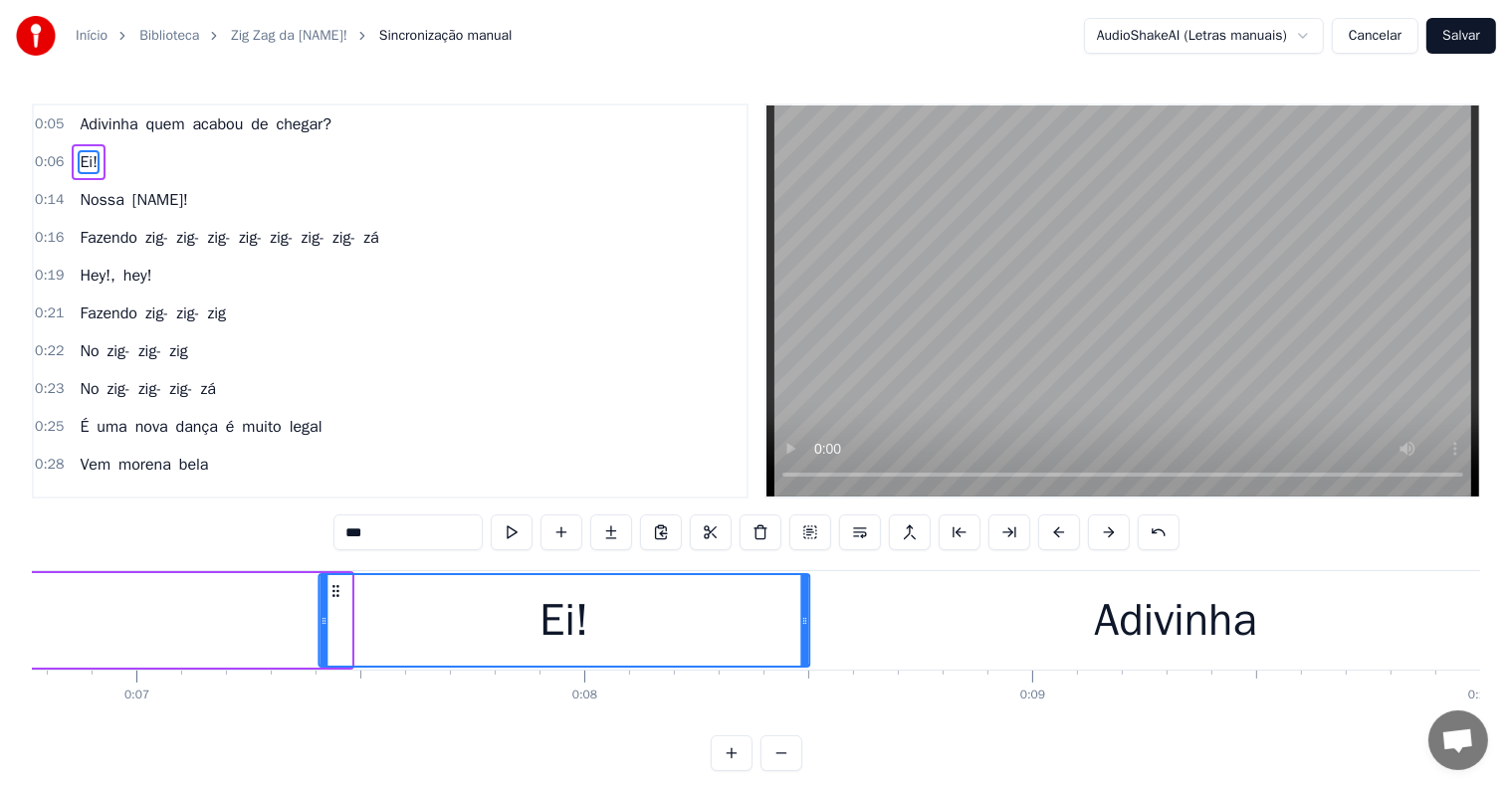 drag, startPoint x: 1044, startPoint y: 585, endPoint x: 332, endPoint y: 601, distance: 712.18 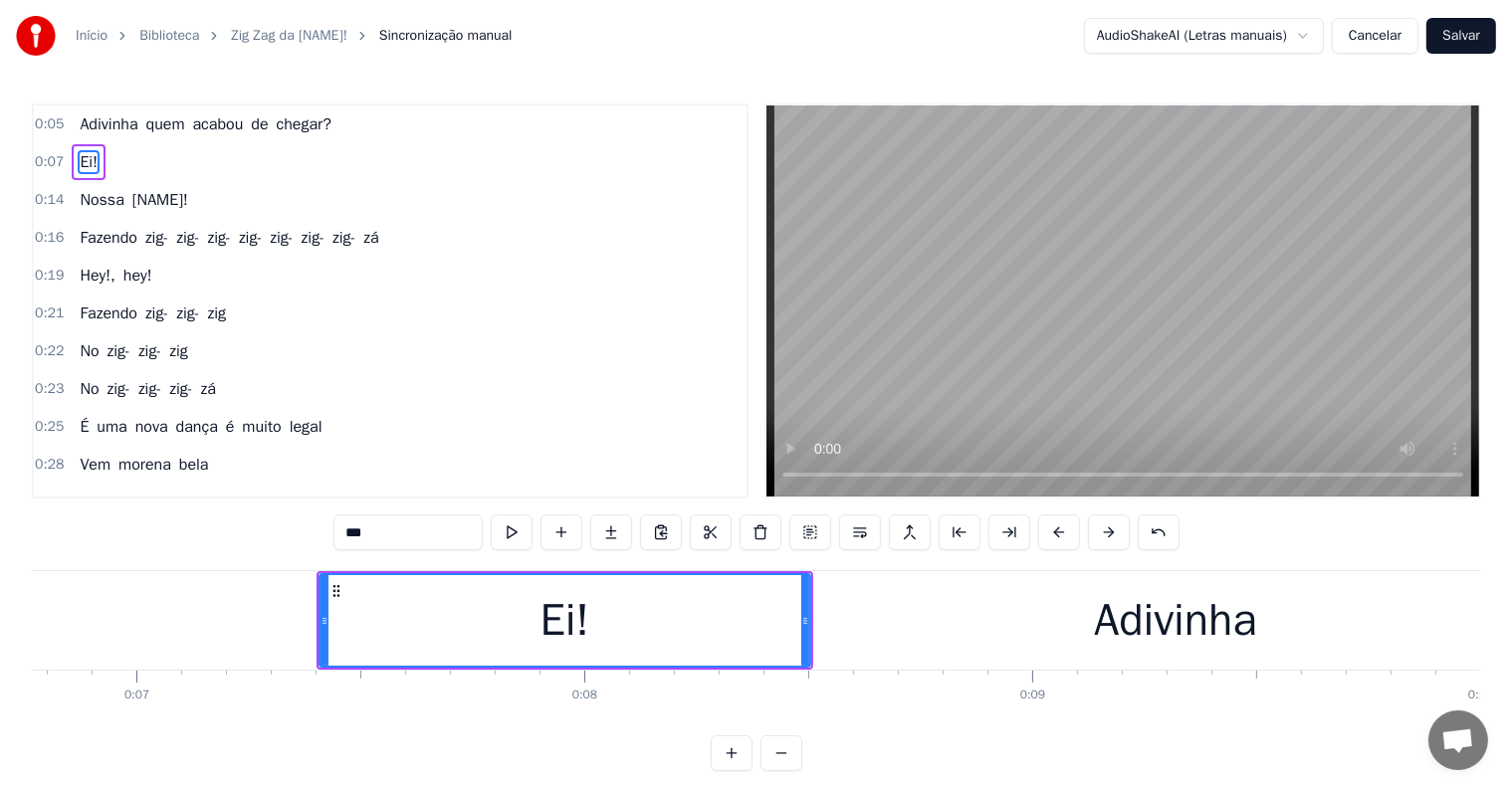 click on "Adivinha" at bounding box center [1176, 620] 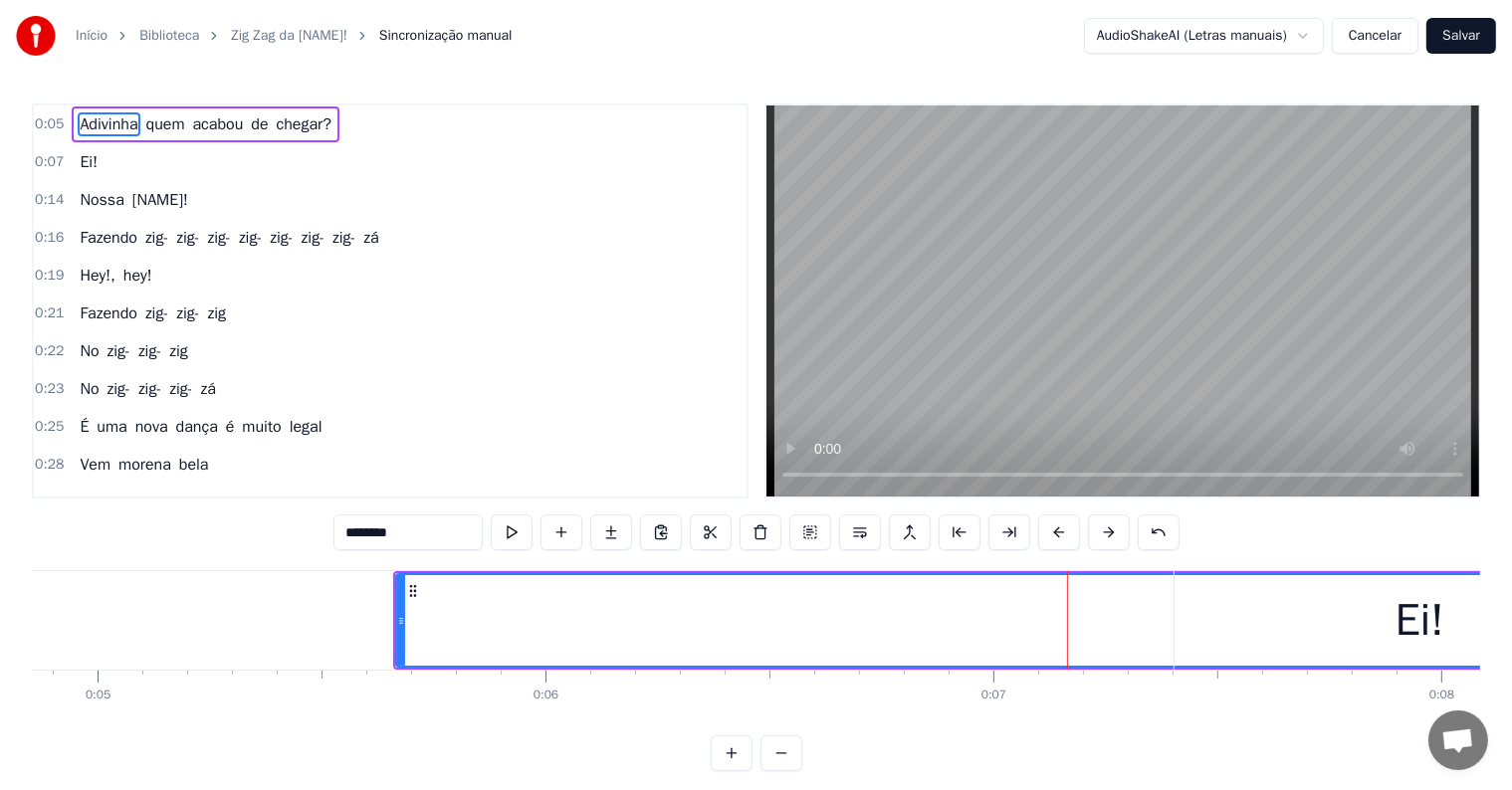 scroll, scrollTop: 0, scrollLeft: 2075, axis: horizontal 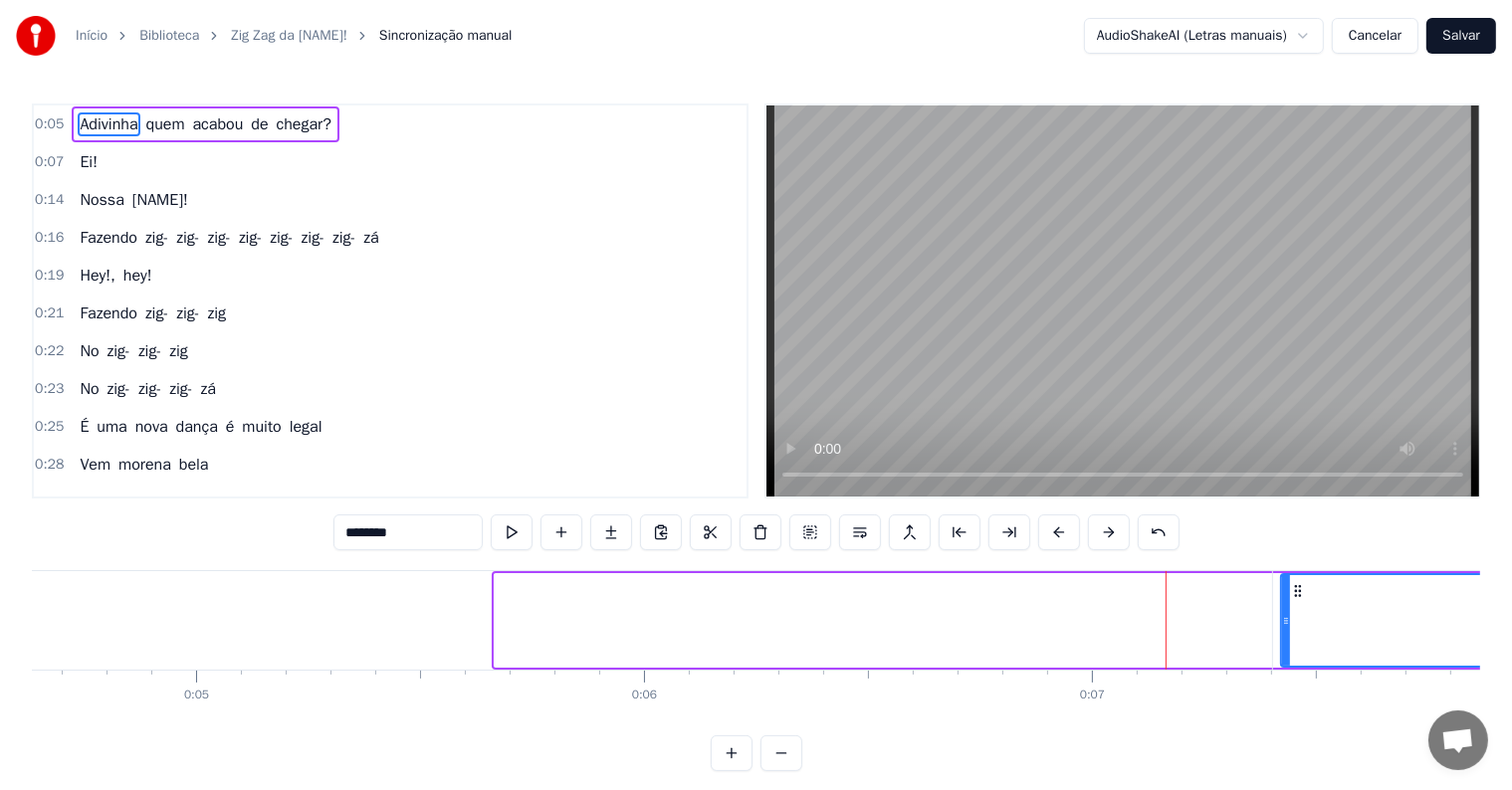 drag, startPoint x: 496, startPoint y: 616, endPoint x: 1297, endPoint y: 576, distance: 801.99813 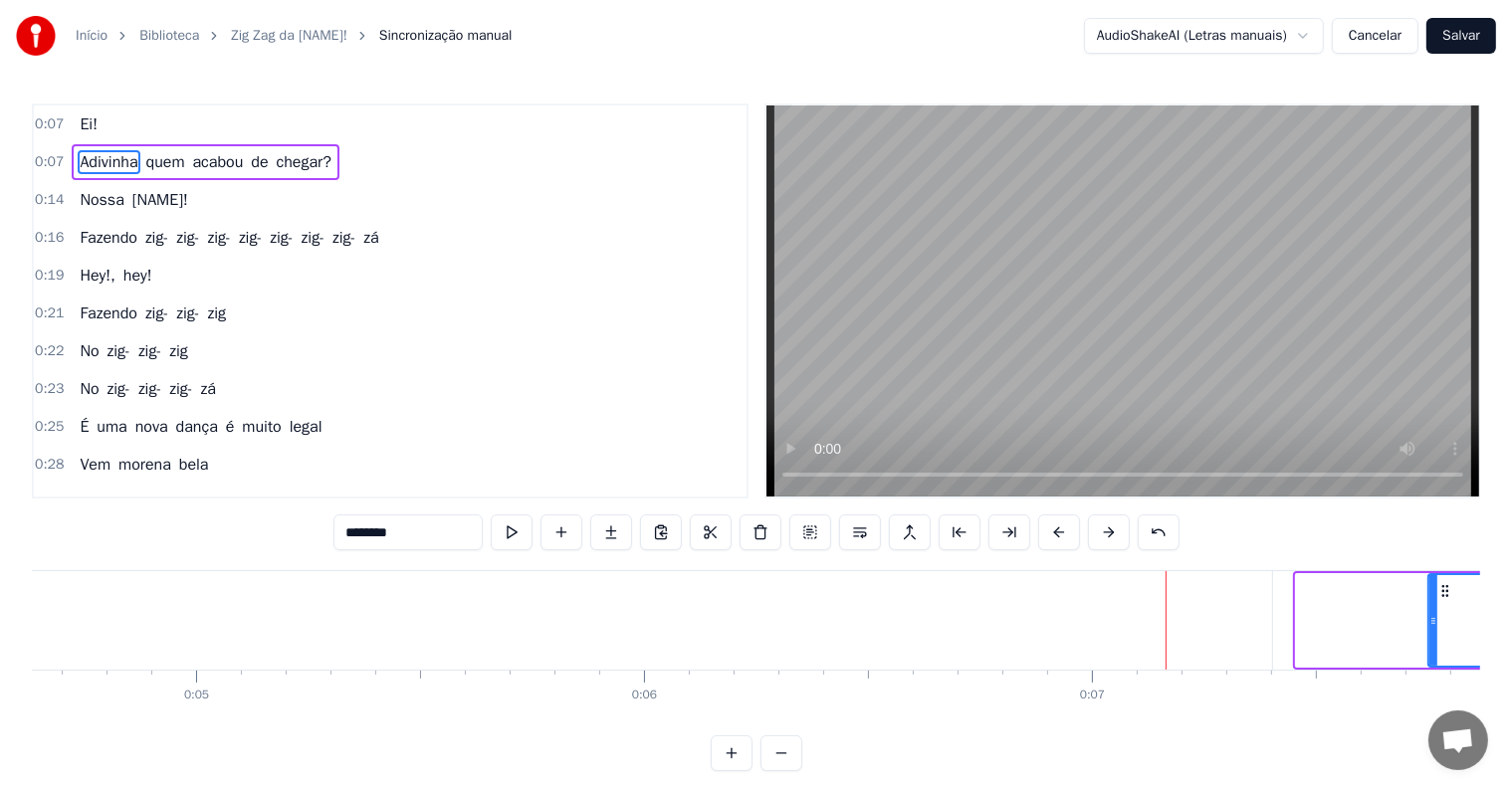 drag, startPoint x: 1298, startPoint y: 621, endPoint x: 1430, endPoint y: 636, distance: 132.84954 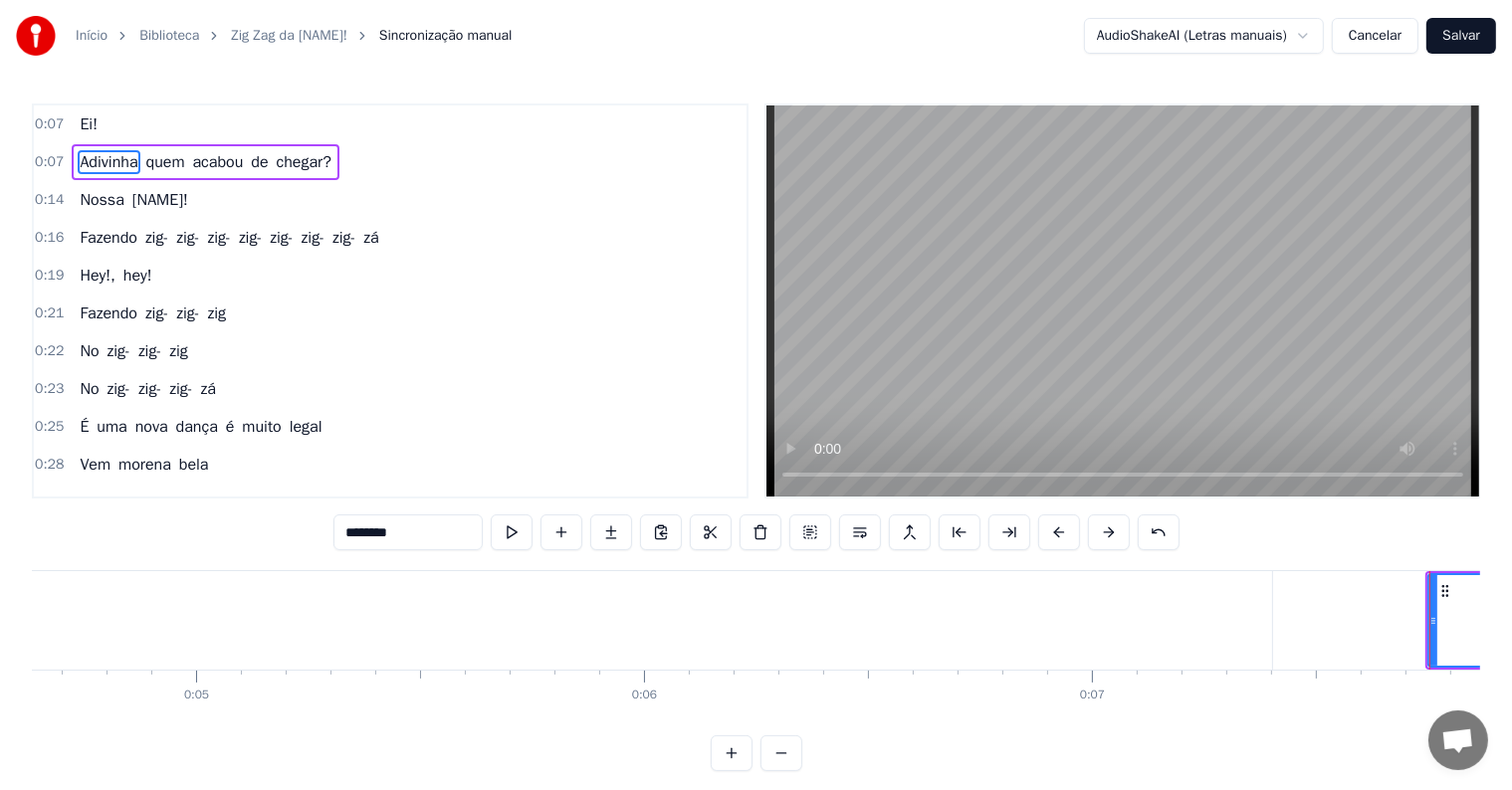 scroll, scrollTop: 0, scrollLeft: 2313, axis: horizontal 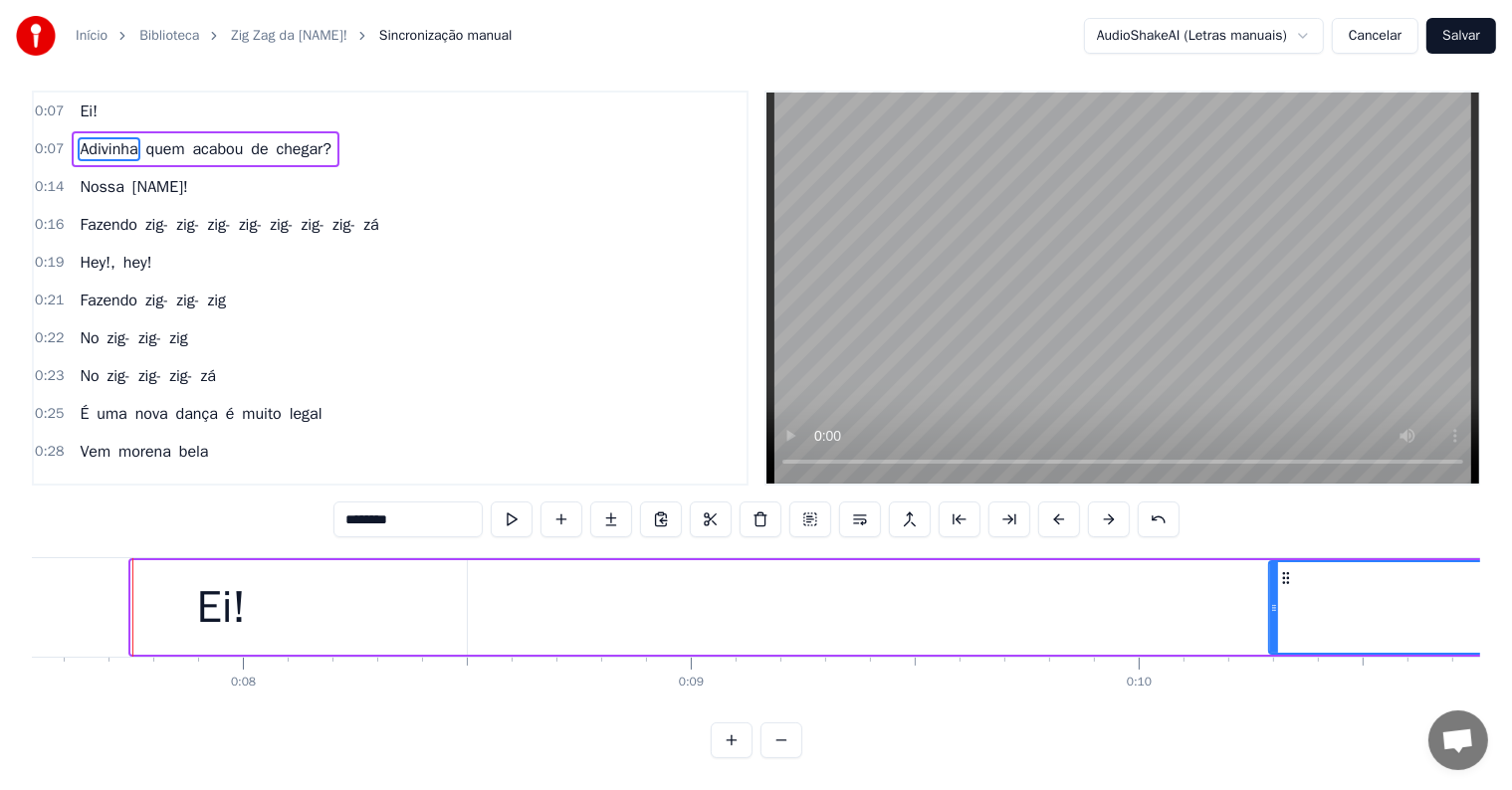 drag, startPoint x: 138, startPoint y: 589, endPoint x: 1276, endPoint y: 580, distance: 1138.0356 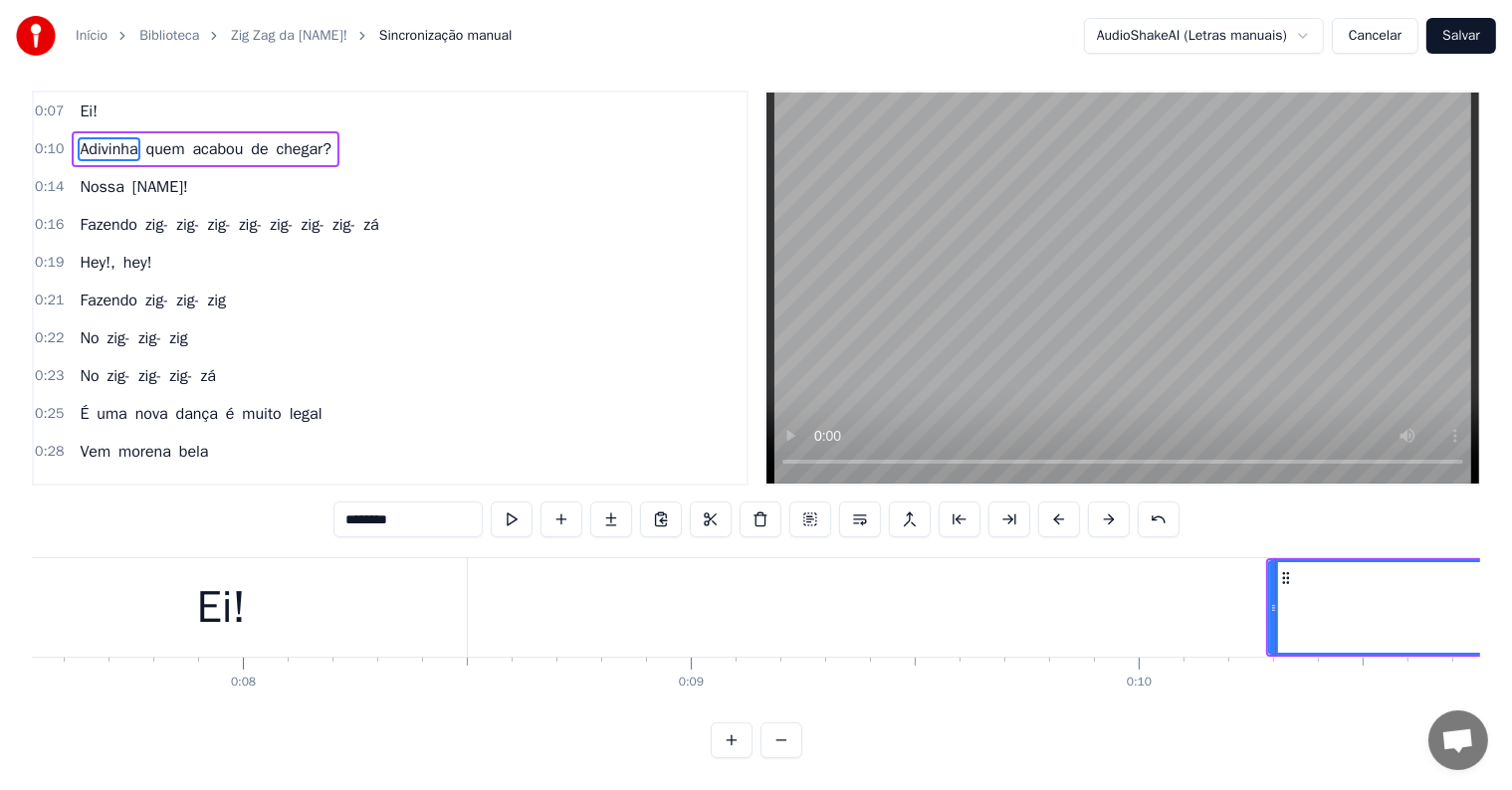 scroll, scrollTop: 0, scrollLeft: 0, axis: both 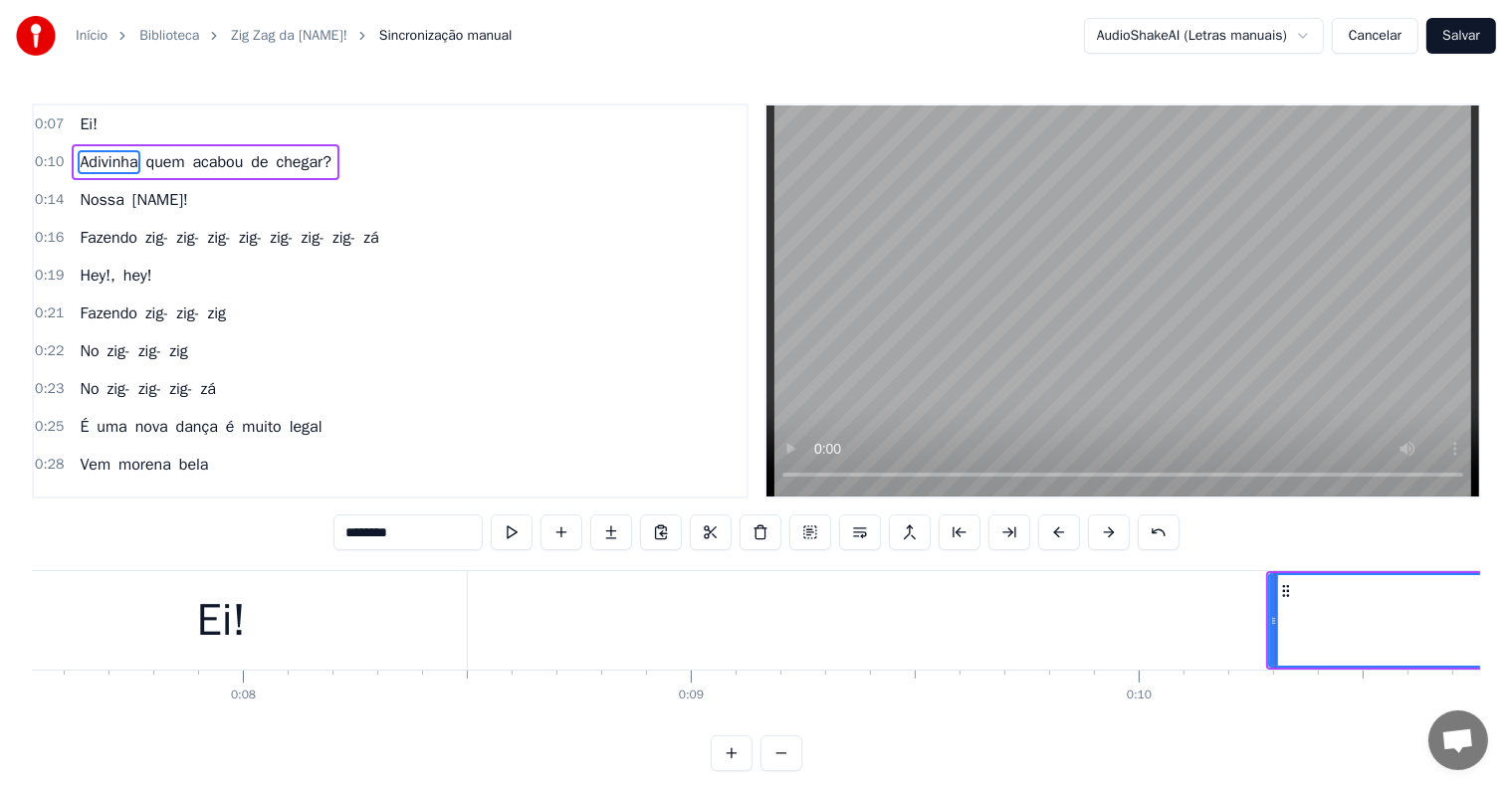 click on "Ei!" at bounding box center (221, 620) 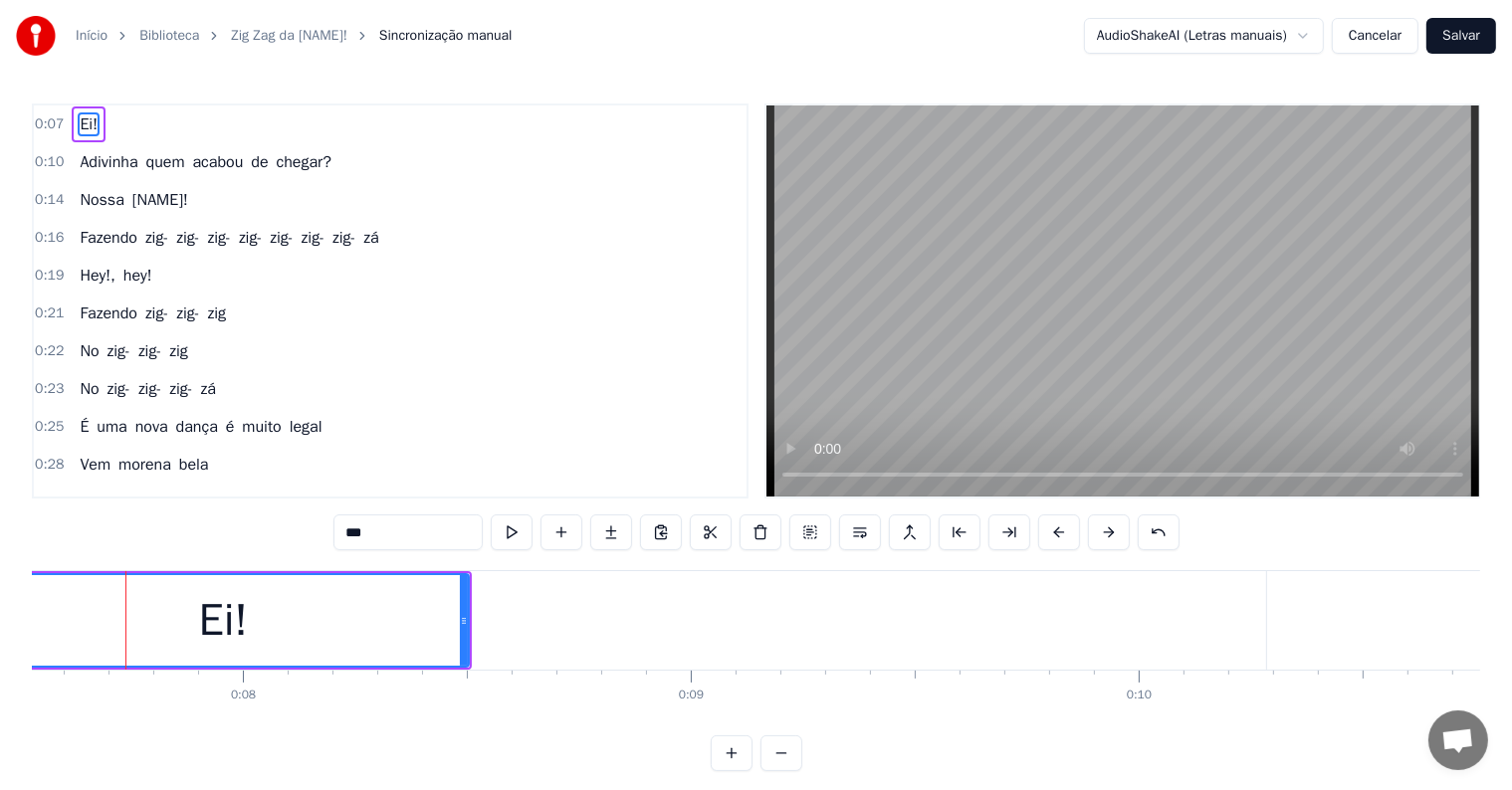 scroll, scrollTop: 0, scrollLeft: 3365, axis: horizontal 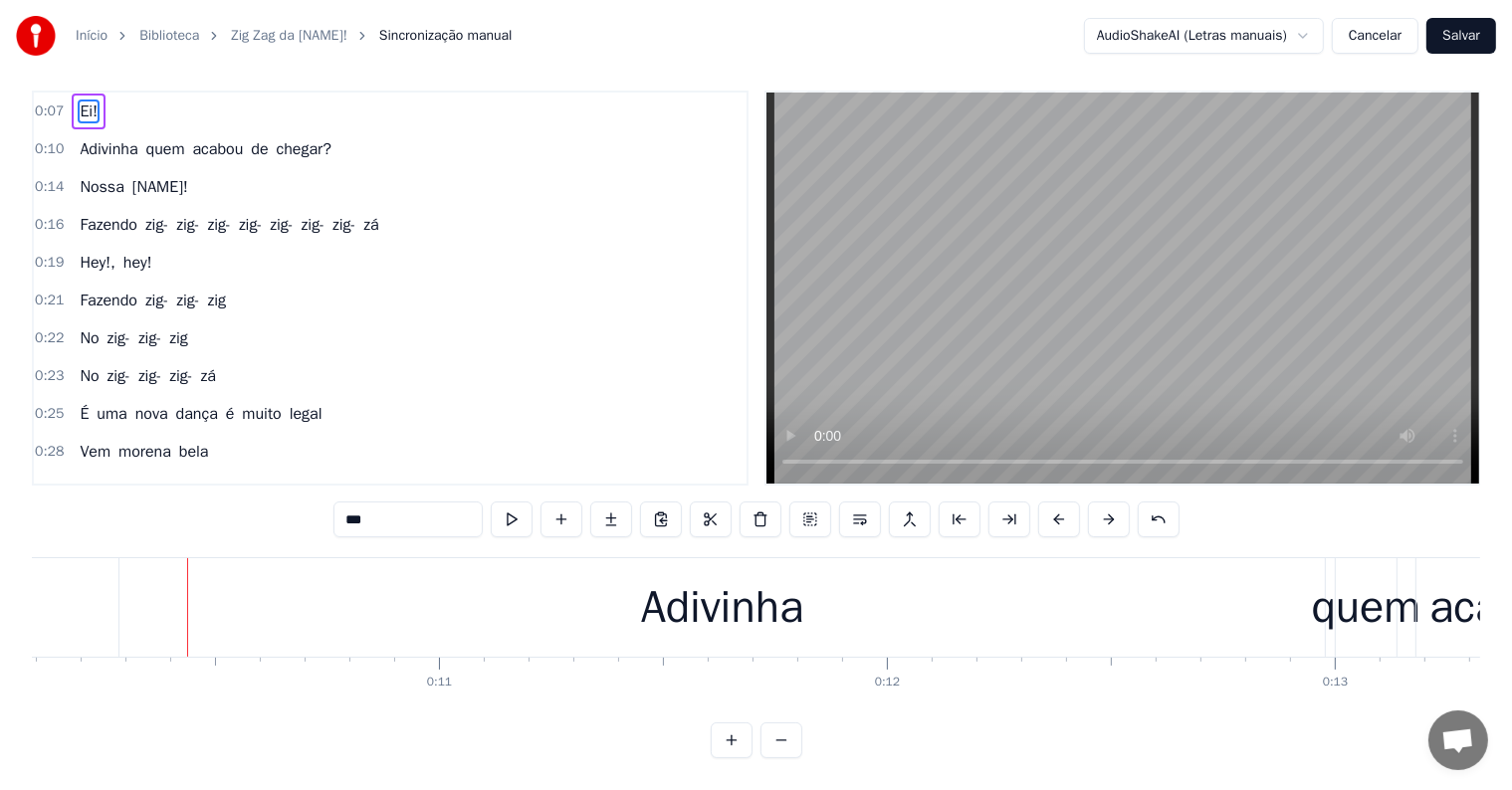 click on "Adivinha" at bounding box center (722, 607) 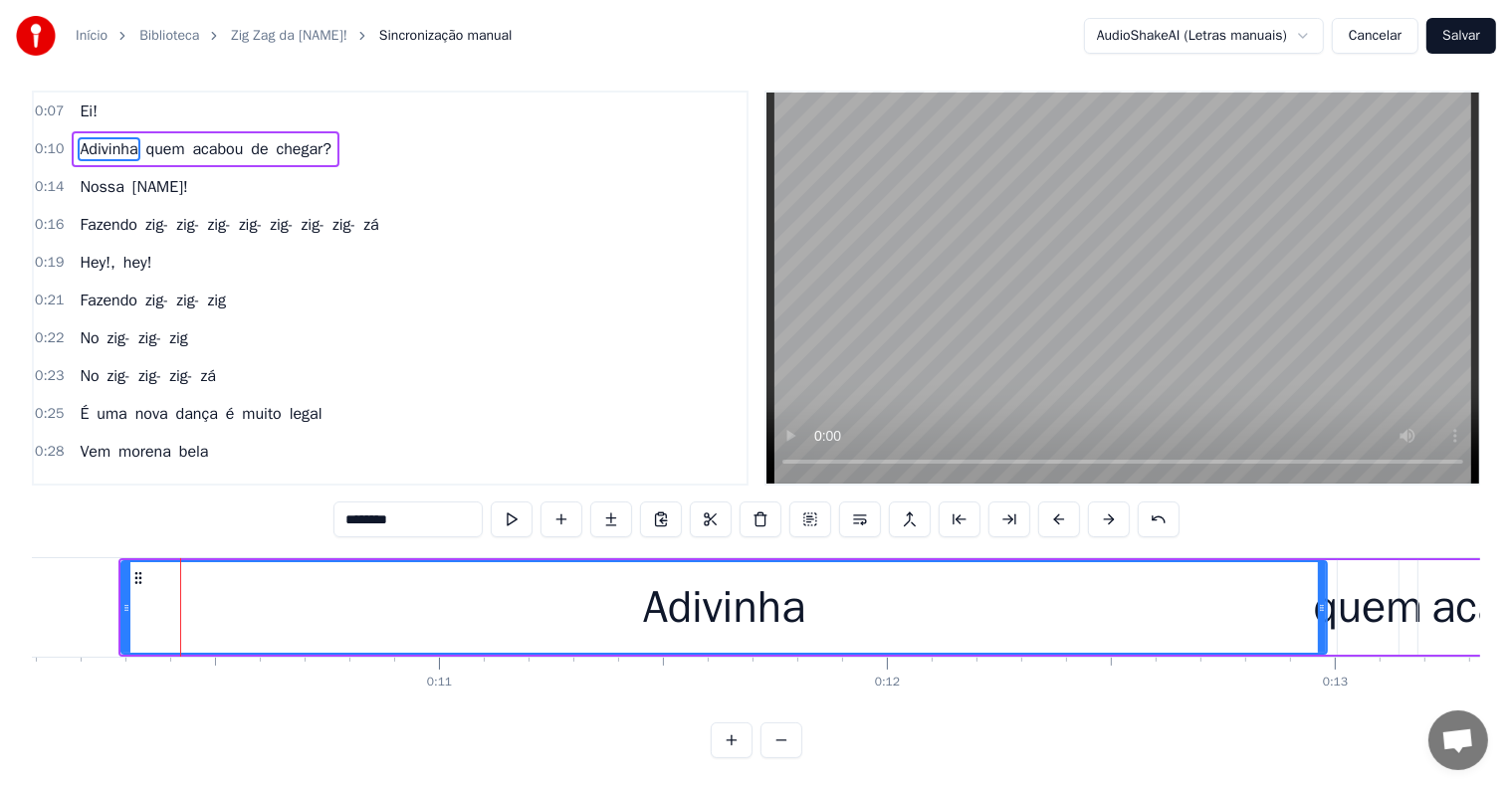 scroll, scrollTop: 0, scrollLeft: 0, axis: both 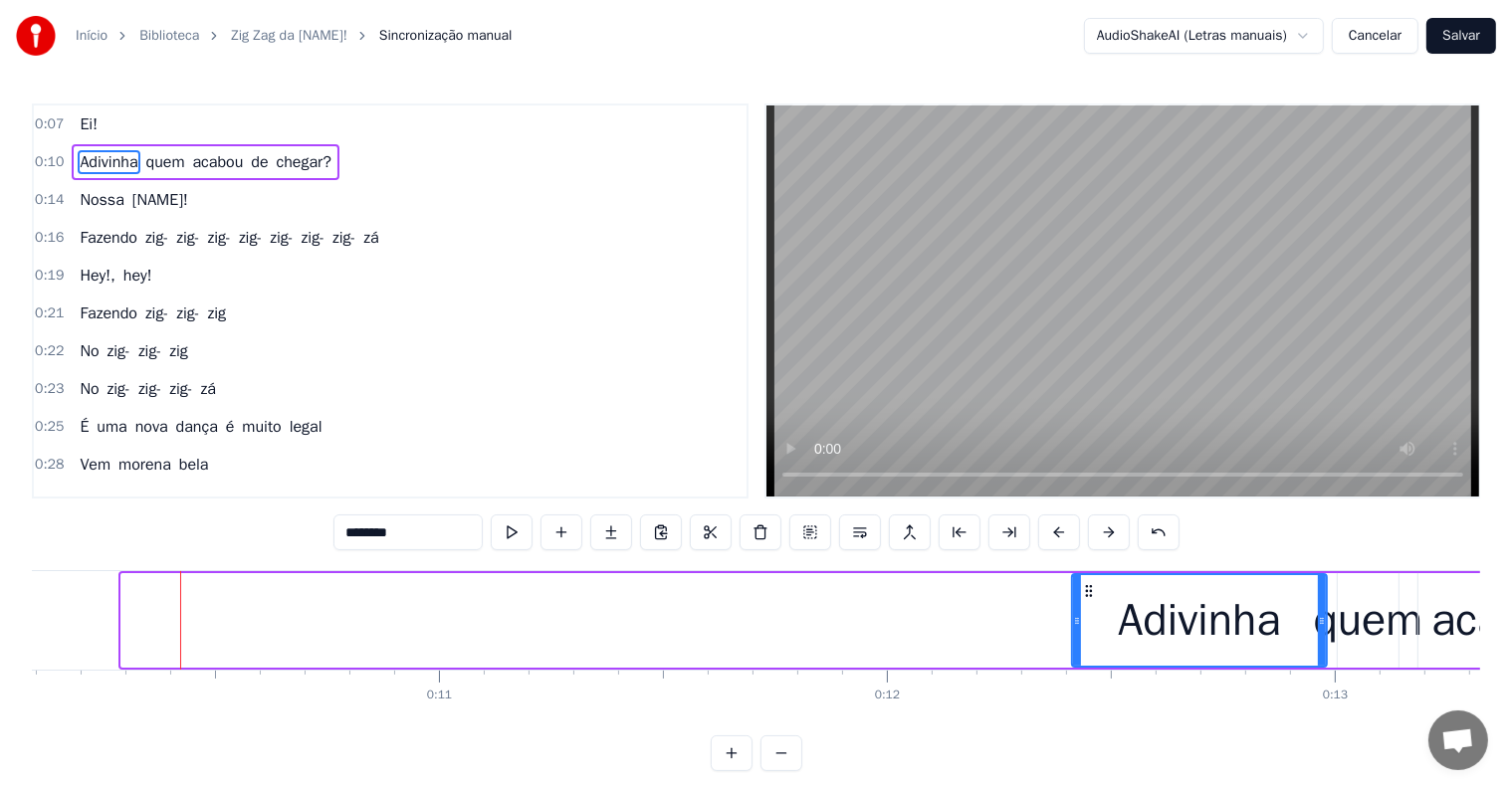 drag, startPoint x: 125, startPoint y: 618, endPoint x: 1076, endPoint y: 597, distance: 951.23183 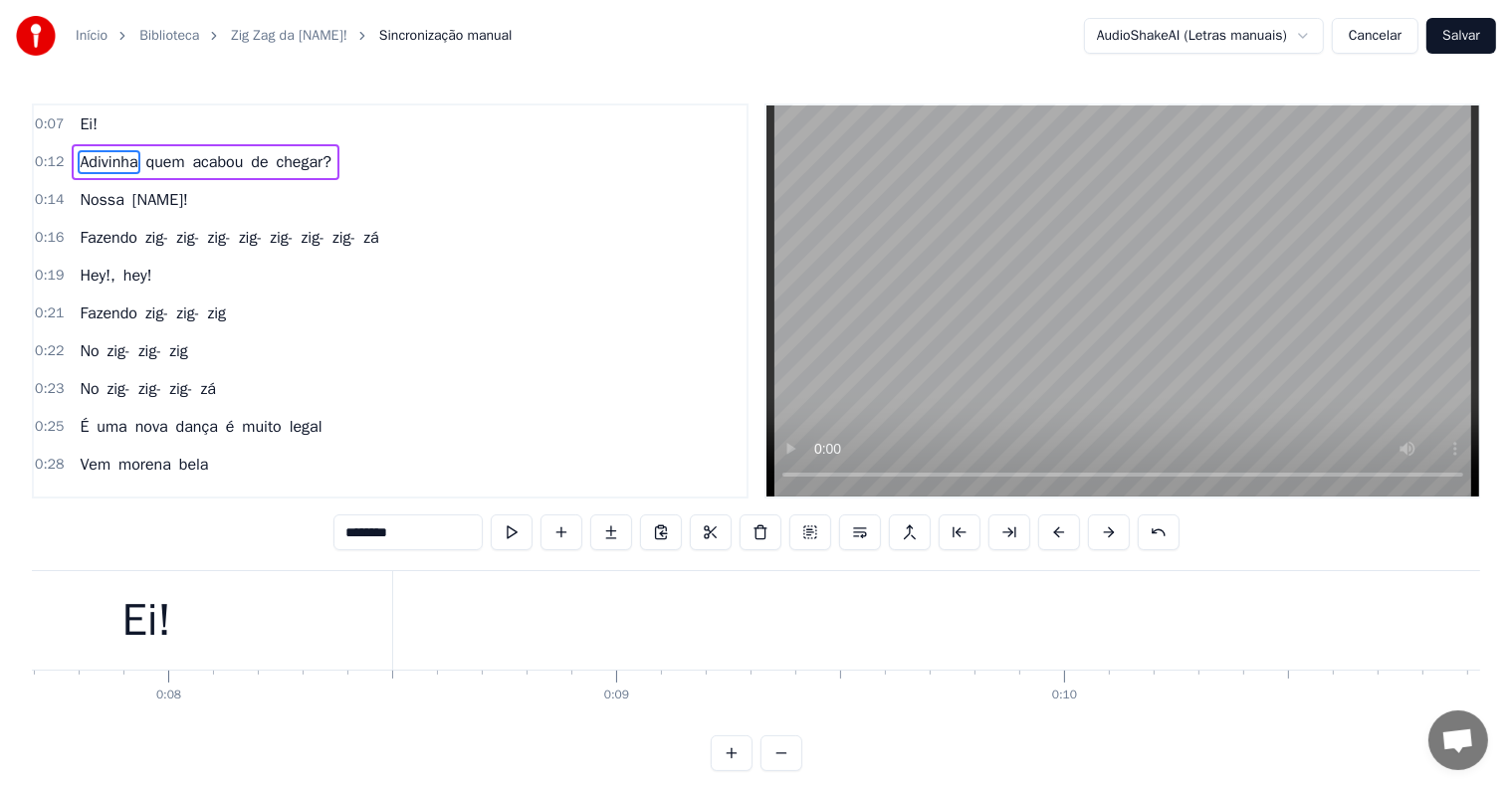 scroll, scrollTop: 0, scrollLeft: 3405, axis: horizontal 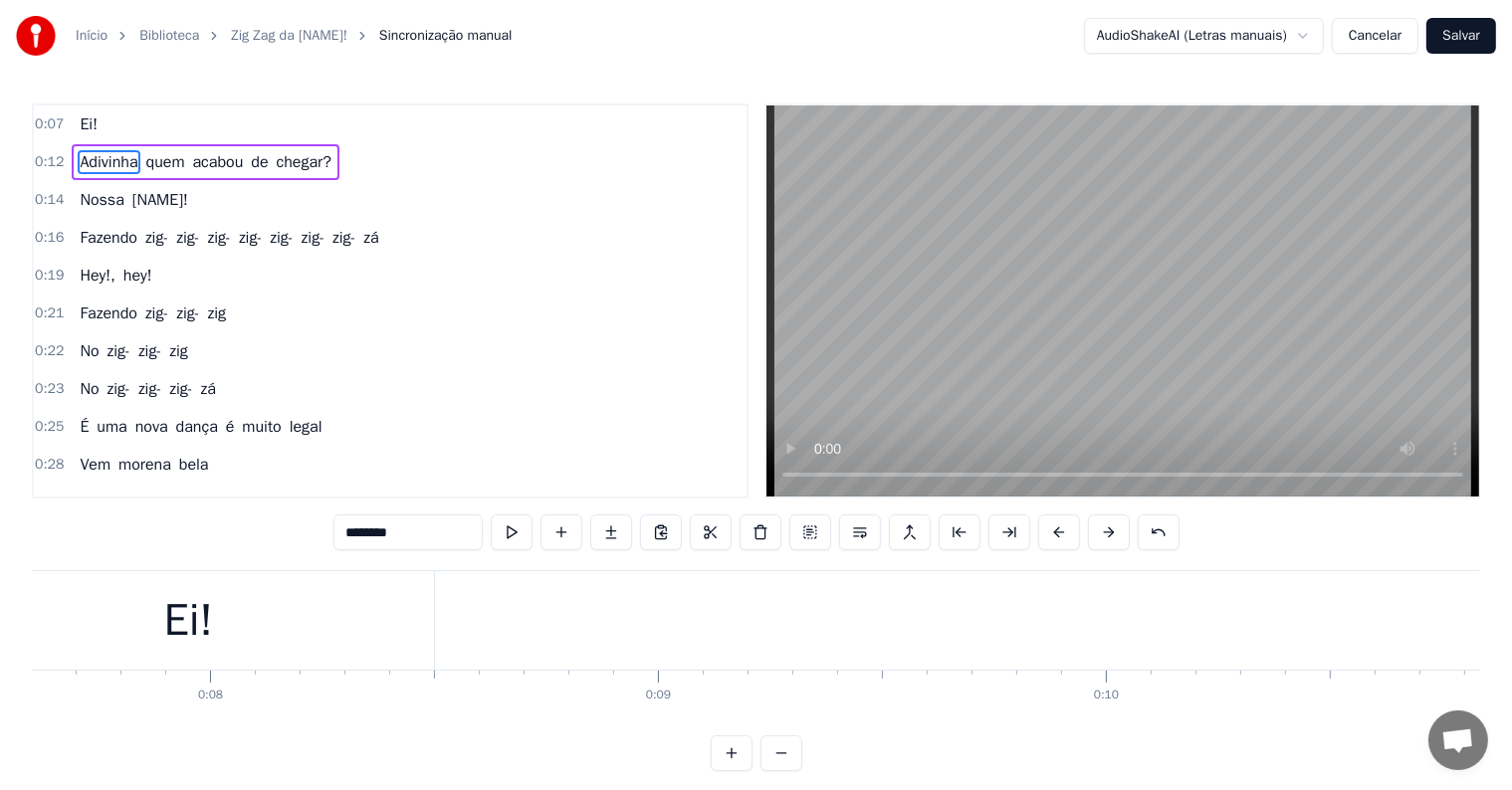 click on "Ei!" at bounding box center (188, 621) 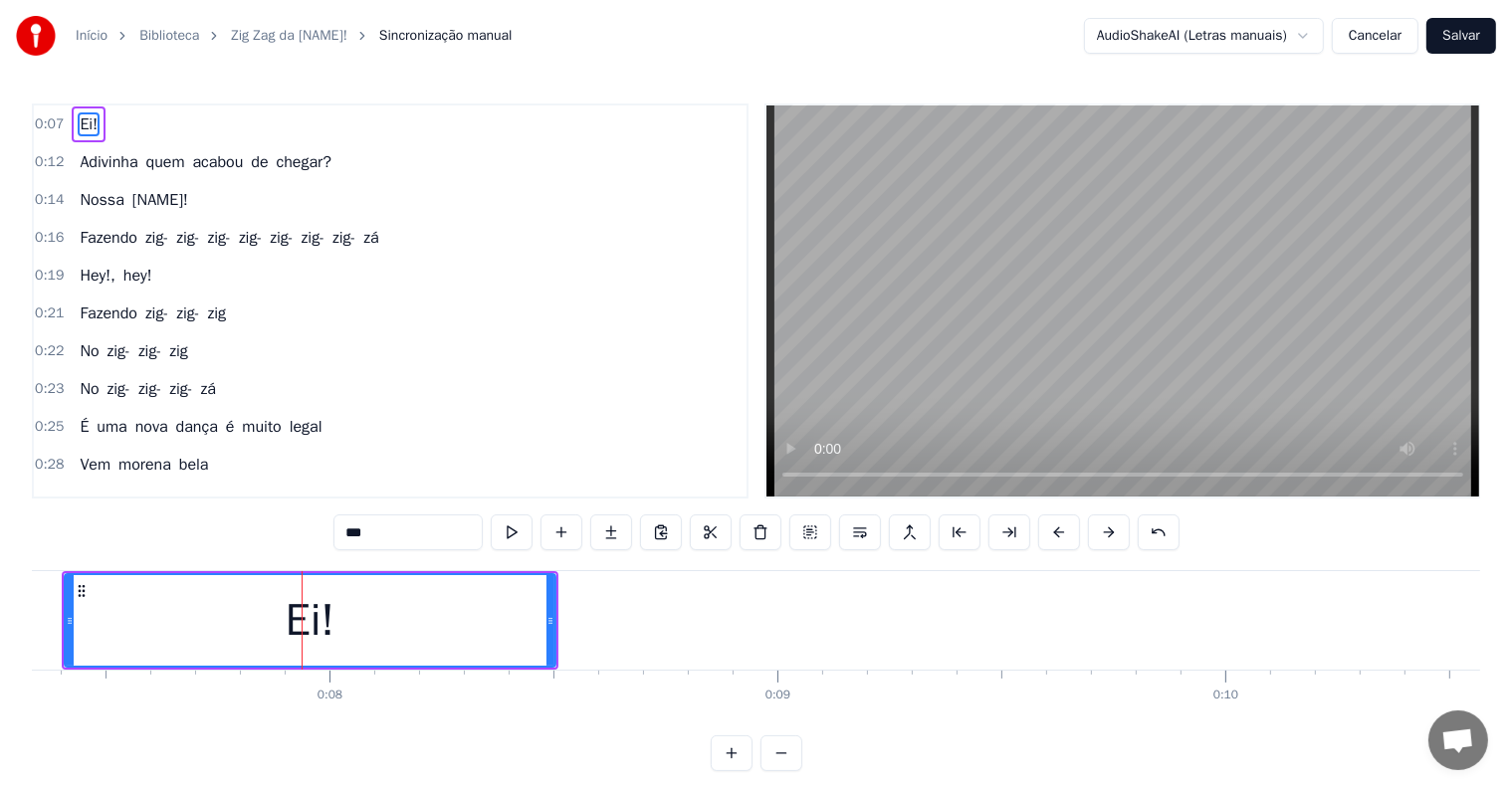 scroll, scrollTop: 0, scrollLeft: 3246, axis: horizontal 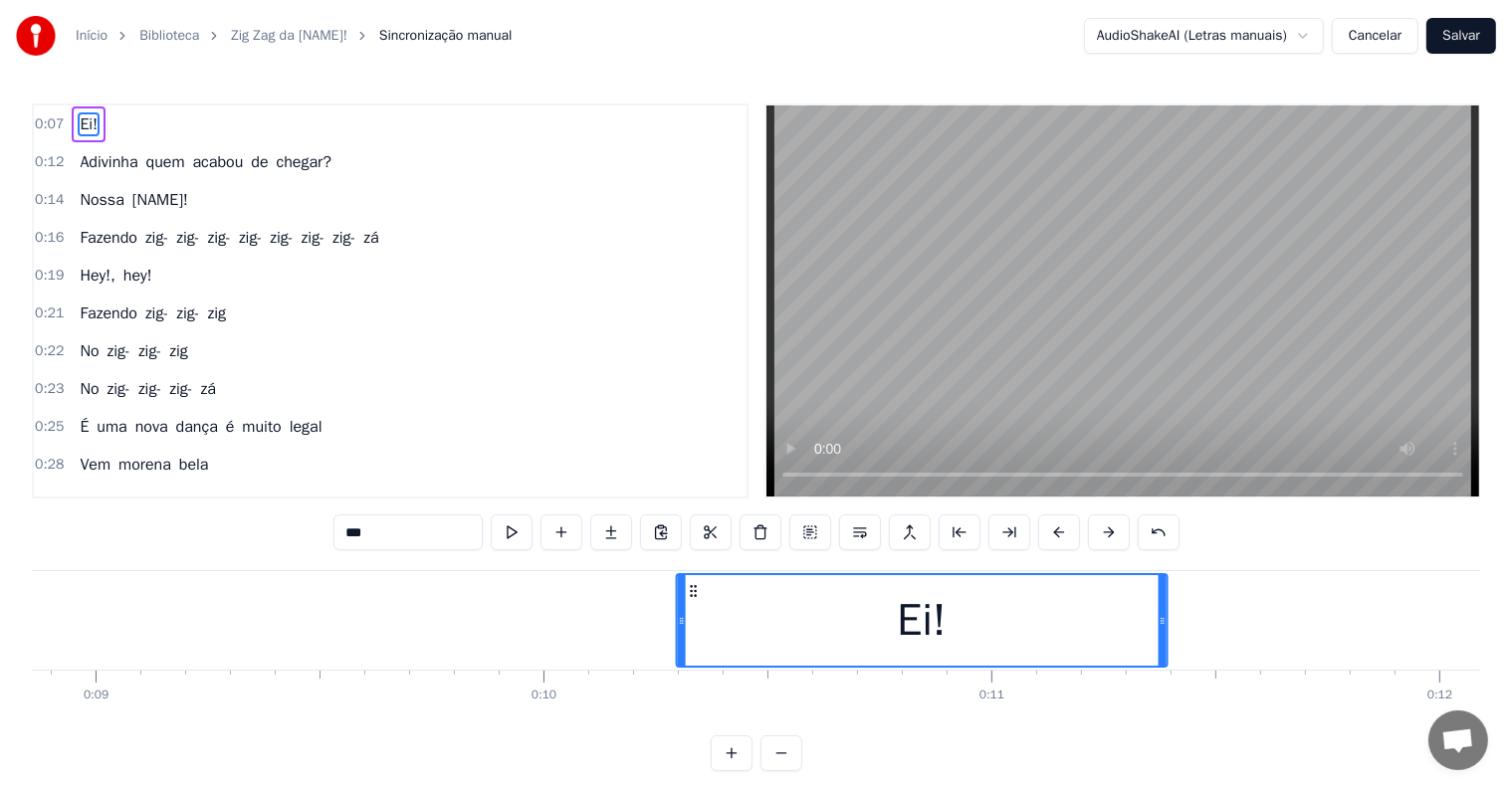 click on "Ei! Adivinha quem acabou de chegar? Nossa marujada! Fazendo zig- zig- zig- zig- zig- zig- zig- zá Hey!, hey! Fazendo zig- zig- zig No zig- zig- zig No zig- zig- zig- zá É uma nova dança é muito legal Vem morena bela Vem dançar no meu curral Quero lhe dizer, você pode fazer Que ao som, da marujada É mais fácil de aprender Pode procurar, mas não vai entender Porque no Caprichoso A gente dança pra valer? Essa é nossa arena pode acreditar Que a nossa marujada Faz o povo delirar Delira, delira, delira, galera azulada Delira, delira, delira, Ao som da marujada Zig, zig, zig,zig,zig, marujada Zig, zig, zig,zig,zig, sem parar Zig- zig- zig, zig No zig- zig- zig- zá Delira, delira, delira, galera azulada Delira, delira, delira, Ao som da marujada Zig, zig, zig,zig,zig, marujada Zig, zig, zig,zig,zig, sem parar Zig- zig- zig, zig No zig- zig- zig- zá Ei, Adivinha quem acabou de chegar? Nossa marujada! Fazendo zig- zig- zig- zig- zig- zig- zig- zá Hey!, hey! Fazendo zig- zig- zig No zig- zig- zig No" at bounding box center (37121, 620) 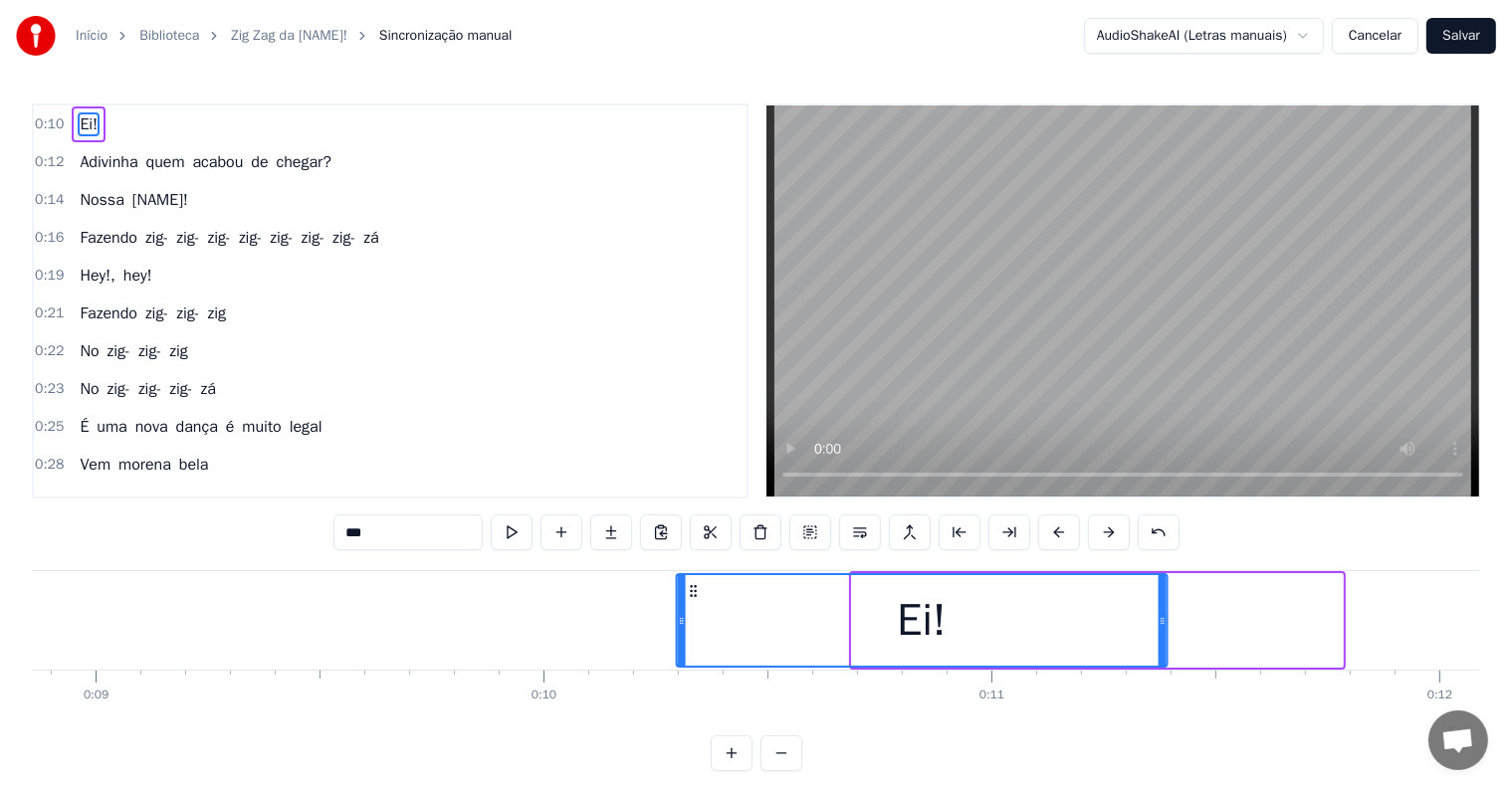 drag, startPoint x: 867, startPoint y: 593, endPoint x: 691, endPoint y: 610, distance: 176.81912 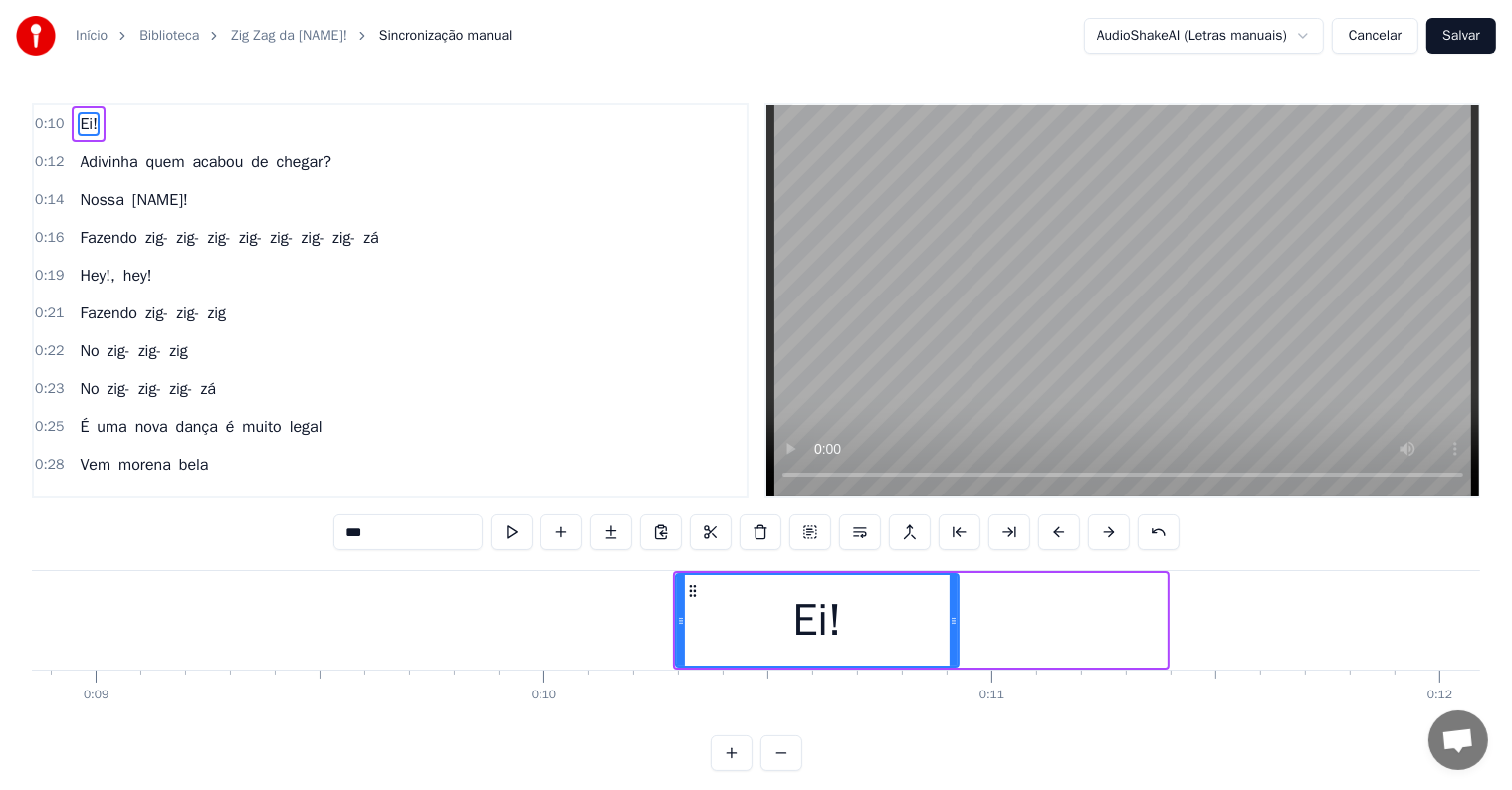 drag, startPoint x: 1160, startPoint y: 621, endPoint x: 958, endPoint y: 616, distance: 202.06187 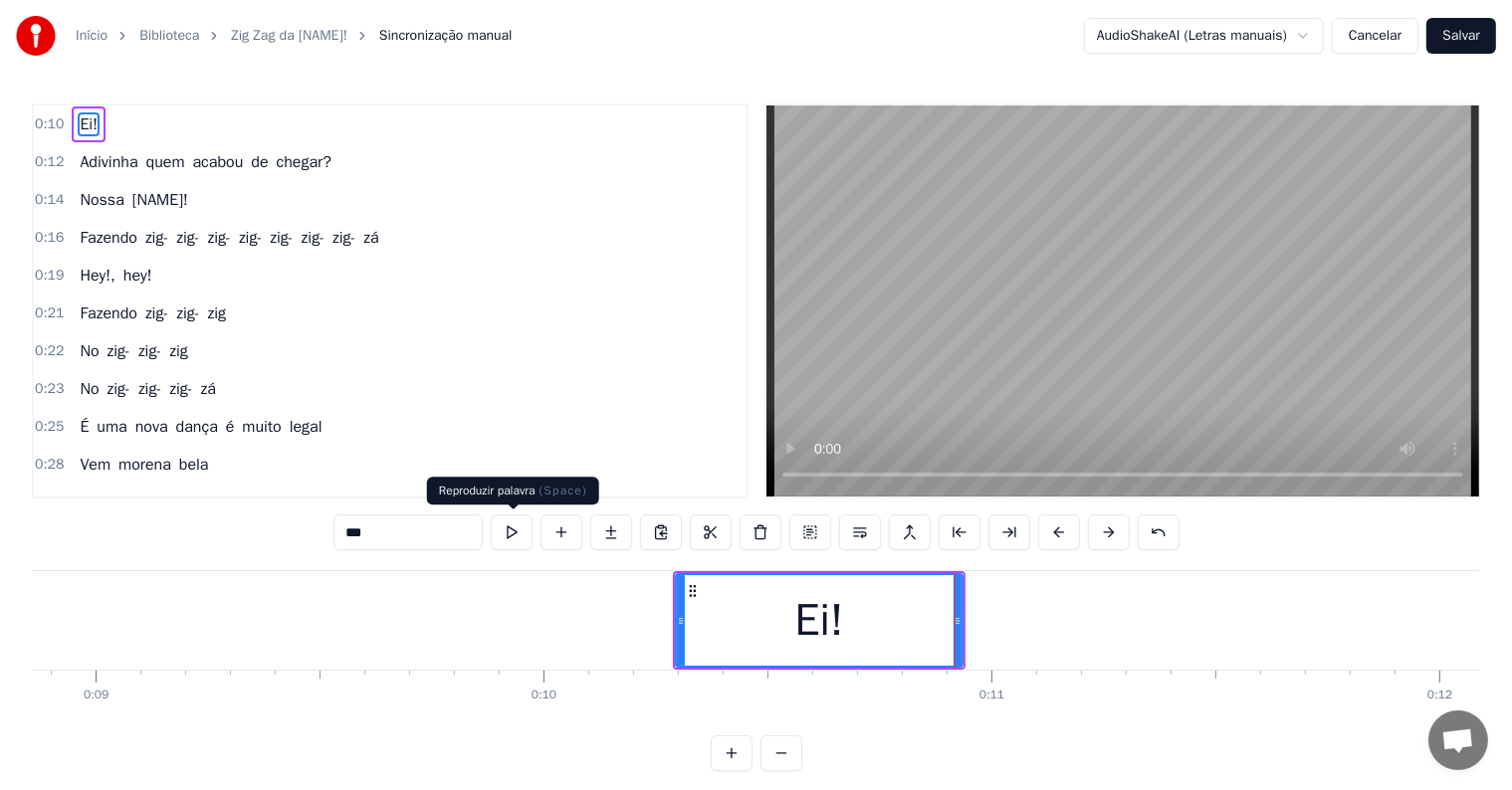 click at bounding box center (512, 532) 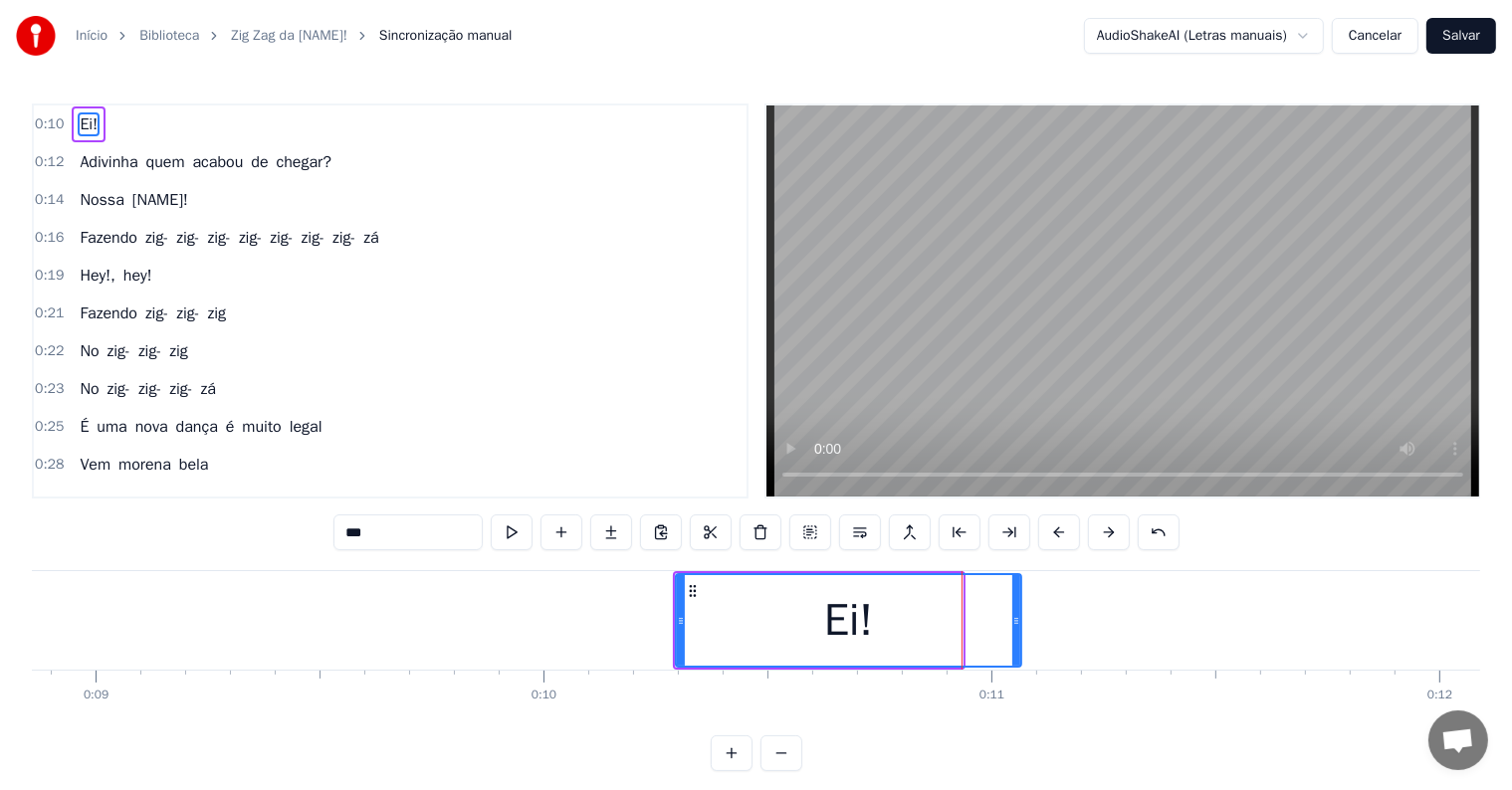 drag, startPoint x: 963, startPoint y: 619, endPoint x: 1023, endPoint y: 624, distance: 60.207973 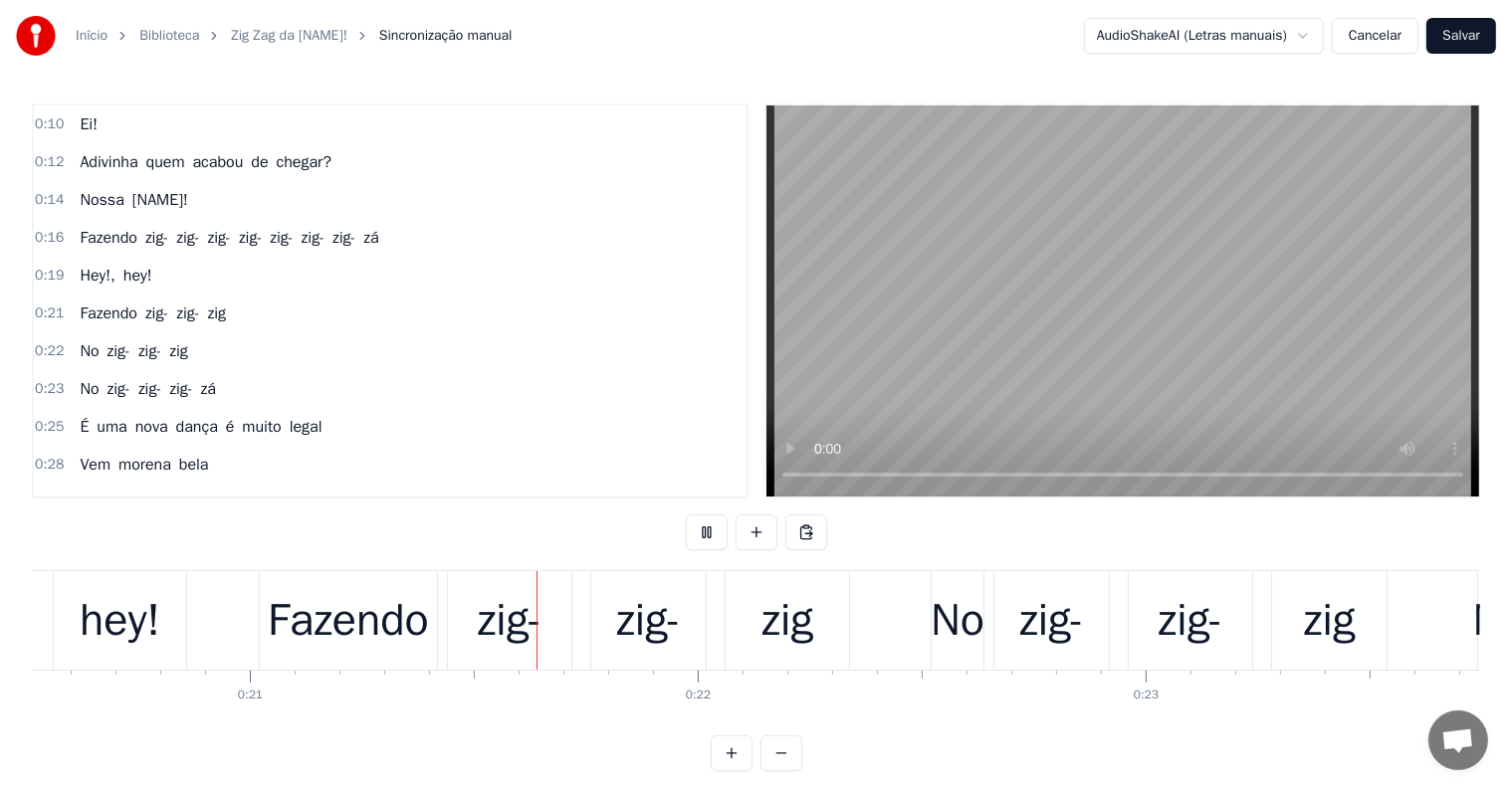 scroll, scrollTop: 0, scrollLeft: 9189, axis: horizontal 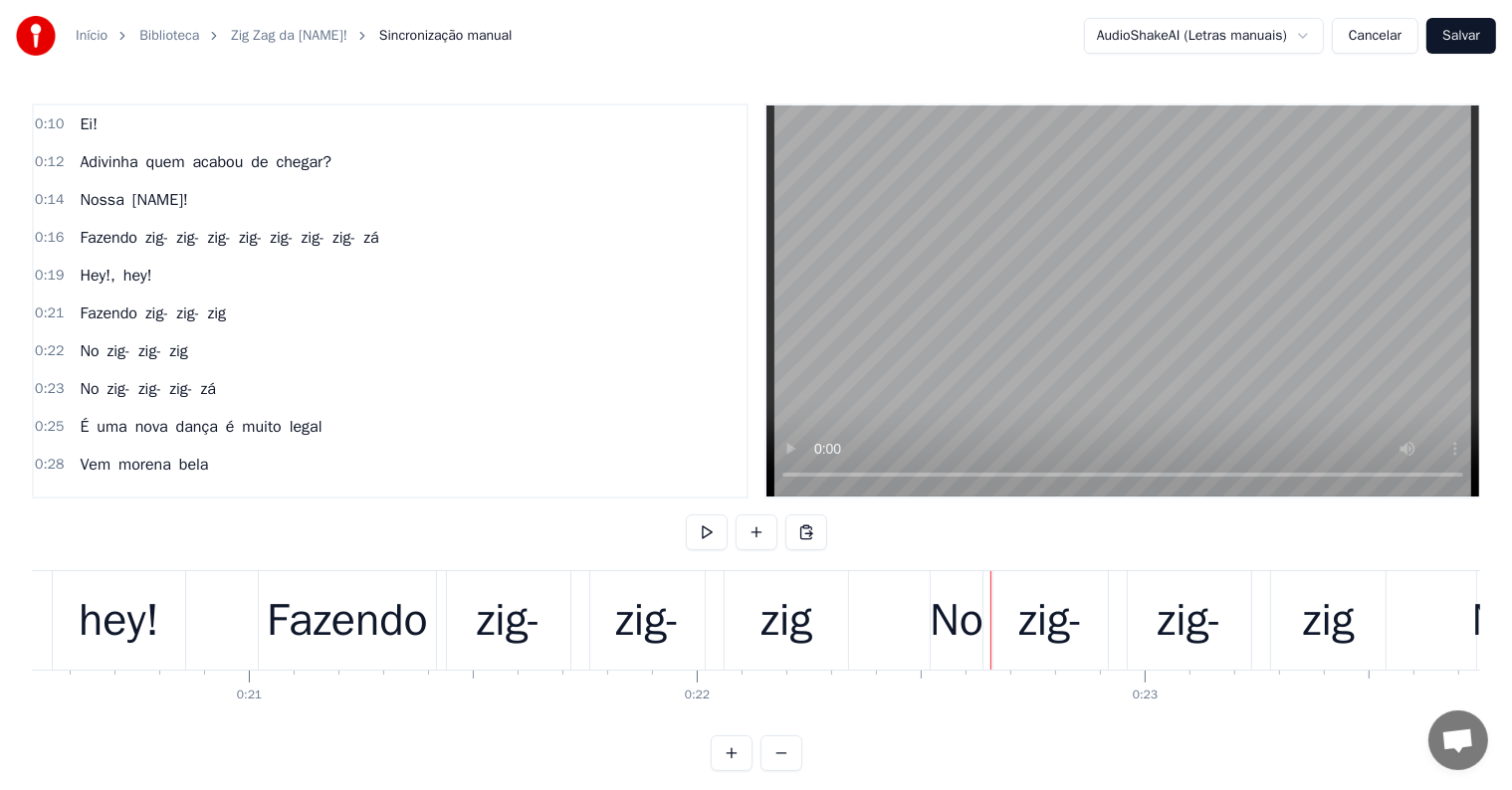 click on "Fazendo" at bounding box center (347, 621) 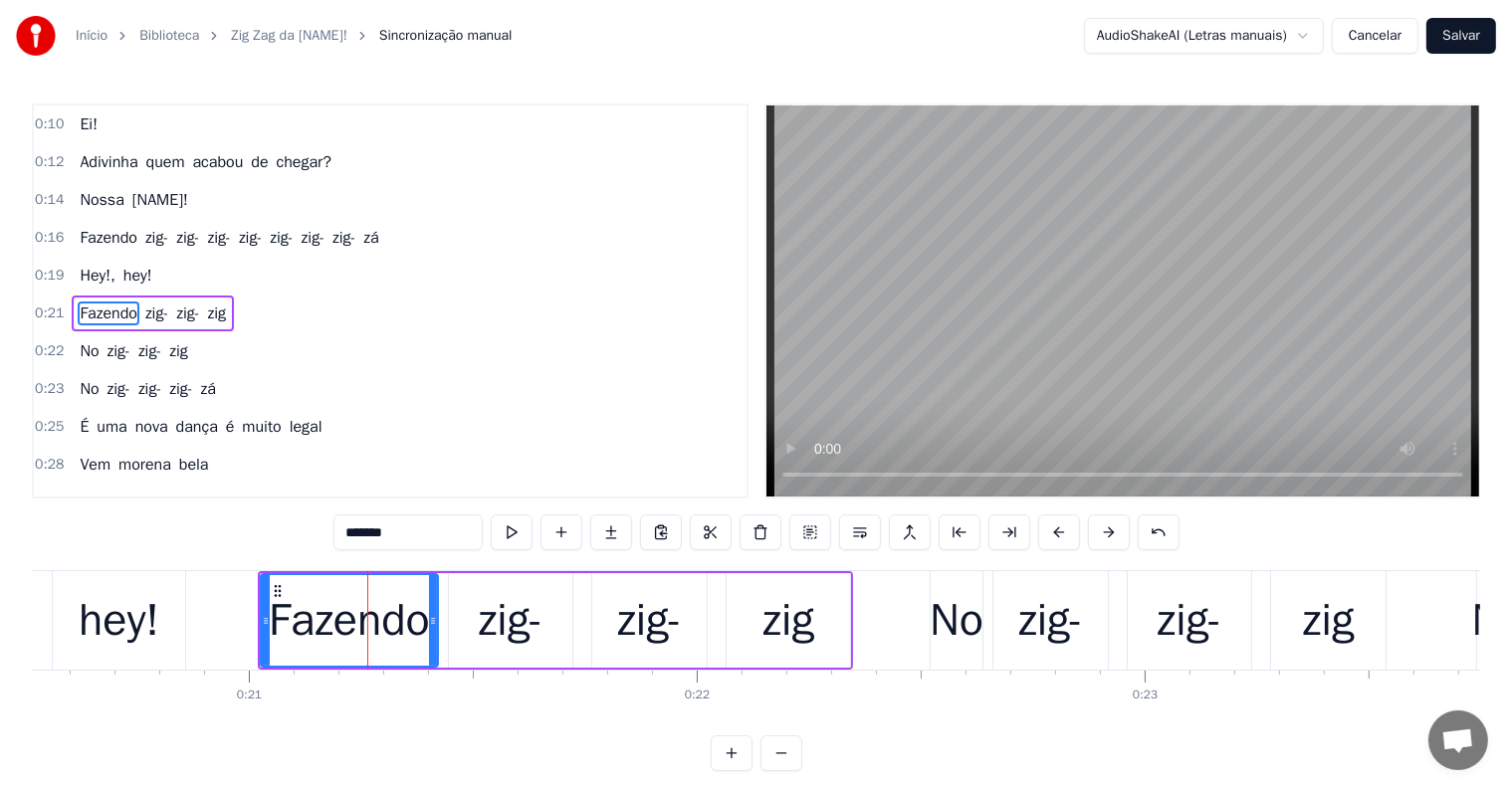 scroll, scrollTop: 5, scrollLeft: 0, axis: vertical 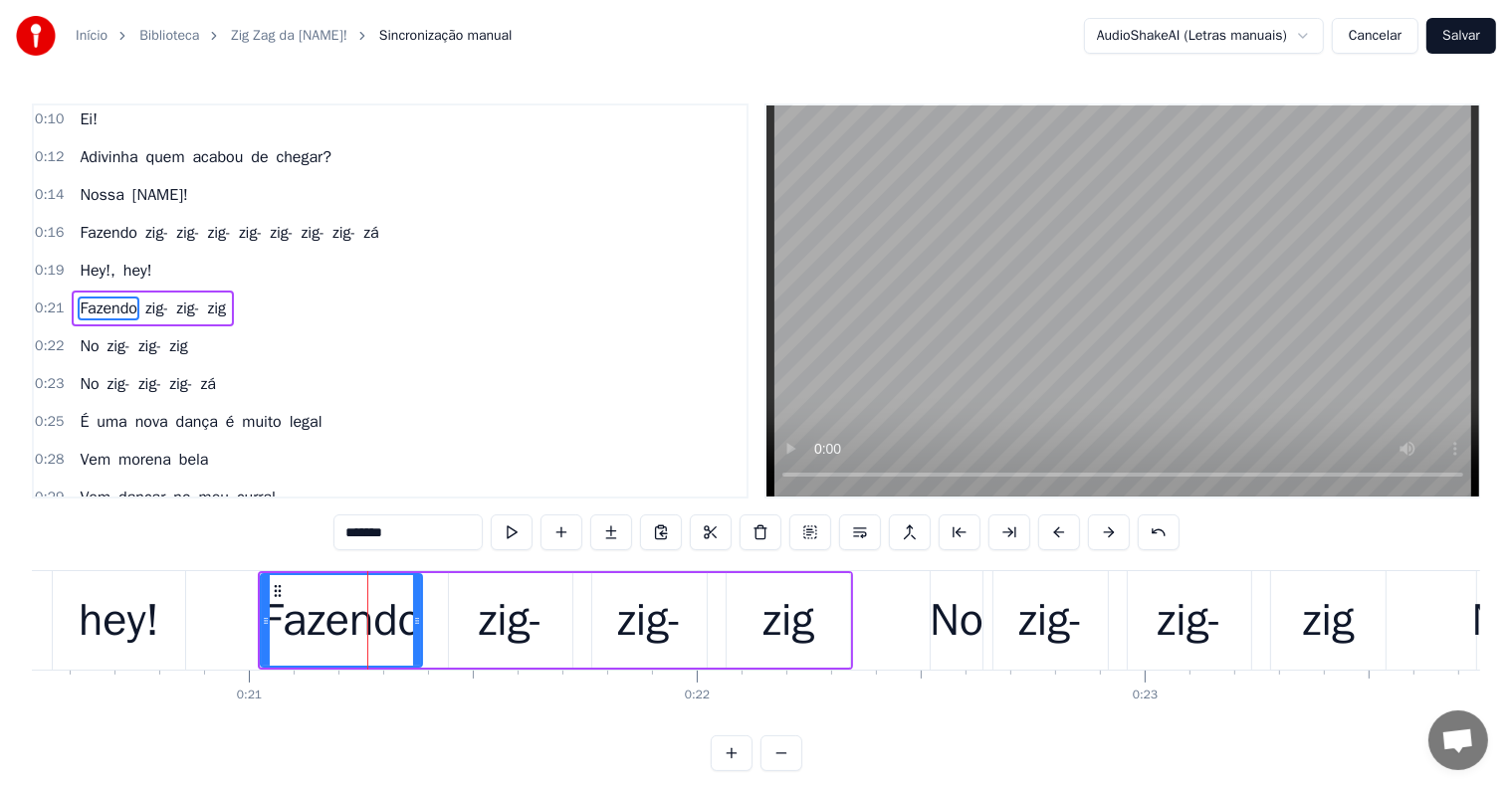 drag, startPoint x: 430, startPoint y: 621, endPoint x: 414, endPoint y: 621, distance: 16 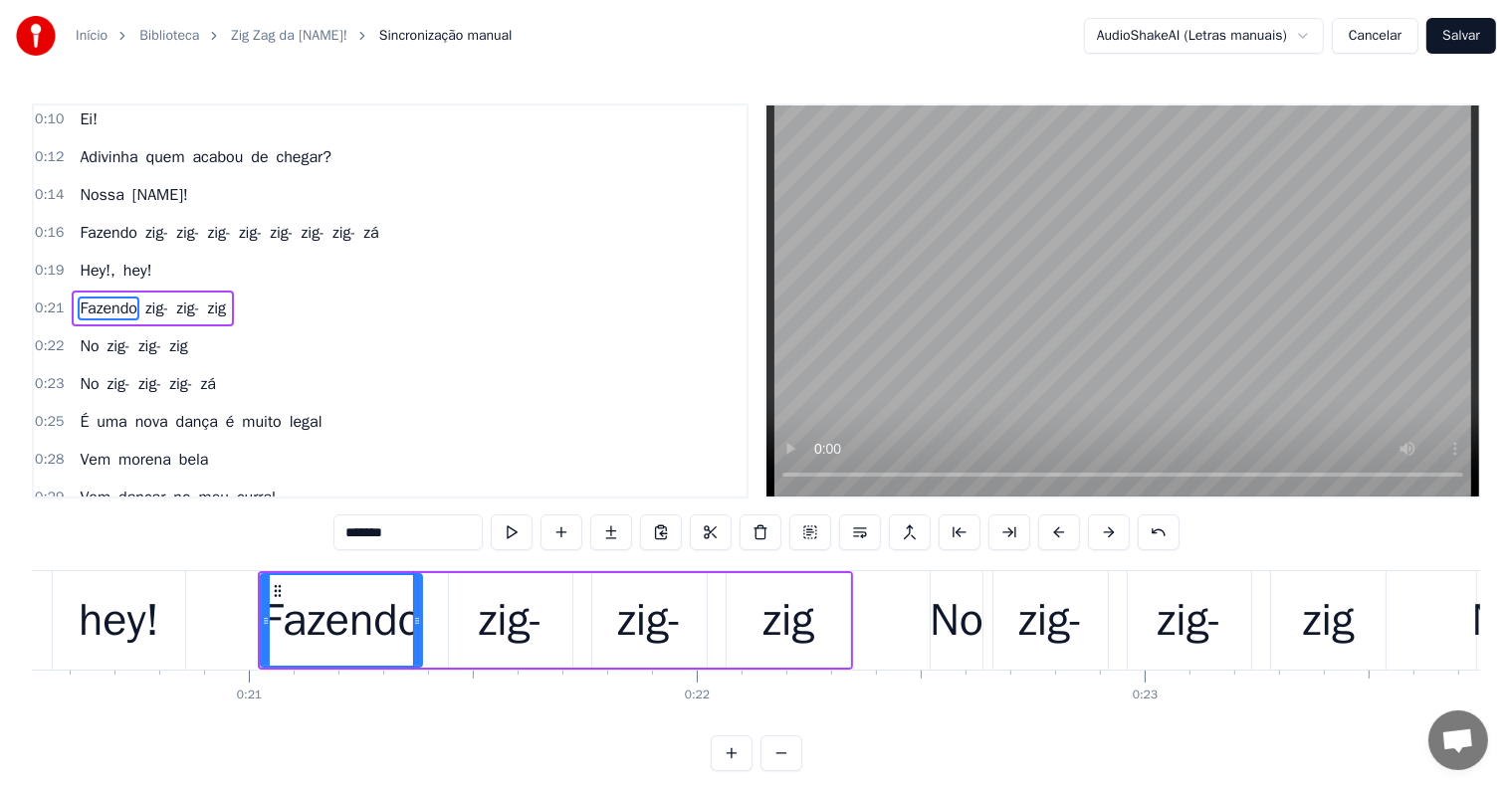 click on "zig-" at bounding box center [511, 621] 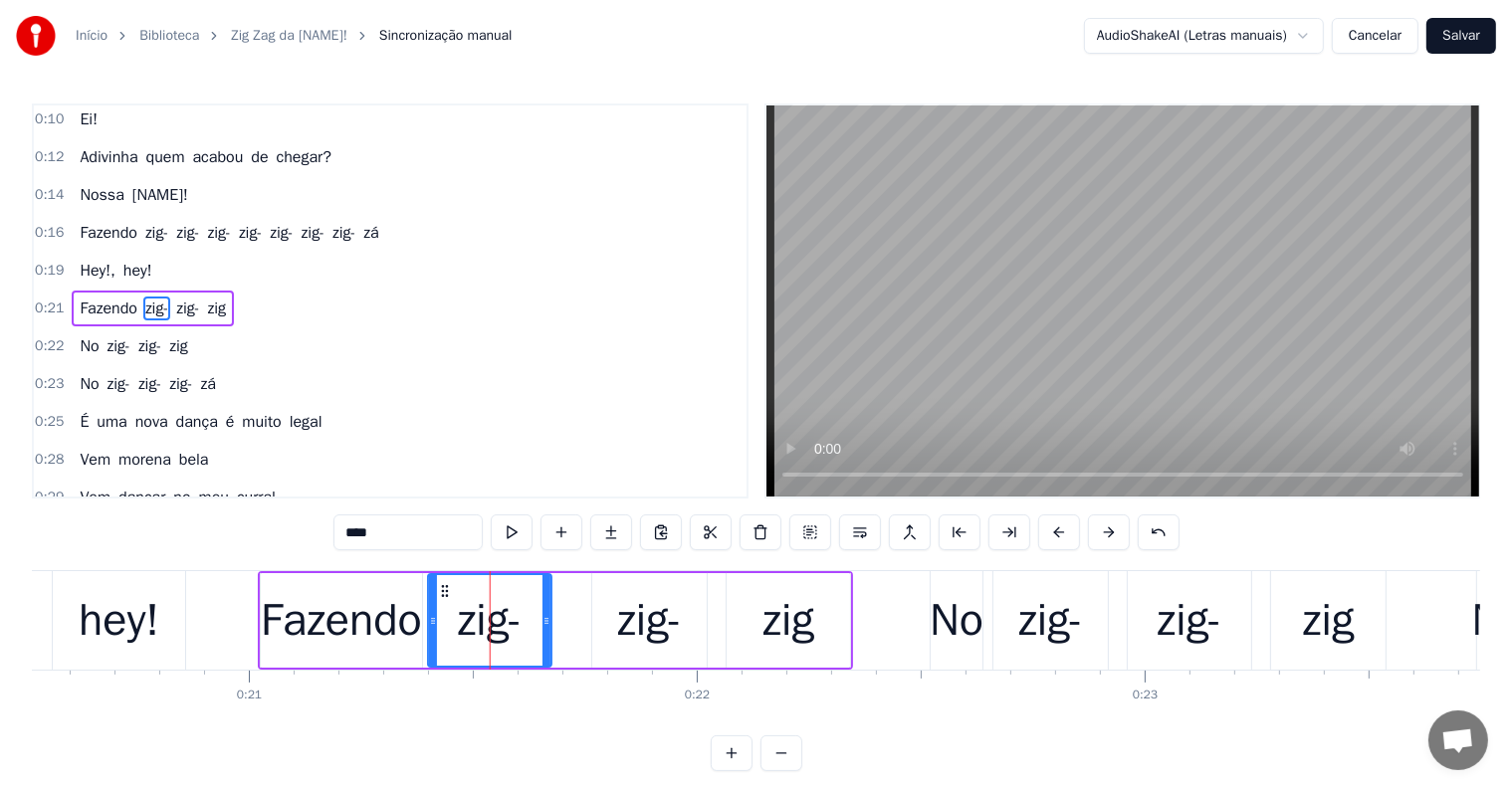 drag, startPoint x: 461, startPoint y: 583, endPoint x: 438, endPoint y: 583, distance: 23 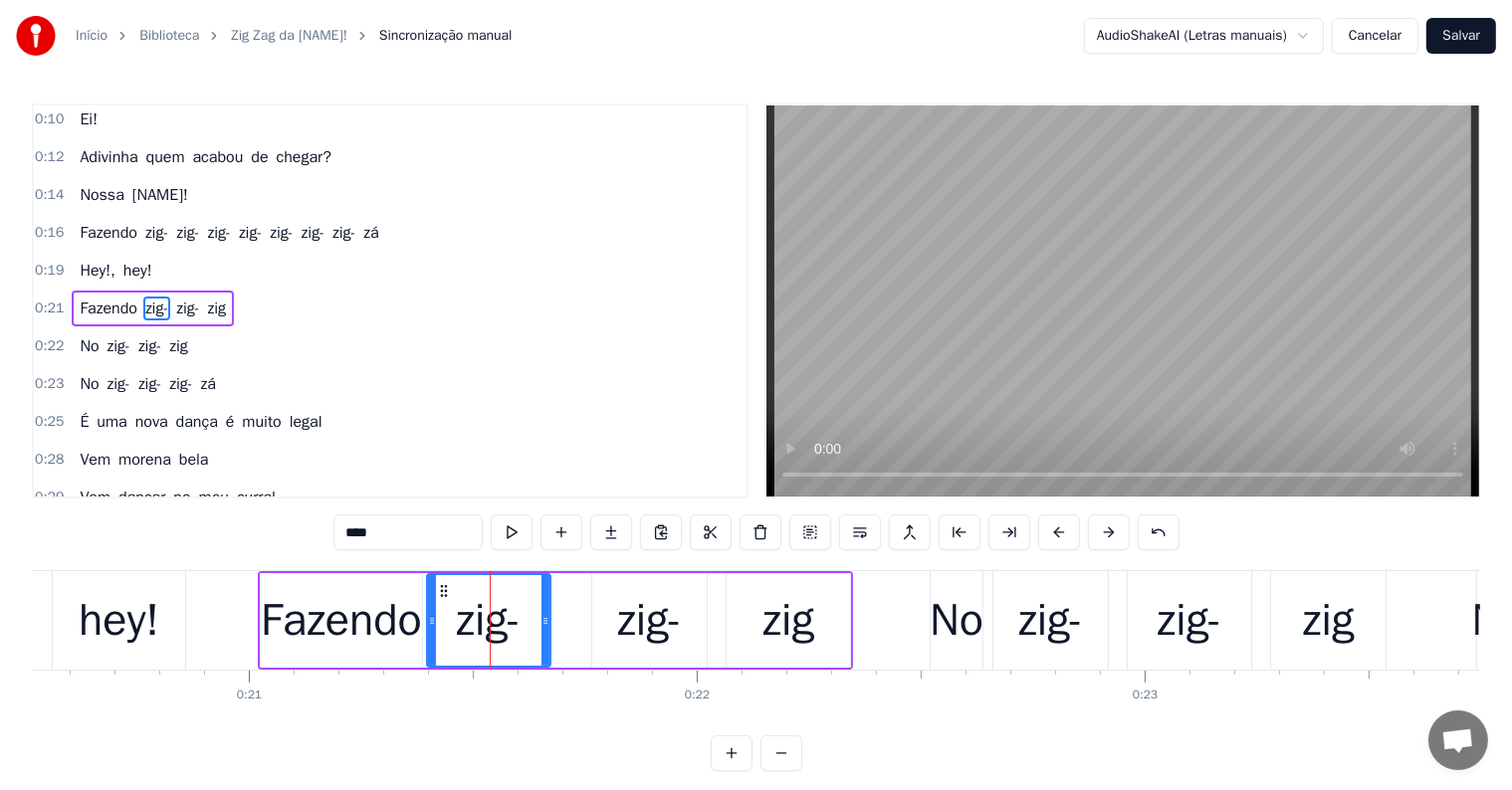 click on "zig-" at bounding box center [650, 621] 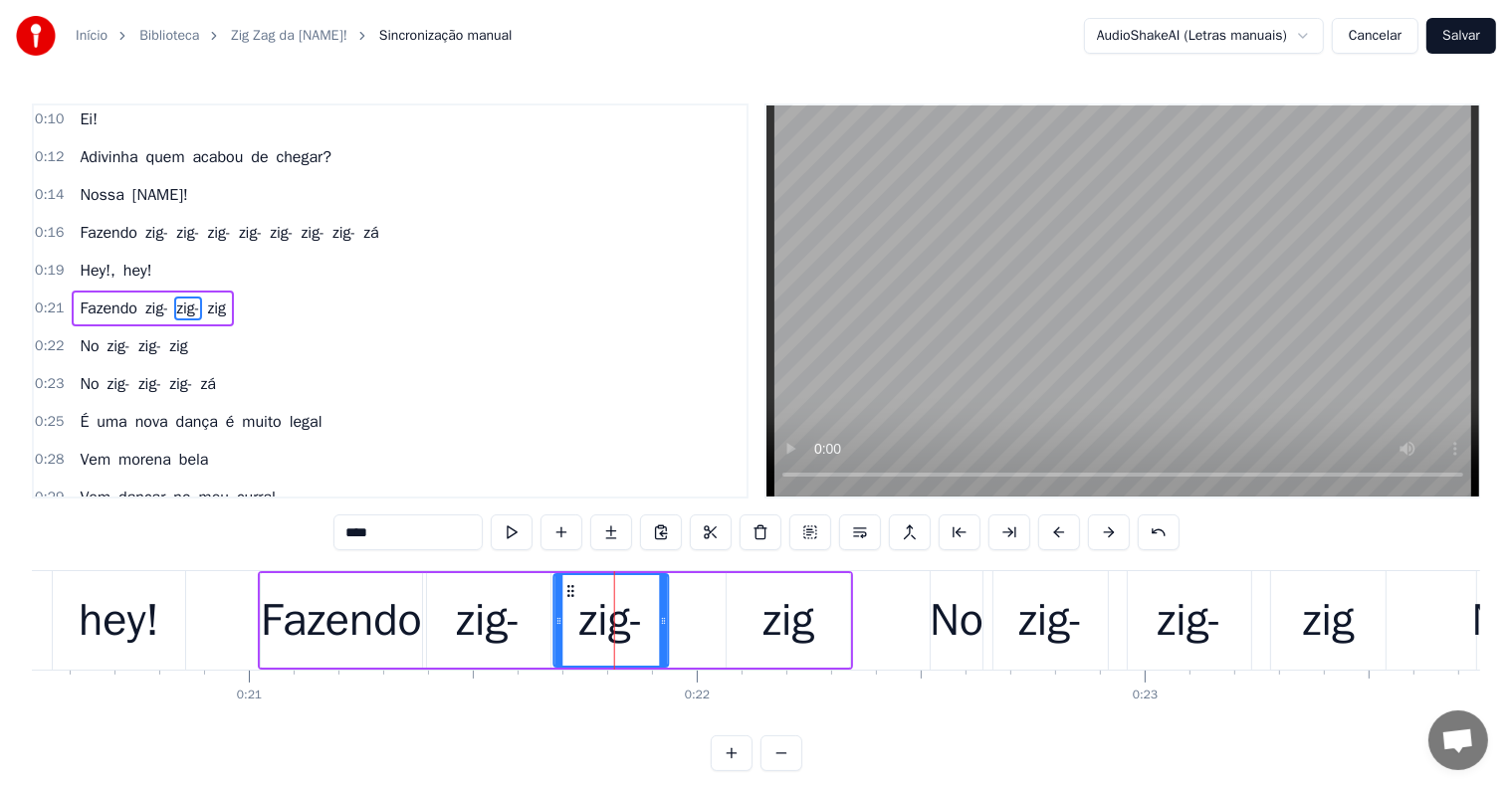 drag, startPoint x: 605, startPoint y: 589, endPoint x: 564, endPoint y: 585, distance: 41.19466 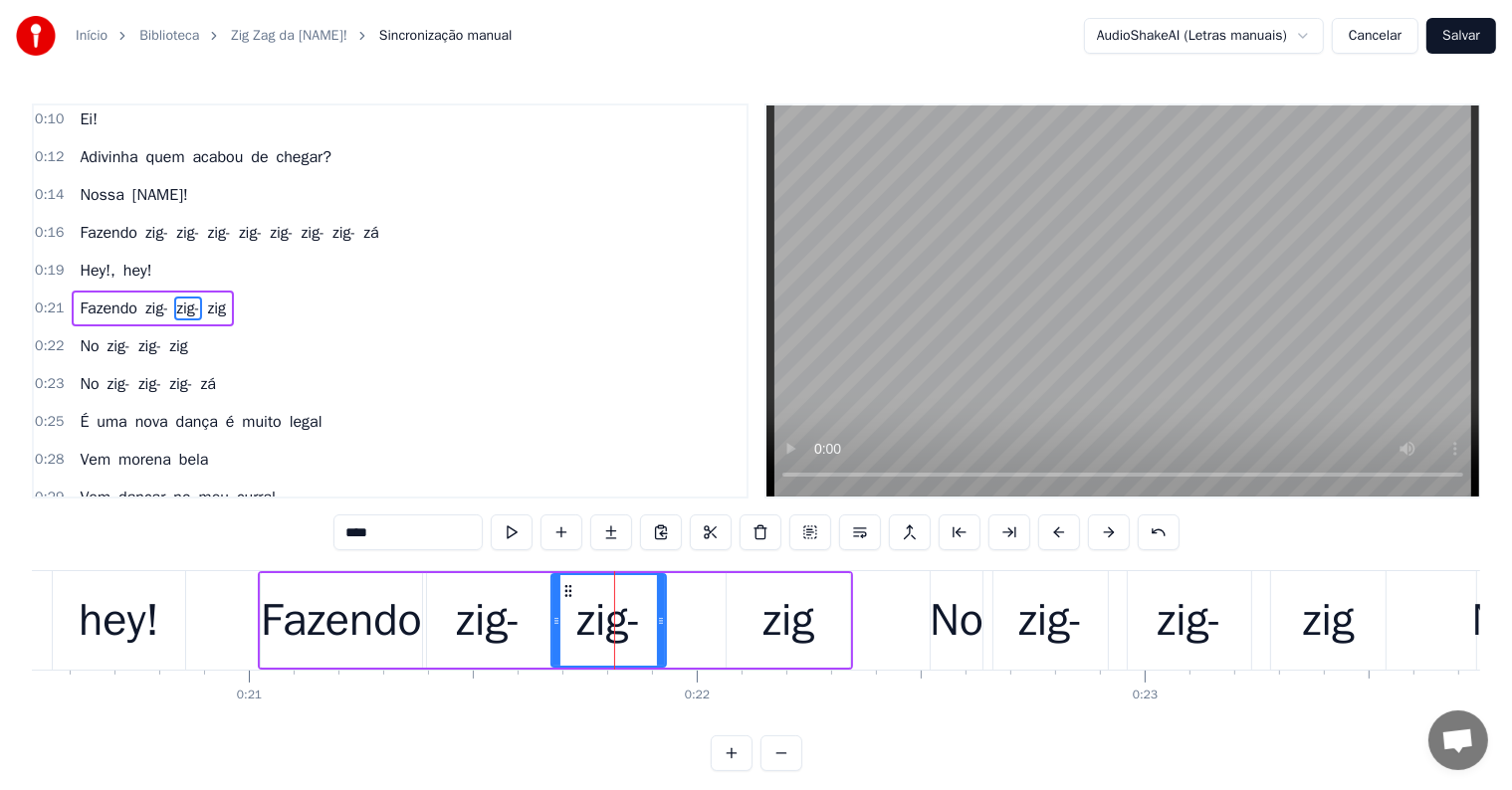 click on "zig" at bounding box center [788, 620] 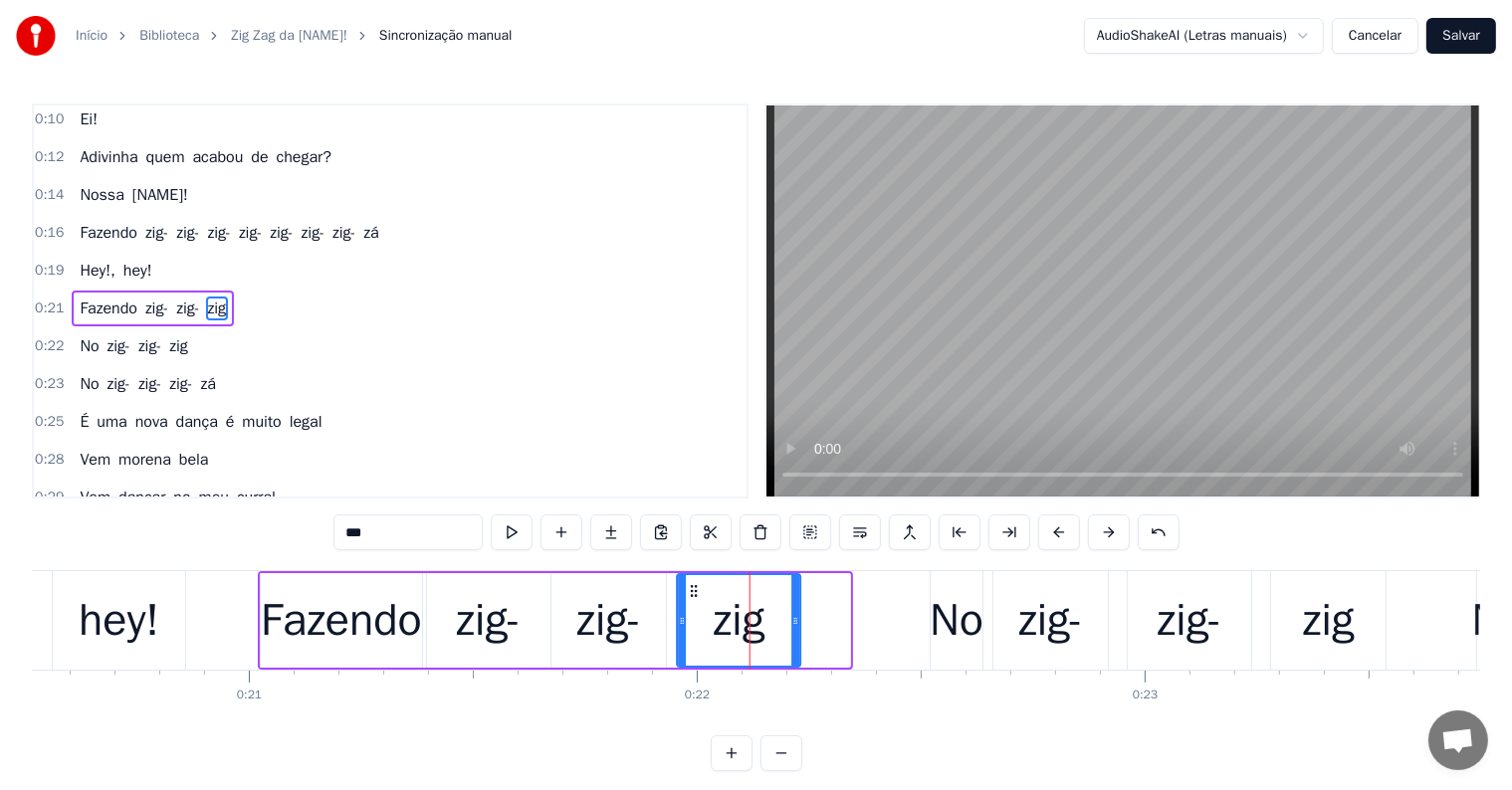 drag, startPoint x: 740, startPoint y: 589, endPoint x: 690, endPoint y: 588, distance: 50.01 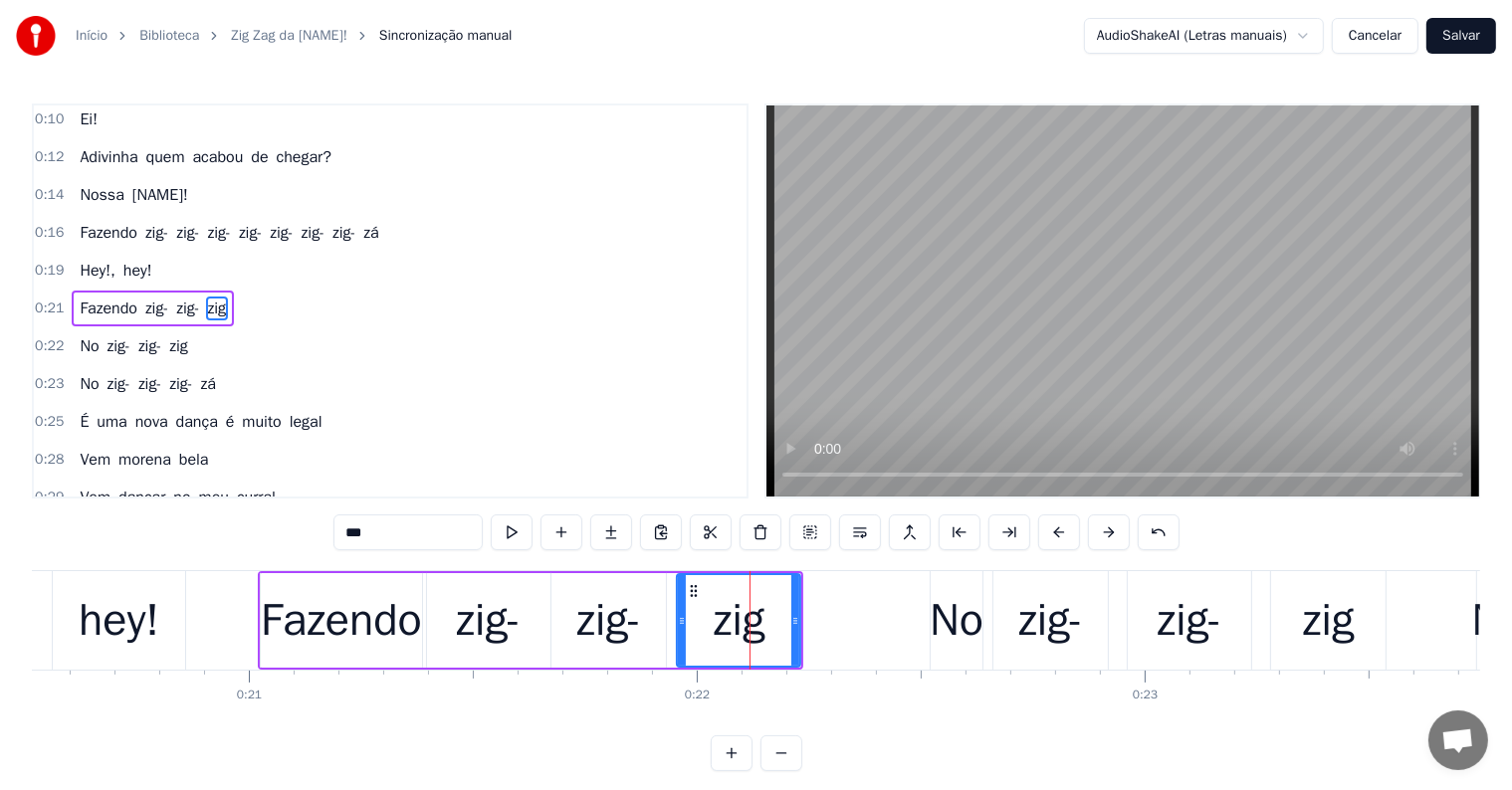 click on "zig-" at bounding box center [1051, 621] 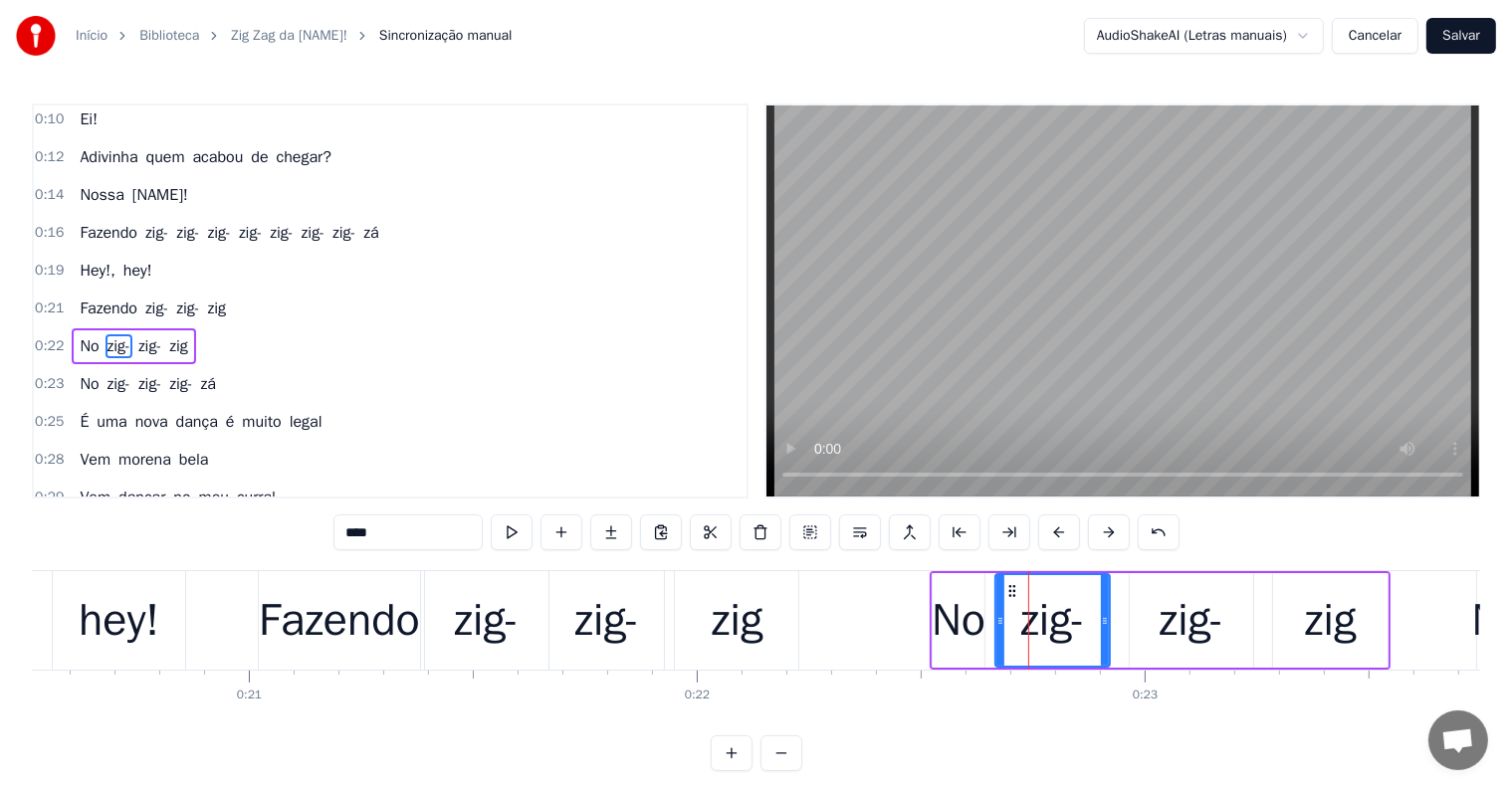scroll, scrollTop: 42, scrollLeft: 0, axis: vertical 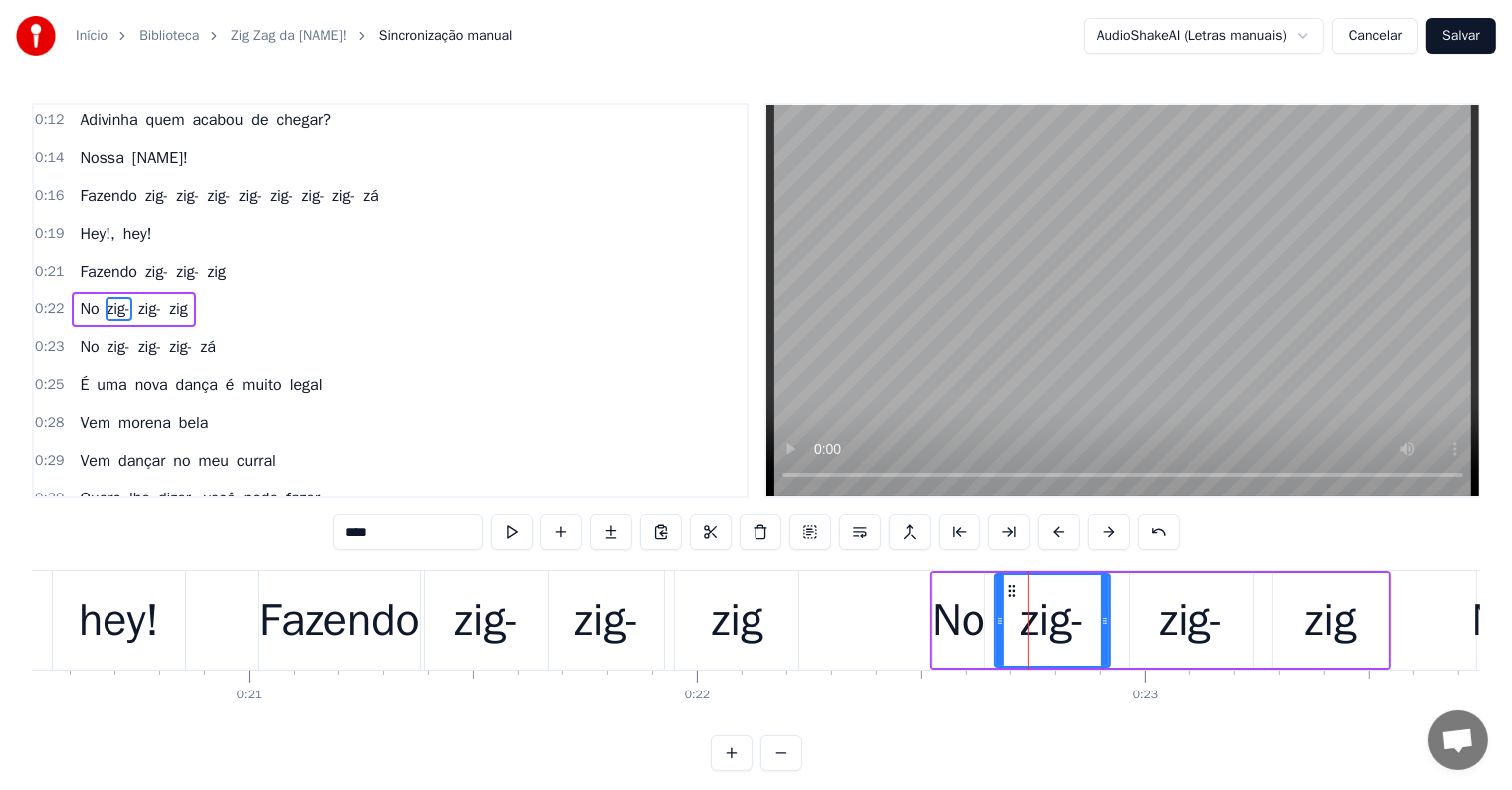 click on "zig-" at bounding box center [1191, 621] 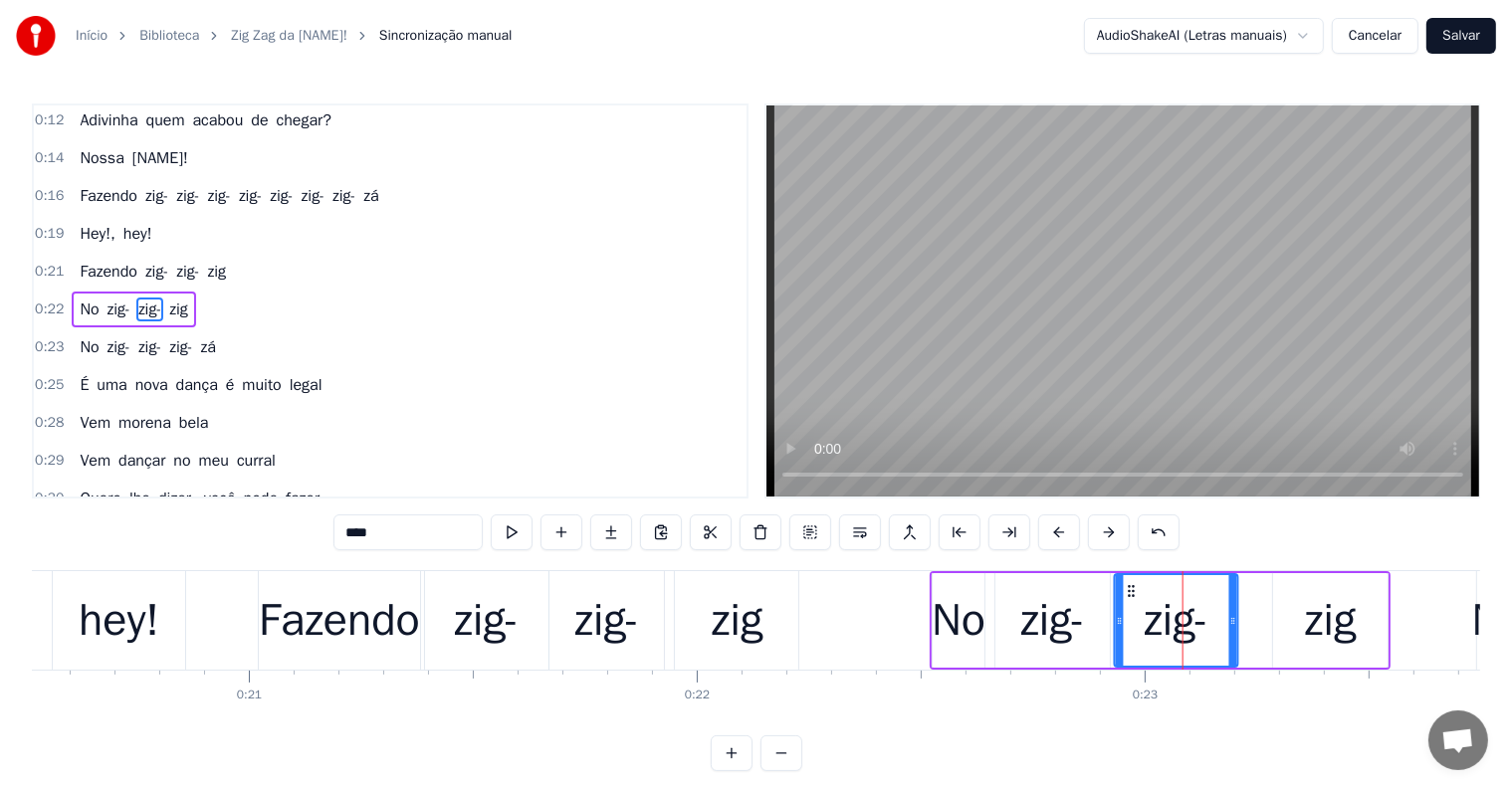 drag, startPoint x: 1143, startPoint y: 591, endPoint x: 1128, endPoint y: 591, distance: 15 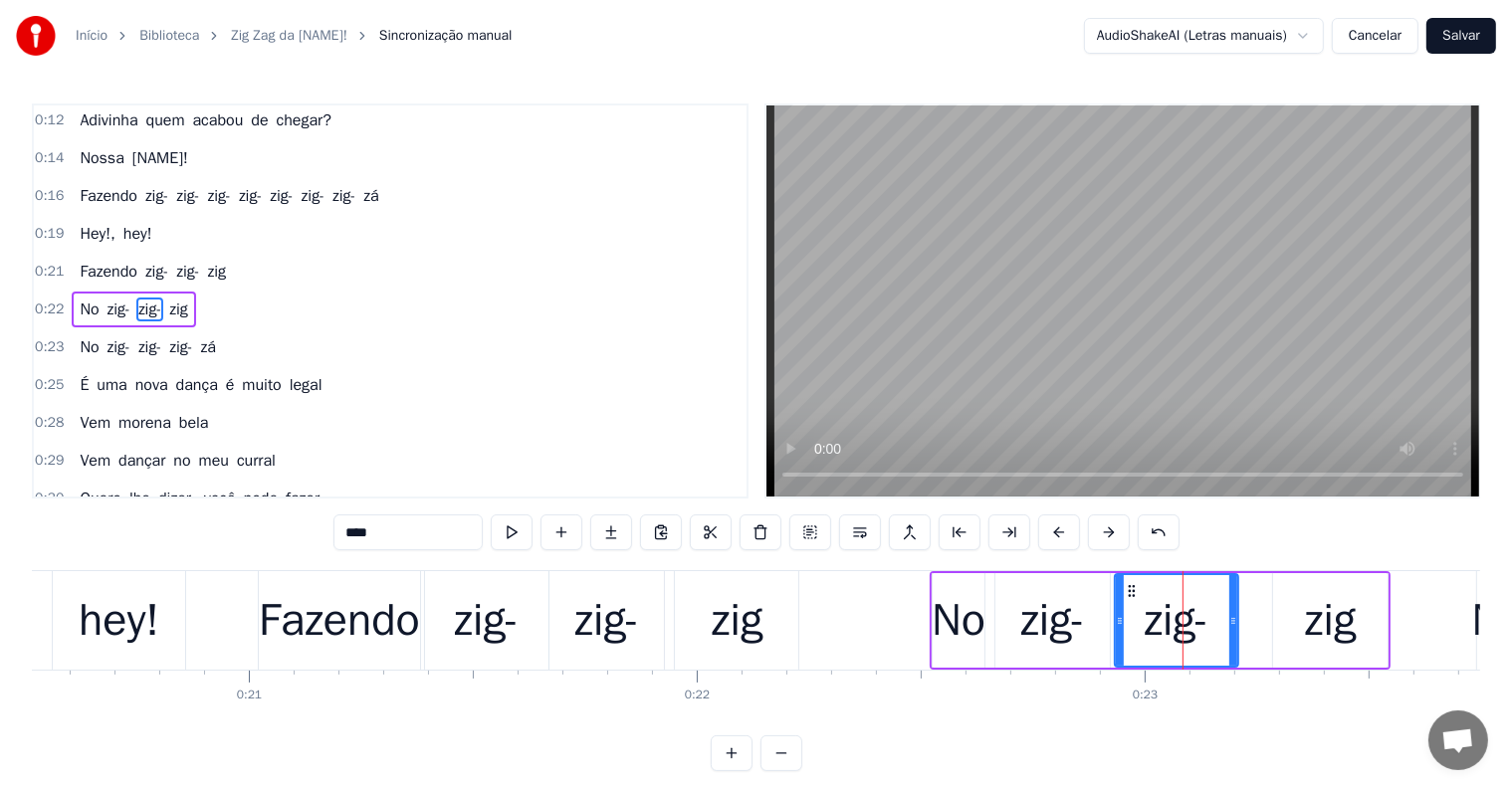 click on "zig" at bounding box center [1330, 620] 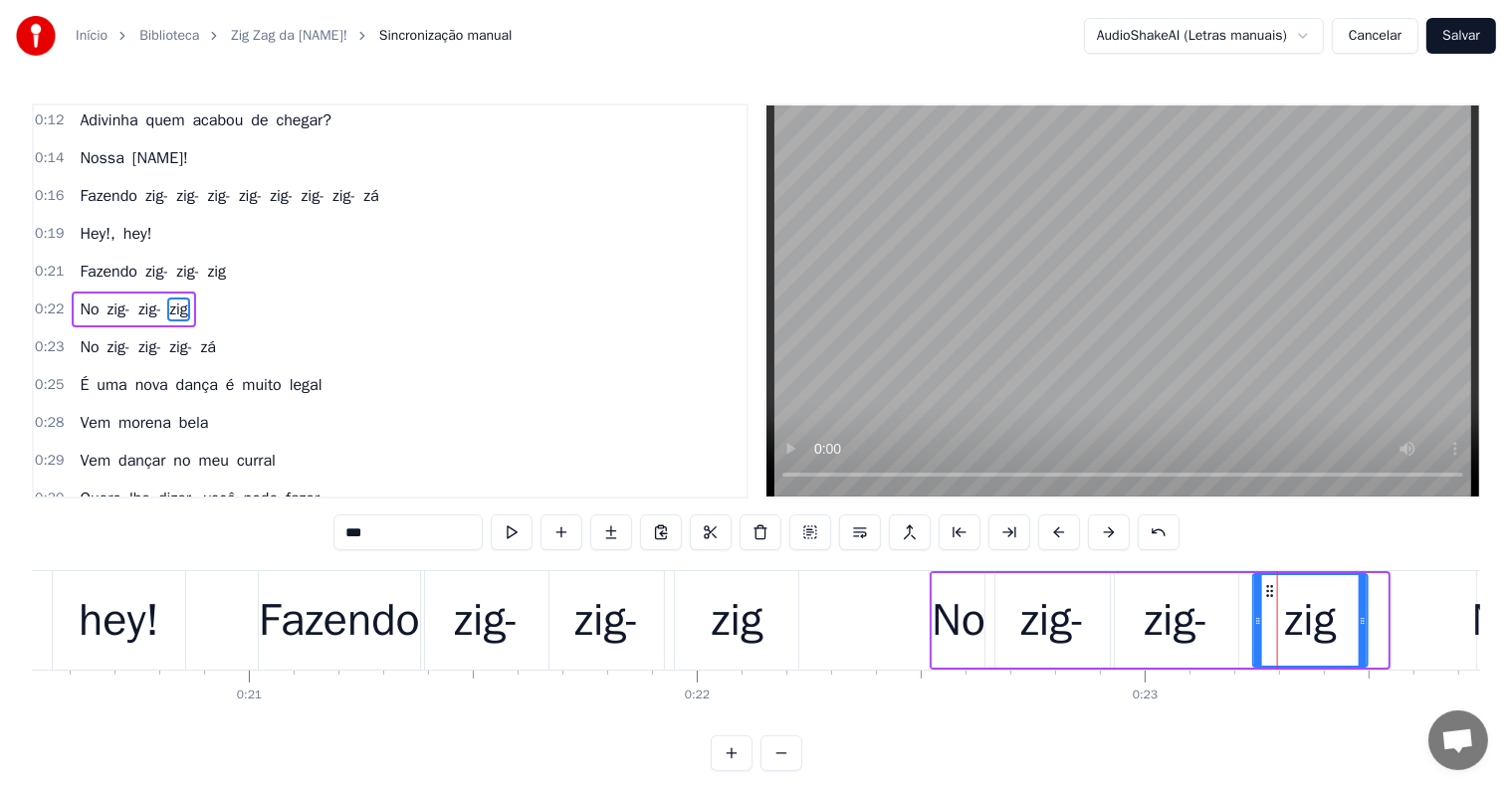 drag, startPoint x: 1288, startPoint y: 586, endPoint x: 1268, endPoint y: 586, distance: 20 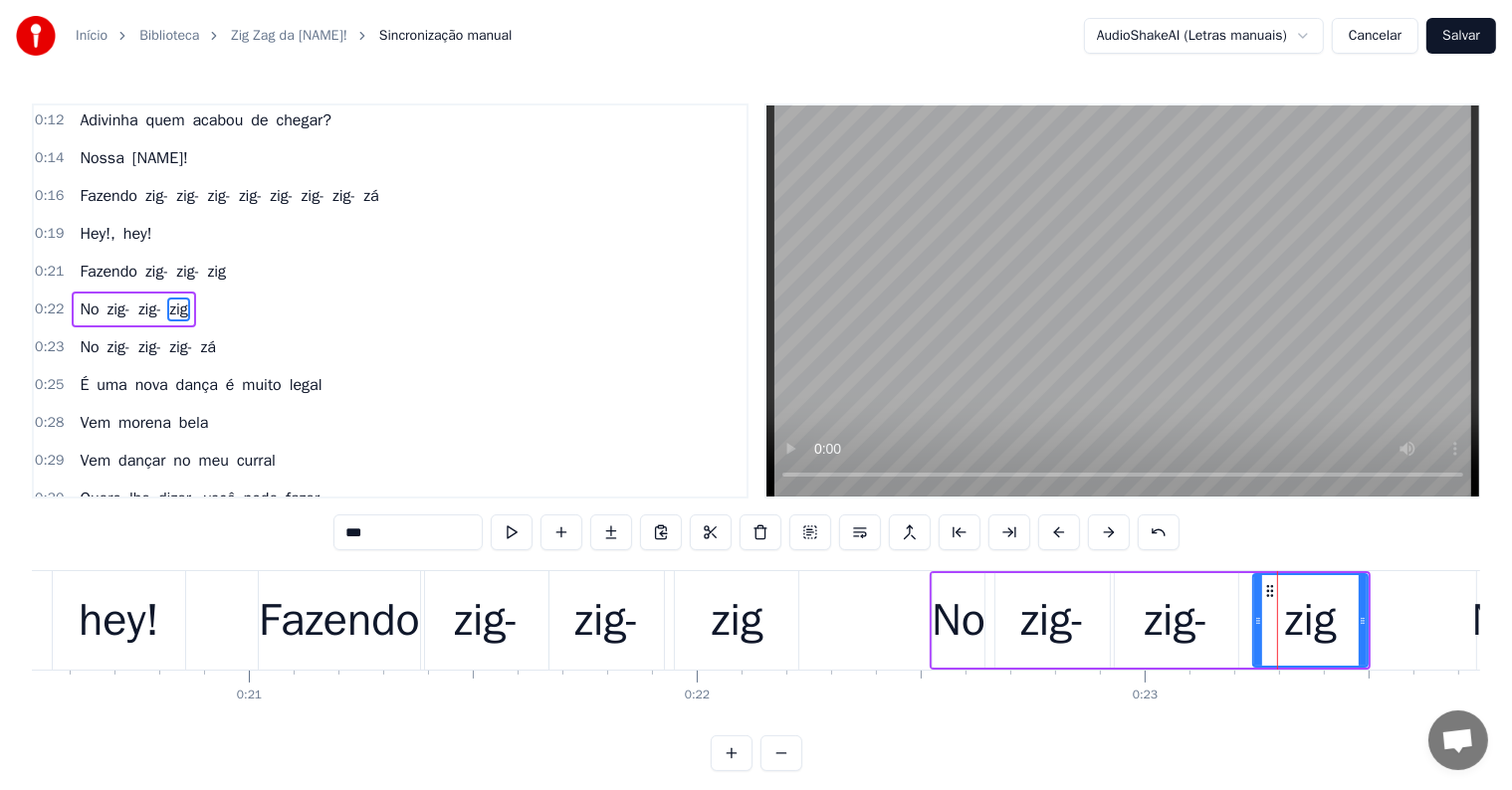 click on "hey!" at bounding box center (118, 621) 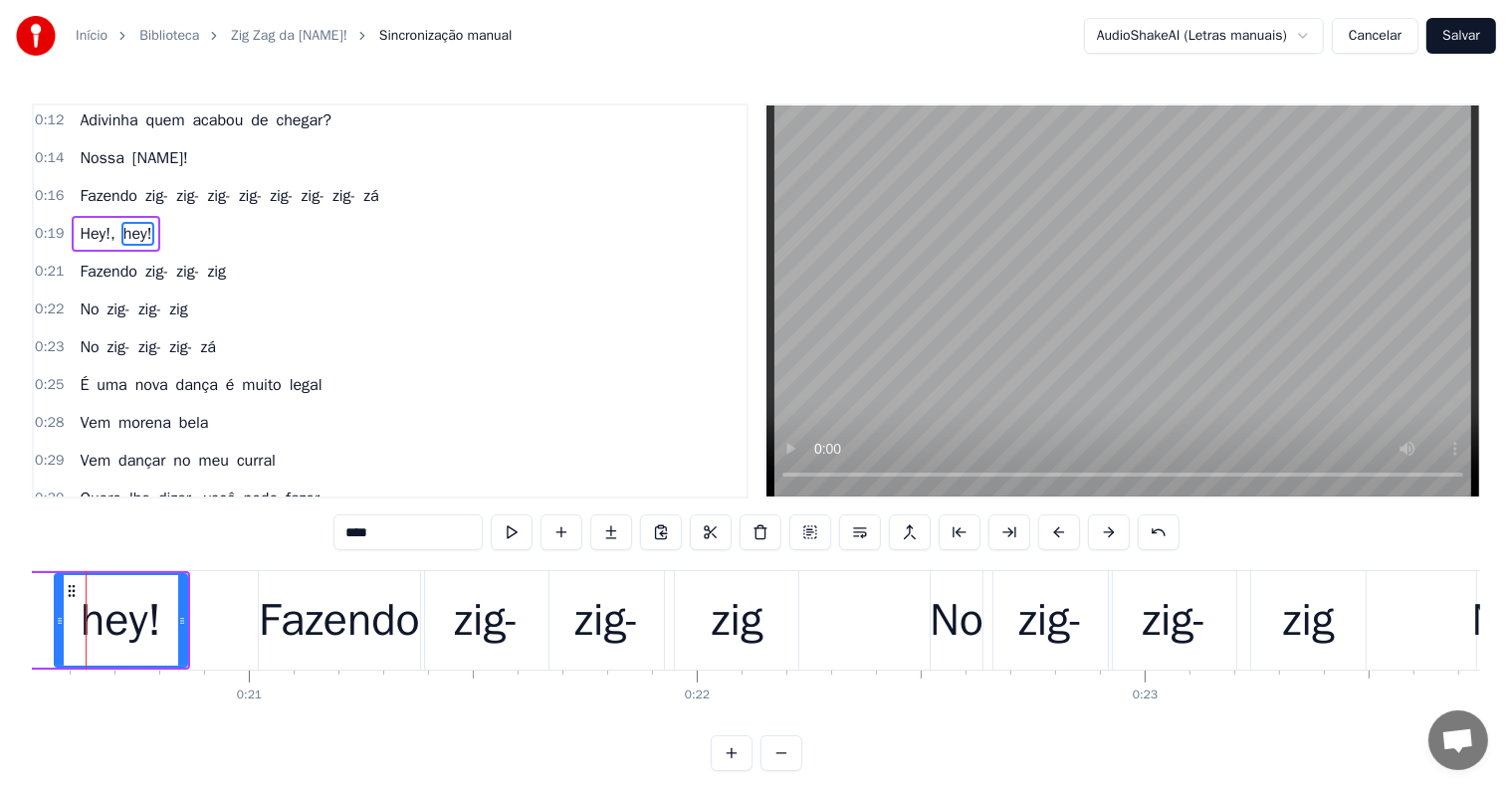 scroll, scrollTop: 0, scrollLeft: 0, axis: both 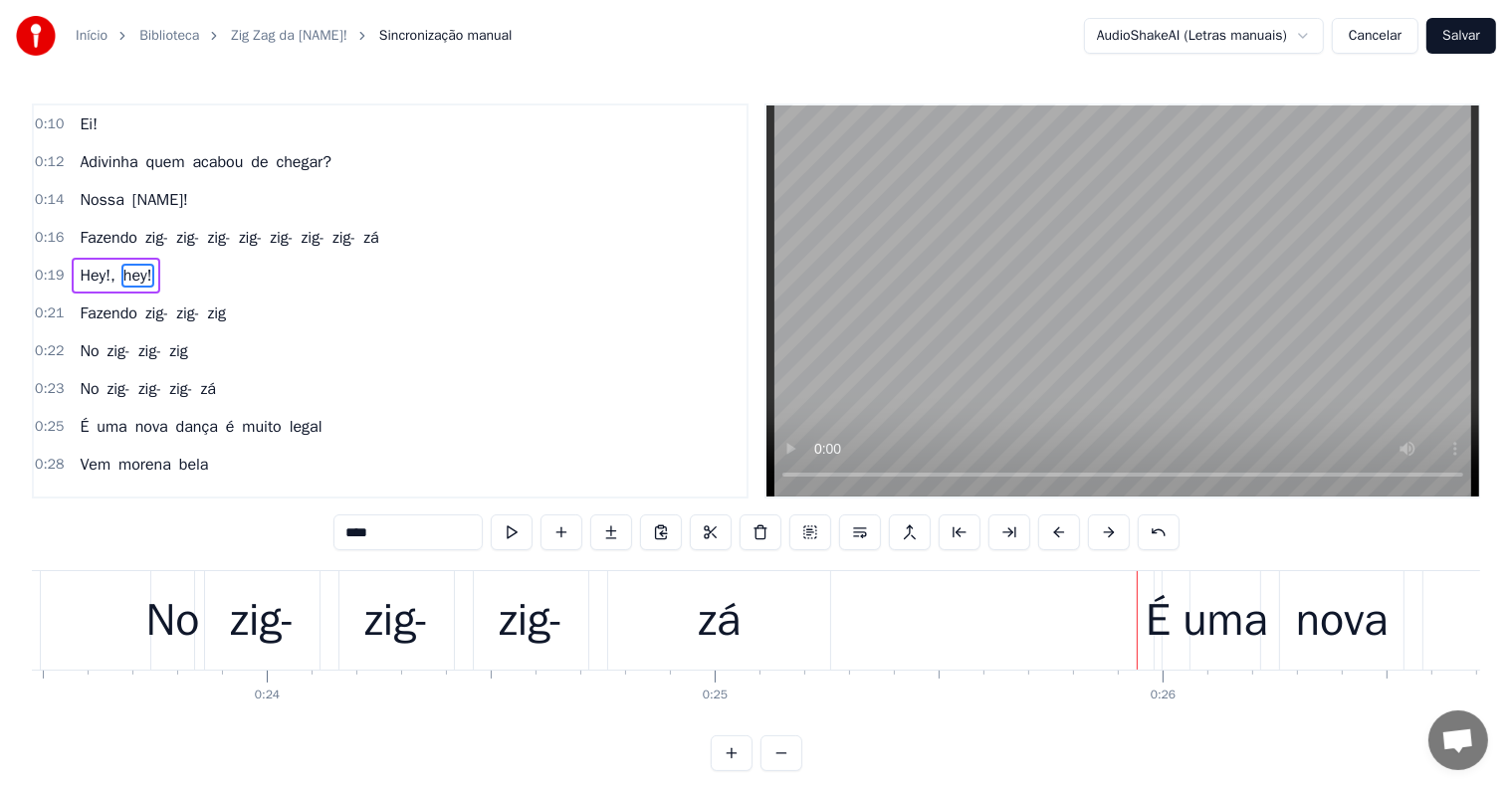click on "zá" at bounding box center [719, 621] 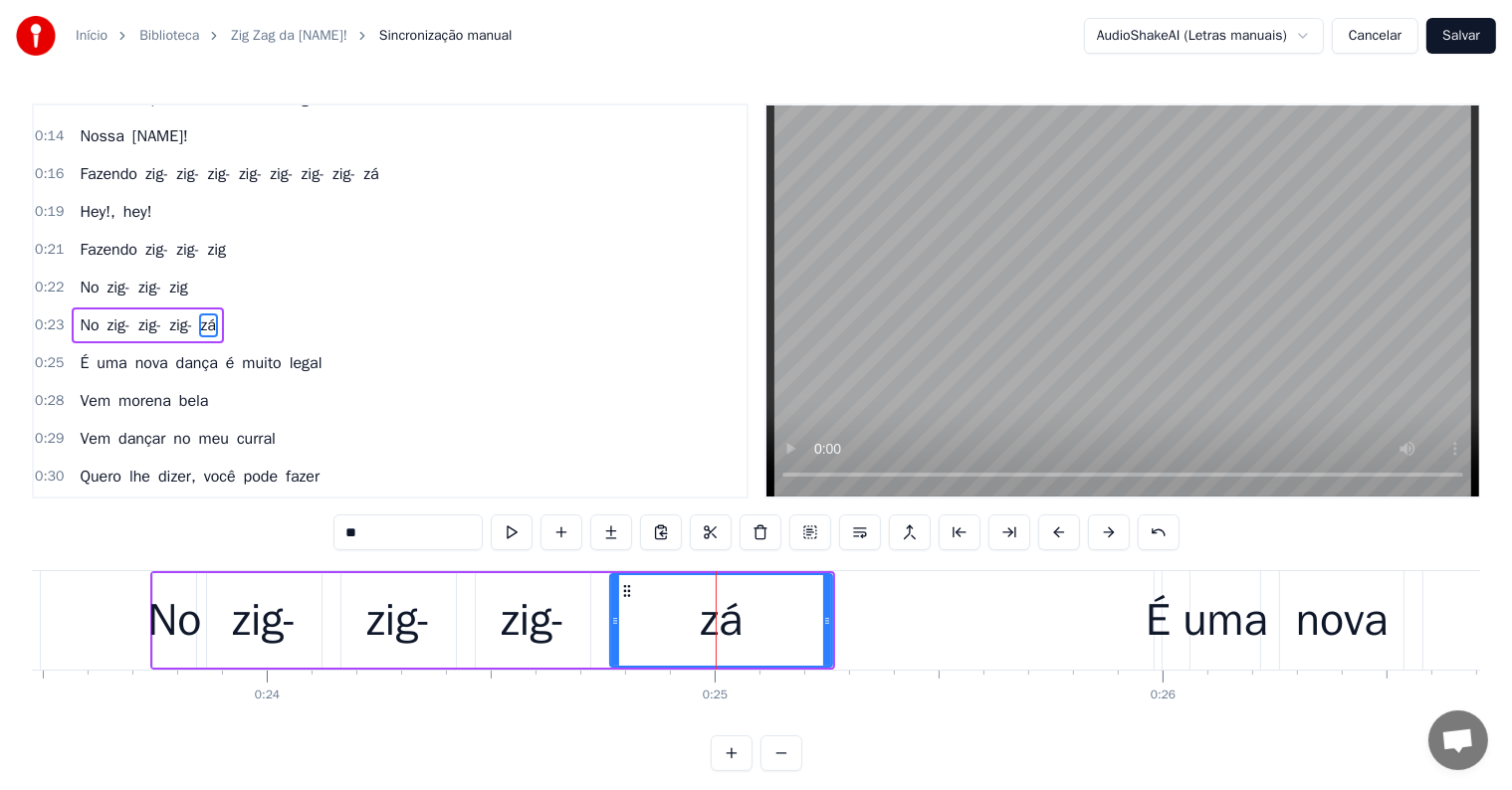 scroll, scrollTop: 79, scrollLeft: 0, axis: vertical 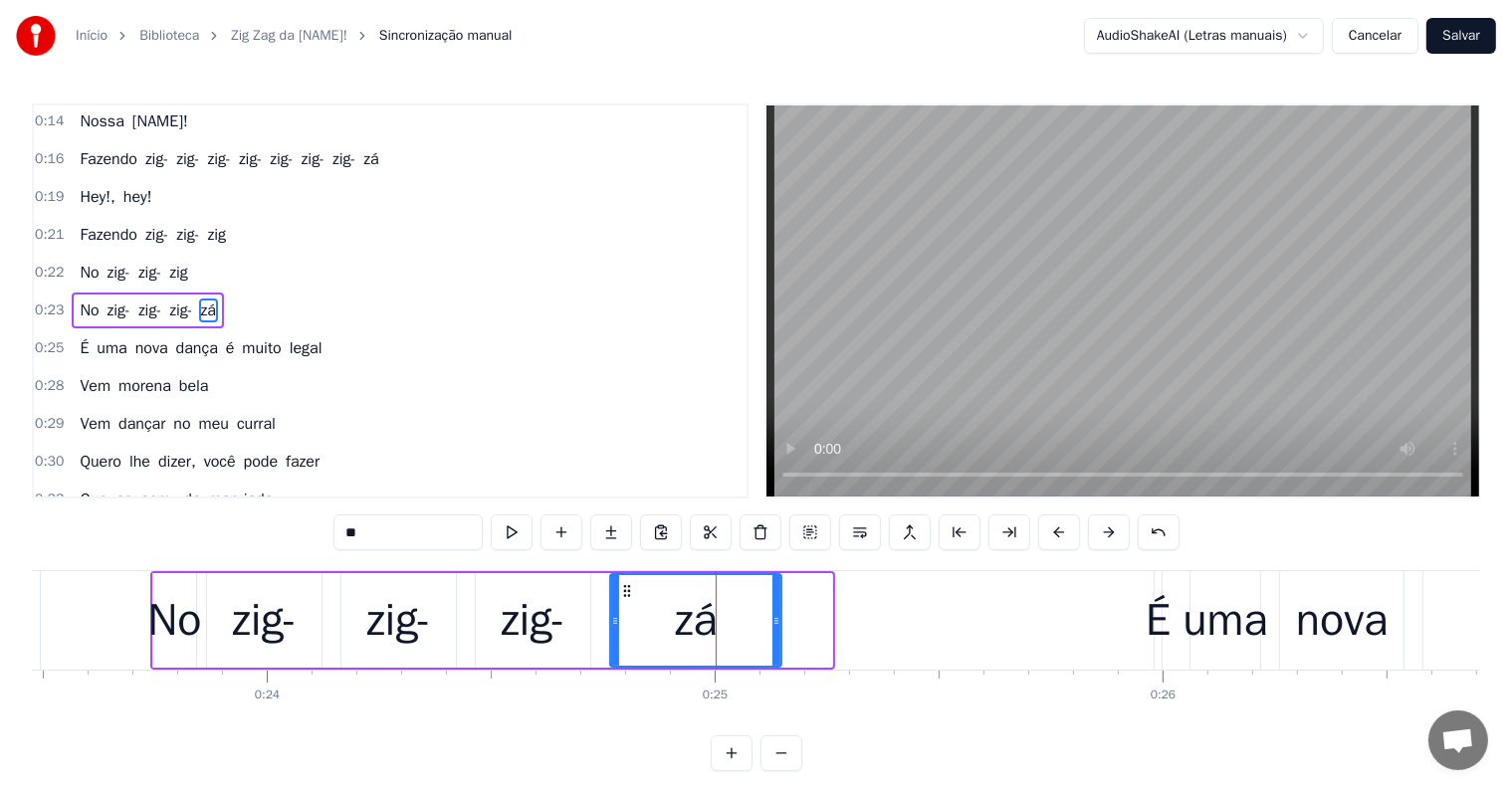 drag, startPoint x: 786, startPoint y: 624, endPoint x: 773, endPoint y: 624, distance: 13 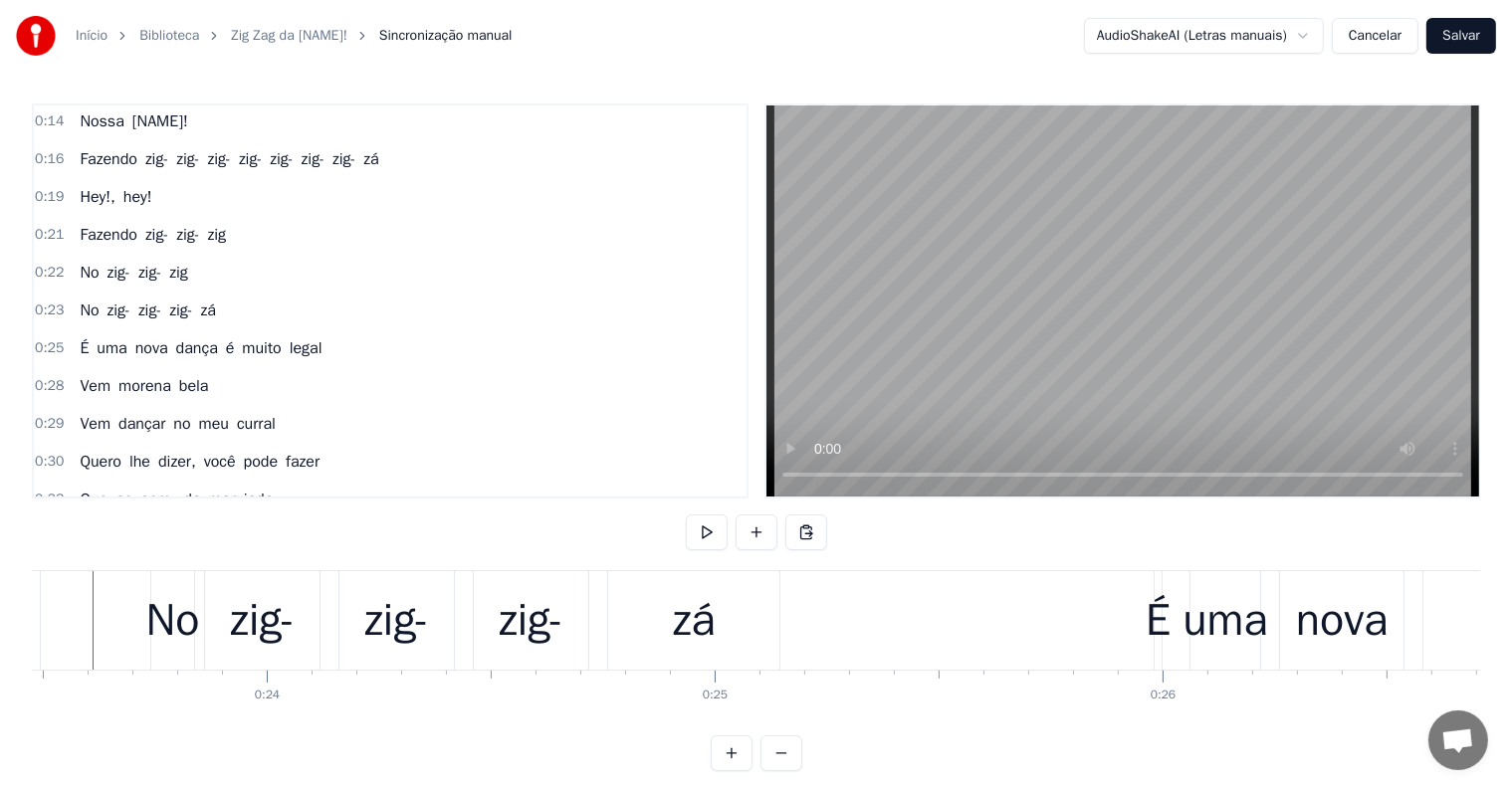 scroll, scrollTop: 0, scrollLeft: 10476, axis: horizontal 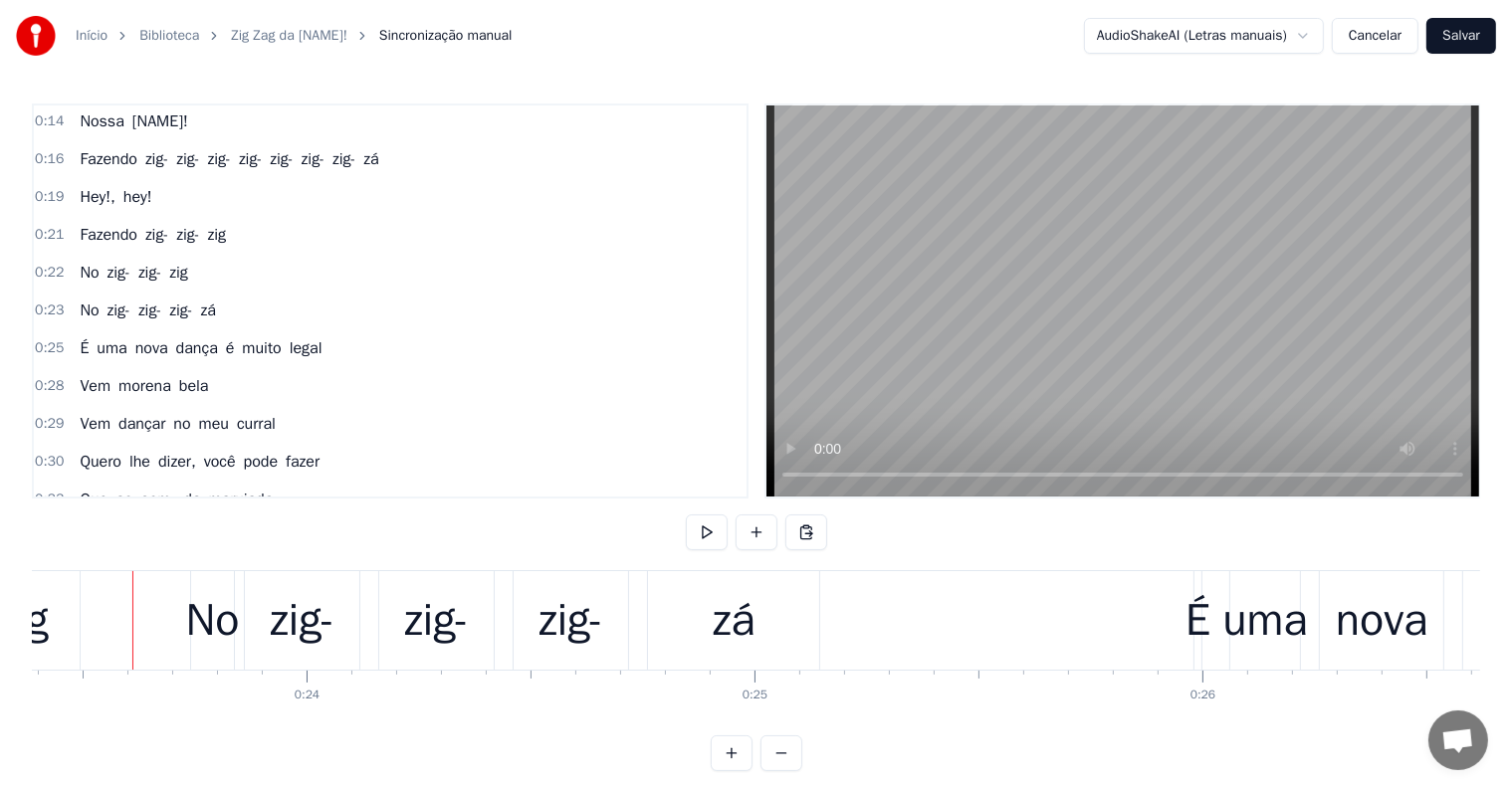 click on "zig-" at bounding box center [437, 621] 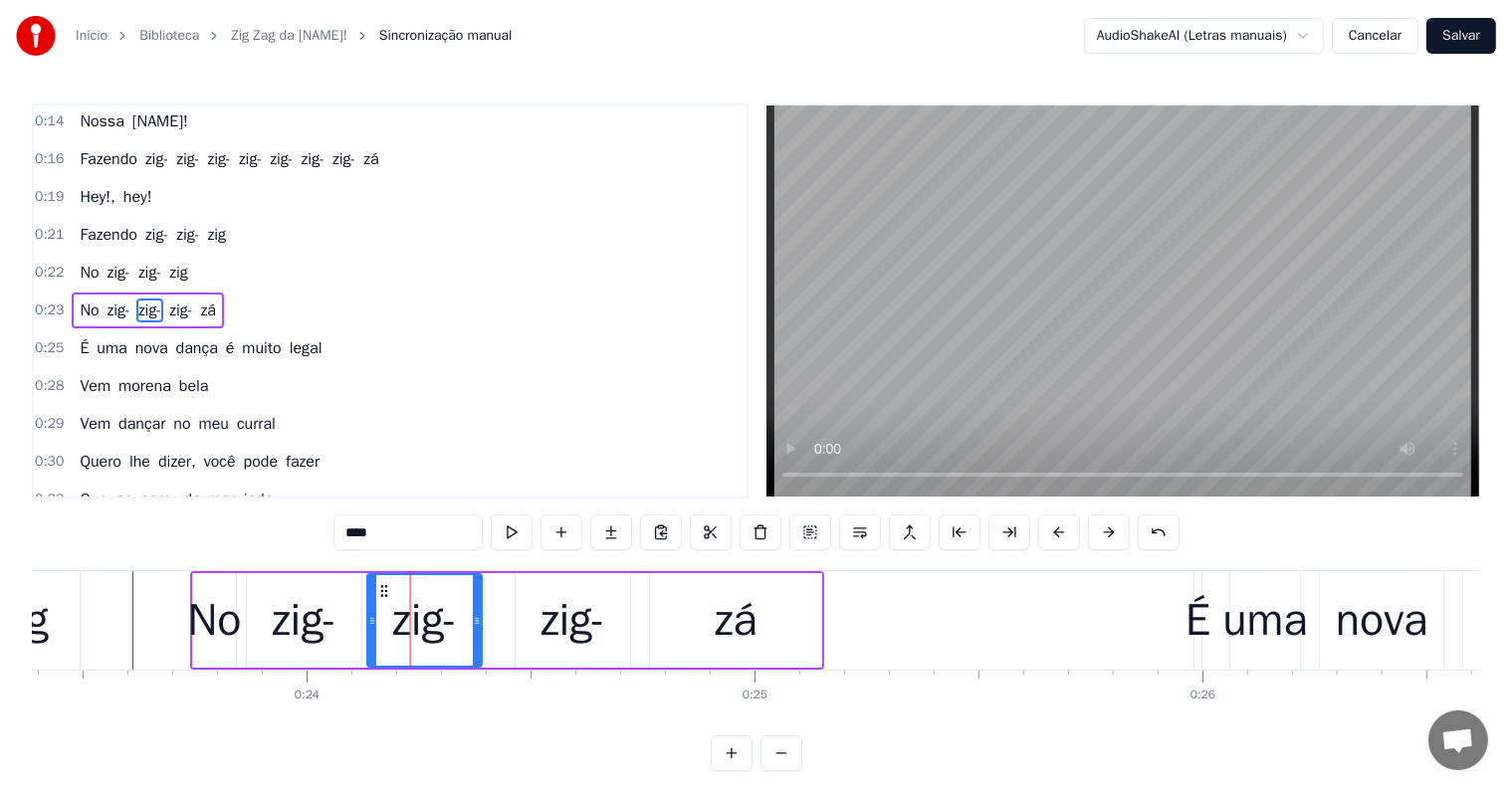 drag, startPoint x: 395, startPoint y: 583, endPoint x: 379, endPoint y: 582, distance: 16.03122 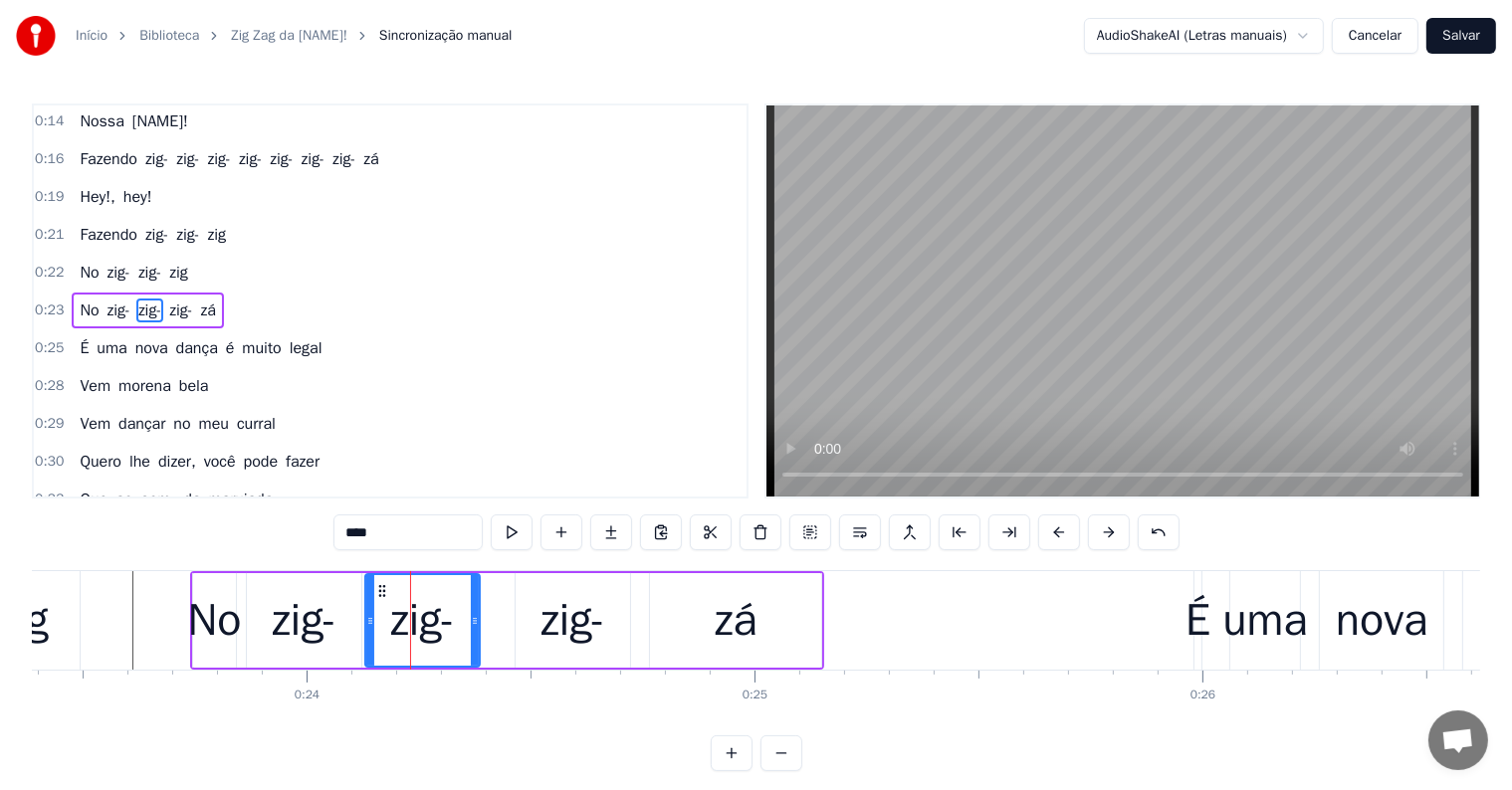 click on "zig-" at bounding box center [573, 621] 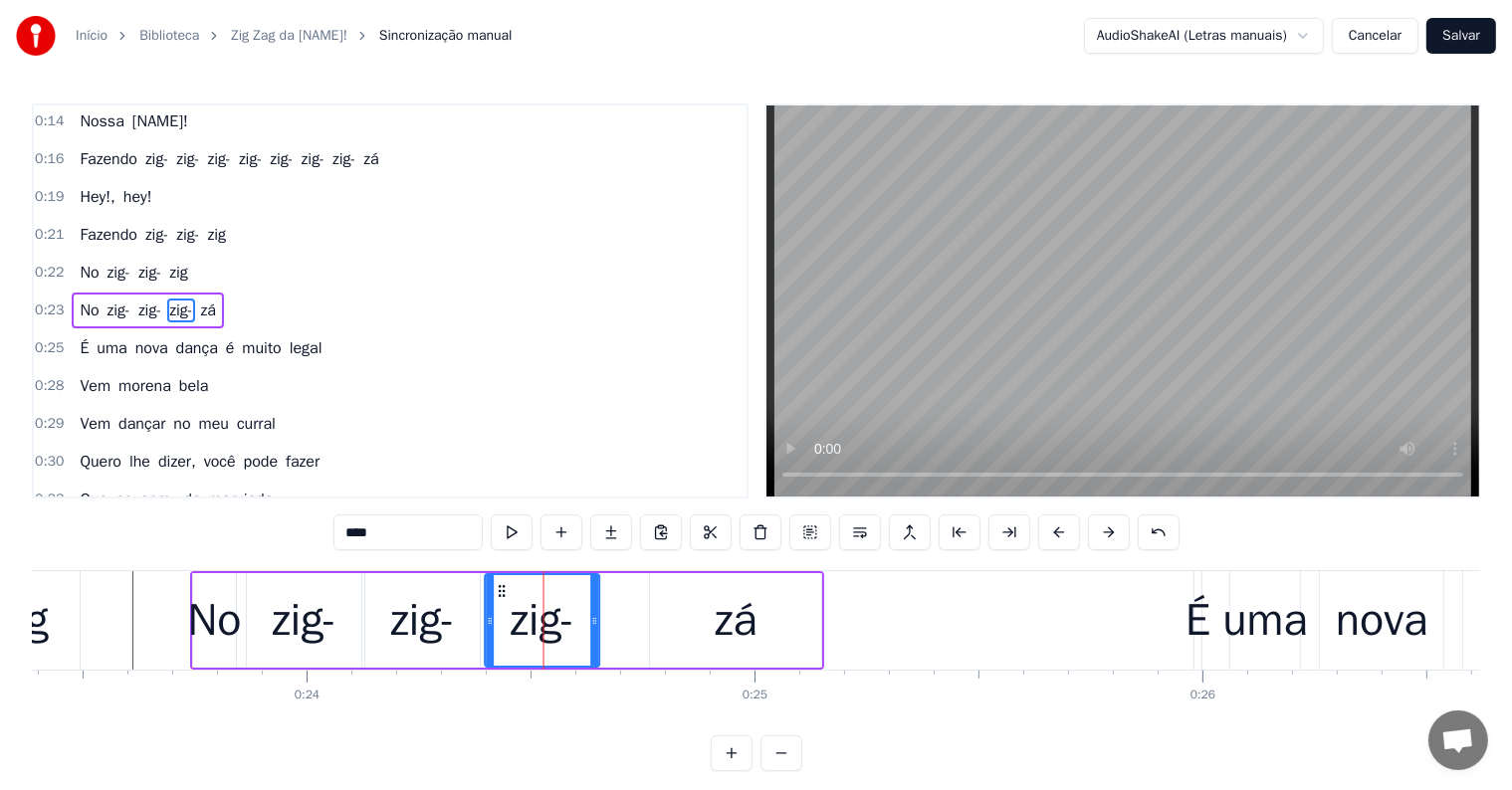 drag, startPoint x: 527, startPoint y: 582, endPoint x: 497, endPoint y: 585, distance: 30.149627 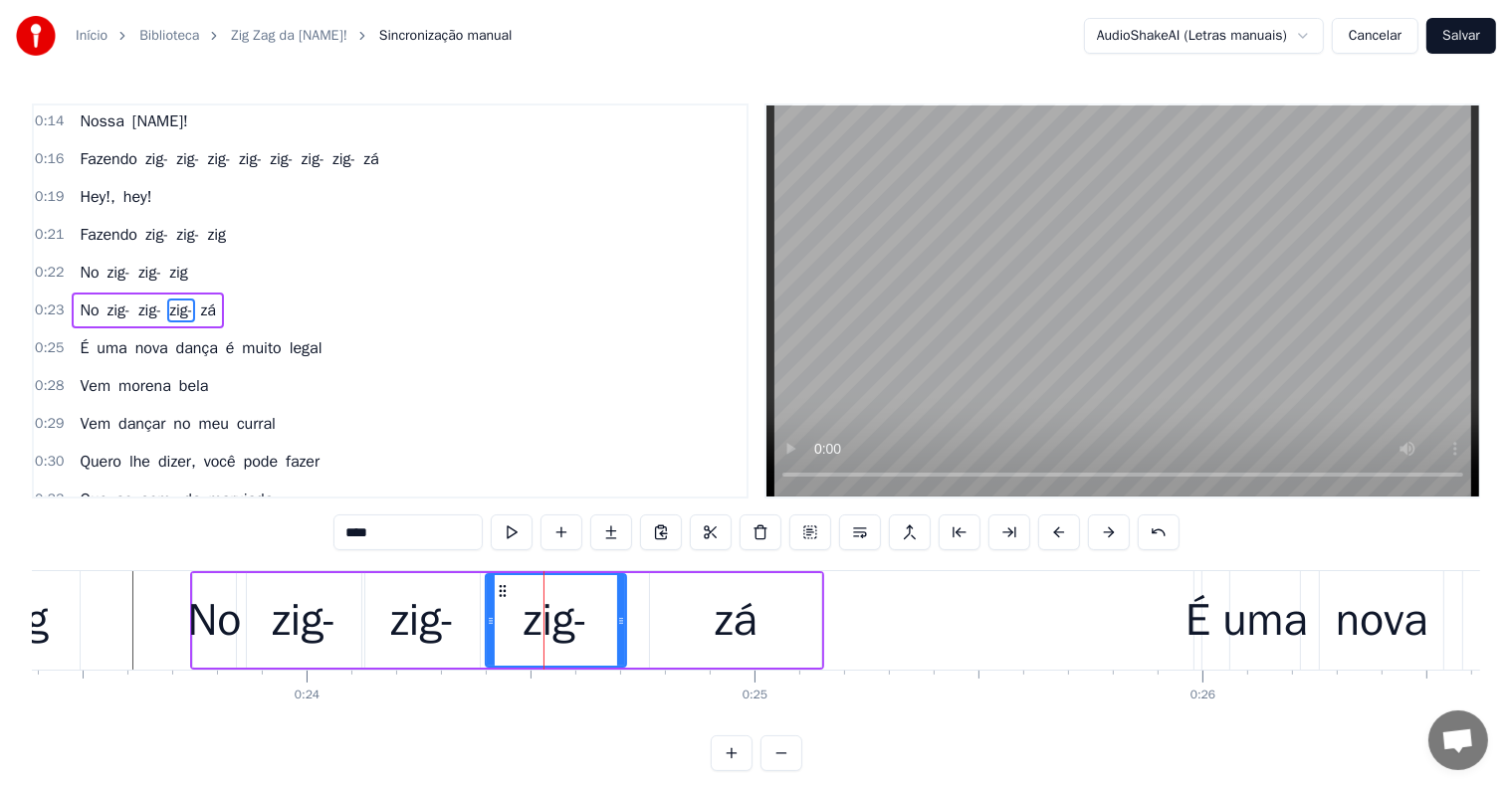 drag, startPoint x: 597, startPoint y: 620, endPoint x: 623, endPoint y: 621, distance: 26.019224 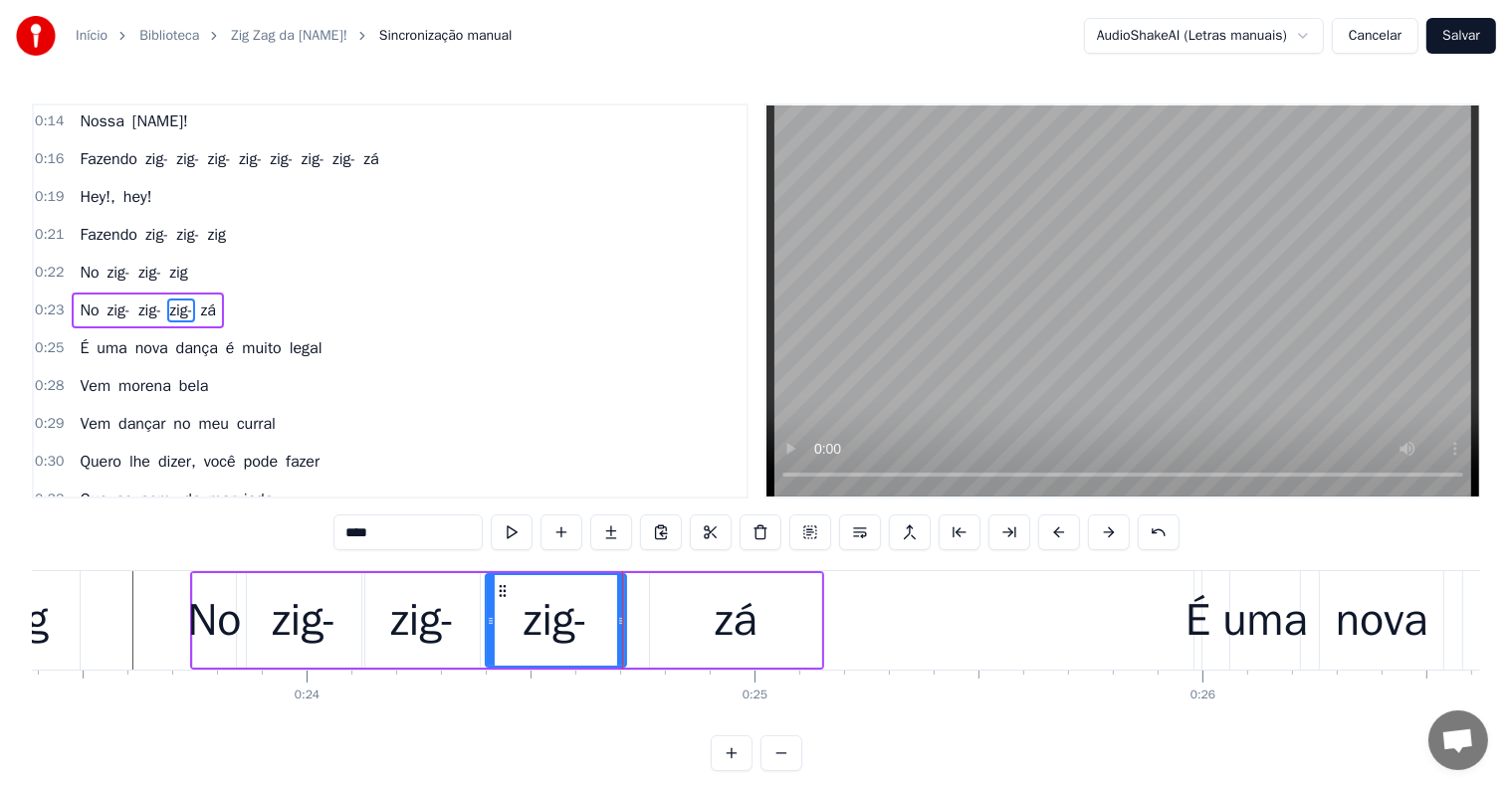click on "zig" at bounding box center (22, 620) 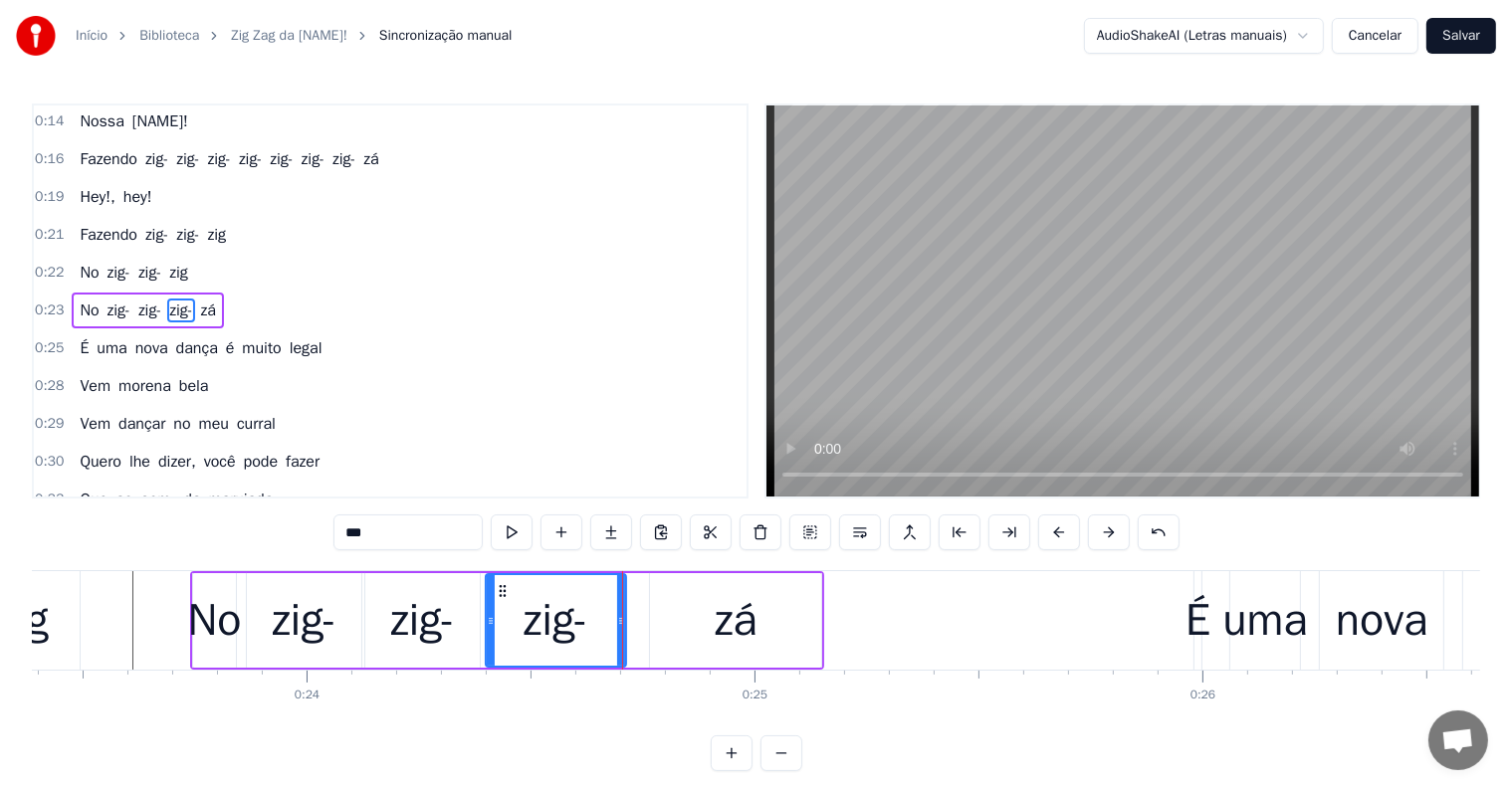scroll, scrollTop: 42, scrollLeft: 0, axis: vertical 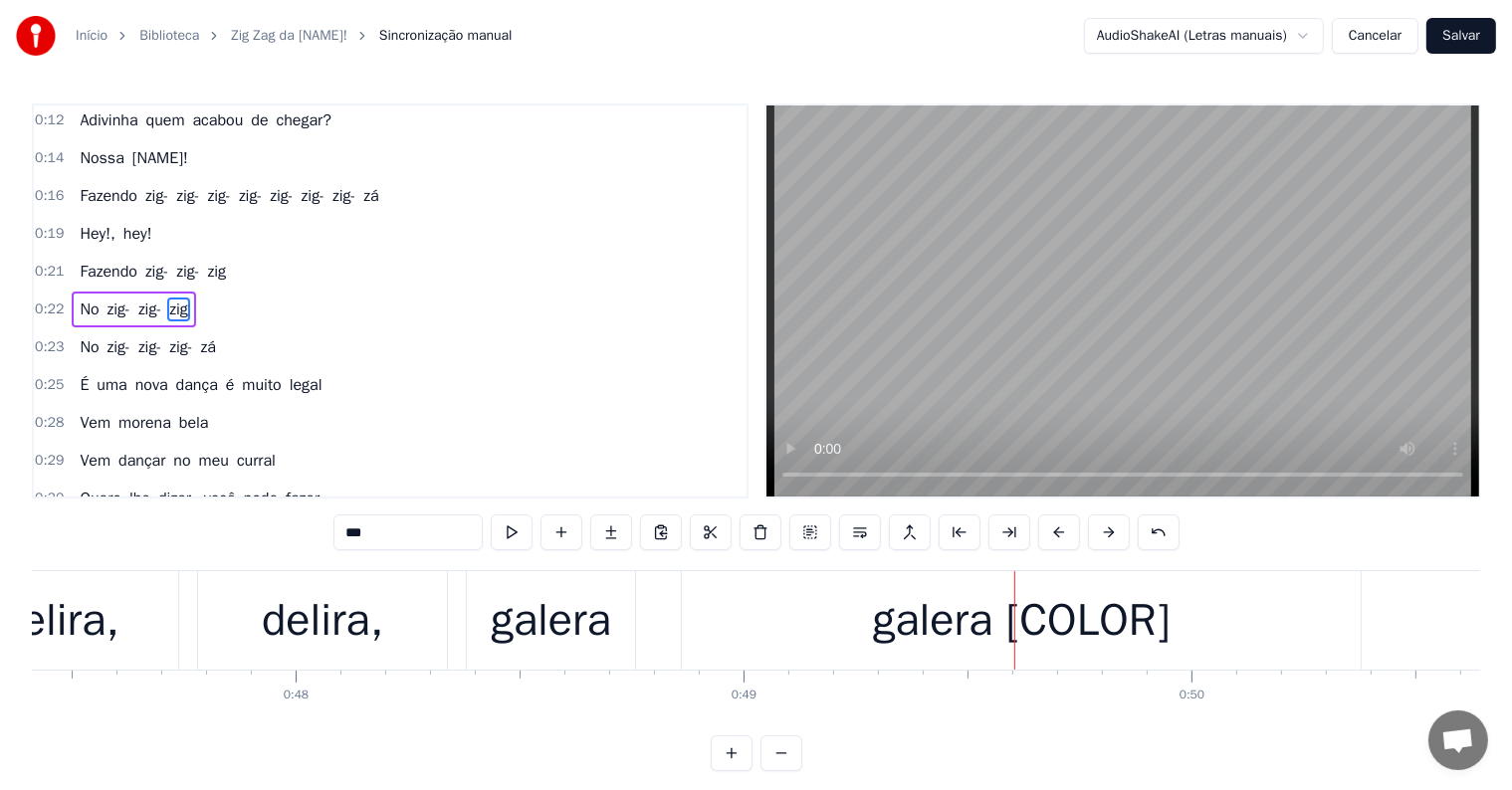 click on "delira," at bounding box center [323, 621] 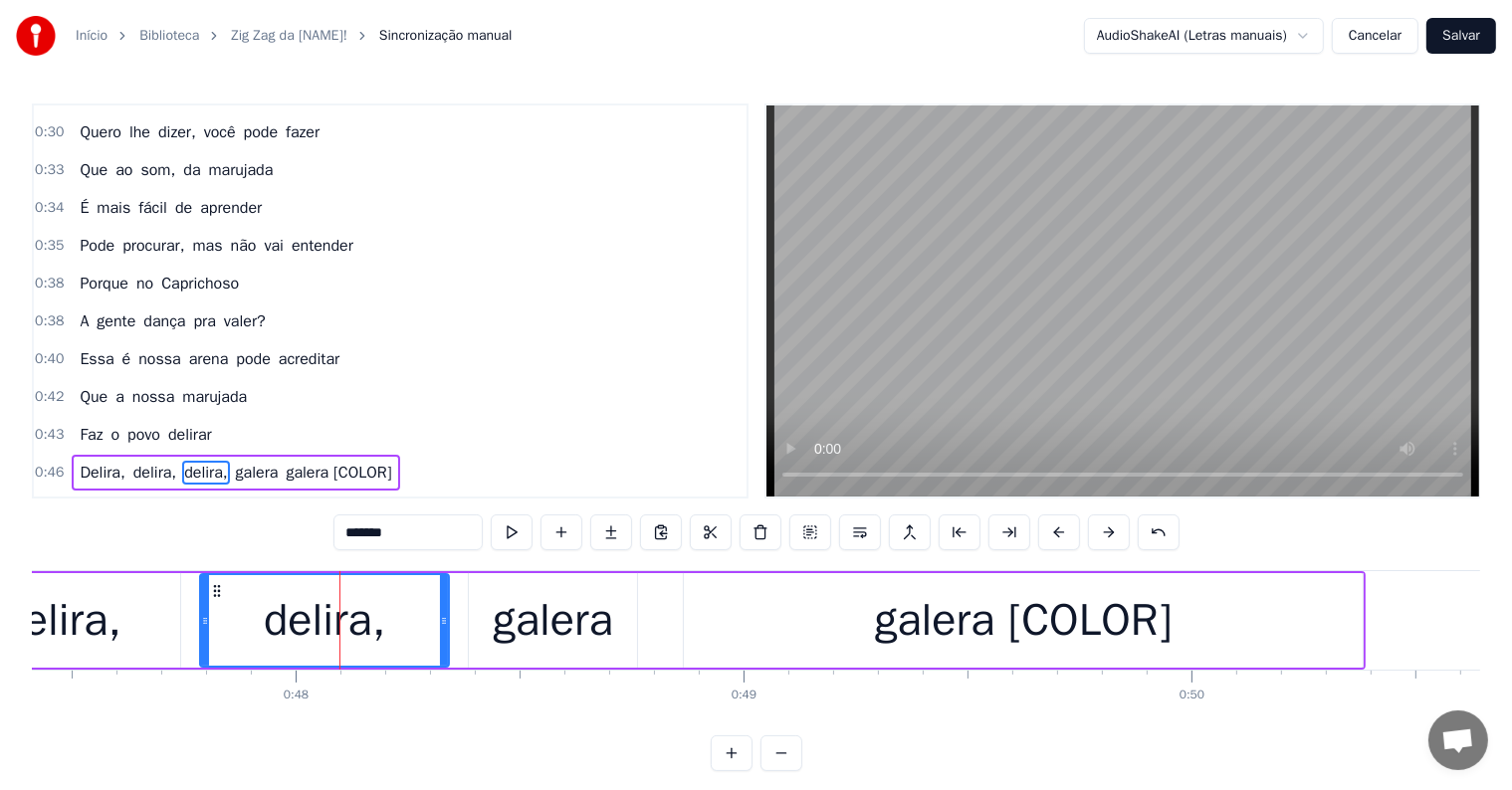 scroll, scrollTop: 554, scrollLeft: 0, axis: vertical 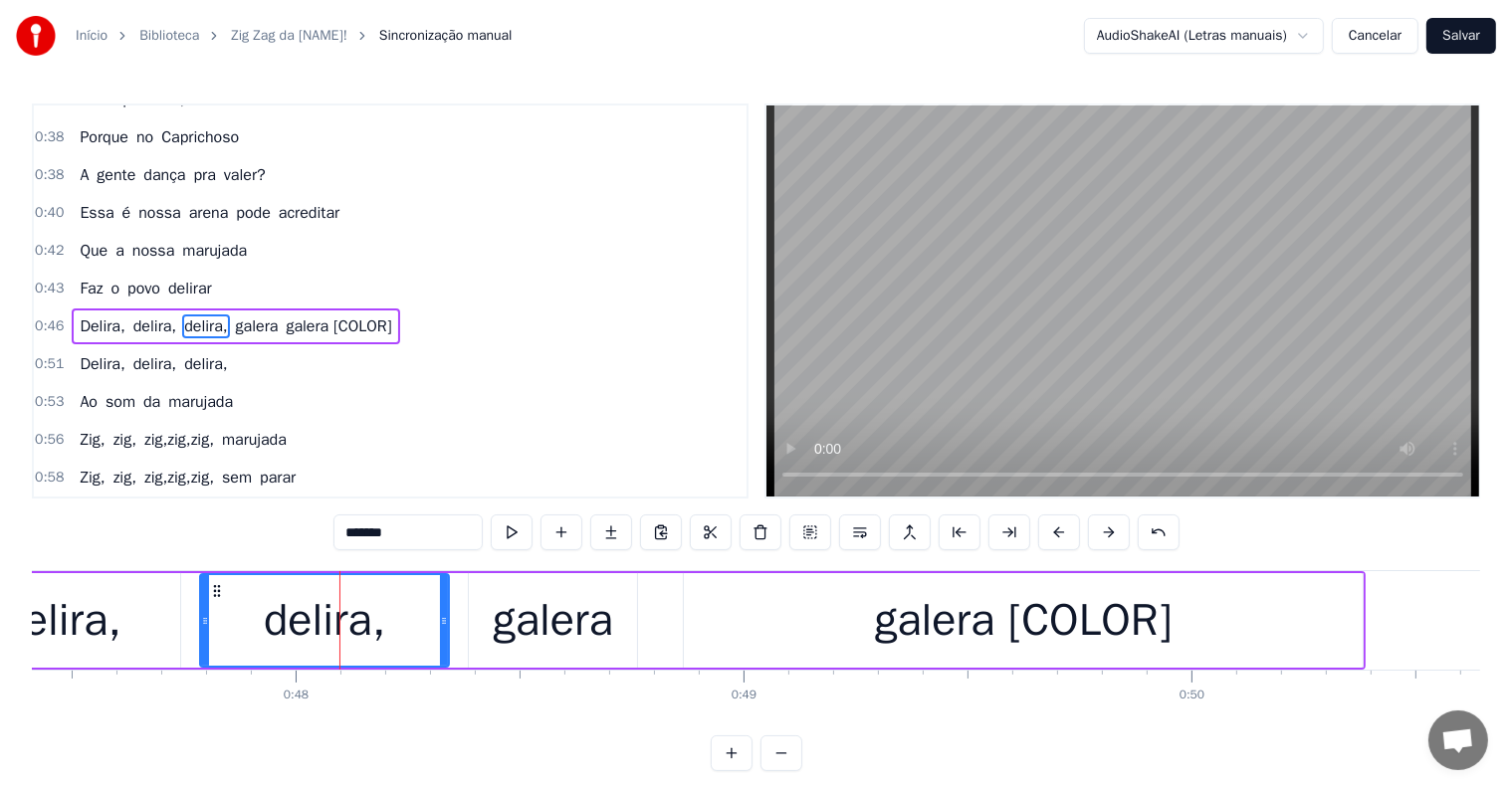 click on "galera" at bounding box center [257, 326] 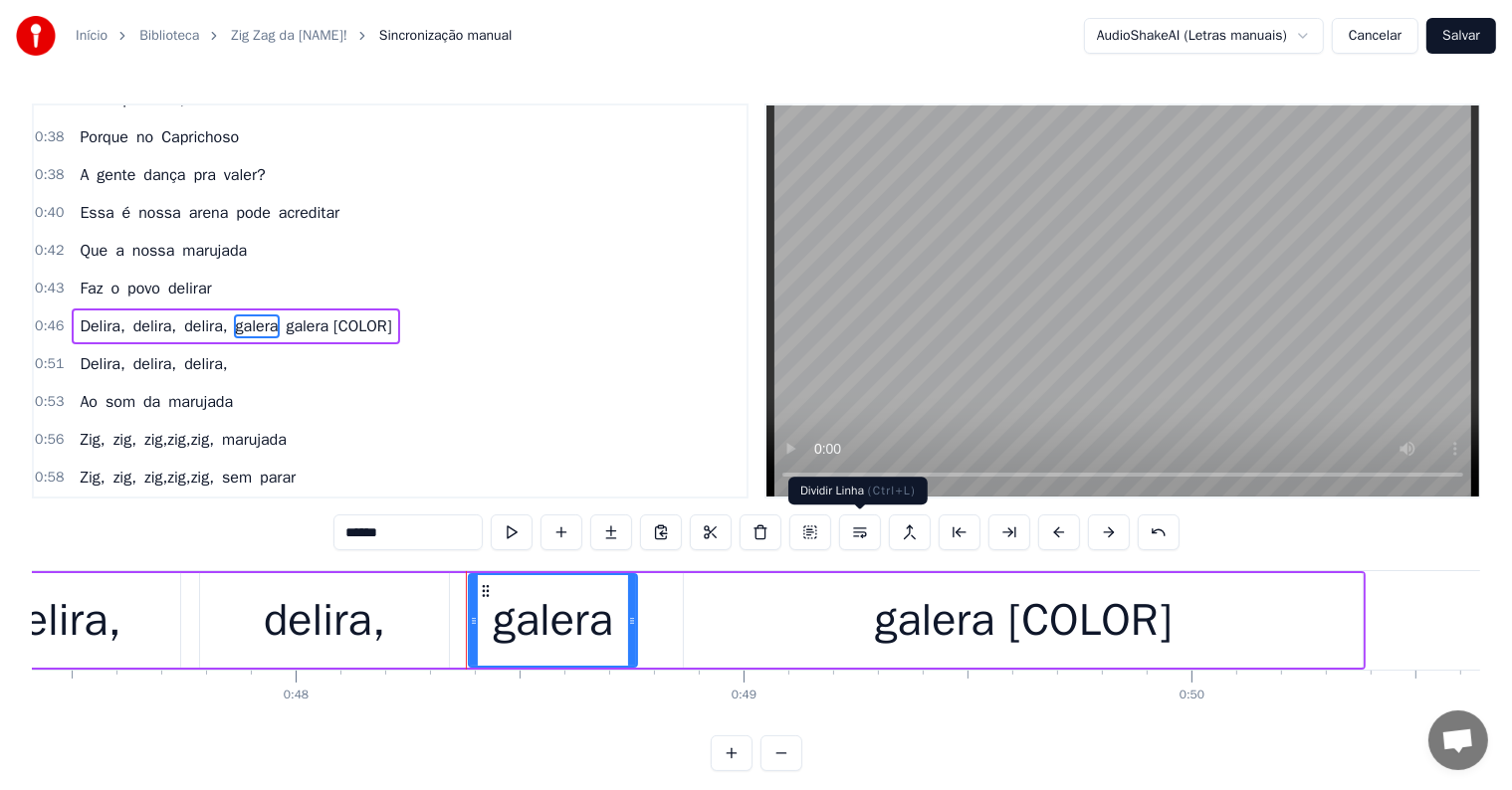 click at bounding box center (860, 532) 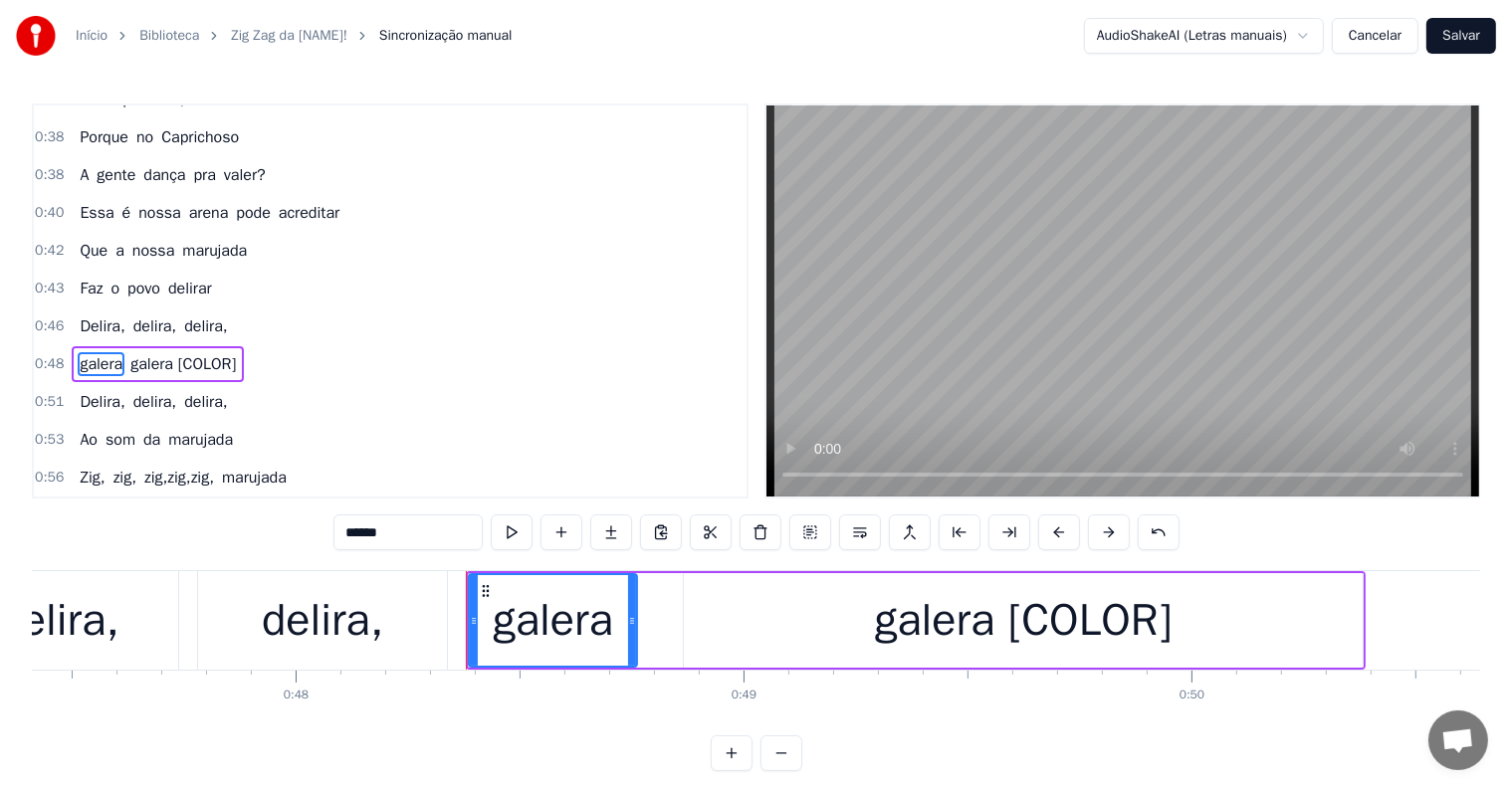 scroll, scrollTop: 591, scrollLeft: 0, axis: vertical 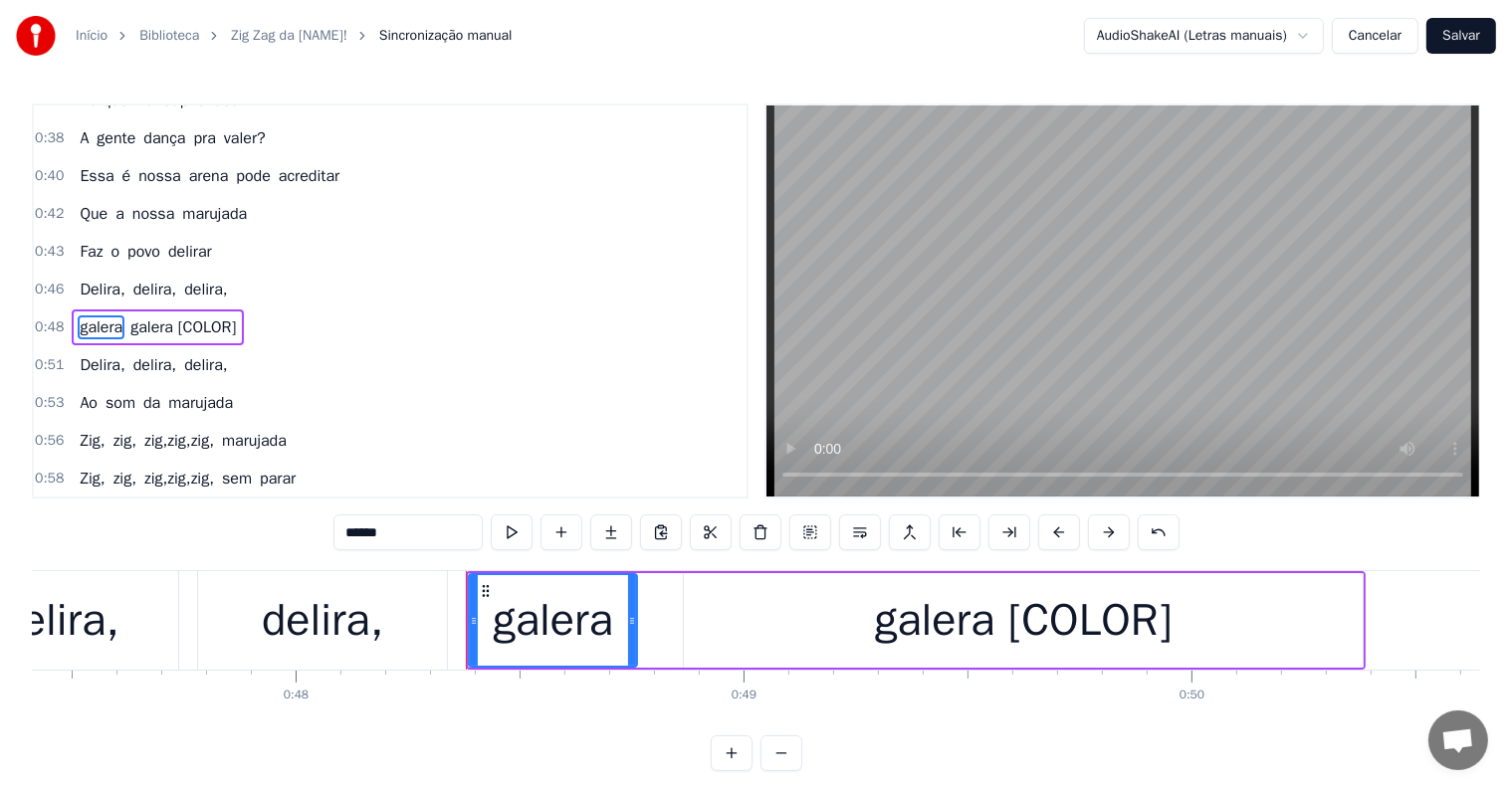click on "Delira," at bounding box center (102, 290) 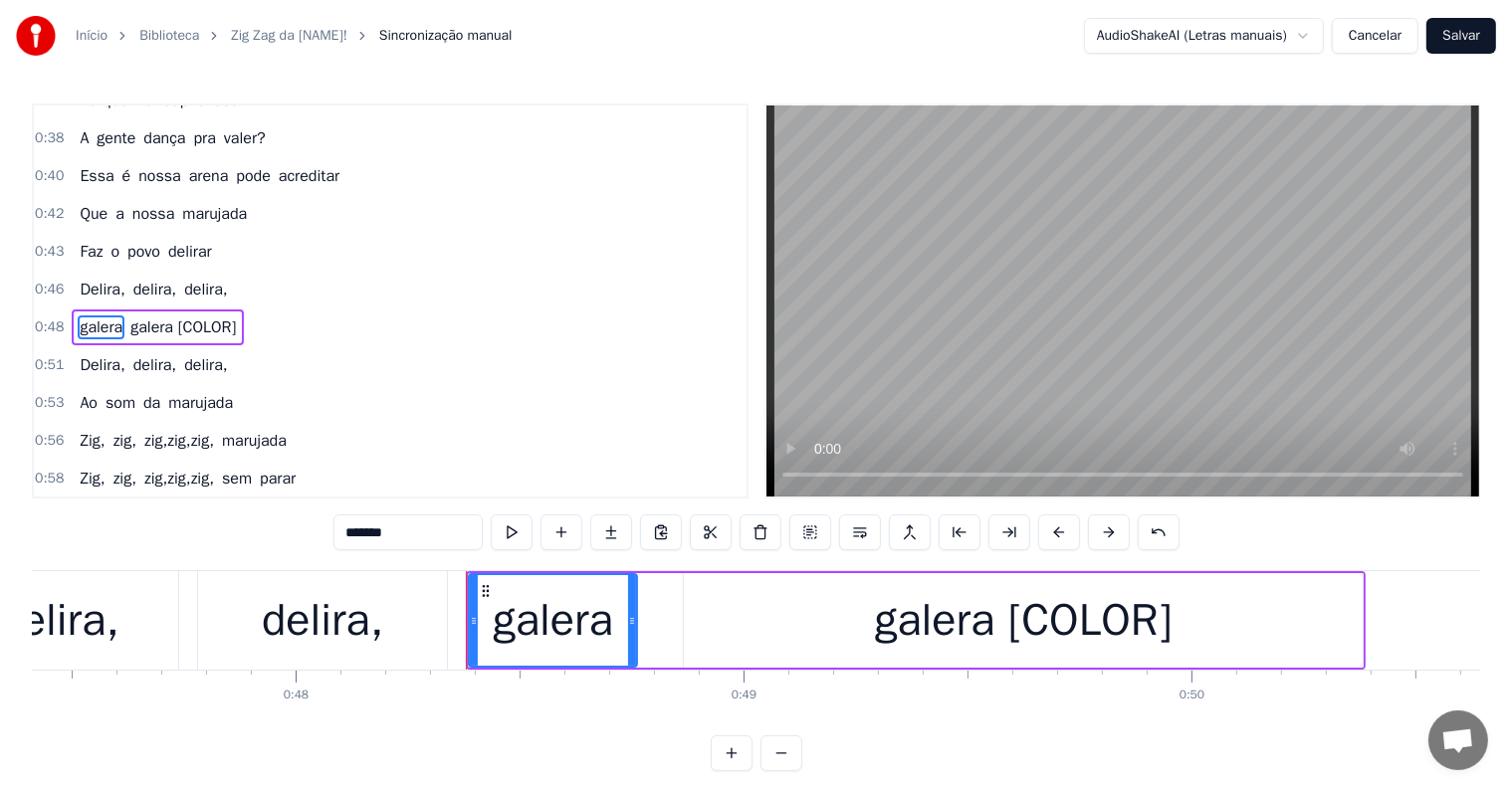 scroll, scrollTop: 589, scrollLeft: 0, axis: vertical 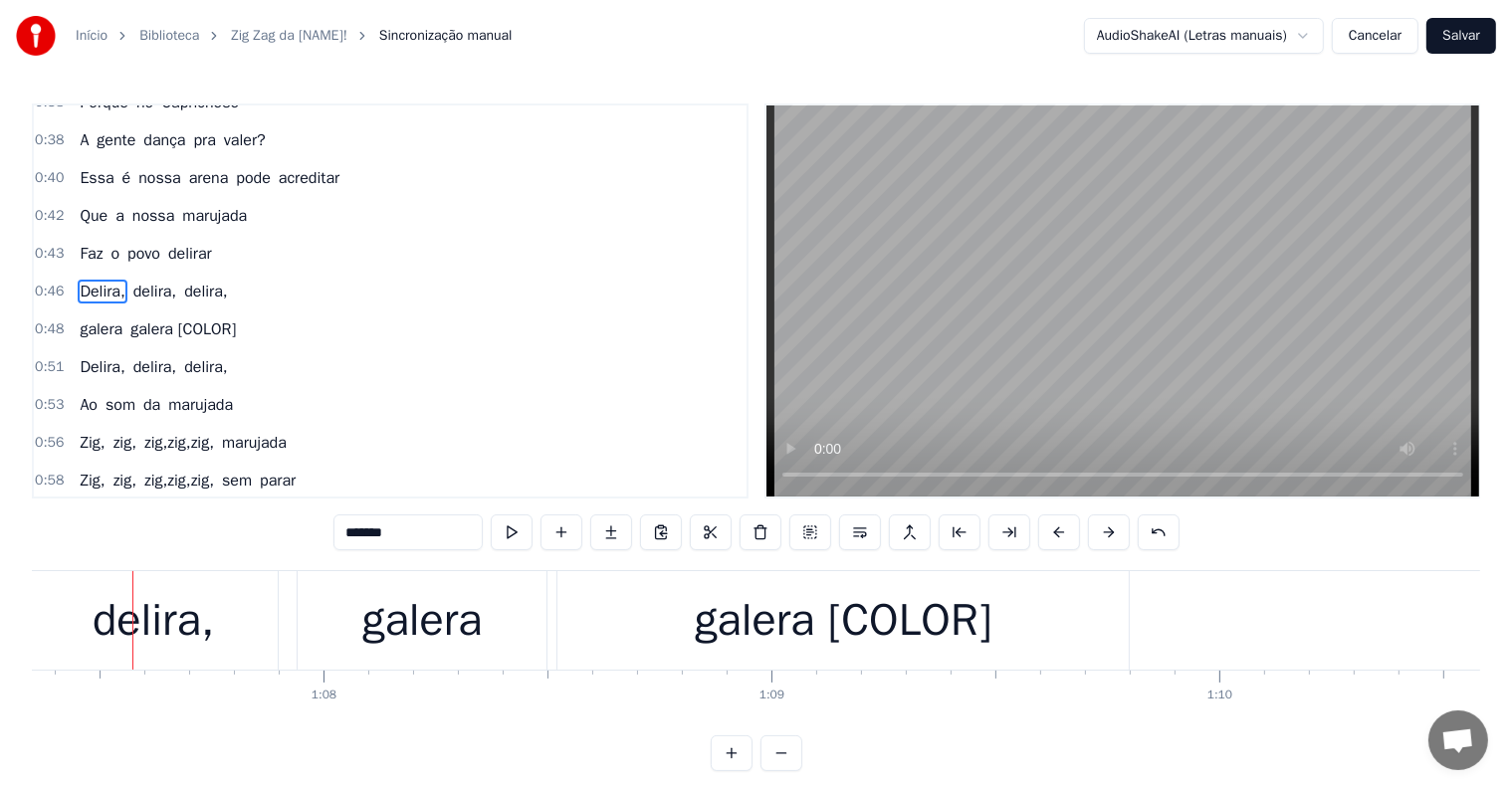 click on "delira," at bounding box center [153, 621] 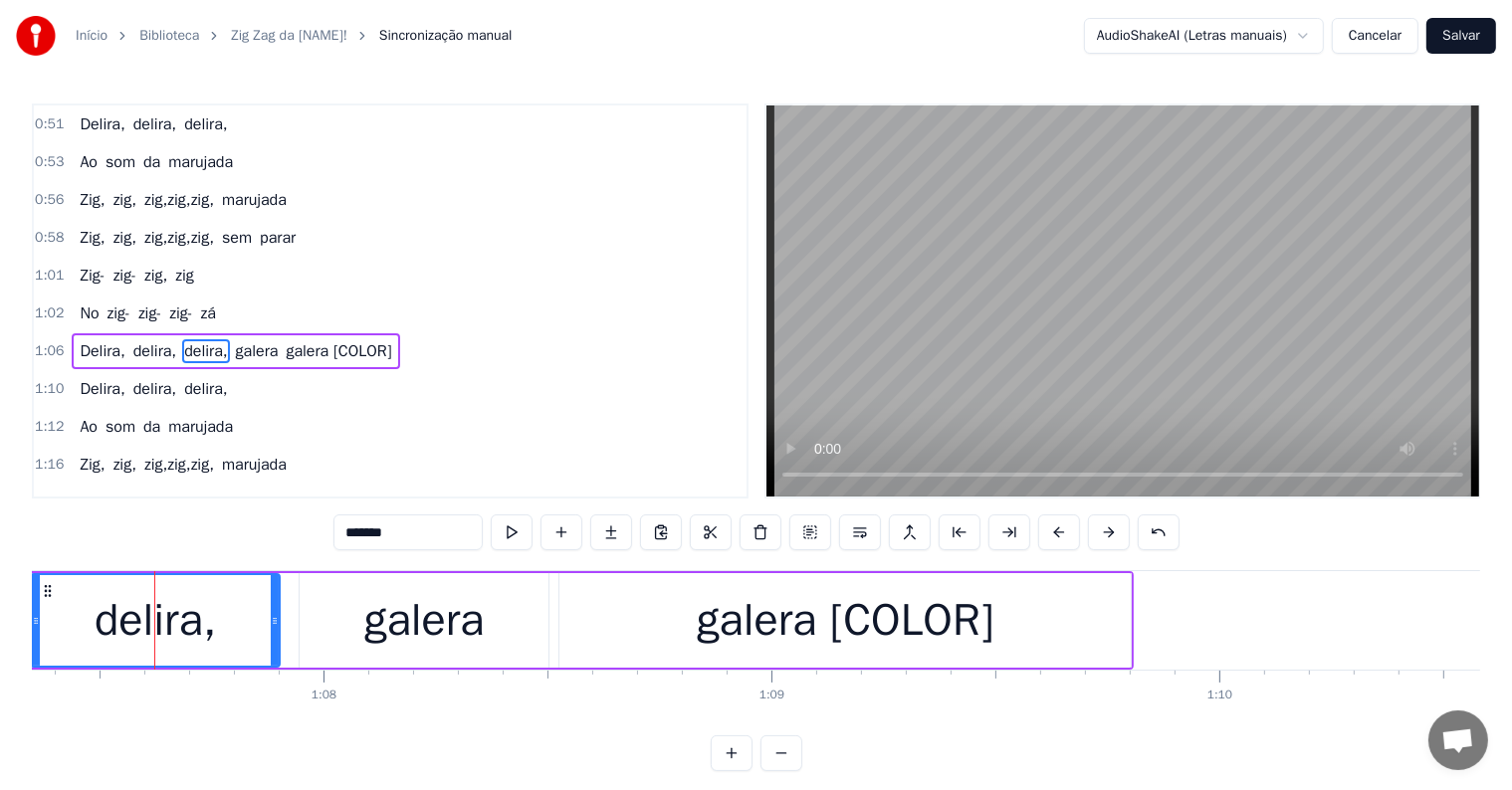 scroll, scrollTop: 848, scrollLeft: 0, axis: vertical 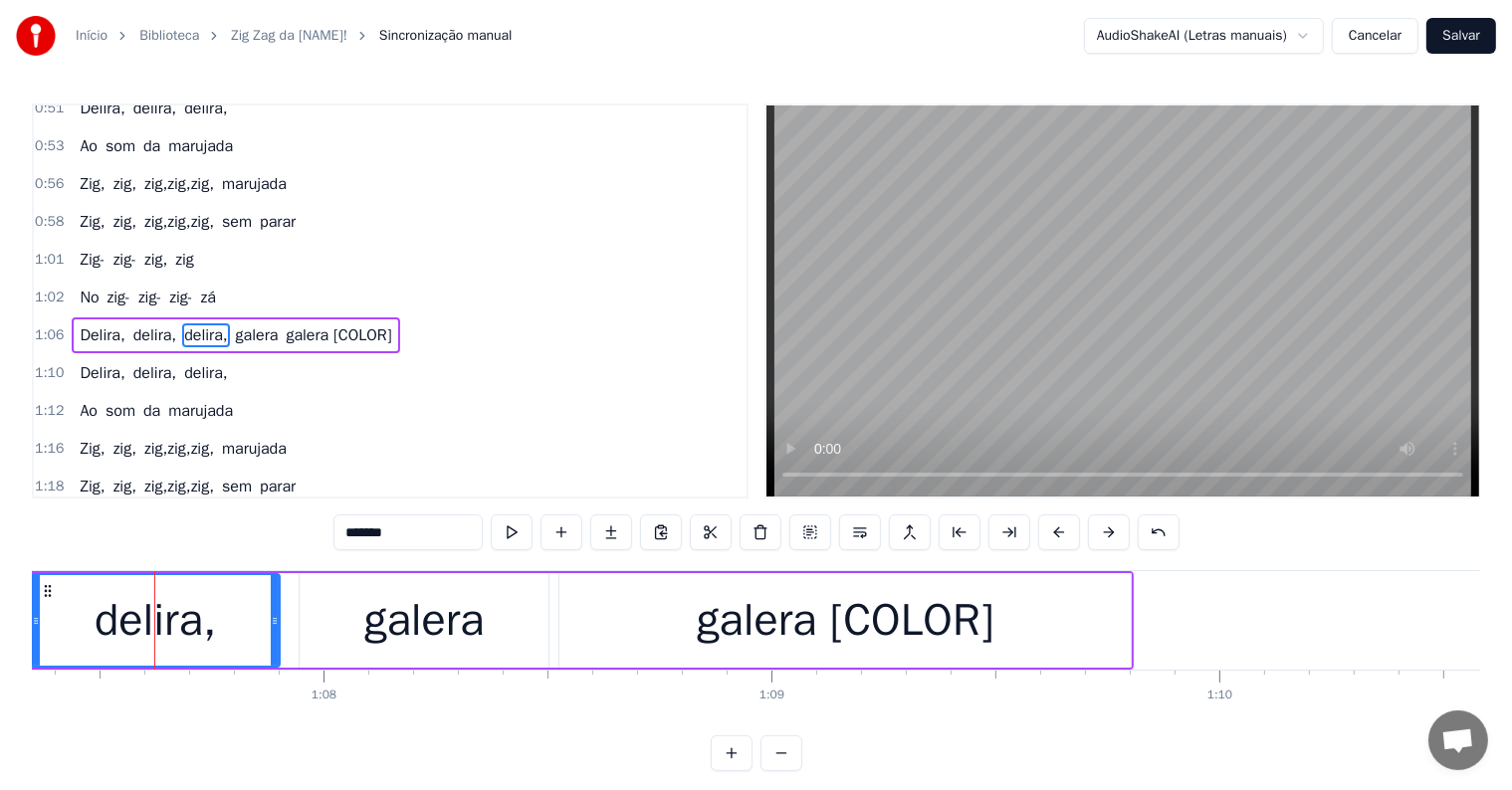 click on "galera" at bounding box center (257, 335) 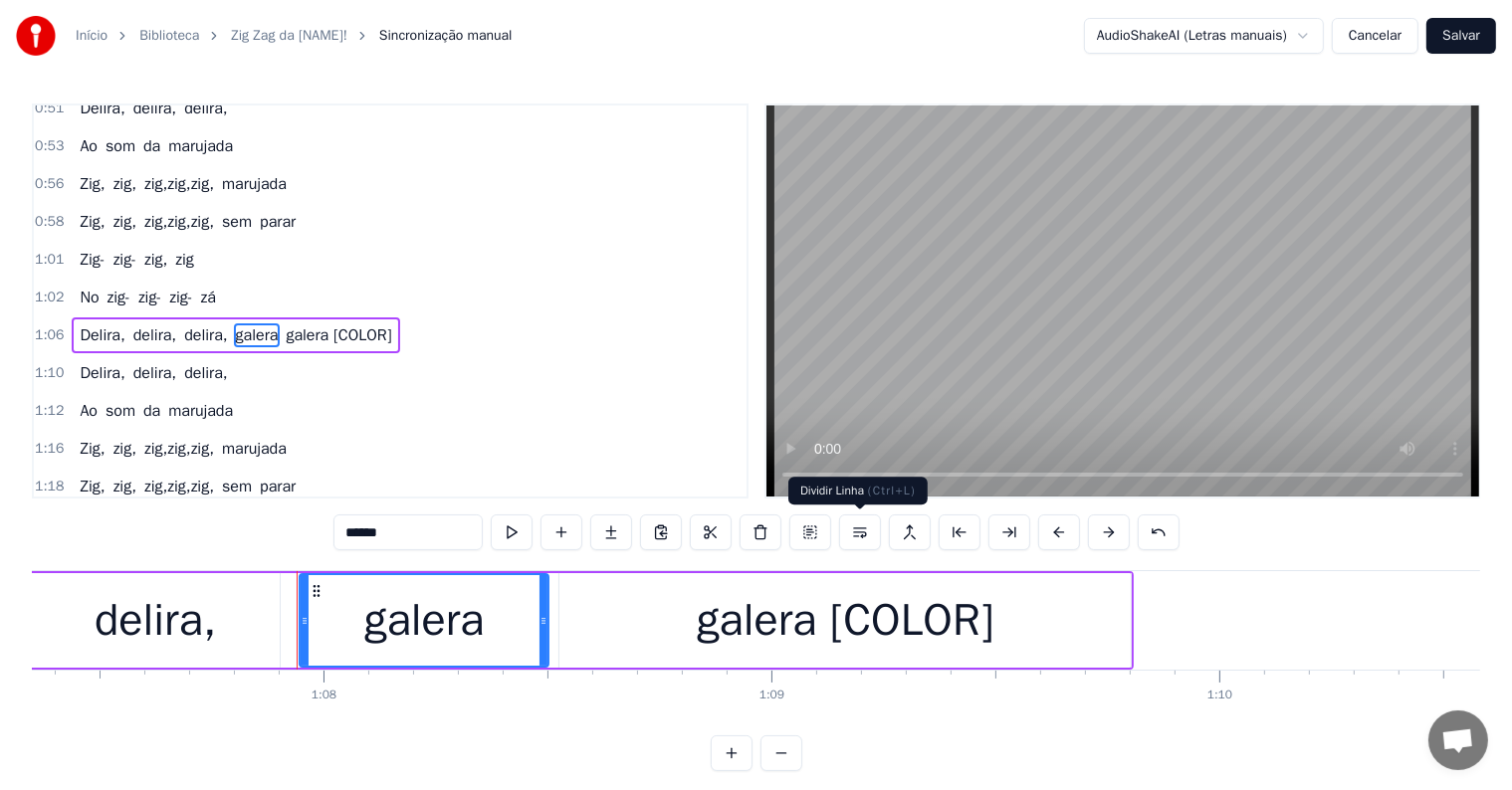 click at bounding box center (860, 532) 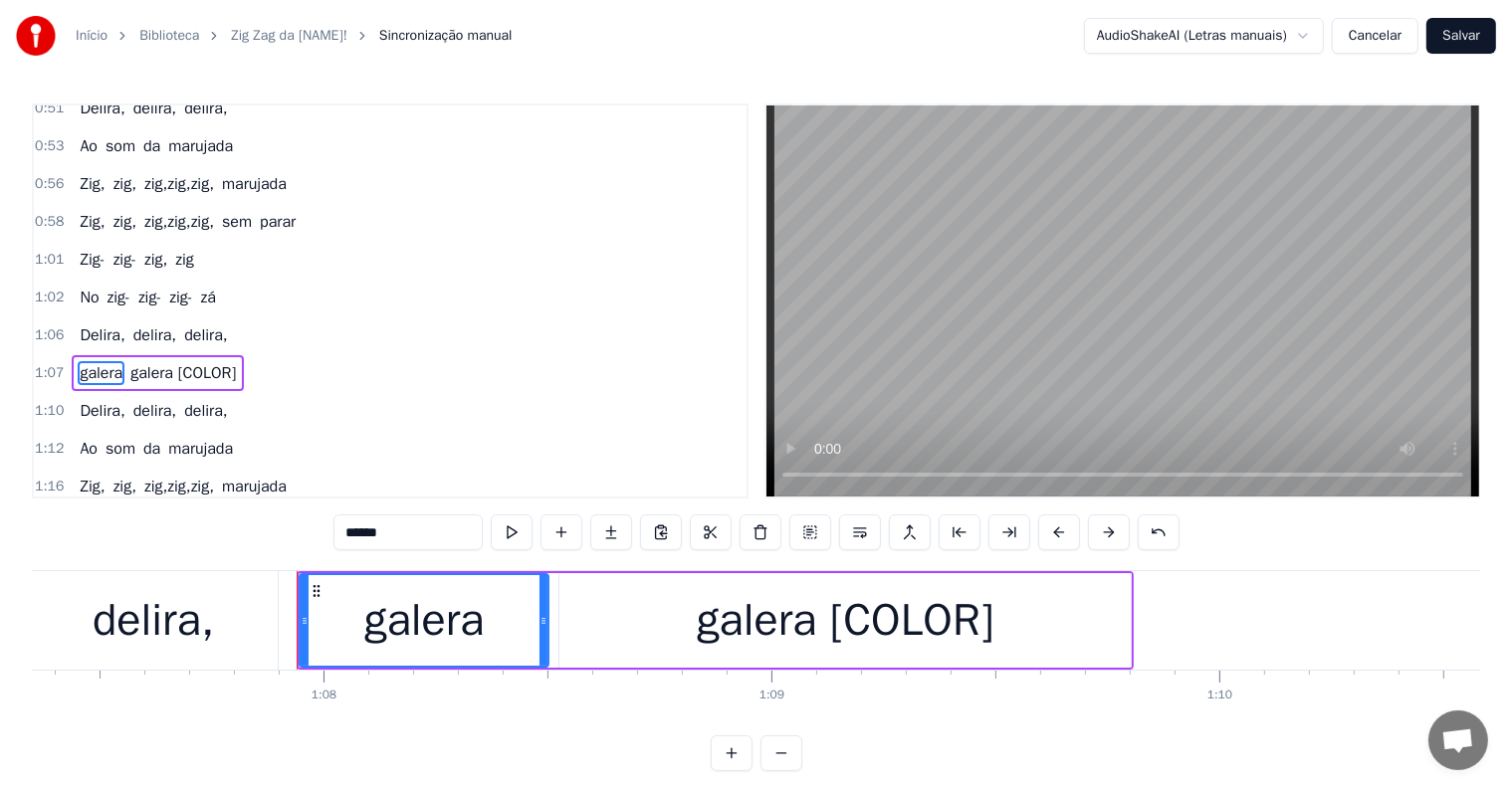 scroll, scrollTop: 884, scrollLeft: 0, axis: vertical 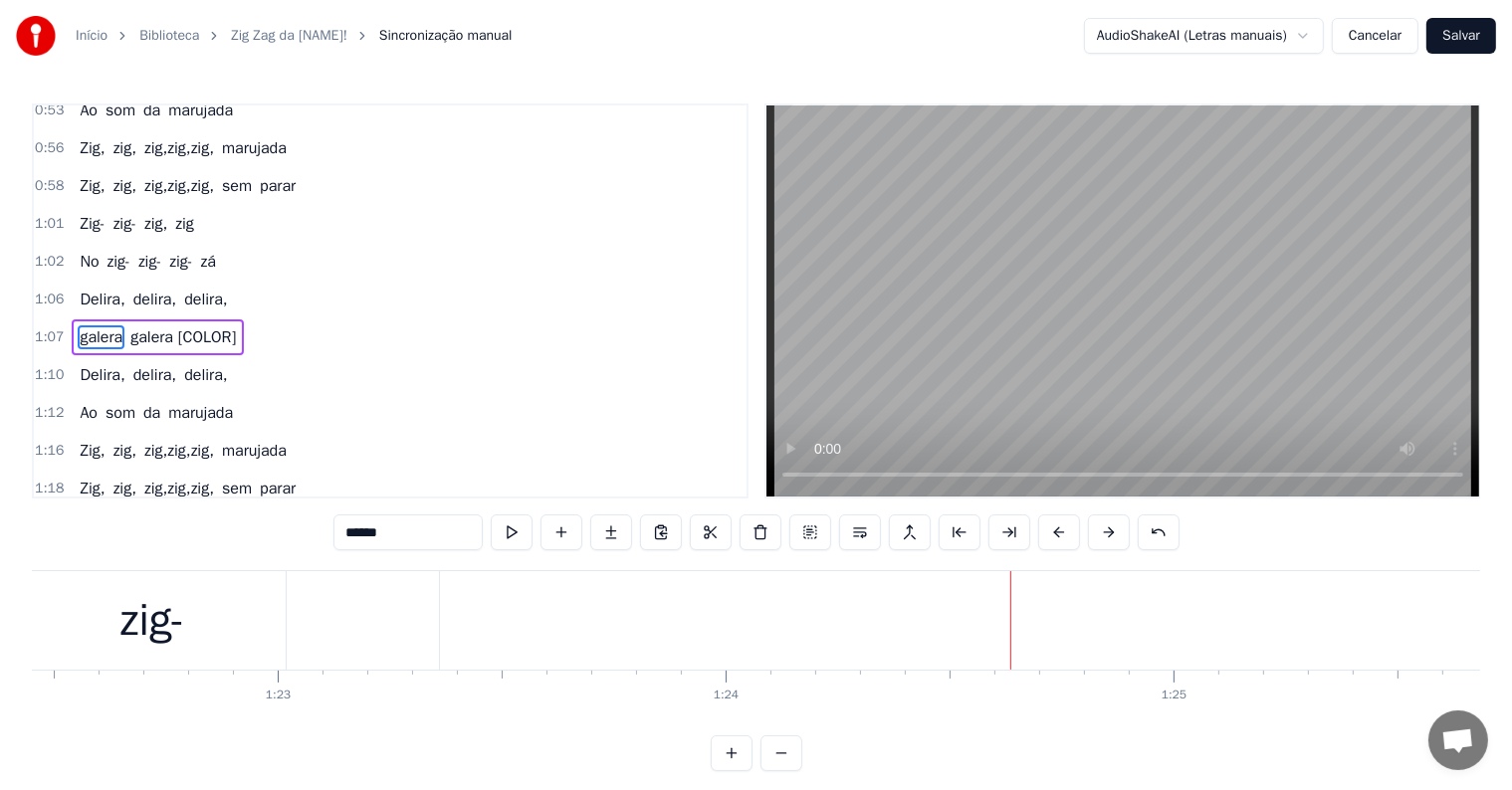click on "zig-" at bounding box center [1670, 620] 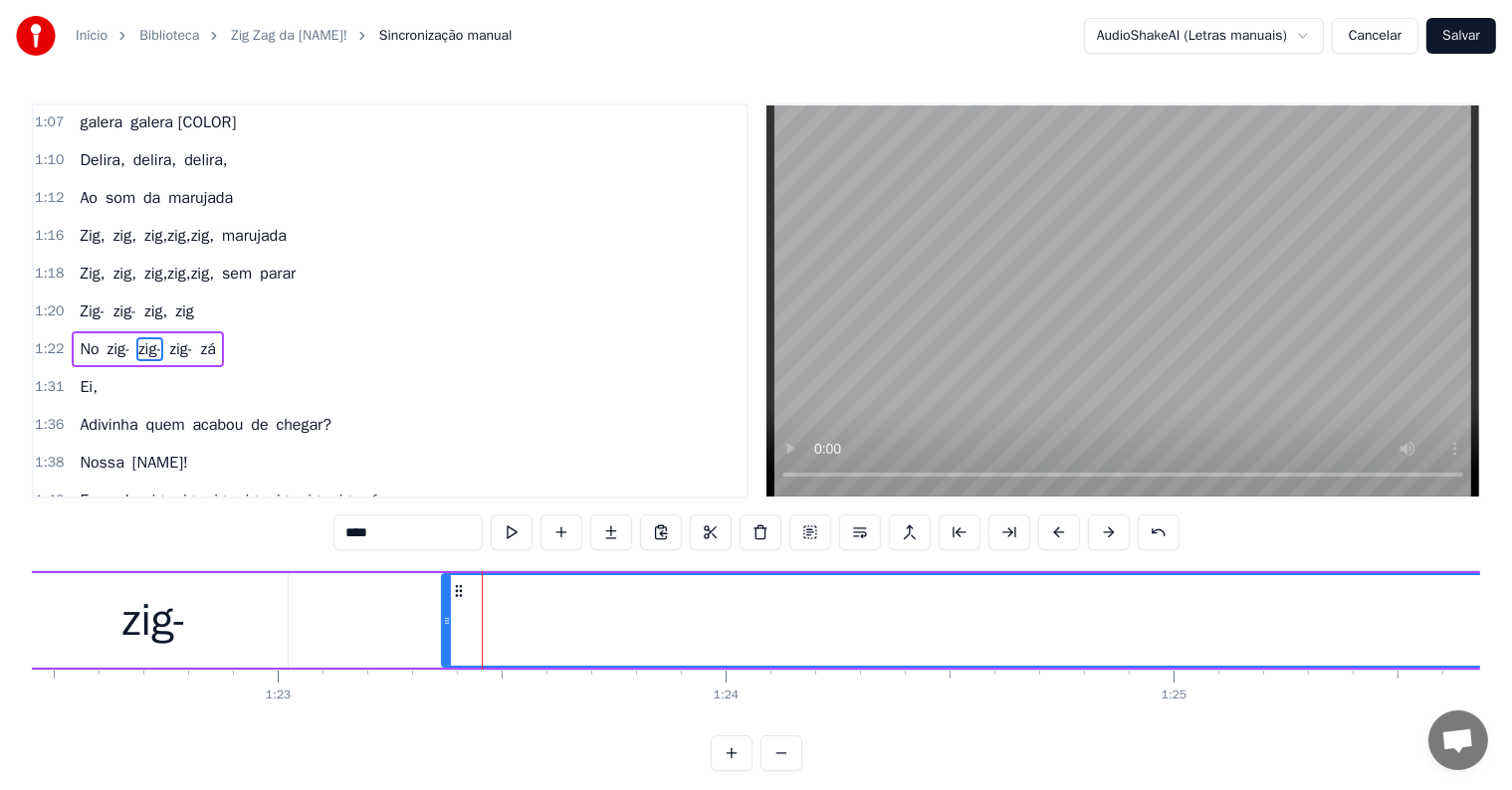 scroll, scrollTop: 1103, scrollLeft: 0, axis: vertical 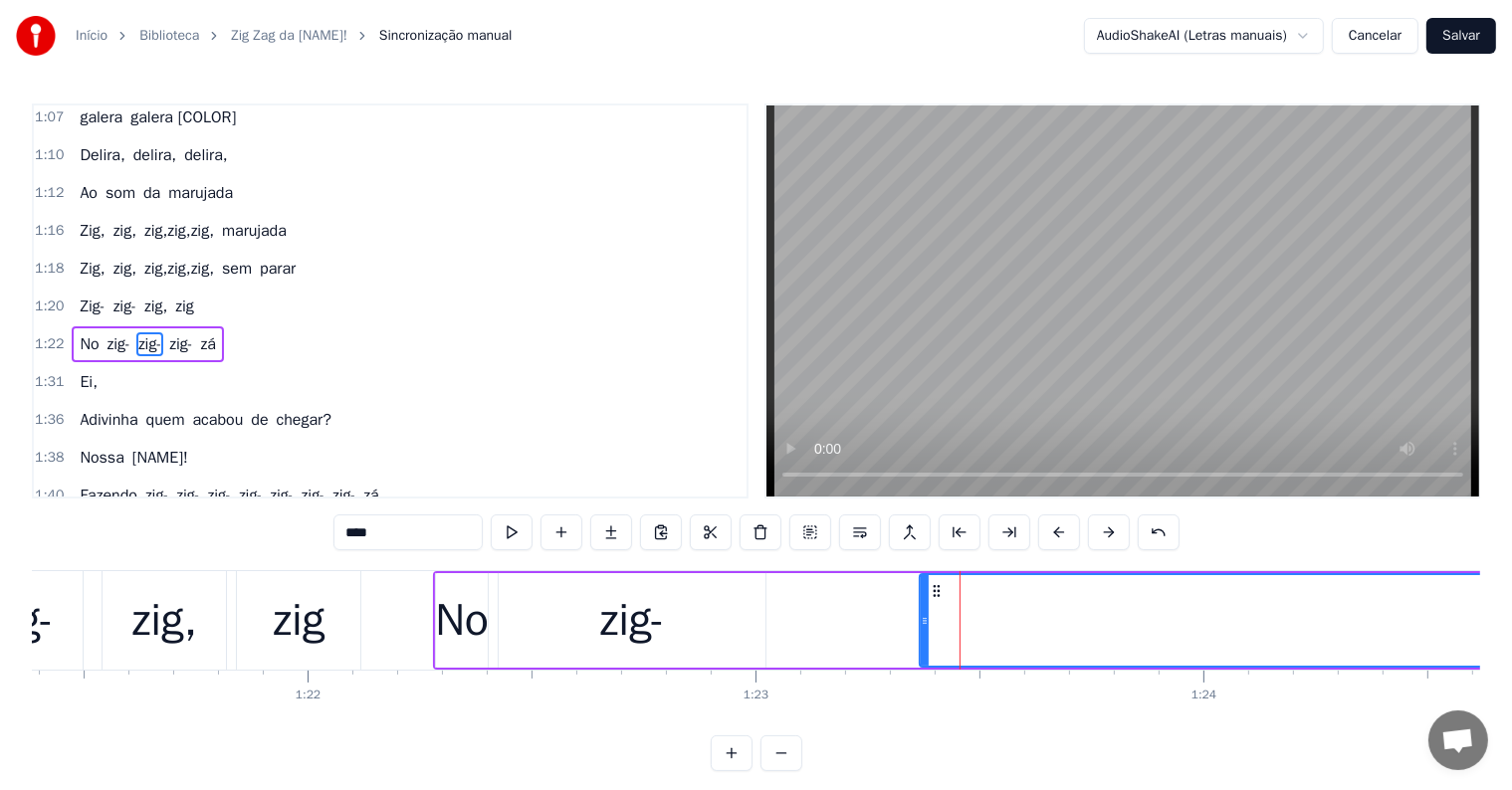 click on "zig-" at bounding box center [632, 620] 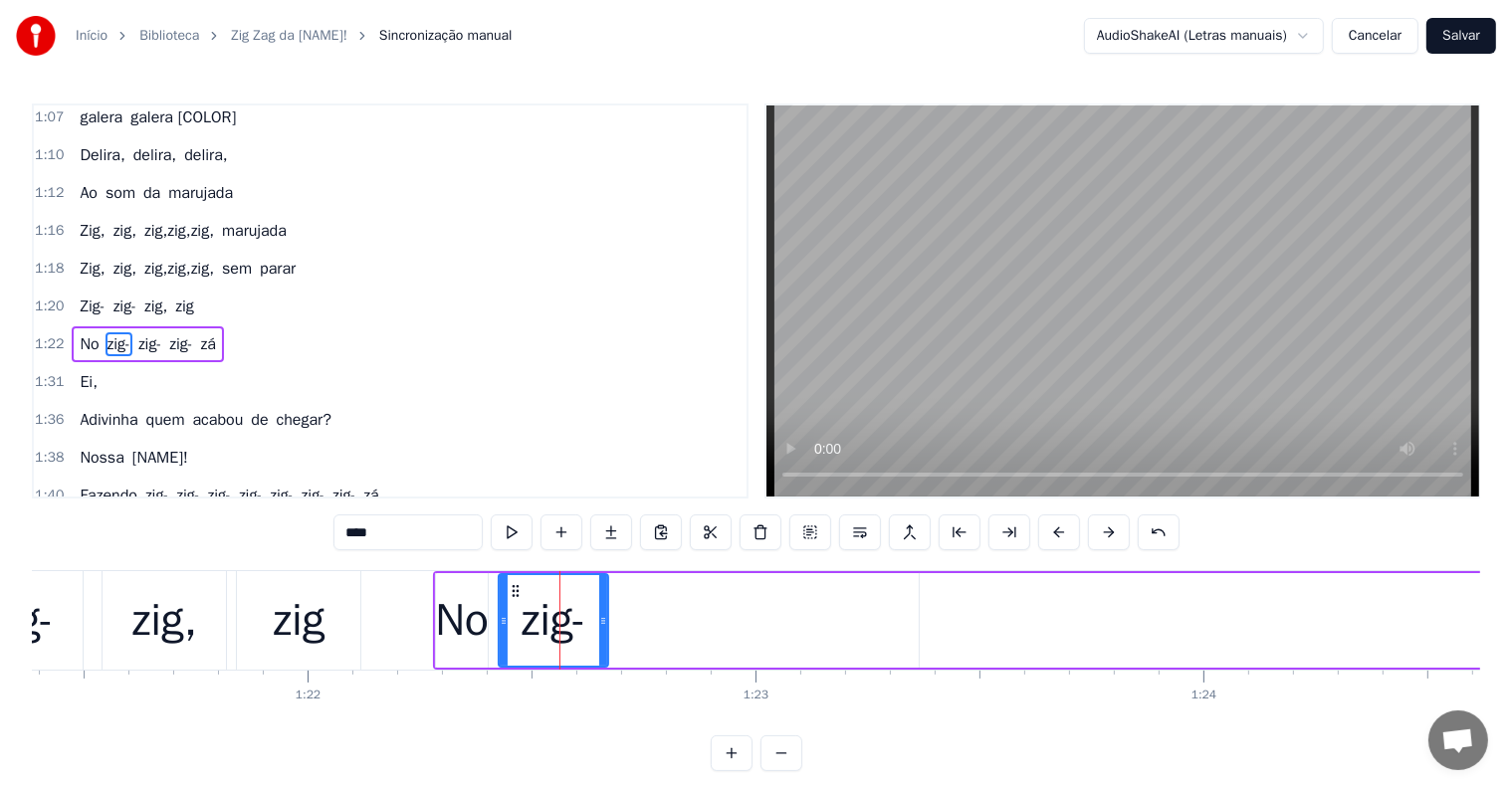 drag, startPoint x: 761, startPoint y: 619, endPoint x: 604, endPoint y: 615, distance: 157.05095 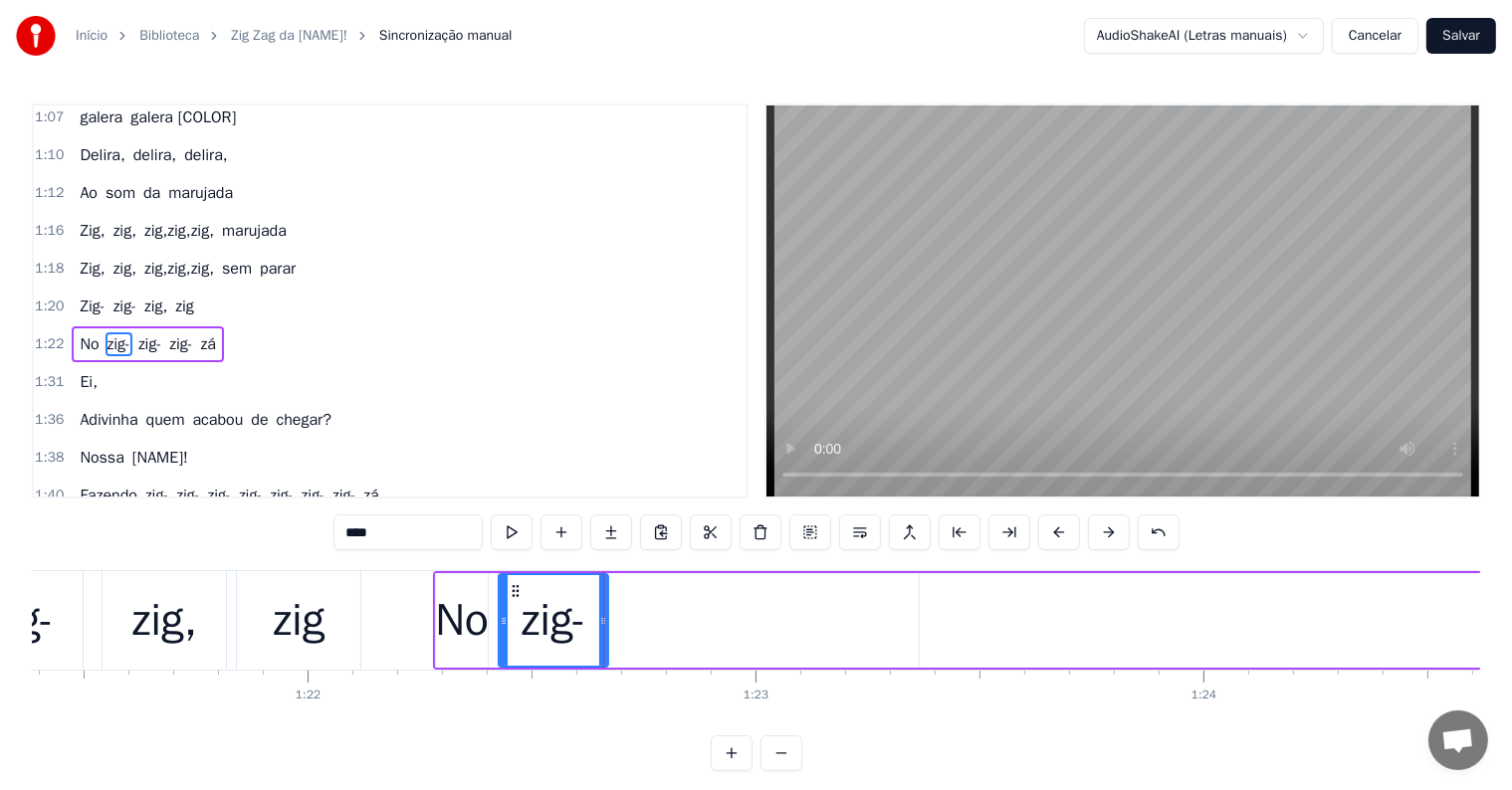 click on "zig-" at bounding box center (2150, 620) 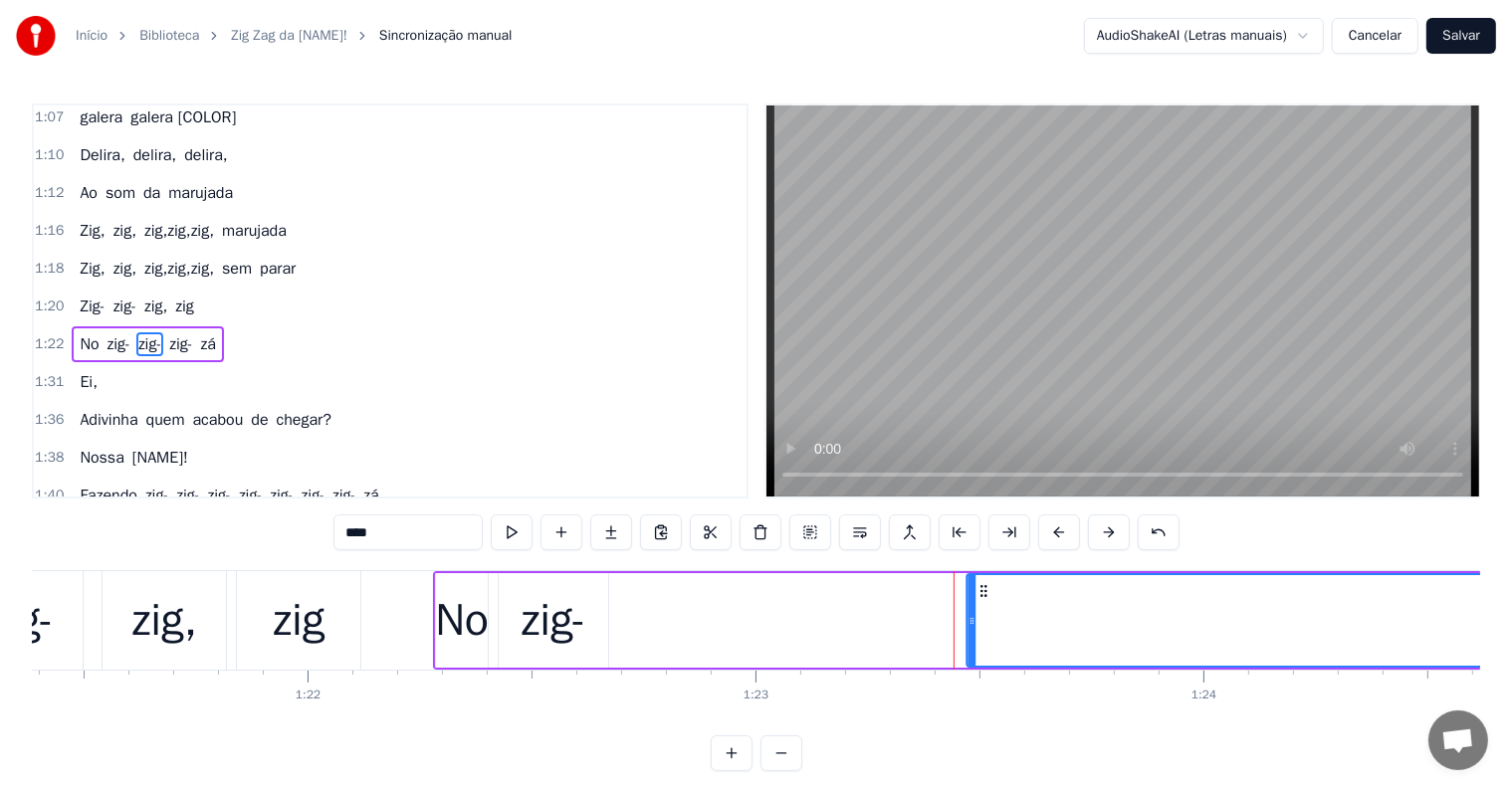 drag, startPoint x: 939, startPoint y: 588, endPoint x: 985, endPoint y: 582, distance: 46.38965 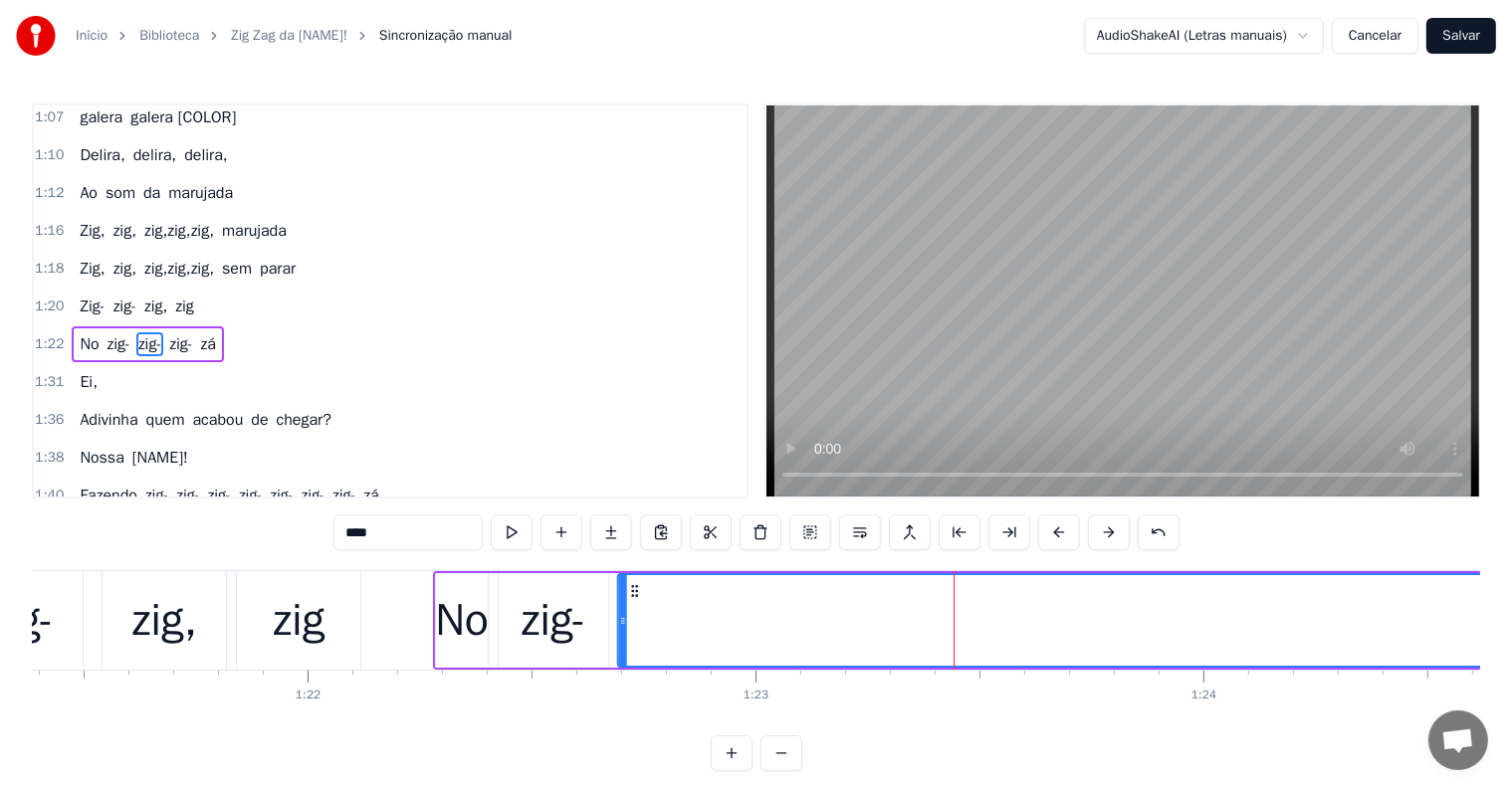 drag, startPoint x: 983, startPoint y: 586, endPoint x: 634, endPoint y: 591, distance: 349.0358 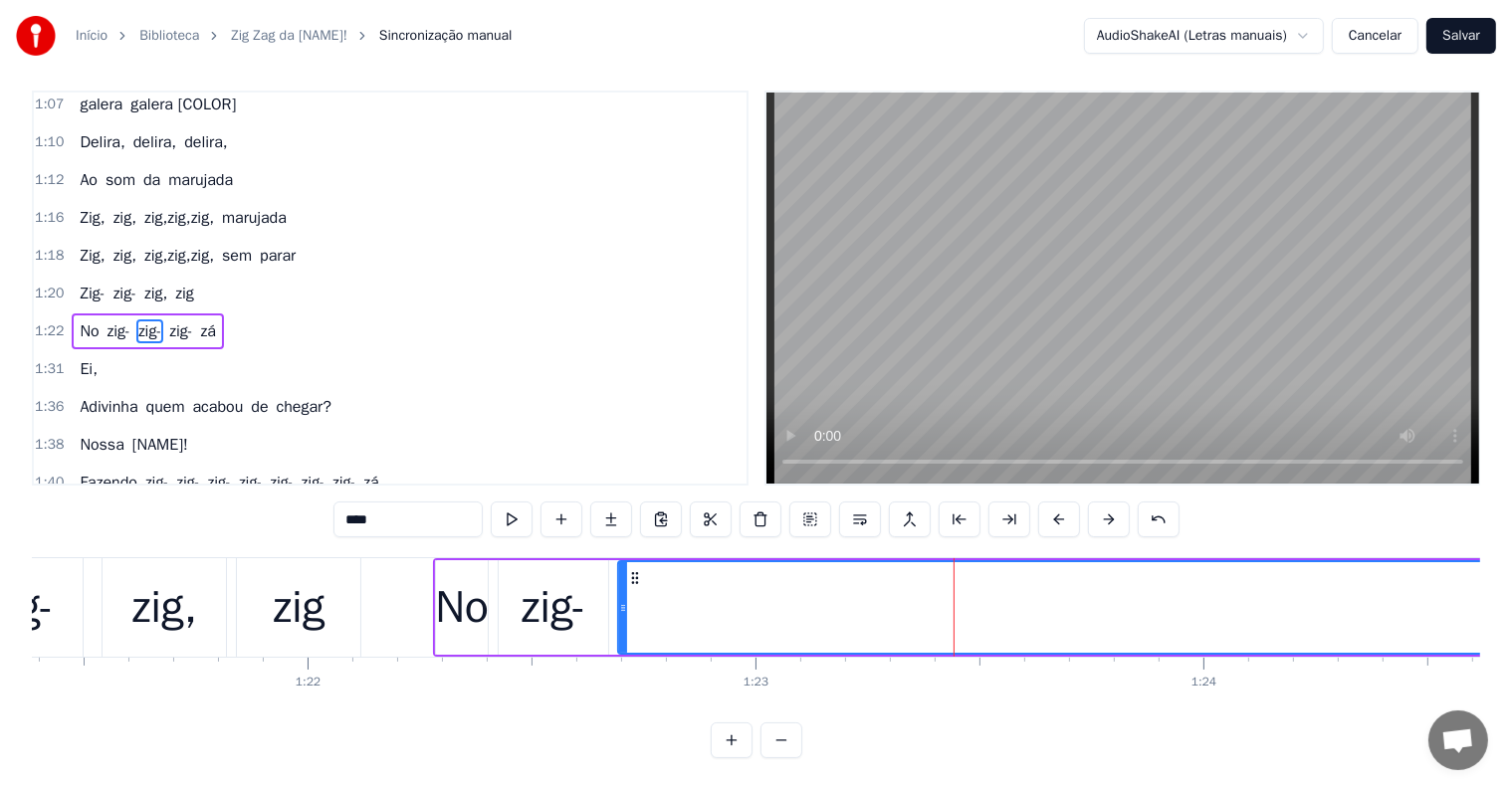 scroll, scrollTop: 30, scrollLeft: 0, axis: vertical 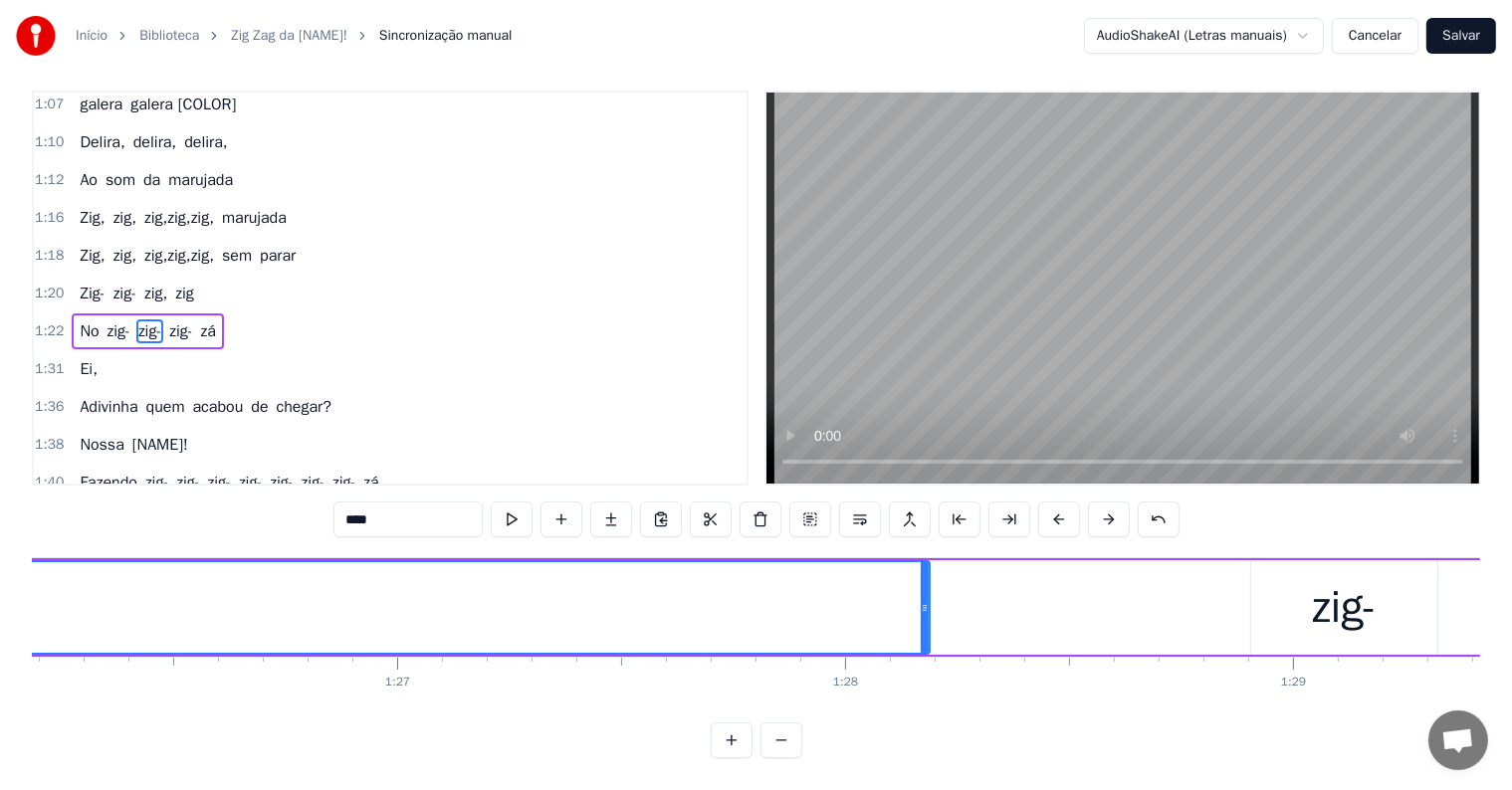 drag, startPoint x: 629, startPoint y: 588, endPoint x: 275, endPoint y: 597, distance: 354.11439 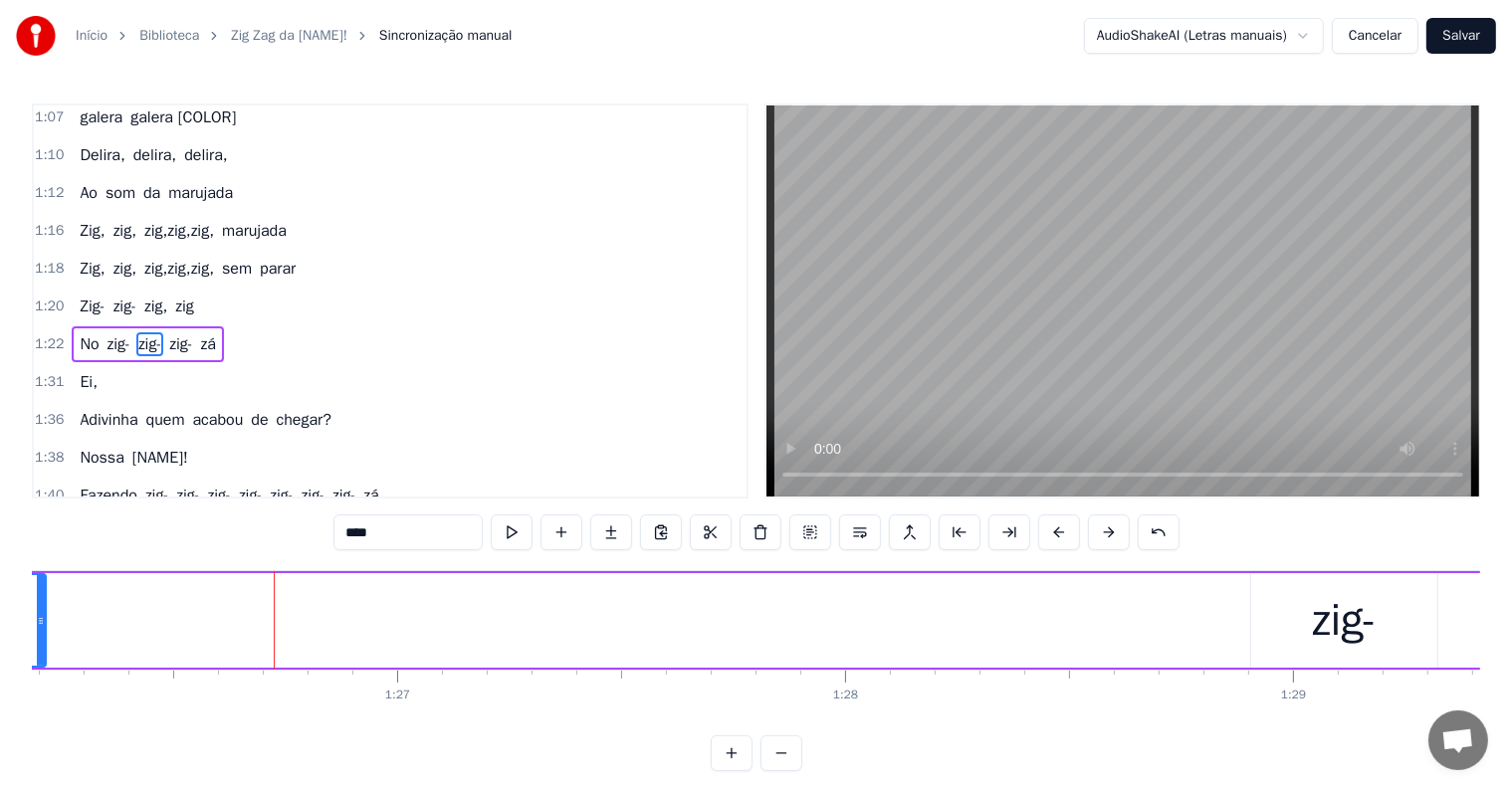 drag, startPoint x: 924, startPoint y: 617, endPoint x: 56, endPoint y: 624, distance: 868.0282 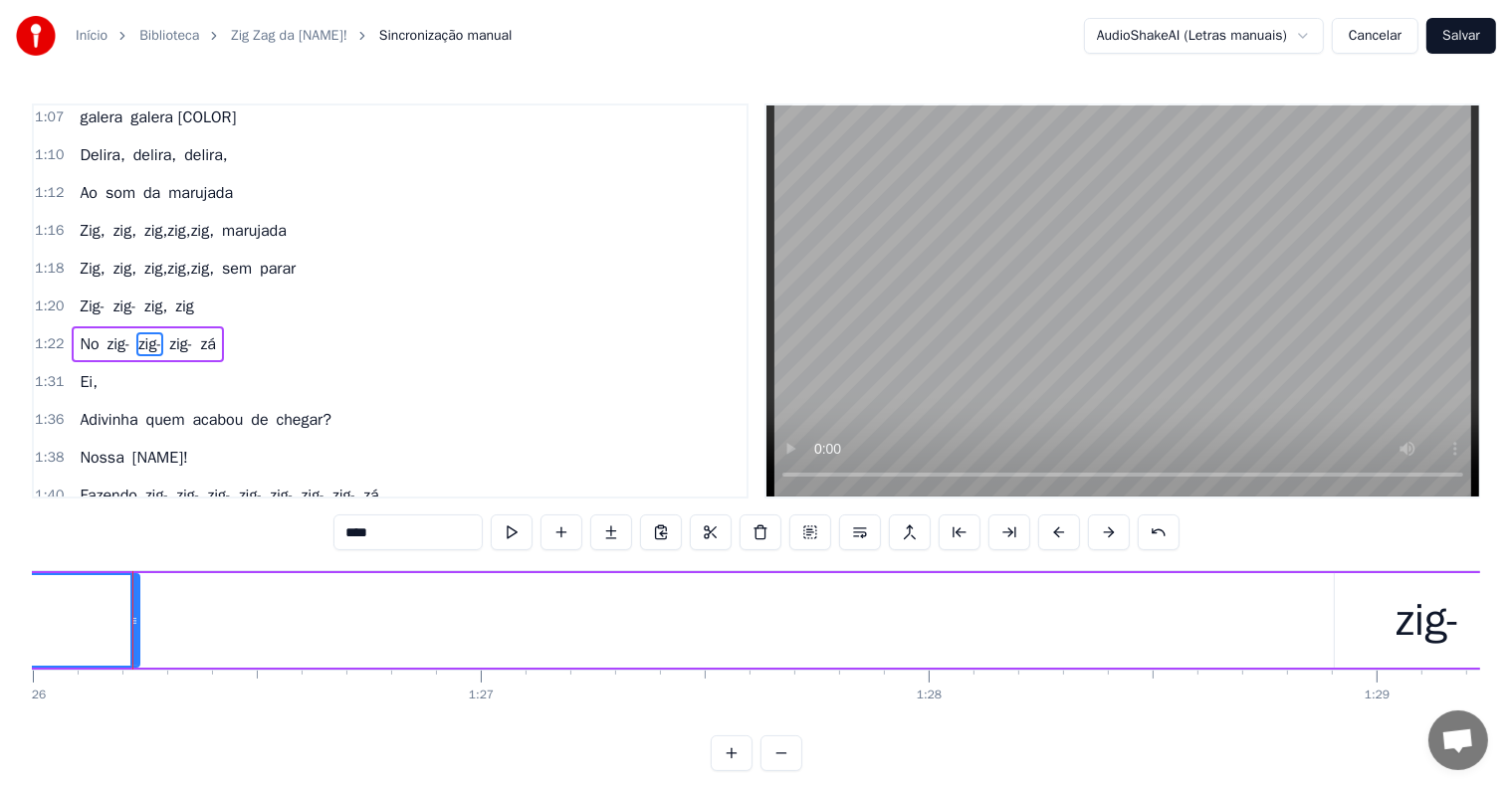 click on "zig-" at bounding box center [-655, 620] 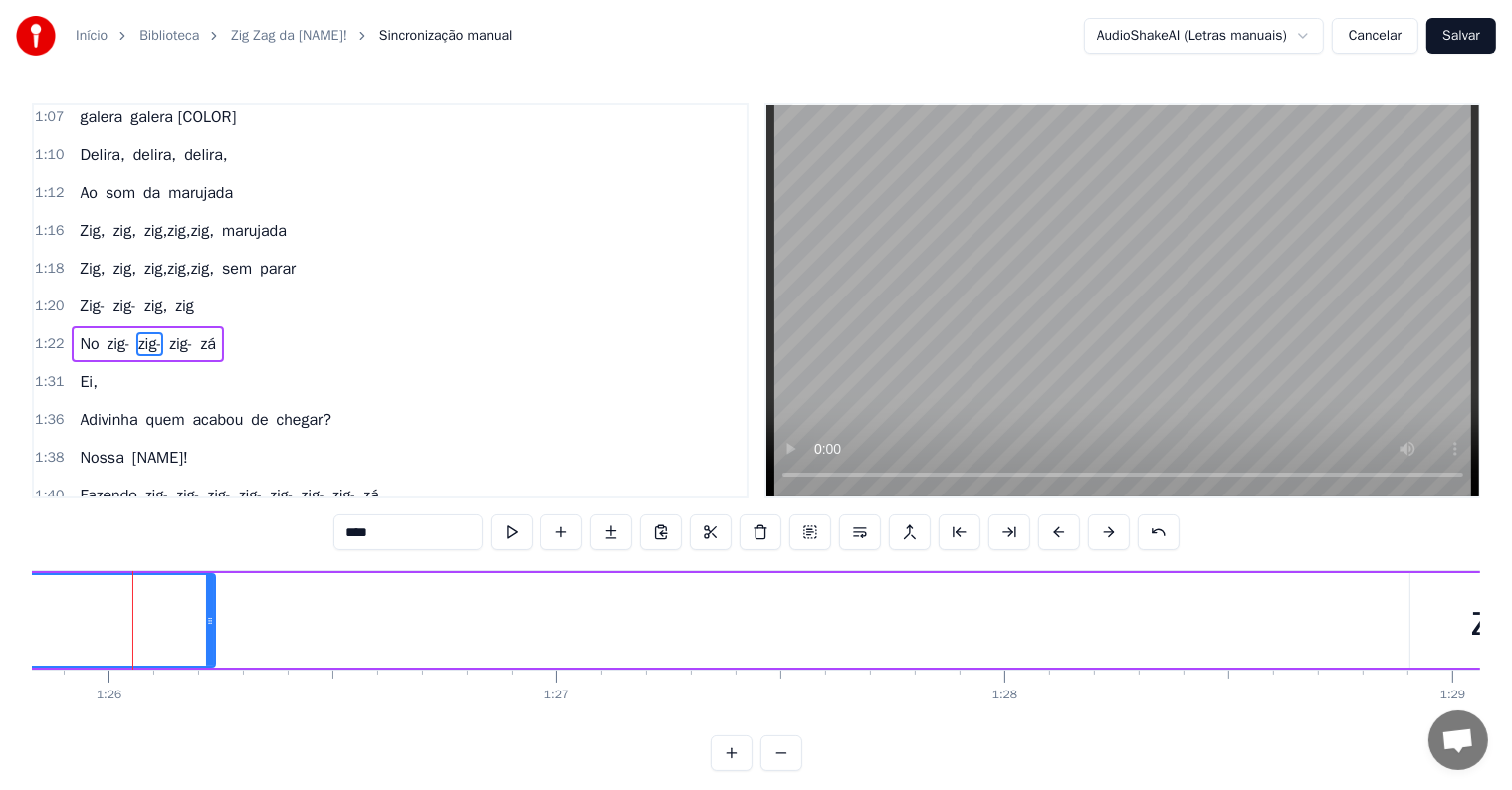 click on "zig-" at bounding box center (-579, 620) 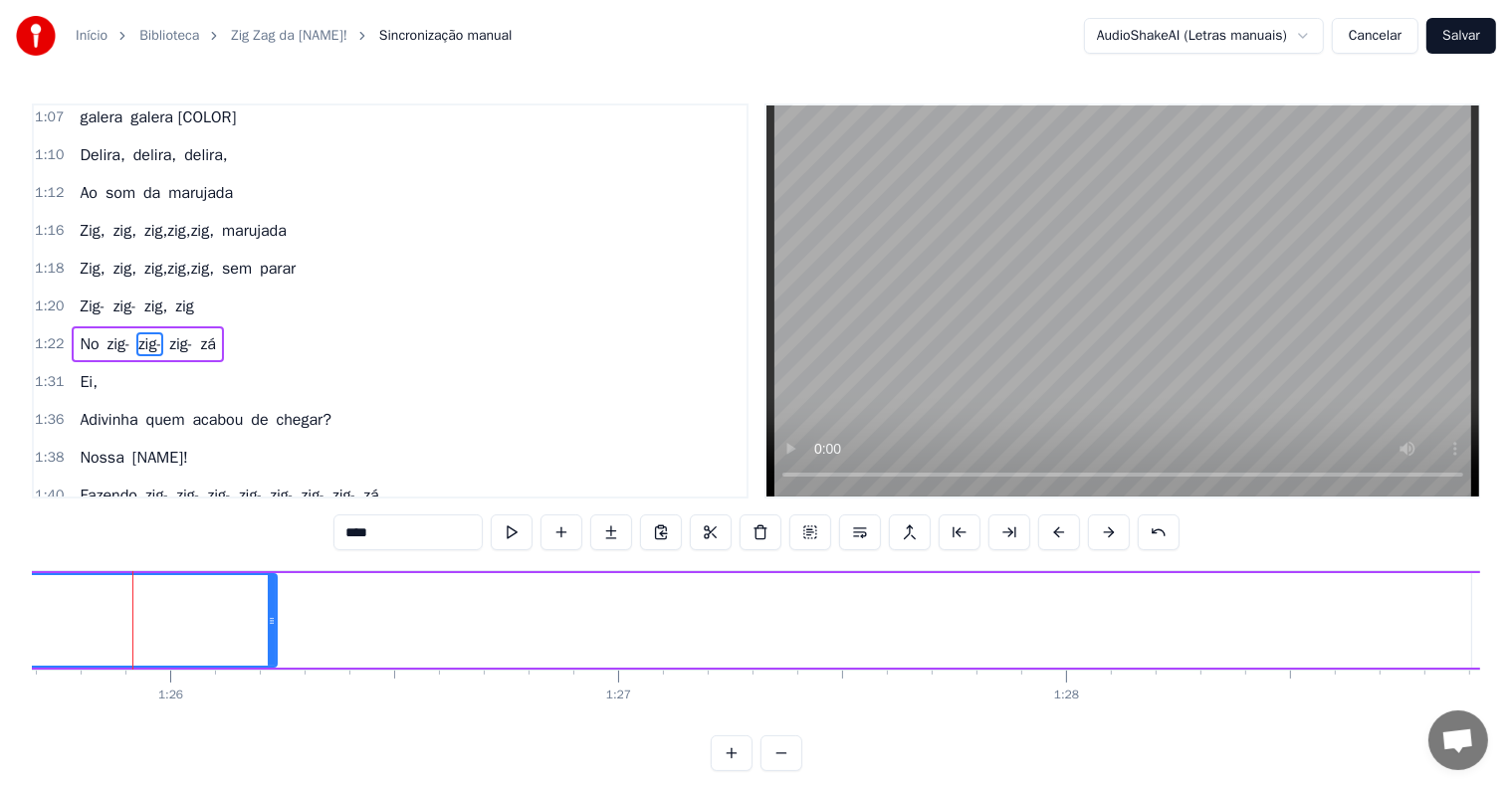 scroll, scrollTop: 0, scrollLeft: 37116, axis: horizontal 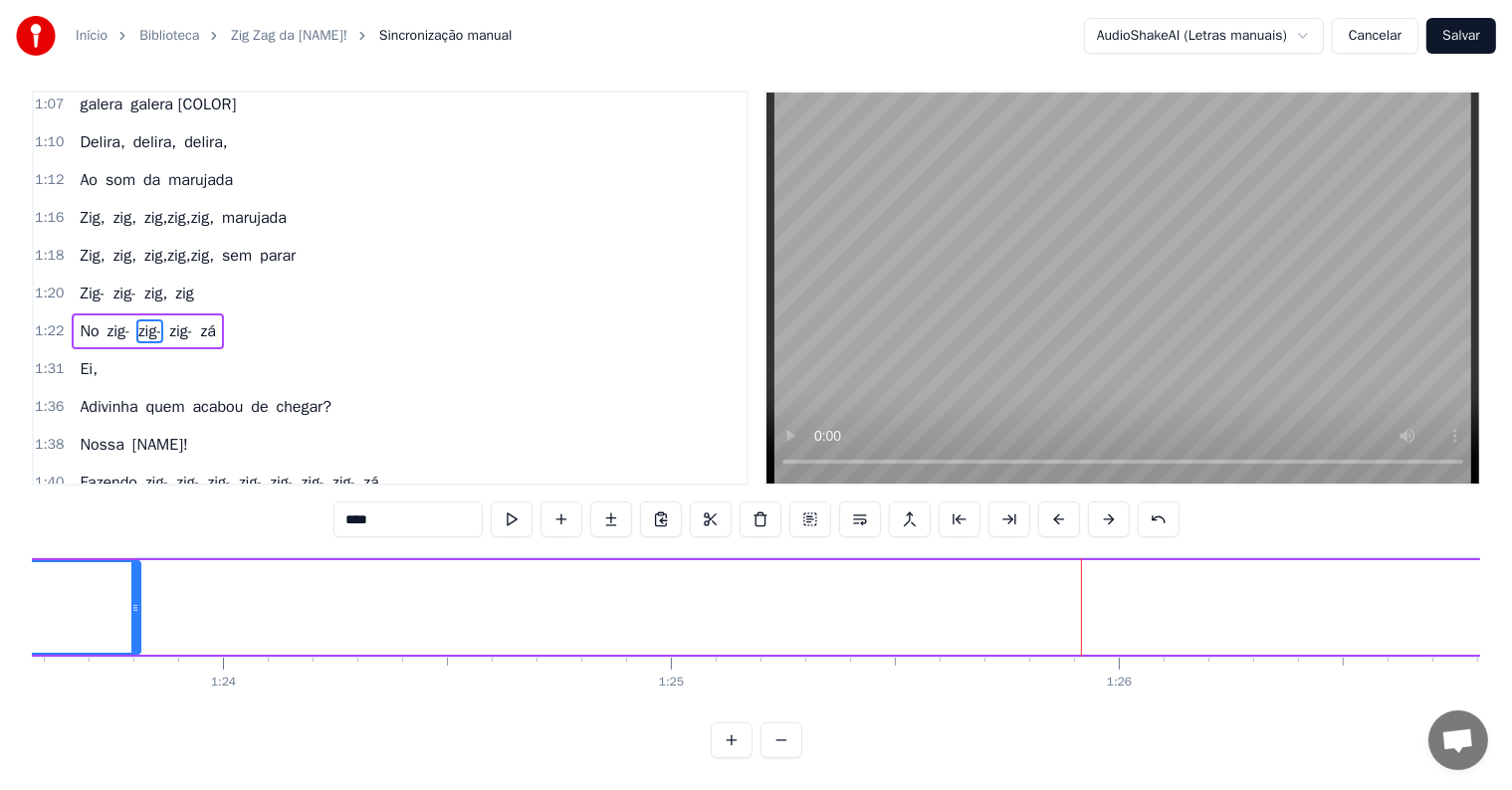 drag, startPoint x: 1223, startPoint y: 589, endPoint x: 119, endPoint y: 561, distance: 1104.355 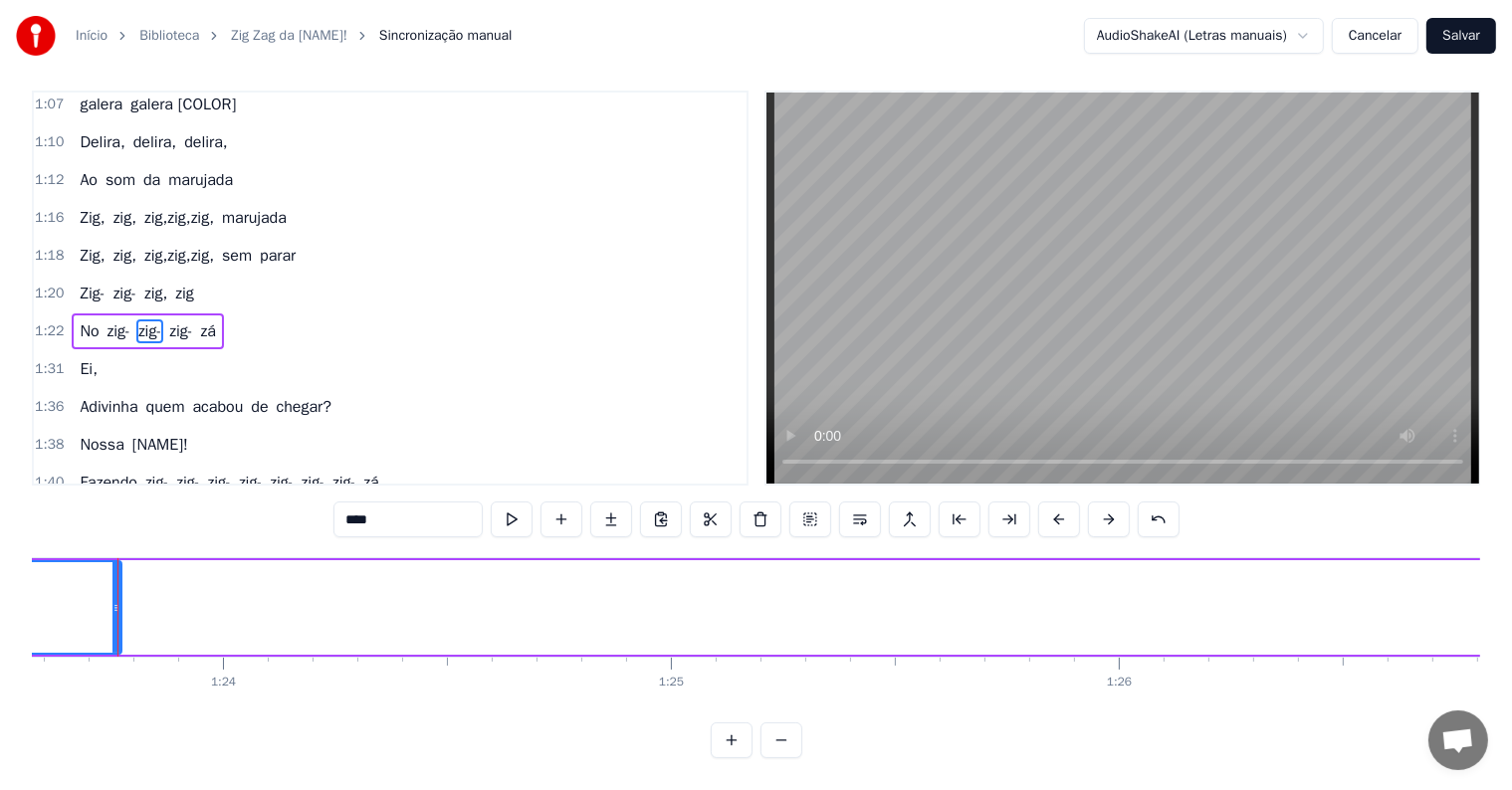 scroll, scrollTop: 7, scrollLeft: 0, axis: vertical 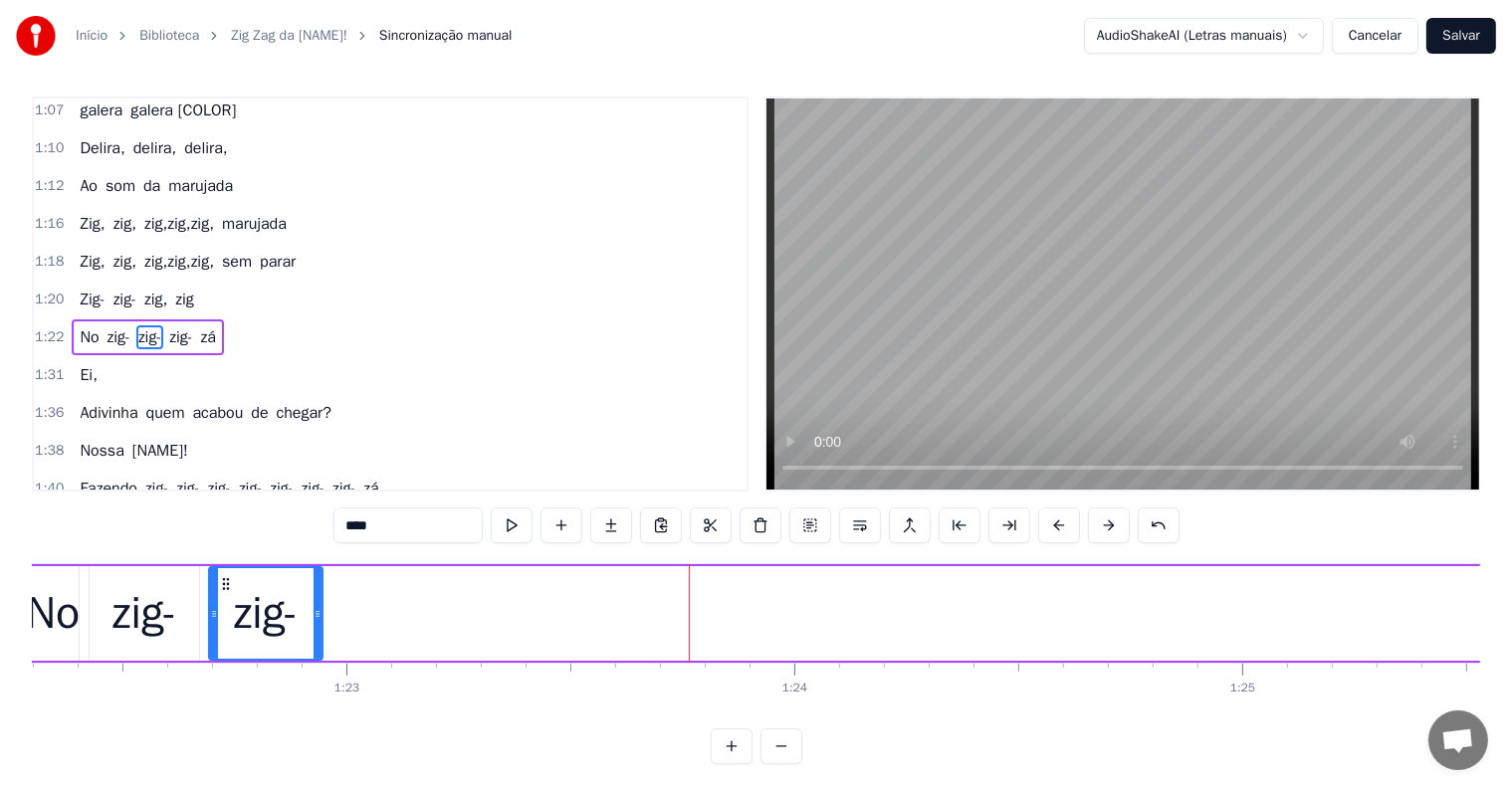 drag, startPoint x: 685, startPoint y: 615, endPoint x: 315, endPoint y: 597, distance: 370.43758 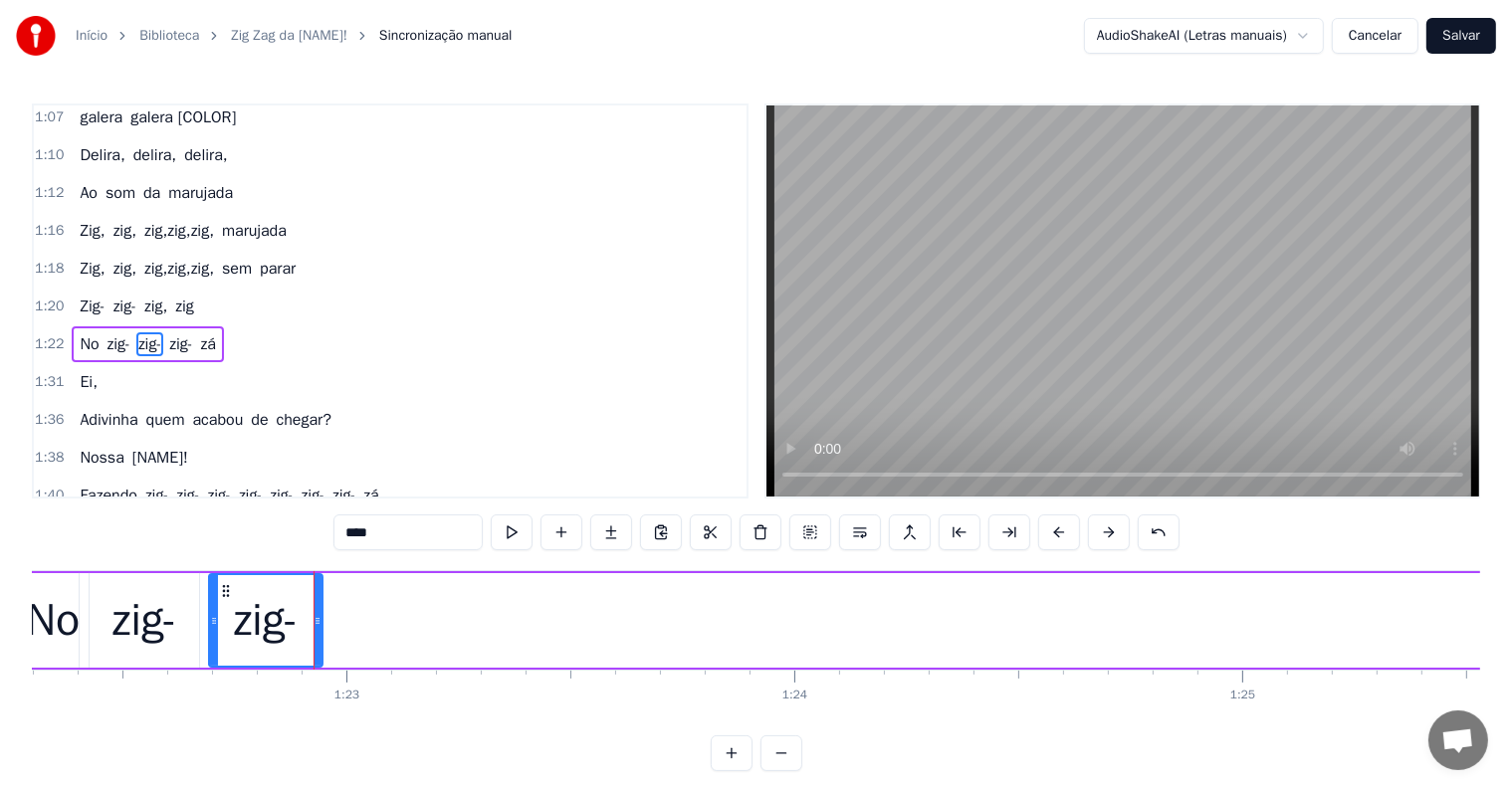 scroll, scrollTop: 30, scrollLeft: 0, axis: vertical 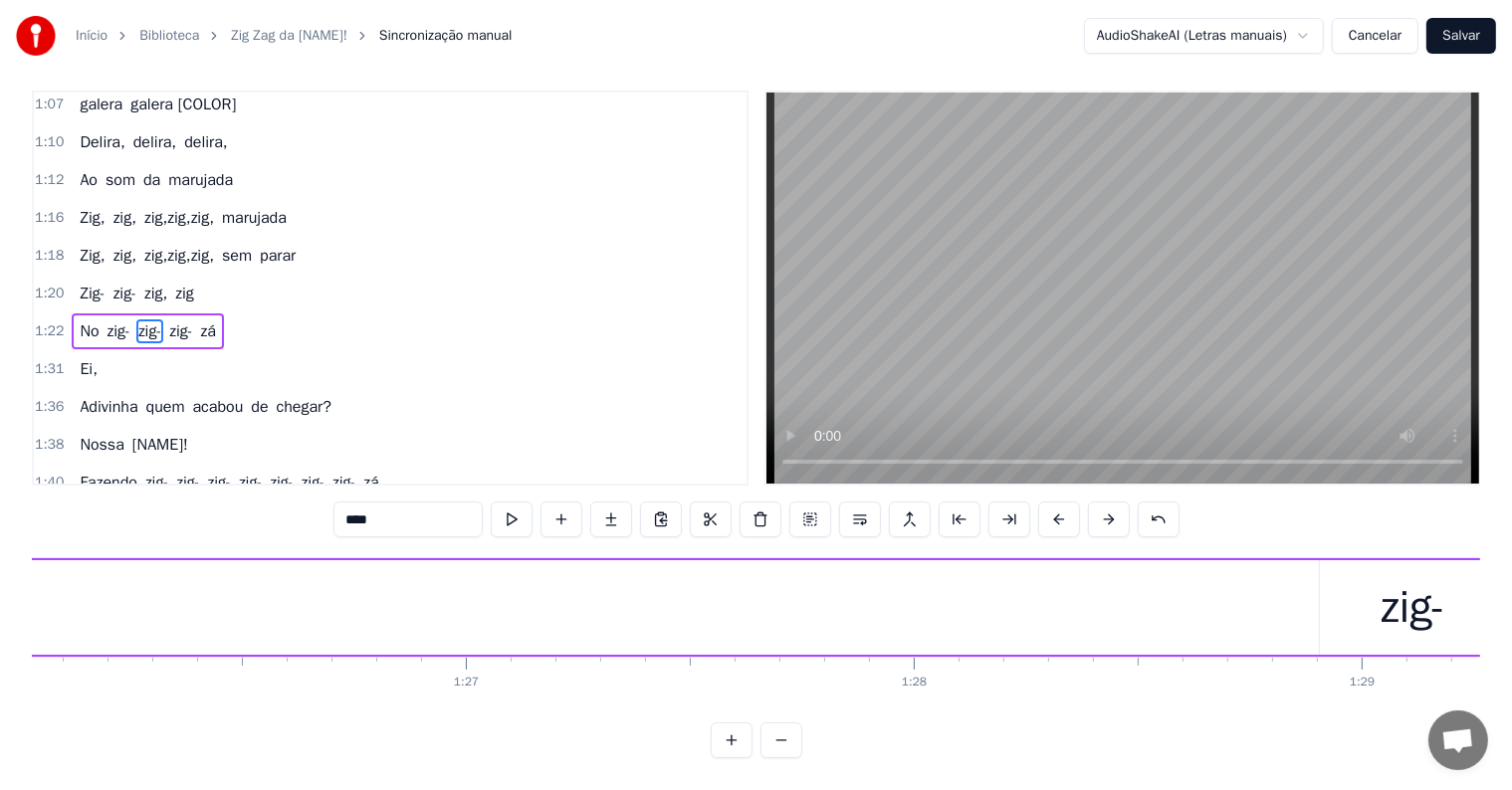 click on "No zig- zig- zig- zá" at bounding box center (208, 607) 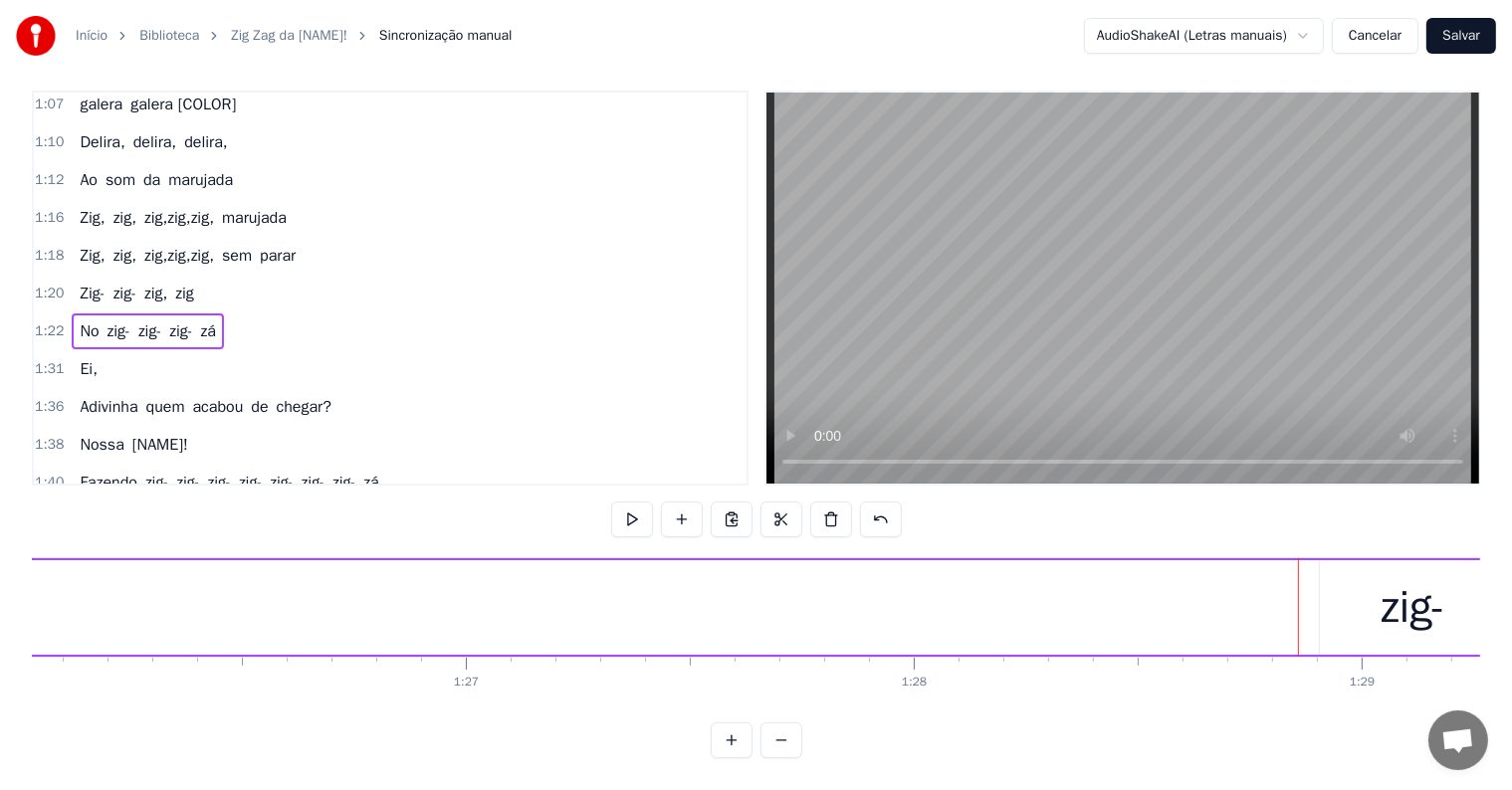 click on "zig-" at bounding box center [1412, 607] 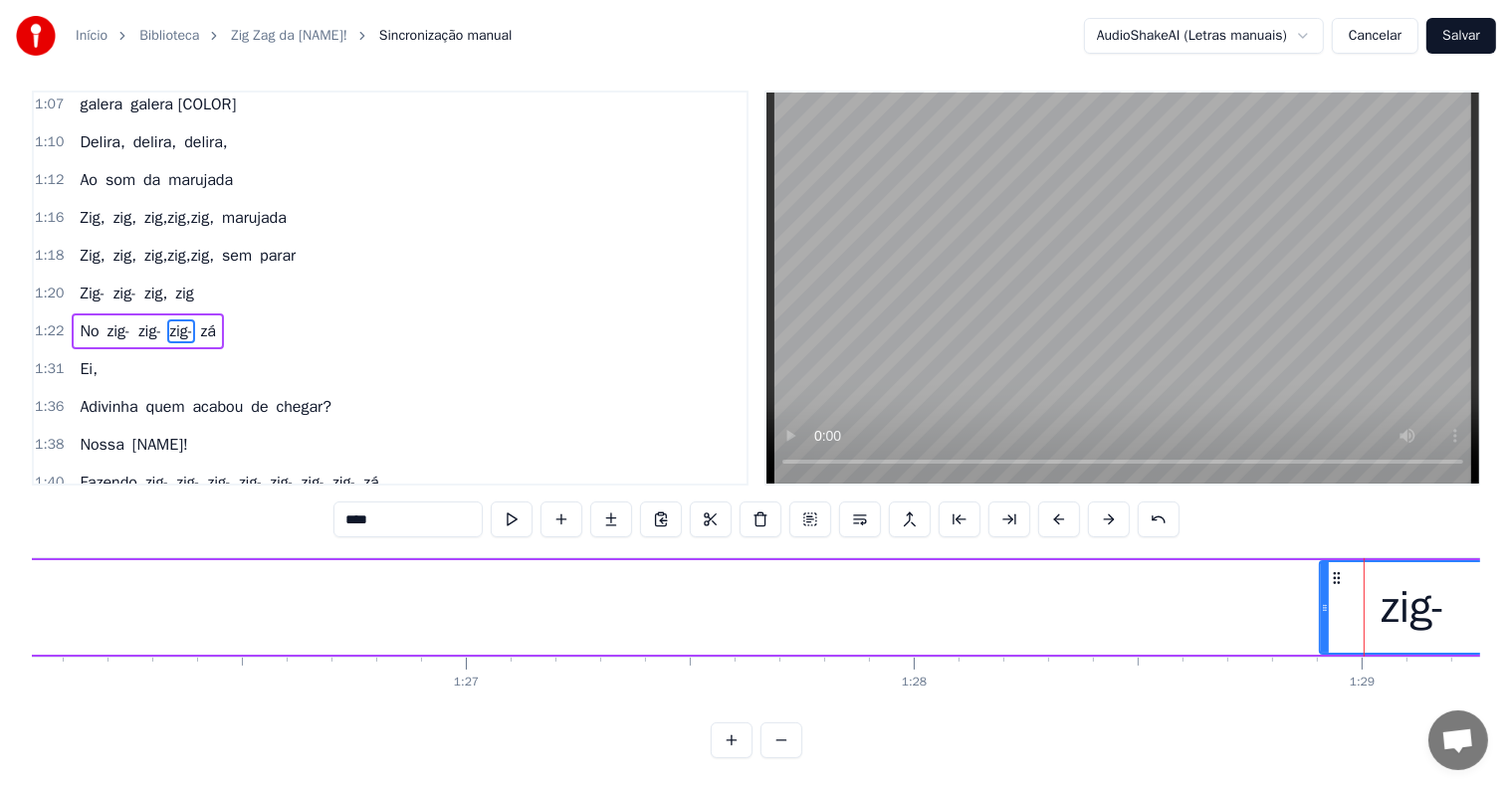 scroll, scrollTop: 0, scrollLeft: 0, axis: both 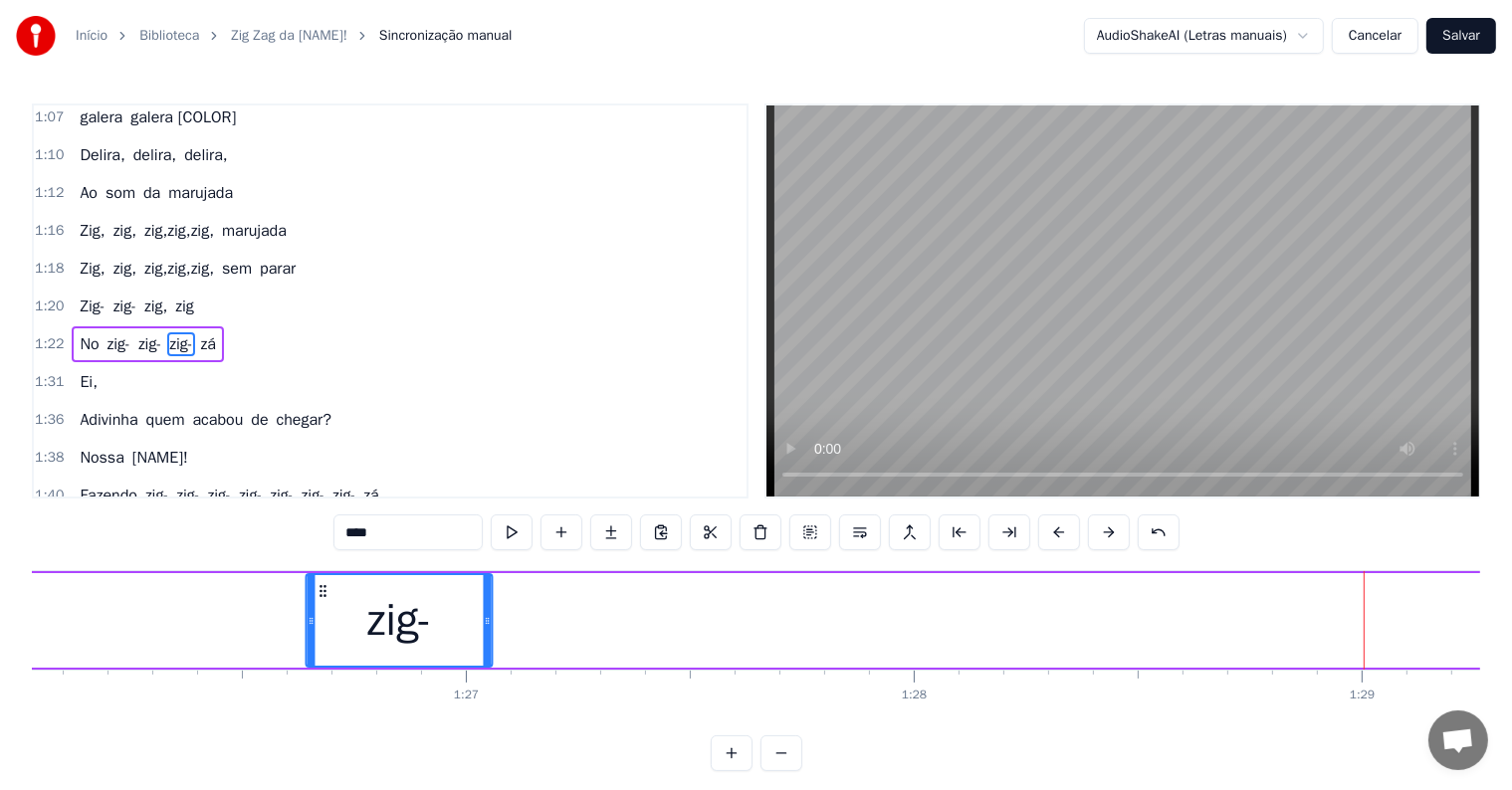 drag, startPoint x: 1336, startPoint y: 585, endPoint x: 106, endPoint y: 637, distance: 1231.0987 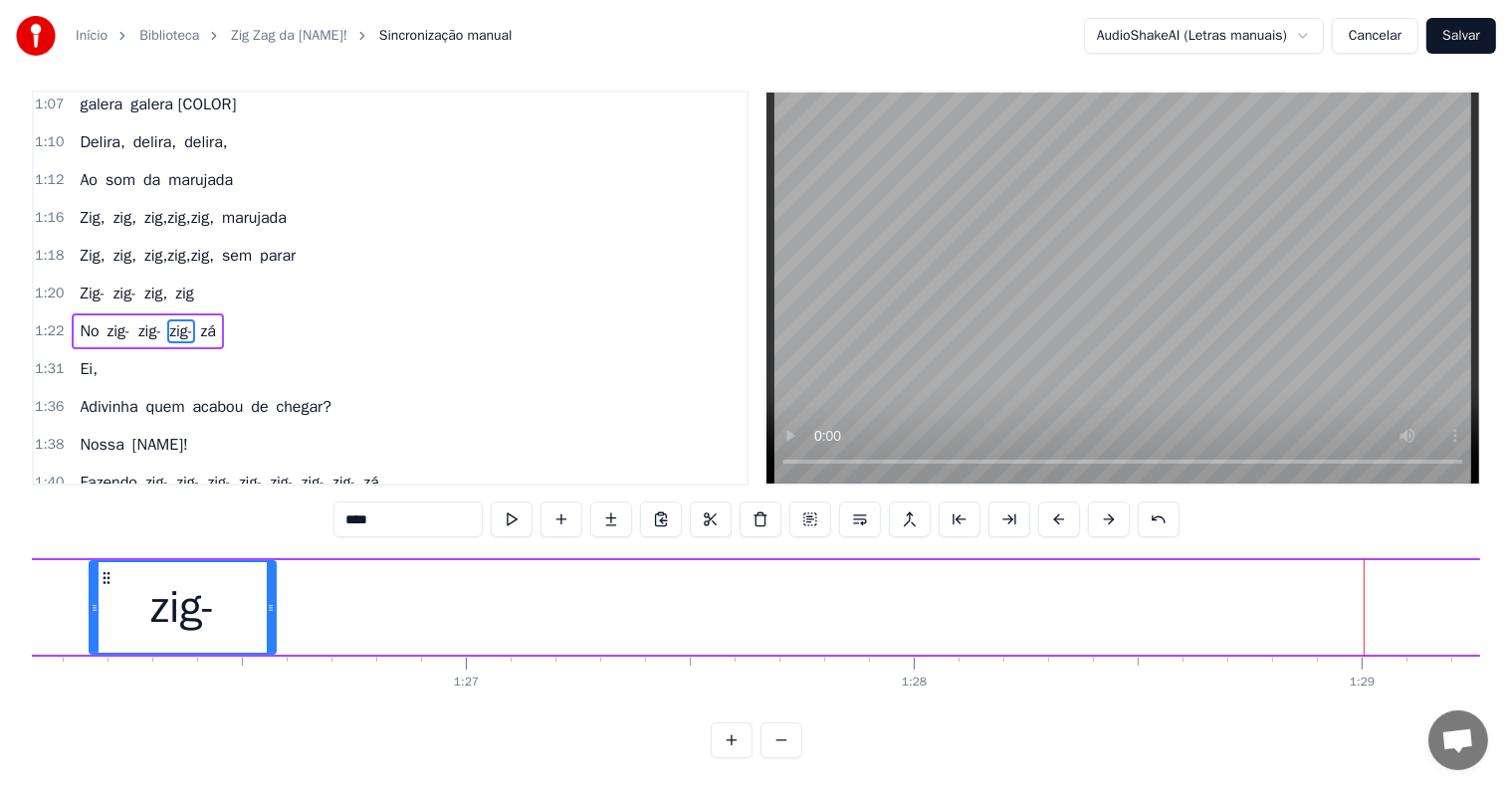 scroll, scrollTop: 30, scrollLeft: 0, axis: vertical 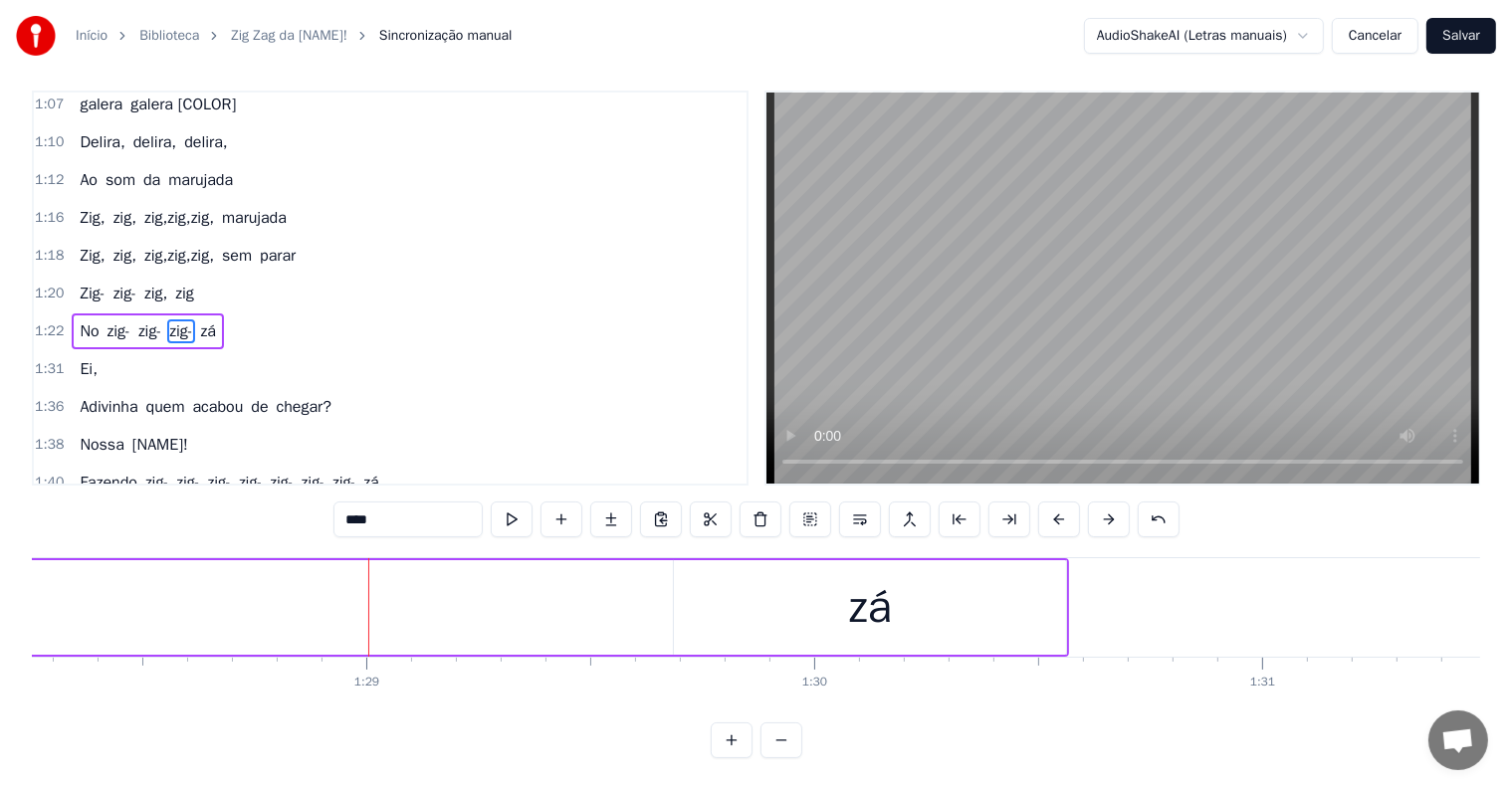click on "zá" at bounding box center (870, 608) 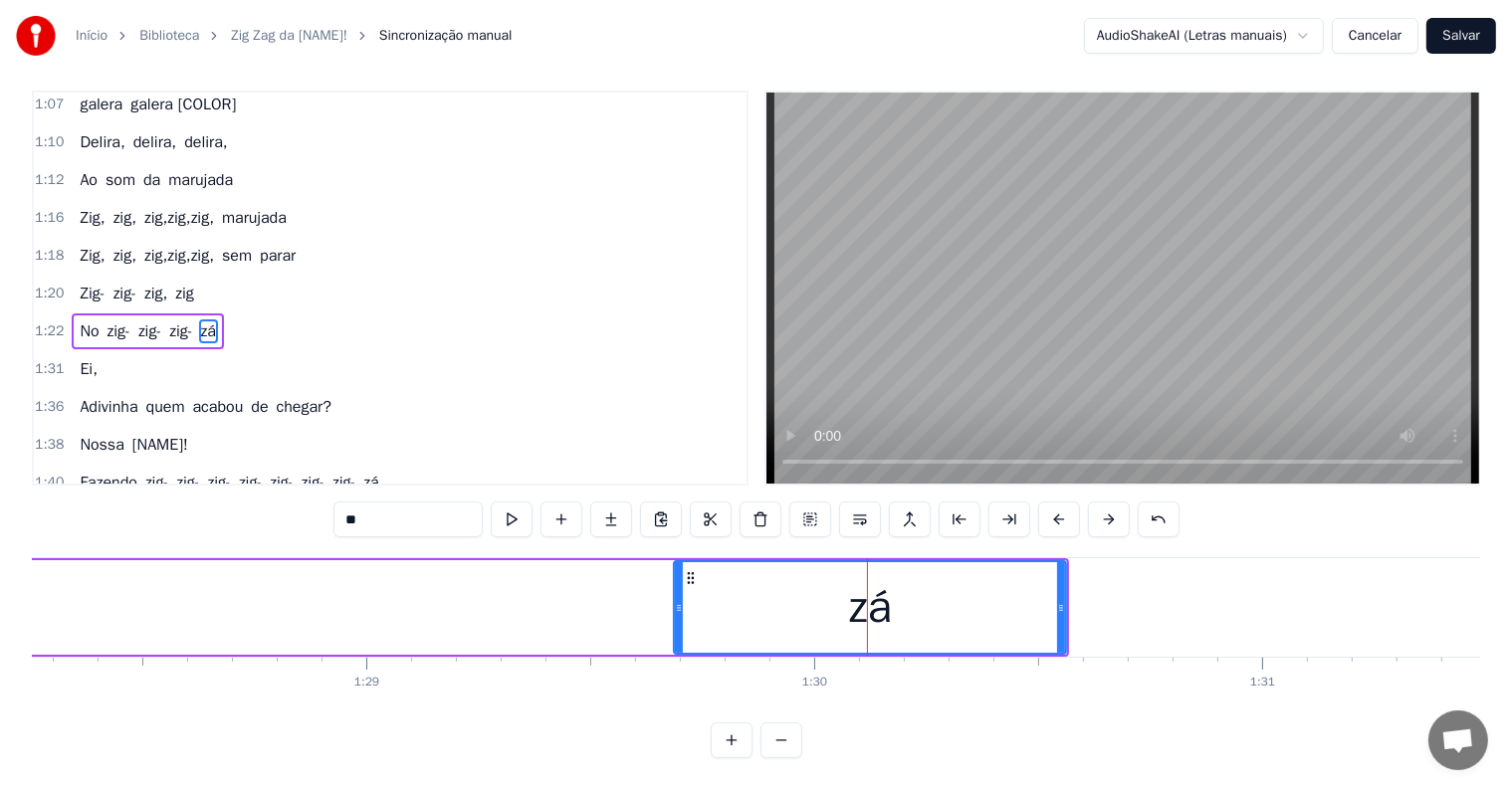 scroll, scrollTop: 0, scrollLeft: 0, axis: both 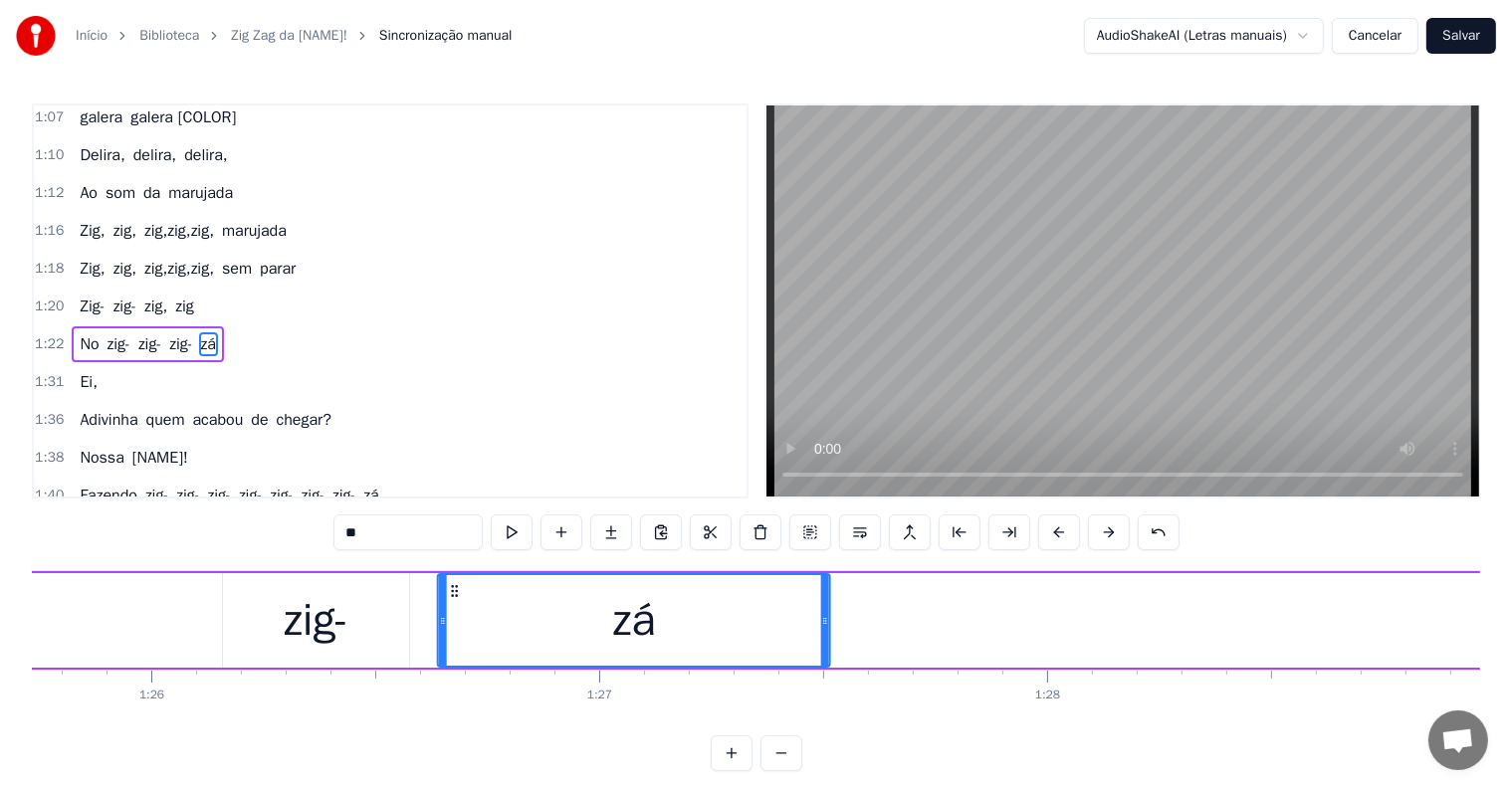 drag, startPoint x: 689, startPoint y: 583, endPoint x: 452, endPoint y: 632, distance: 242.0124 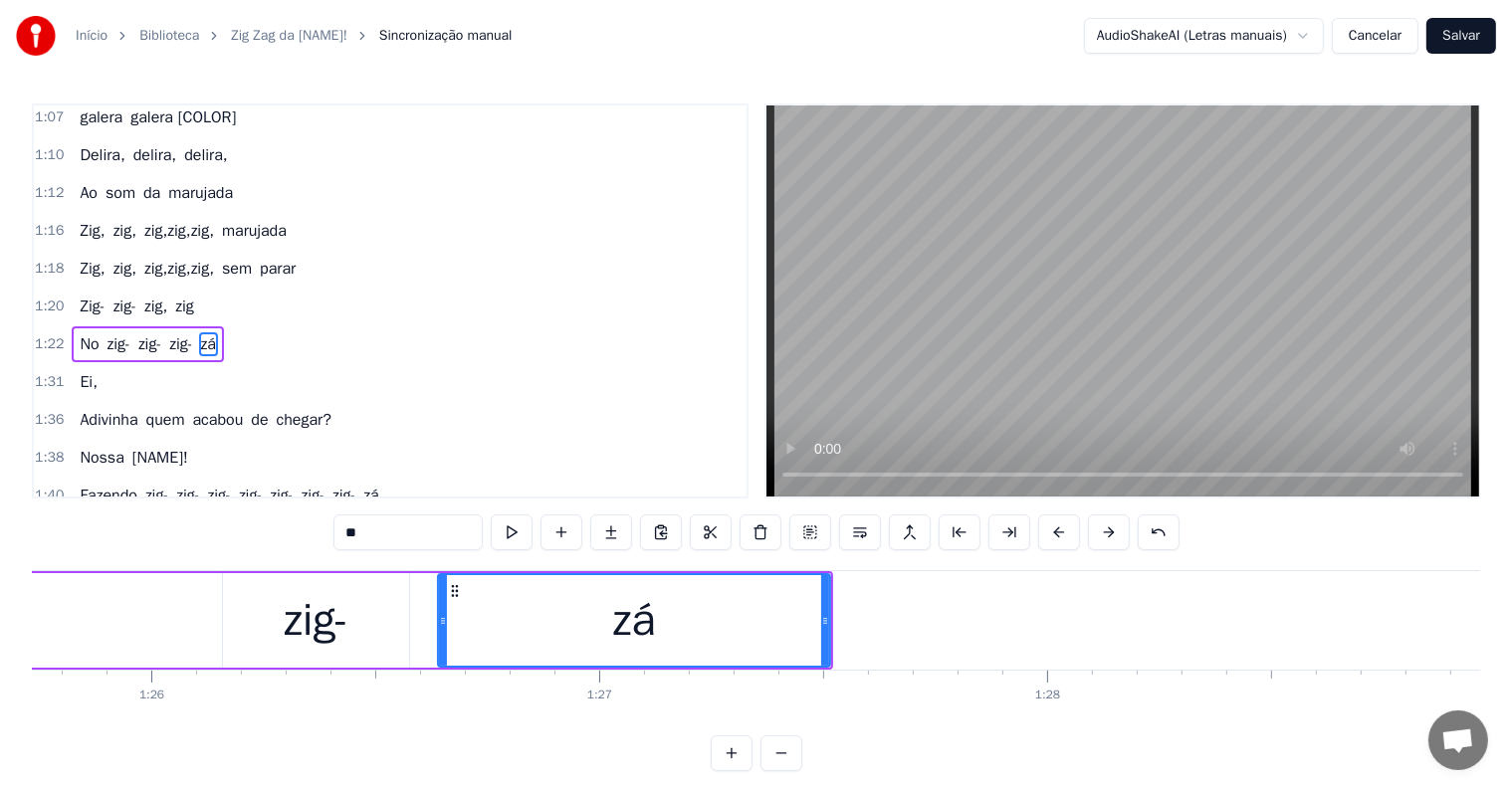 click on "zig-" at bounding box center [316, 620] 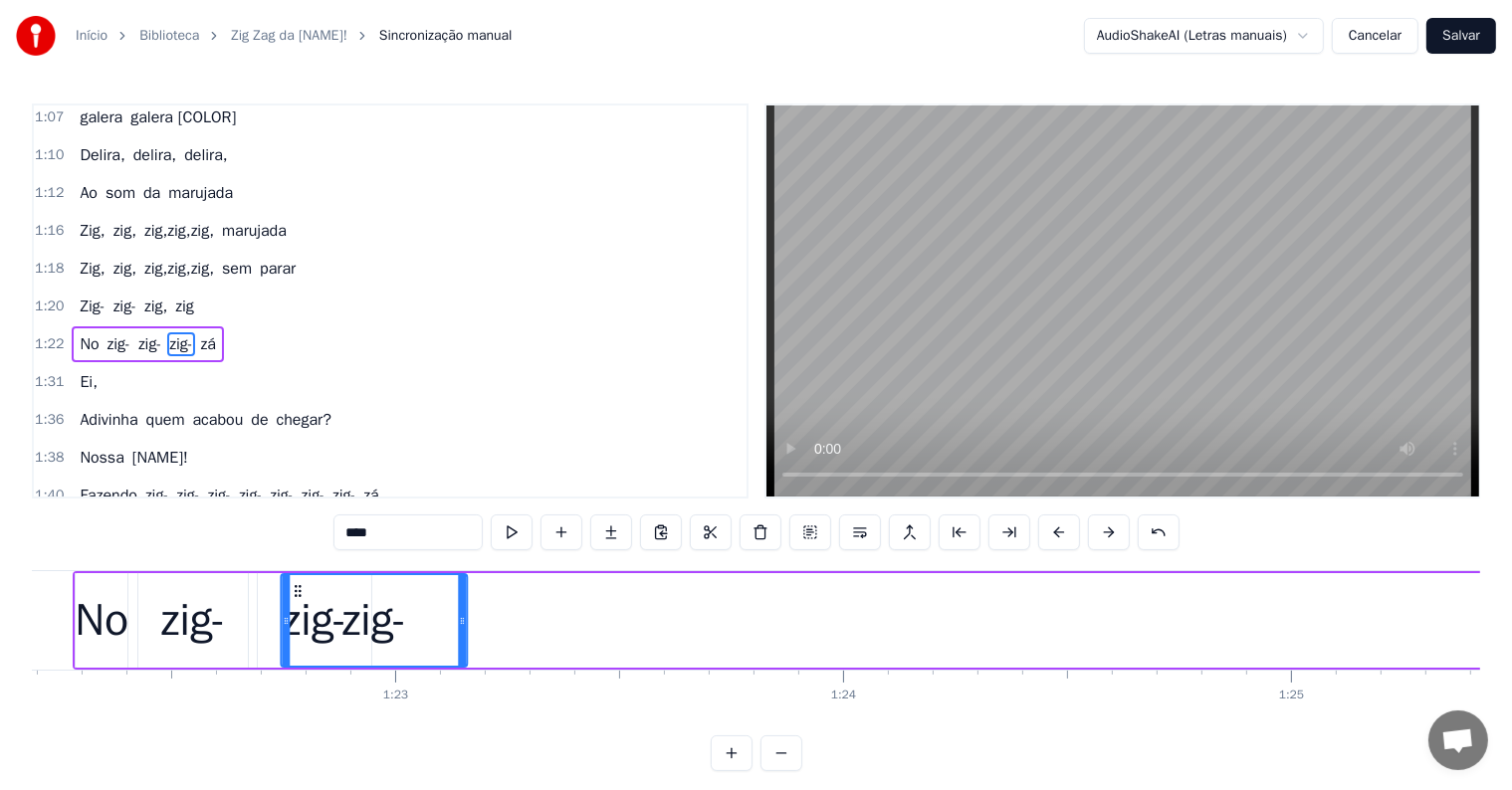 scroll, scrollTop: 0, scrollLeft: 36807, axis: horizontal 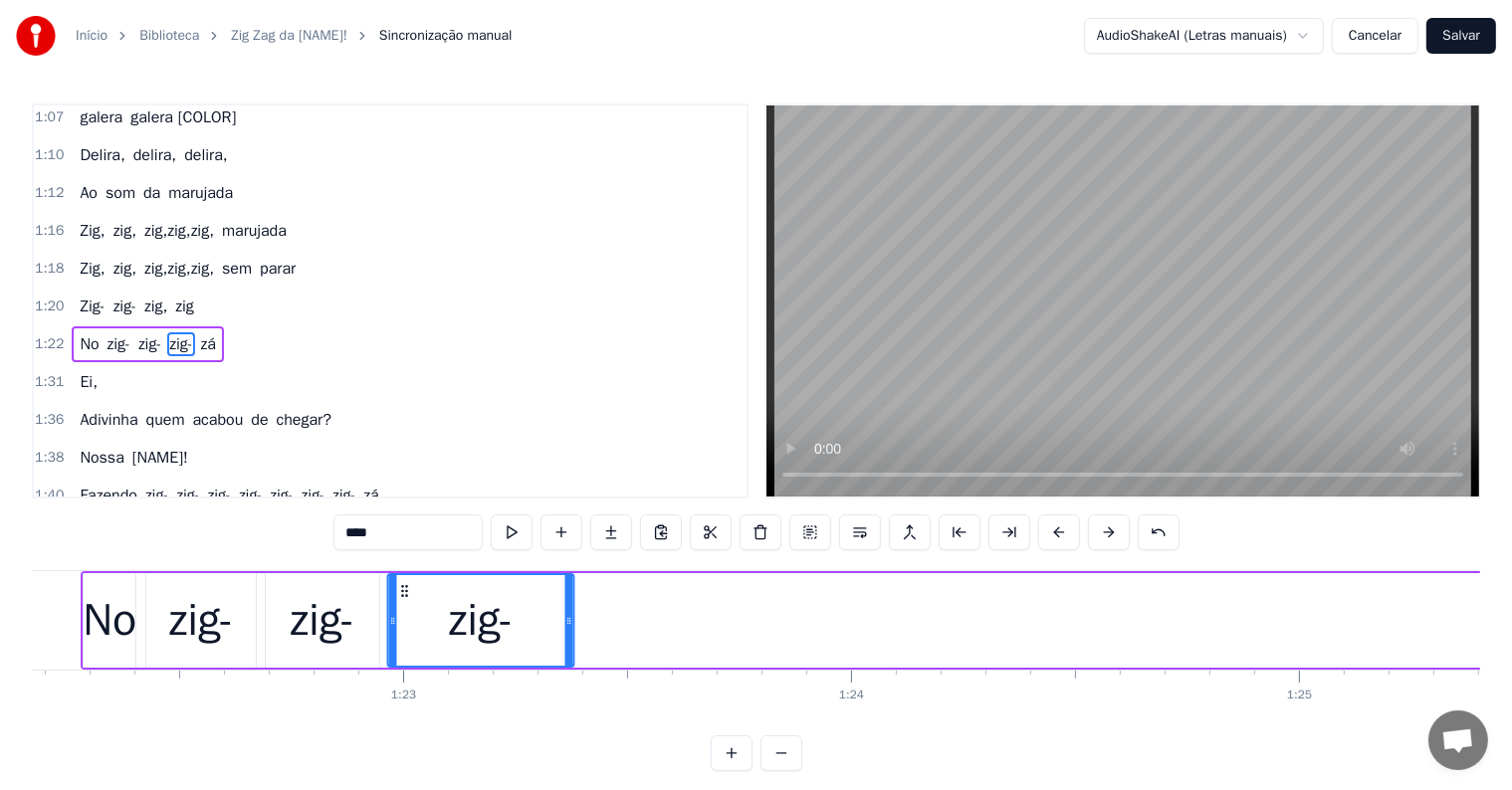drag, startPoint x: 236, startPoint y: 589, endPoint x: 401, endPoint y: 585, distance: 165.04848 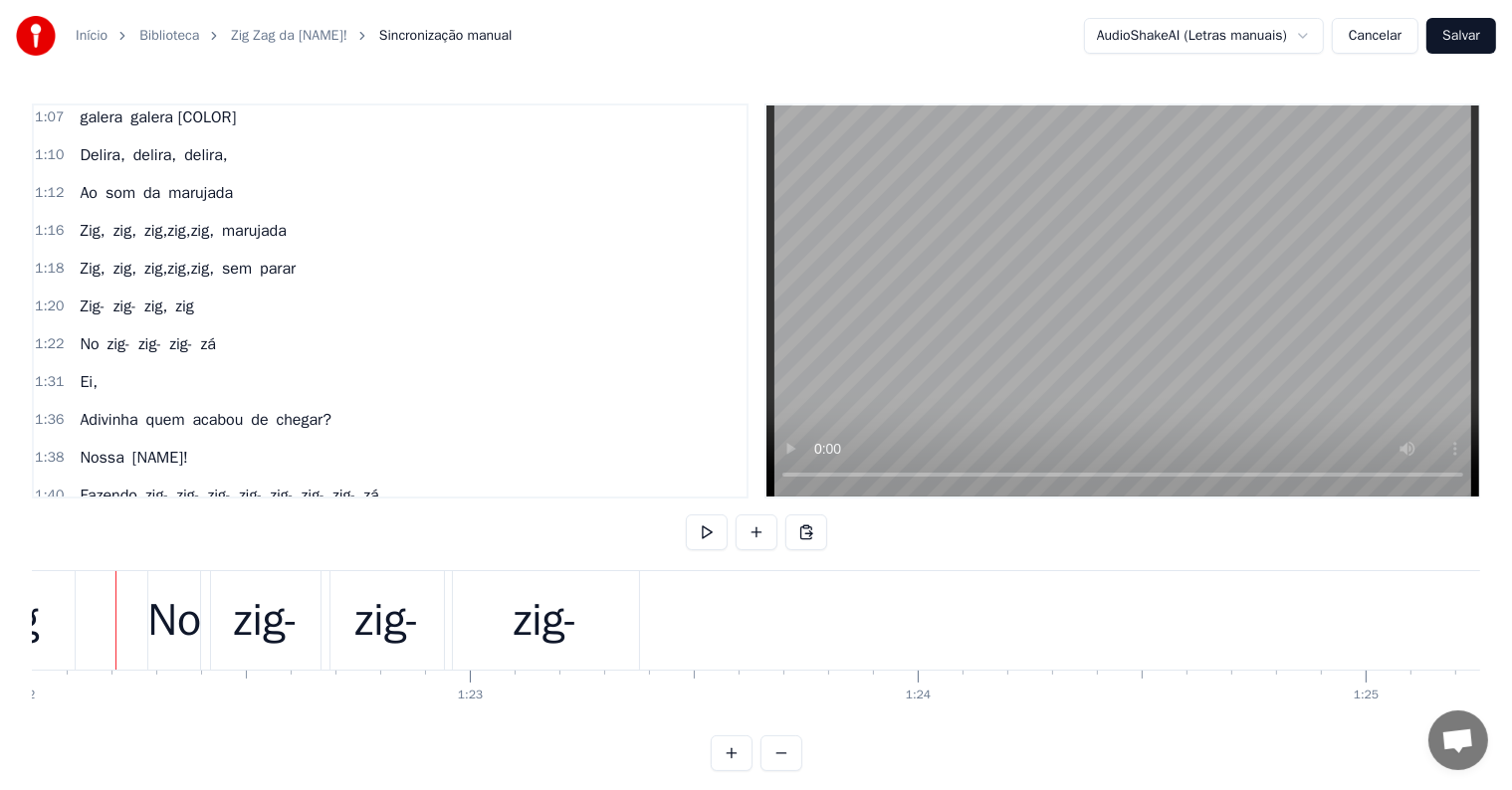 scroll, scrollTop: 0, scrollLeft: 36723, axis: horizontal 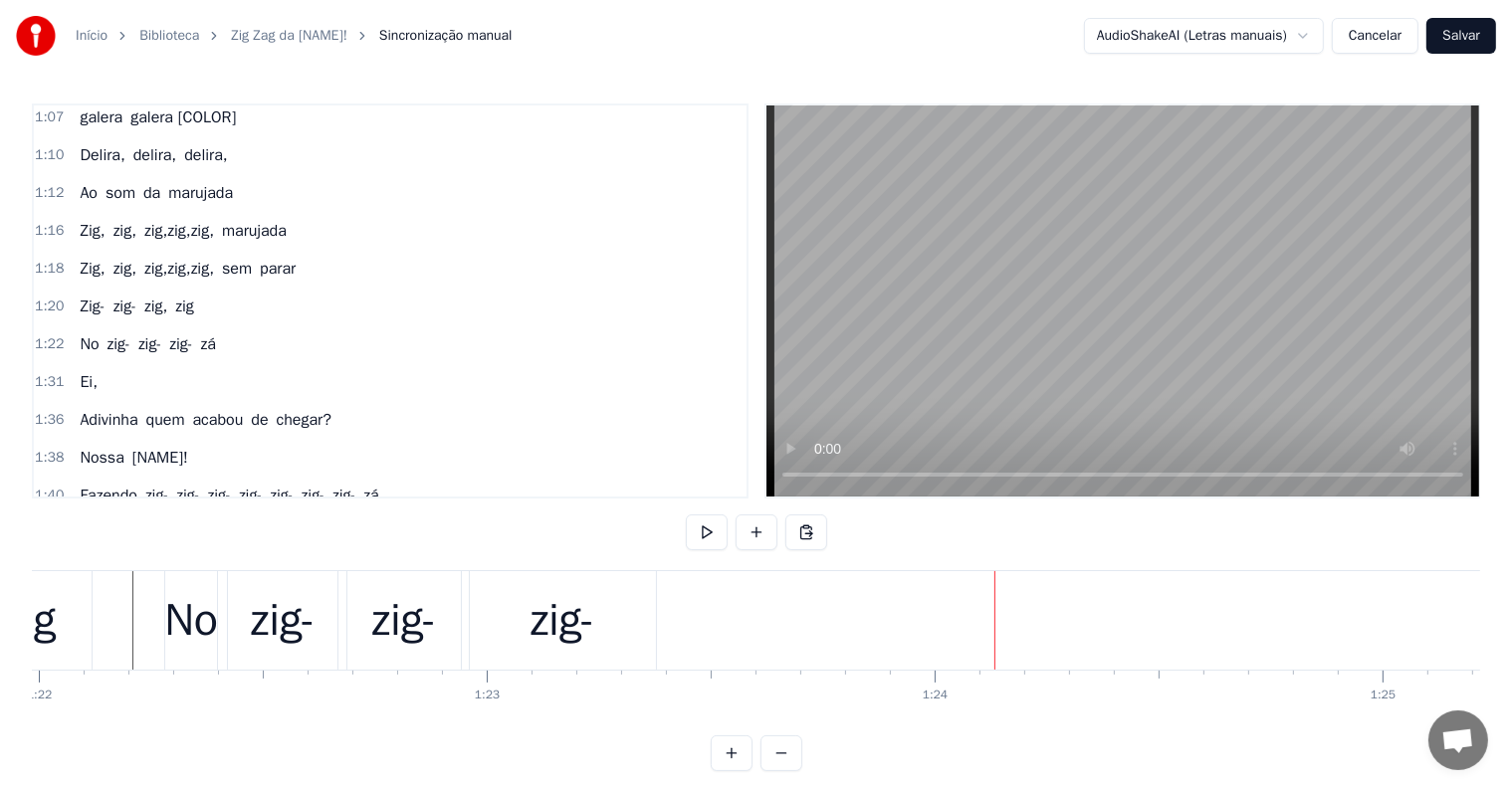 click on "zig" at bounding box center [30, 620] 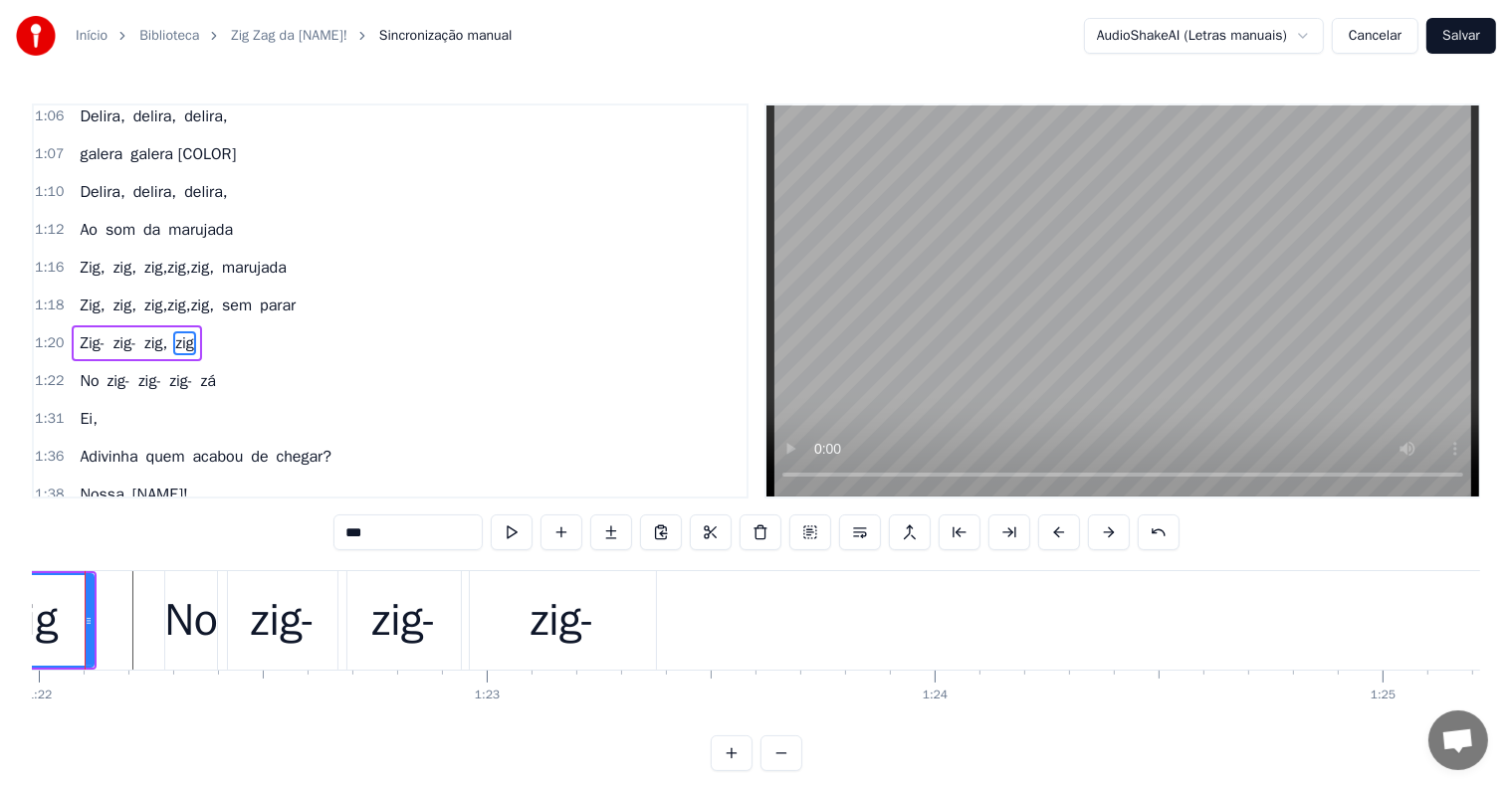 scroll, scrollTop: 0, scrollLeft: 36675, axis: horizontal 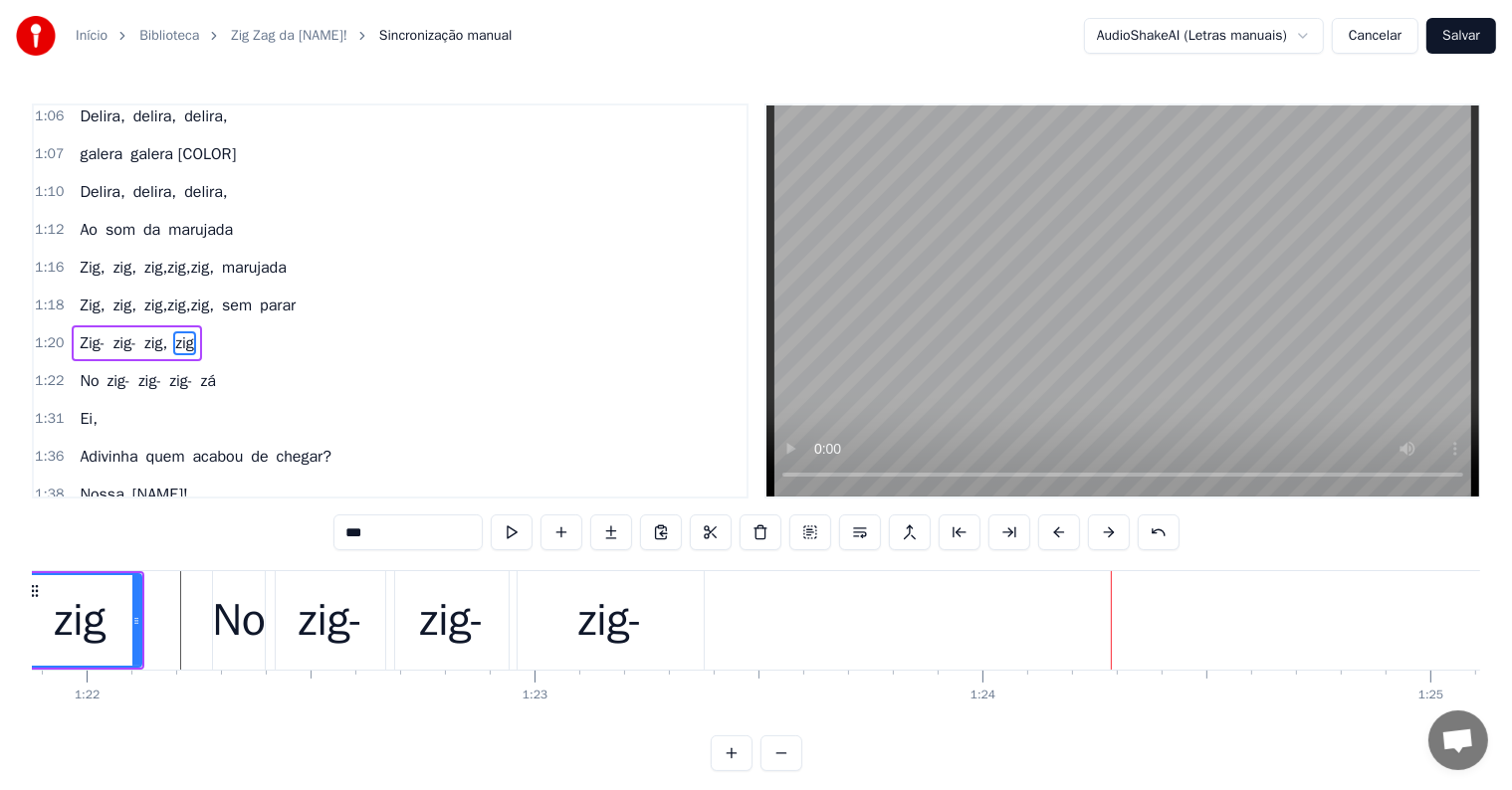 click on "No zig- zig- zig- zá" at bounding box center [1386, 620] 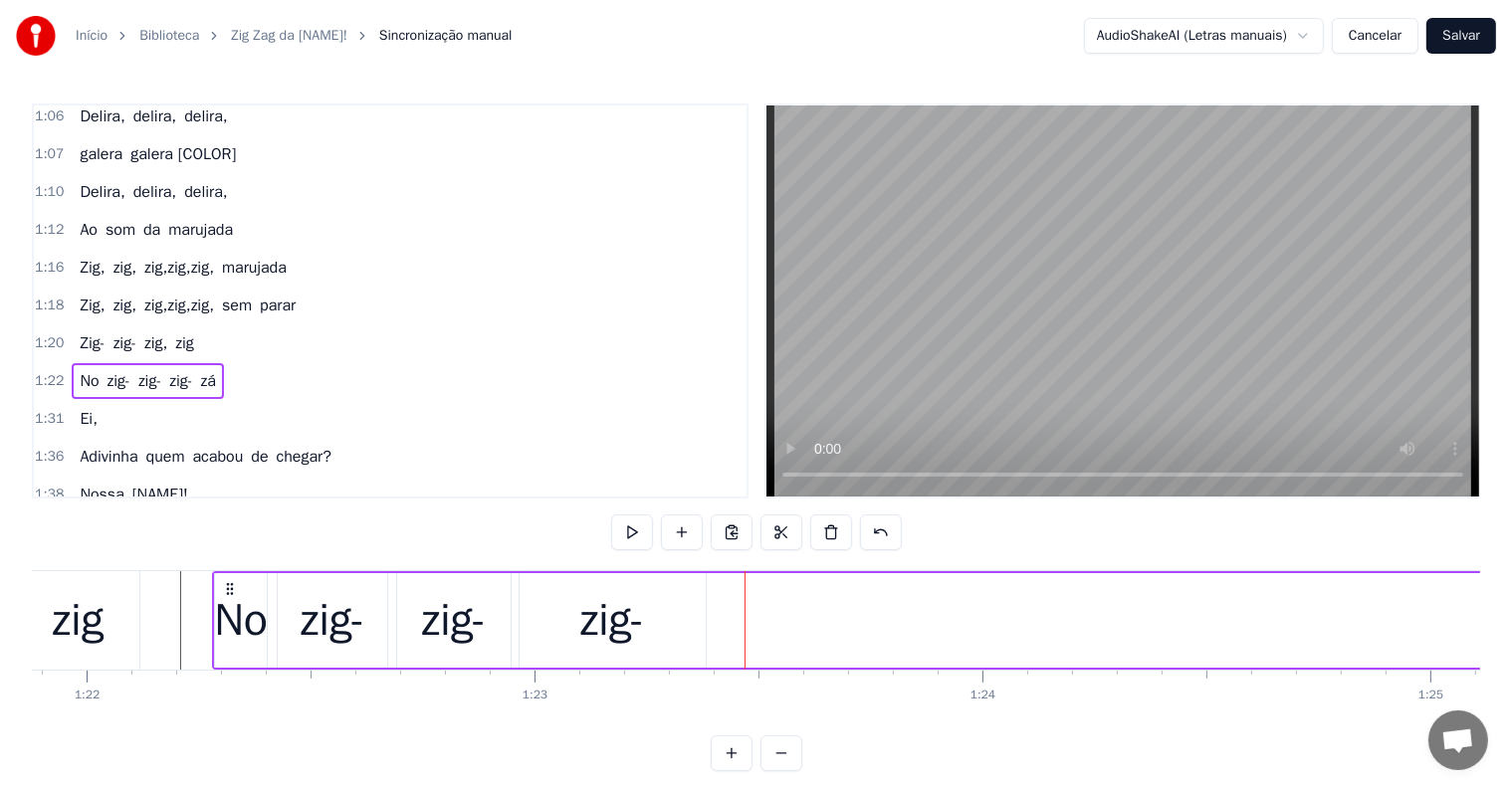 click on "zá" at bounding box center [208, 381] 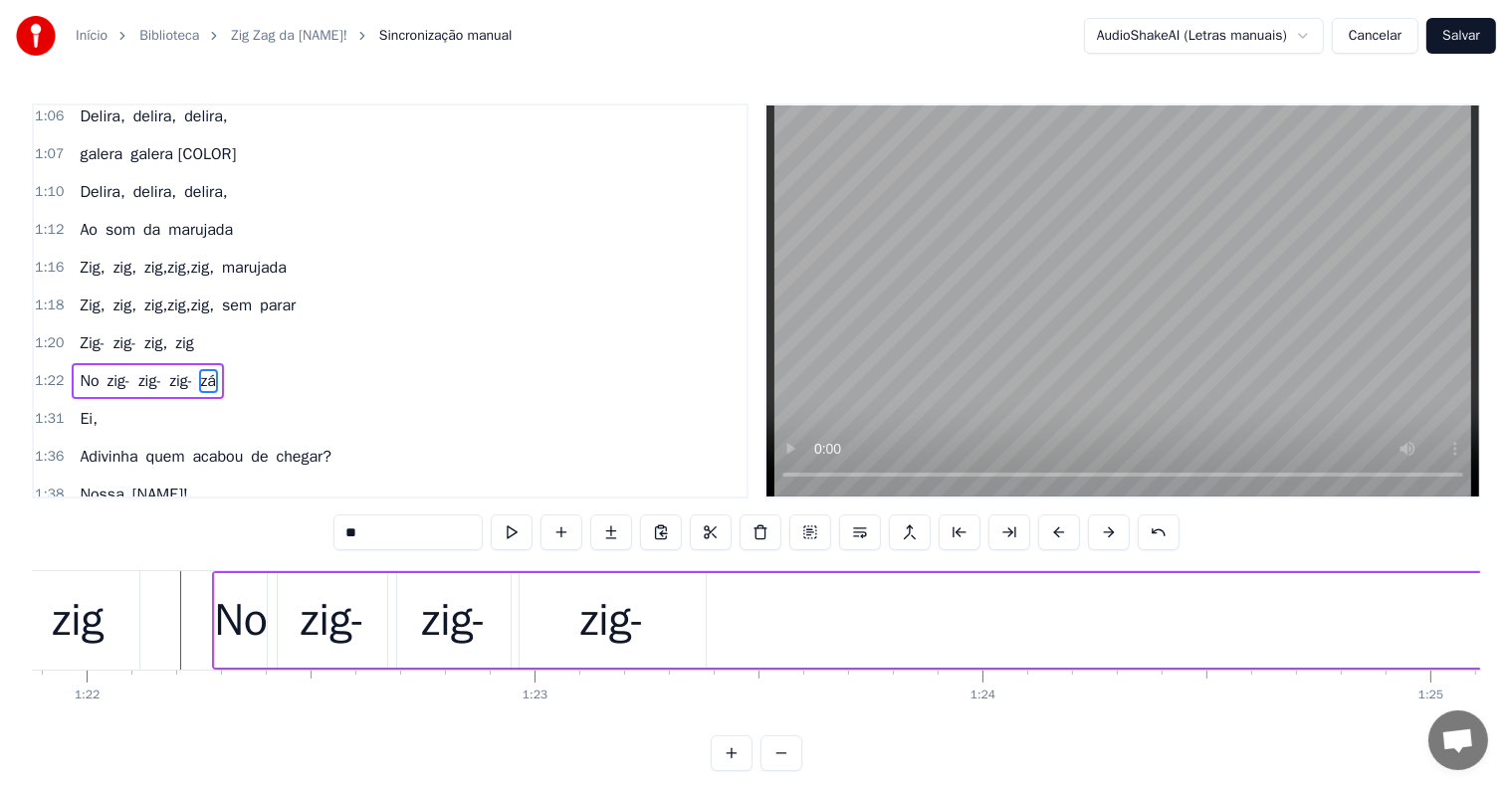 scroll, scrollTop: 1103, scrollLeft: 0, axis: vertical 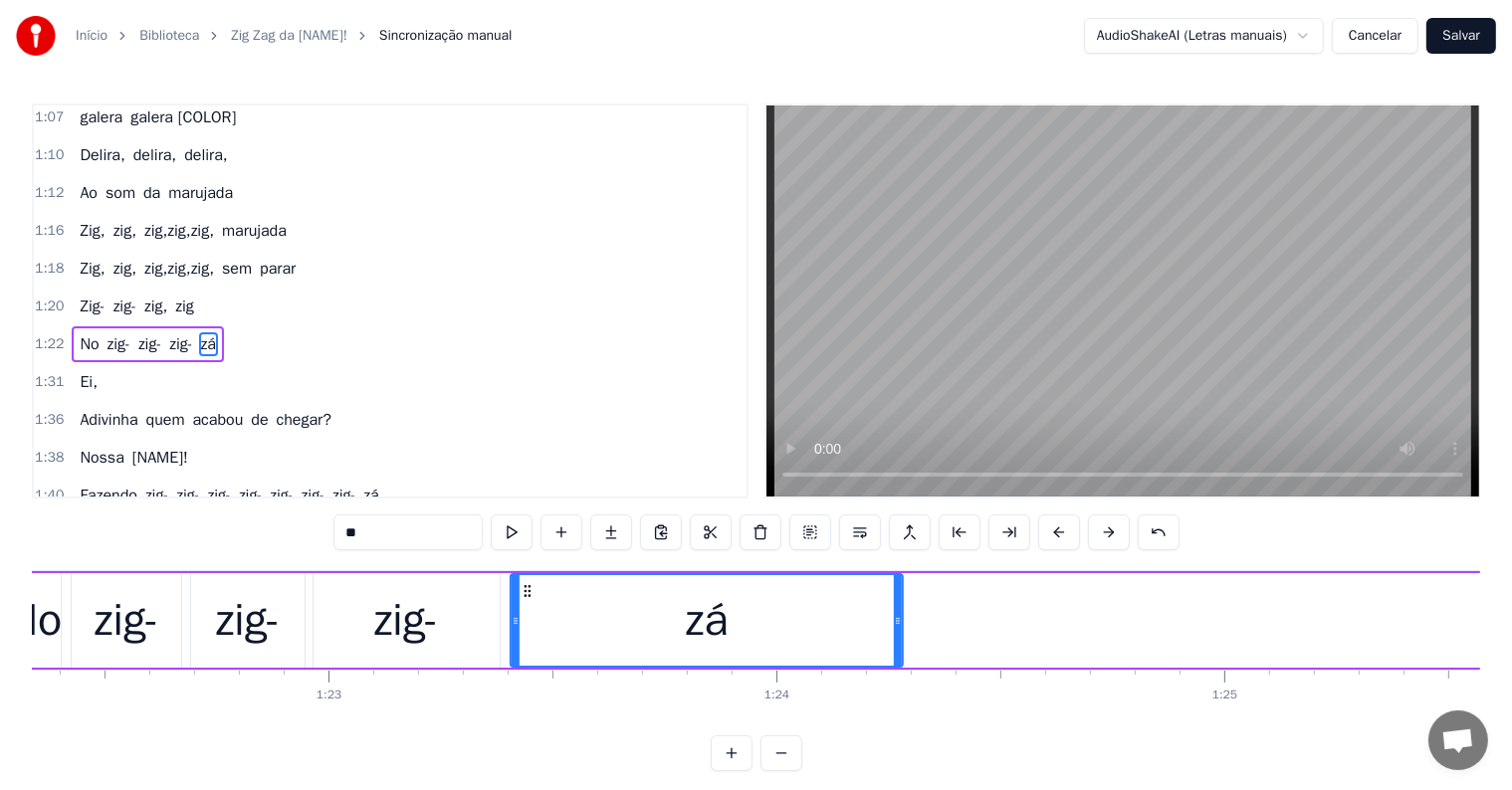 drag, startPoint x: 153, startPoint y: 590, endPoint x: 530, endPoint y: 579, distance: 377.16044 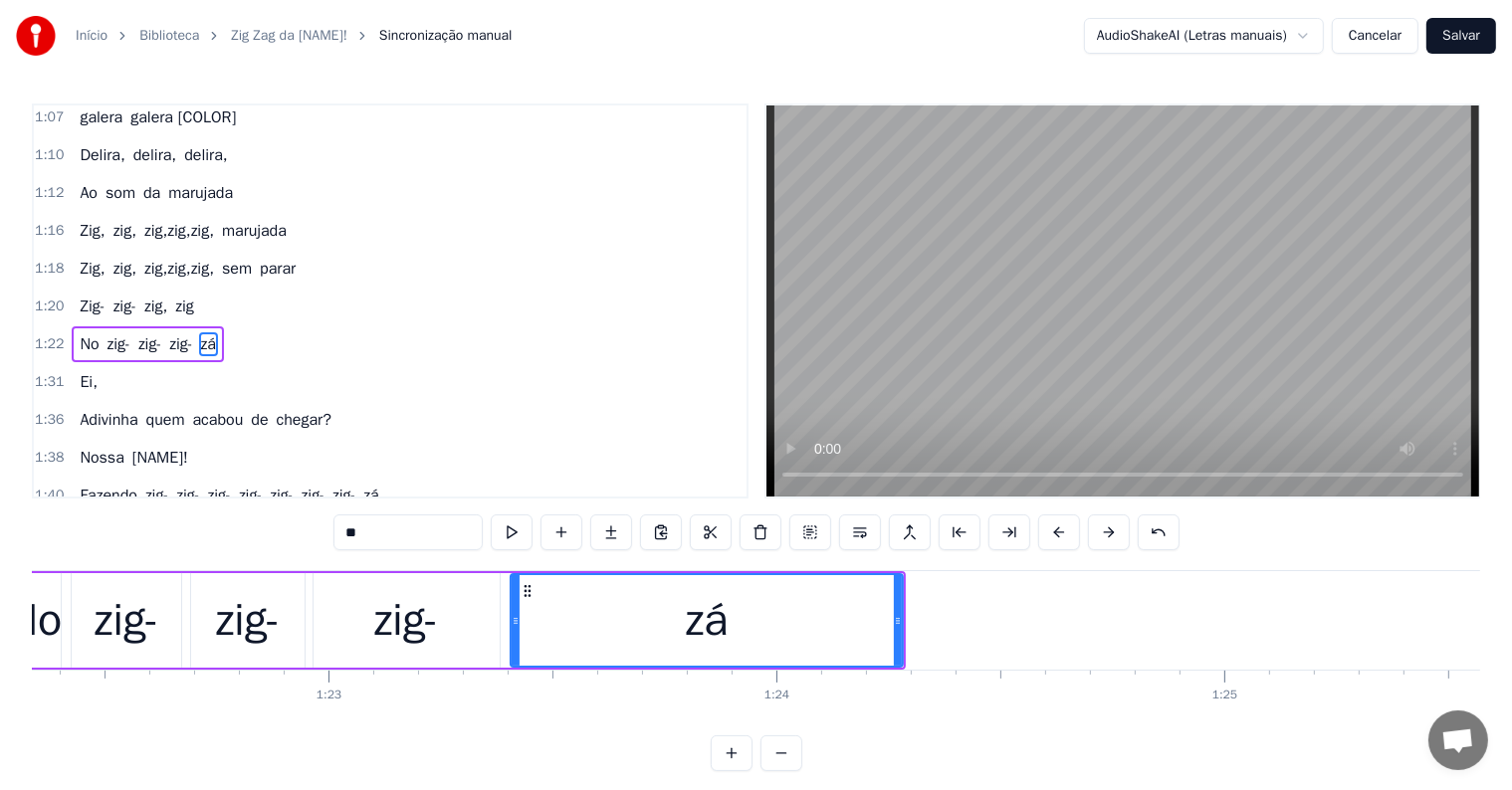 click on "zá" at bounding box center [707, 620] 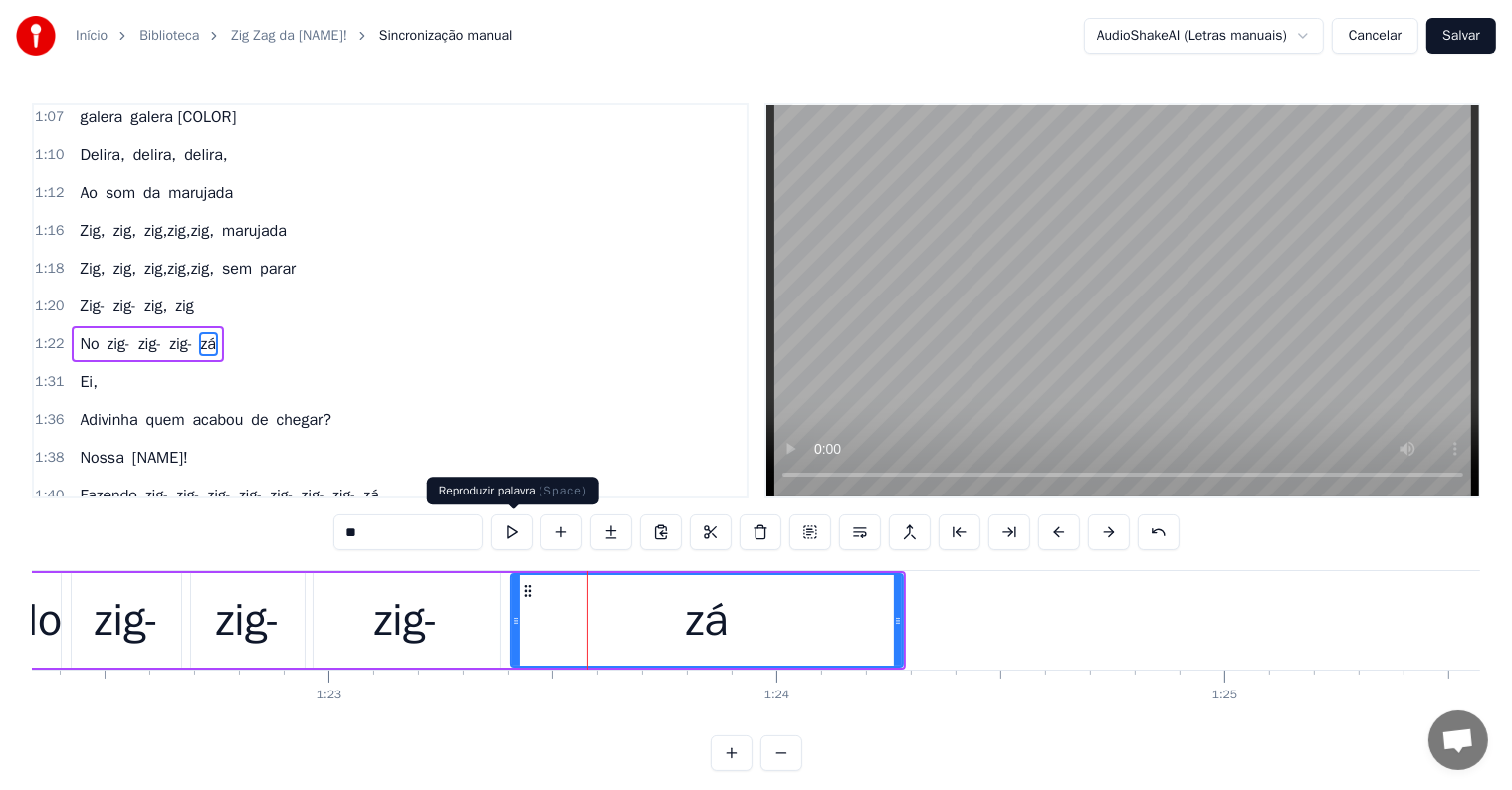 click at bounding box center [512, 532] 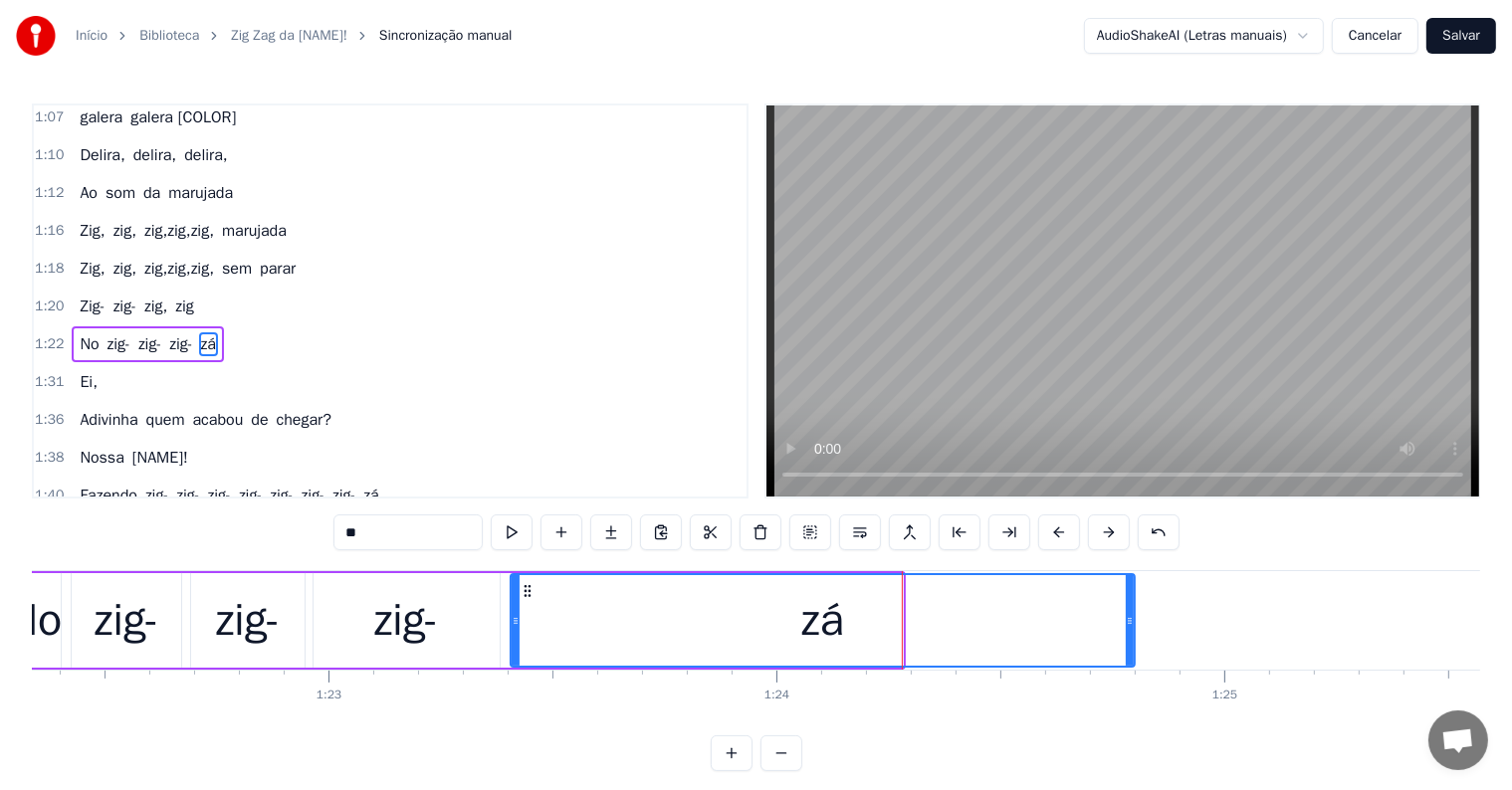 drag, startPoint x: 899, startPoint y: 613, endPoint x: 1131, endPoint y: 616, distance: 232.0194 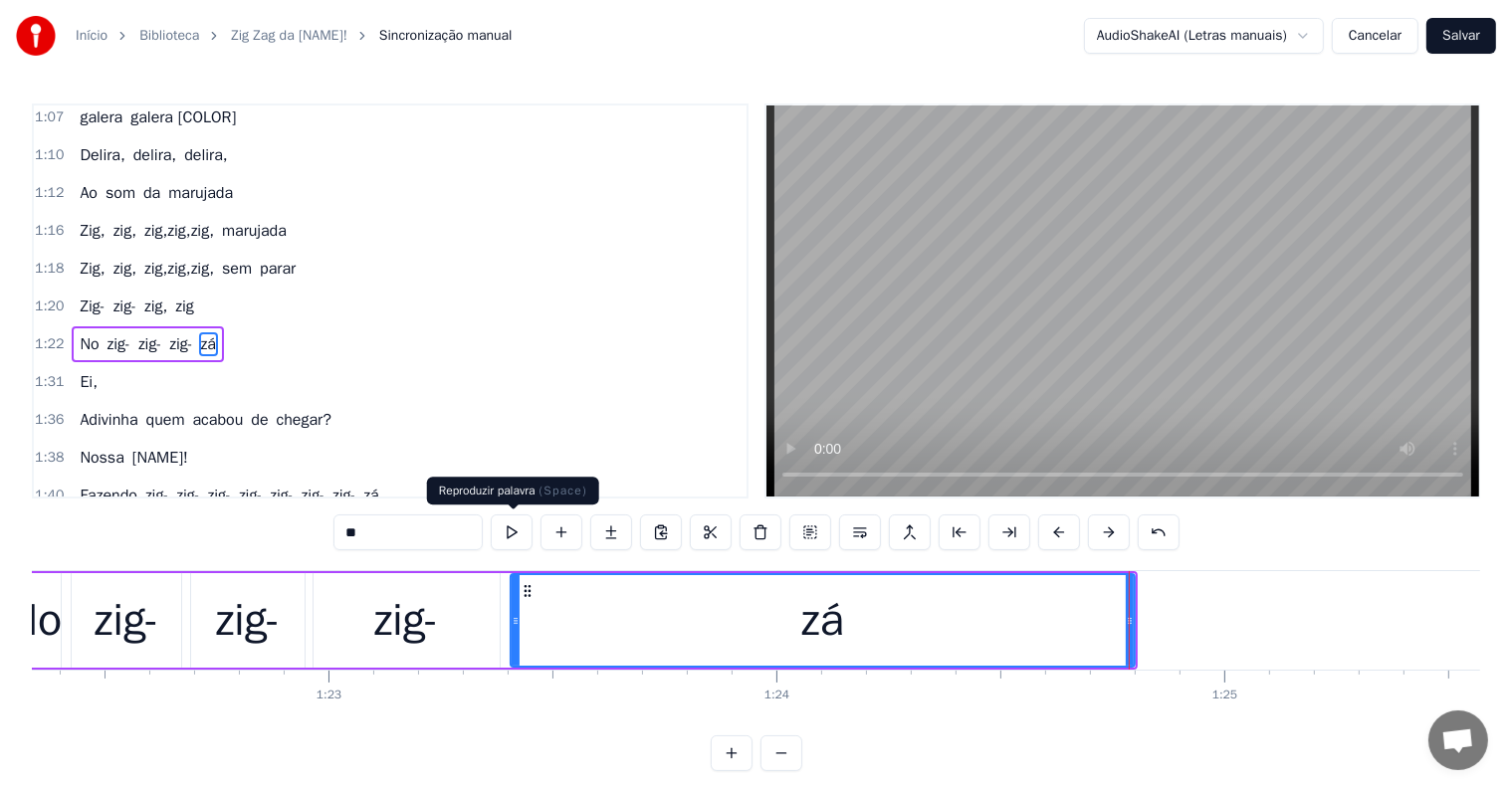click at bounding box center (512, 532) 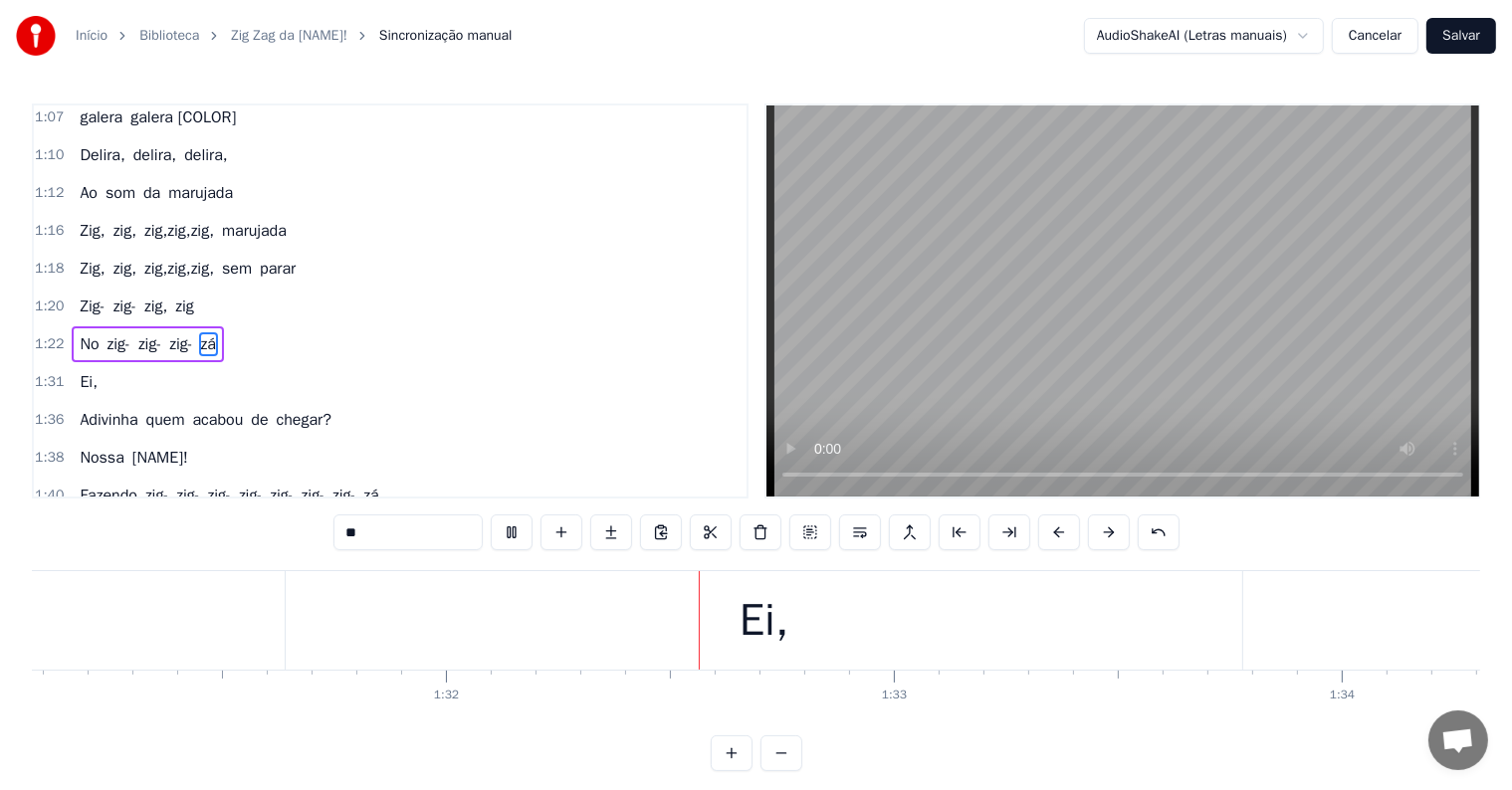scroll, scrollTop: 0, scrollLeft: 41079, axis: horizontal 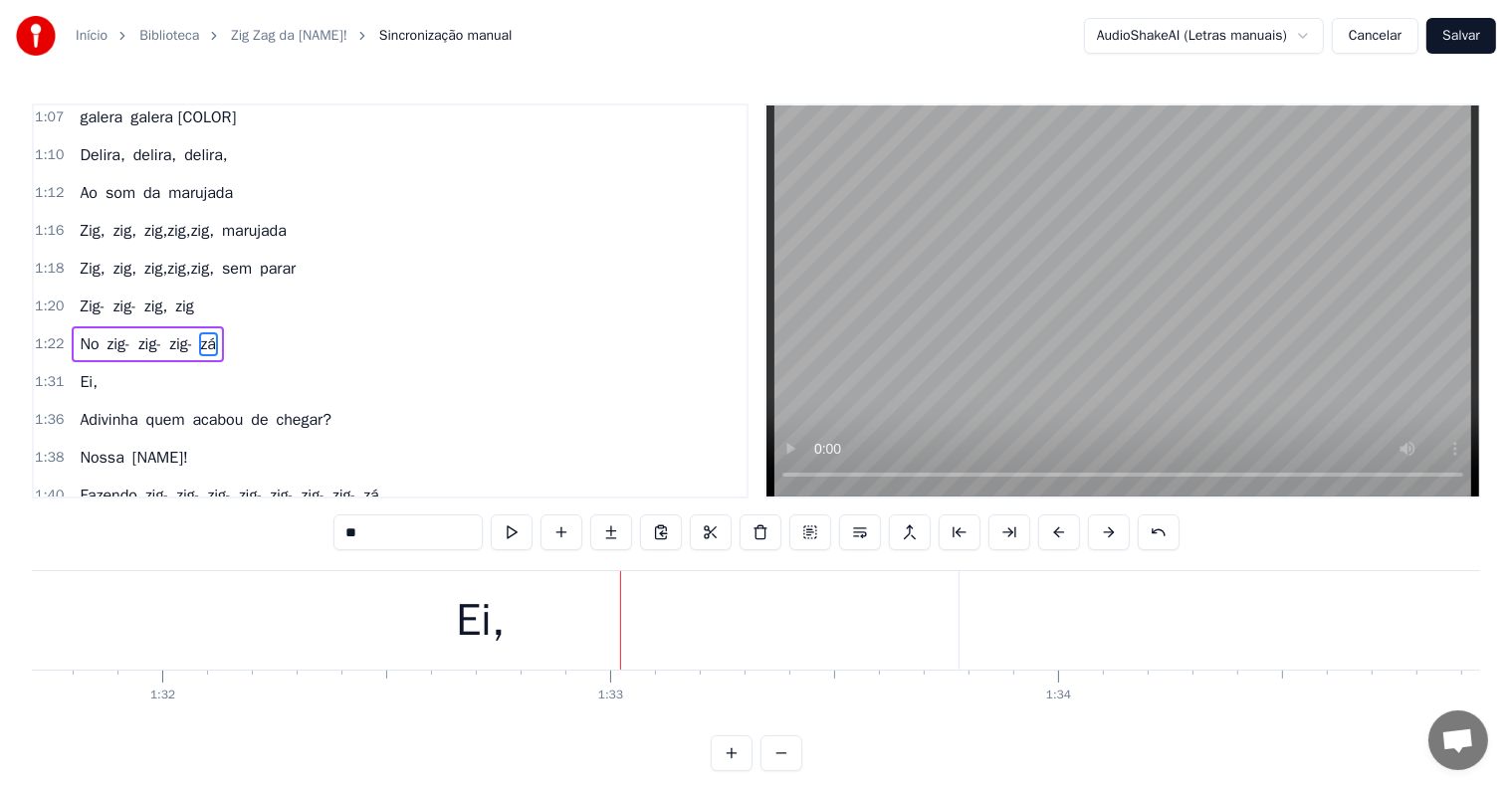 click on "Ei," at bounding box center (480, 620) 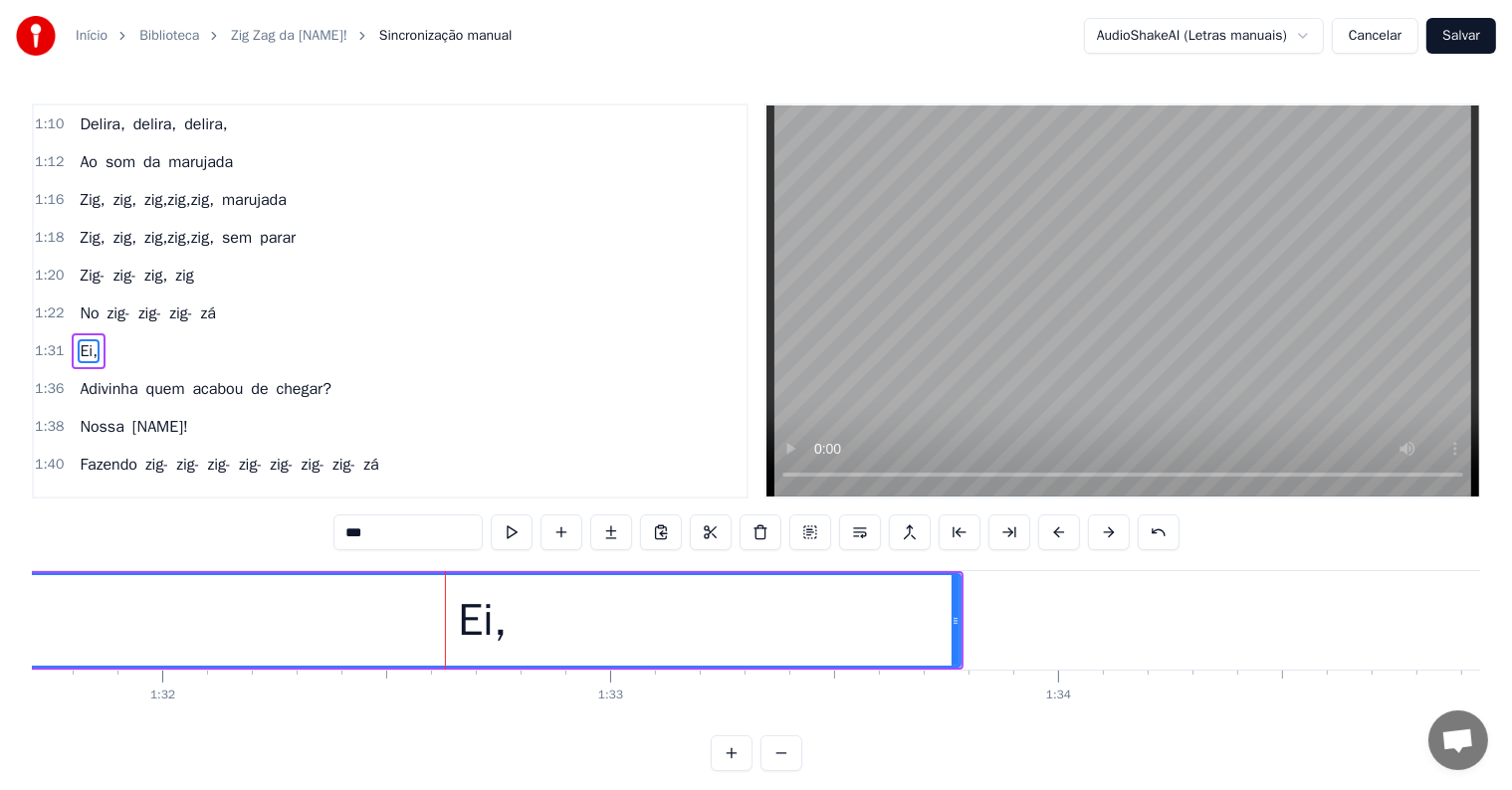 scroll, scrollTop: 1140, scrollLeft: 0, axis: vertical 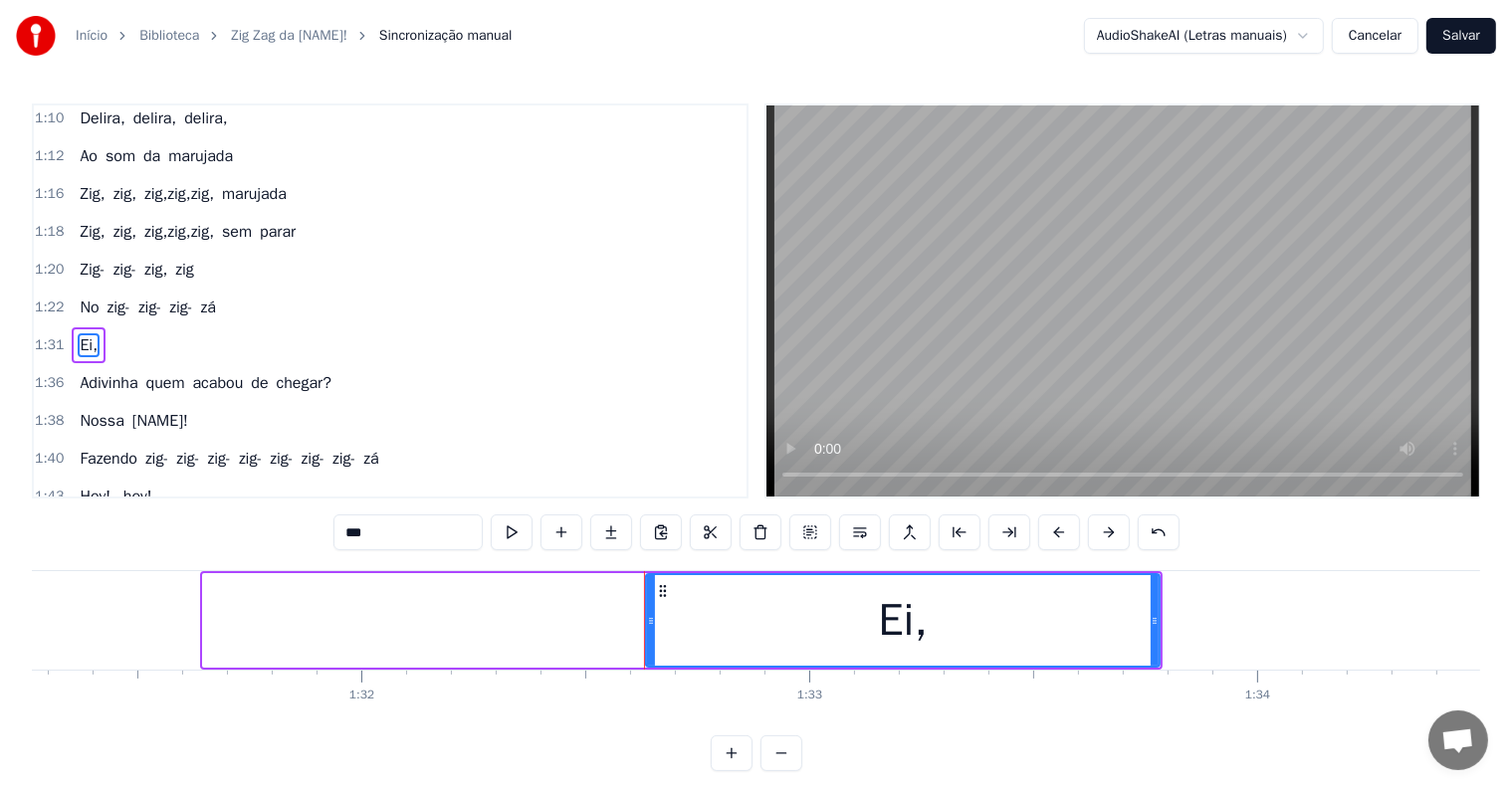 drag, startPoint x: 207, startPoint y: 621, endPoint x: 650, endPoint y: 637, distance: 443.28884 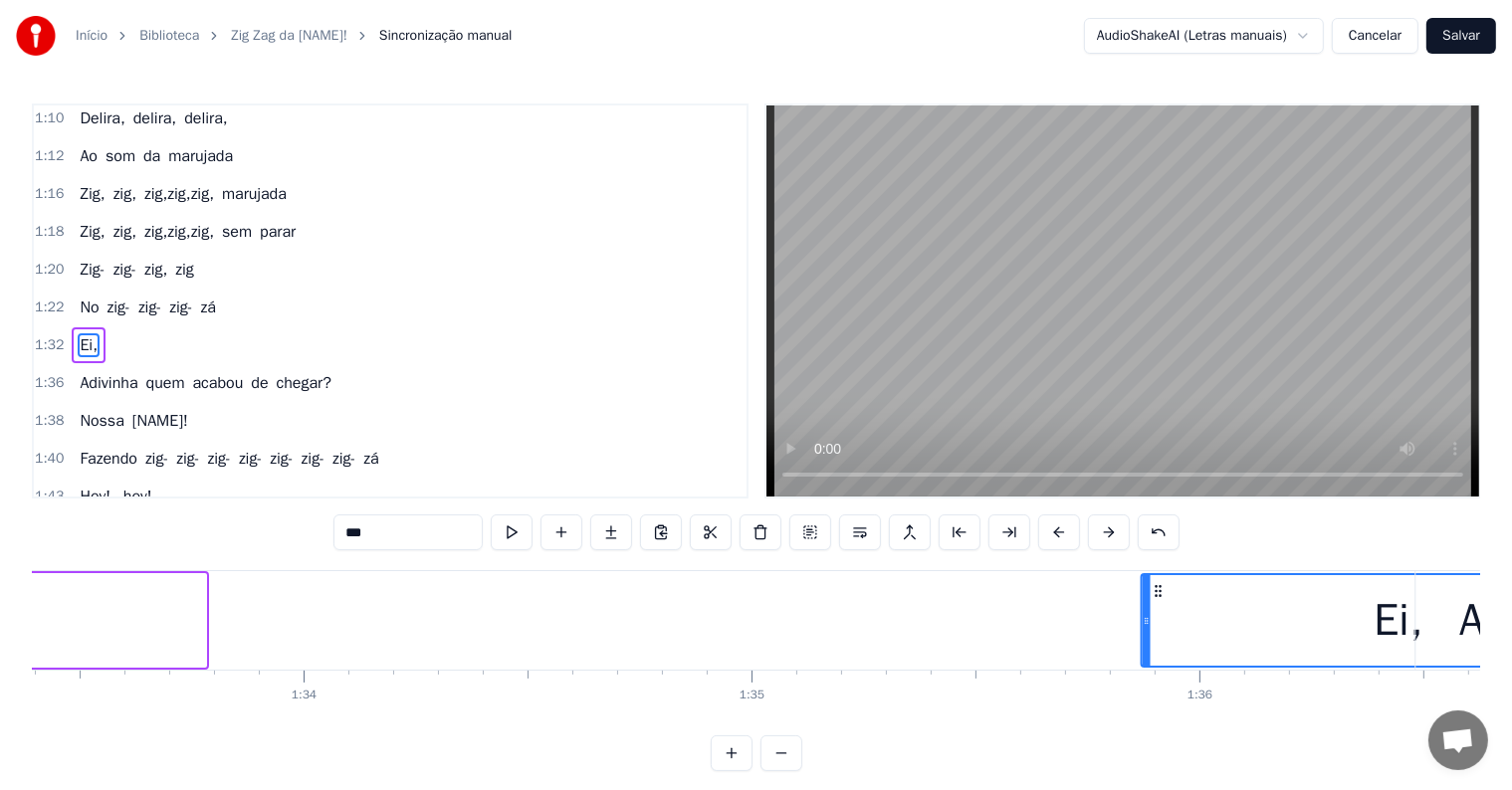 scroll, scrollTop: 0, scrollLeft: 41839, axis: horizontal 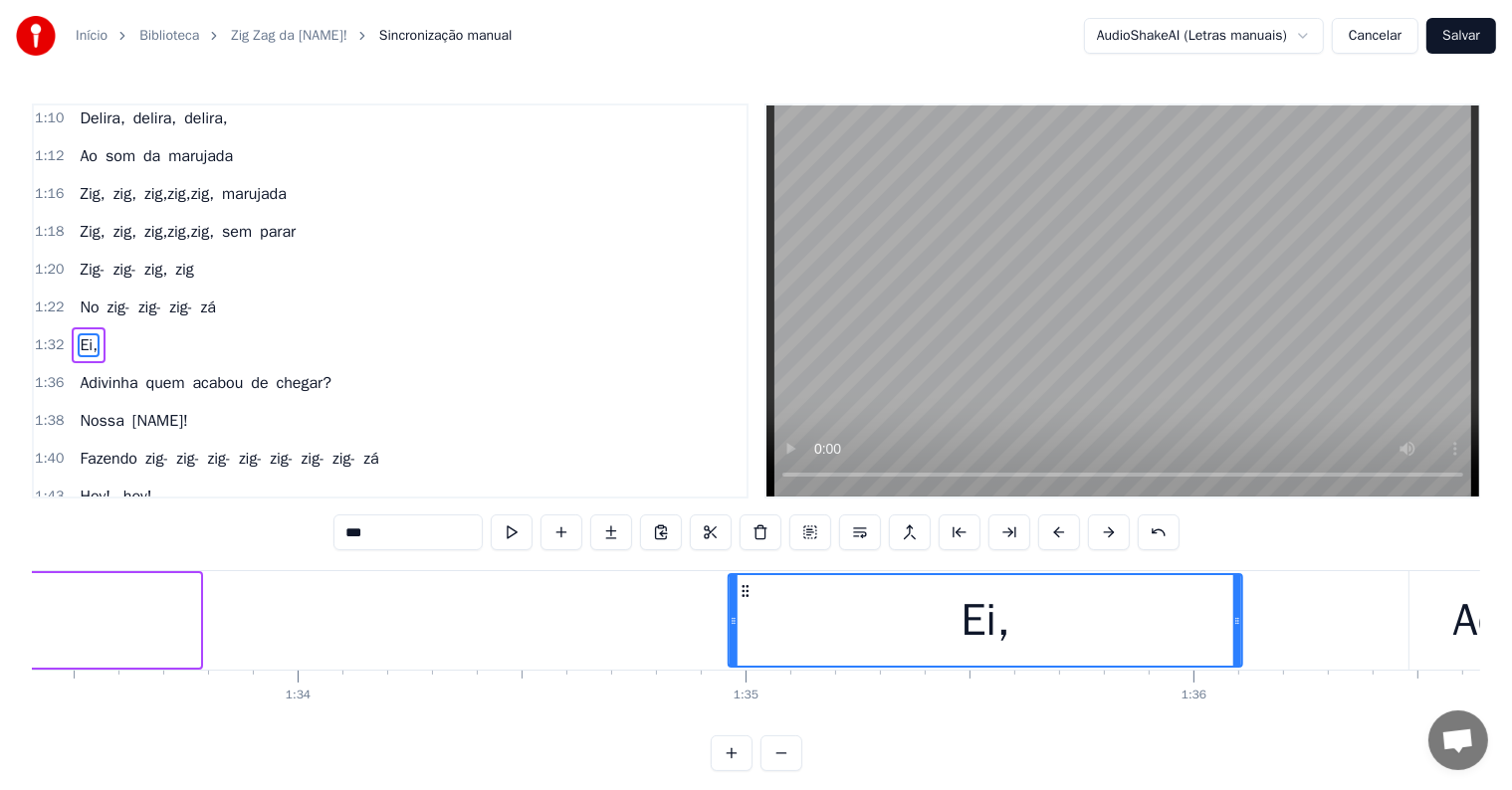drag, startPoint x: 664, startPoint y: 588, endPoint x: 746, endPoint y: 608, distance: 84.40379 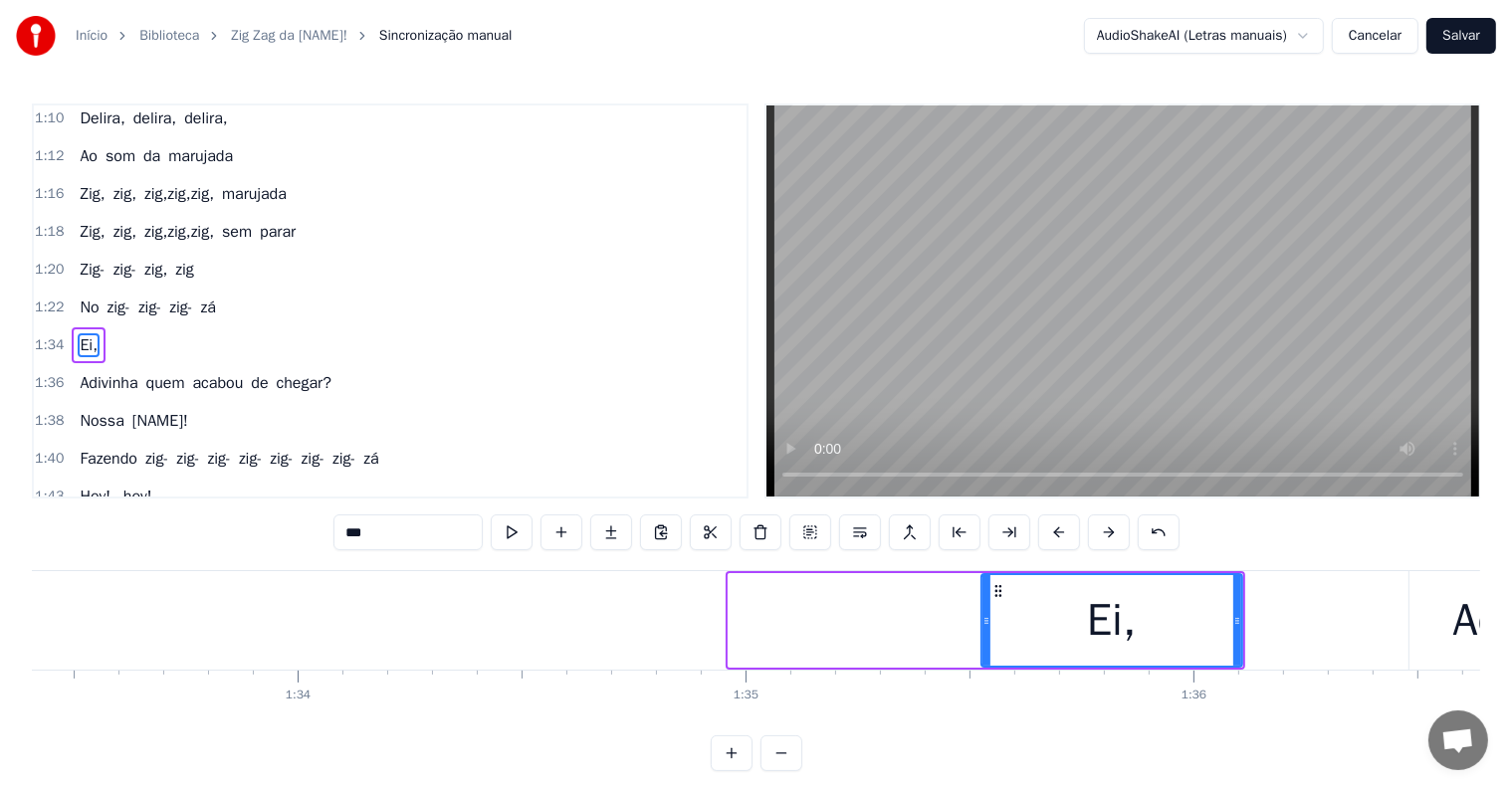 drag, startPoint x: 733, startPoint y: 622, endPoint x: 985, endPoint y: 613, distance: 252.1607 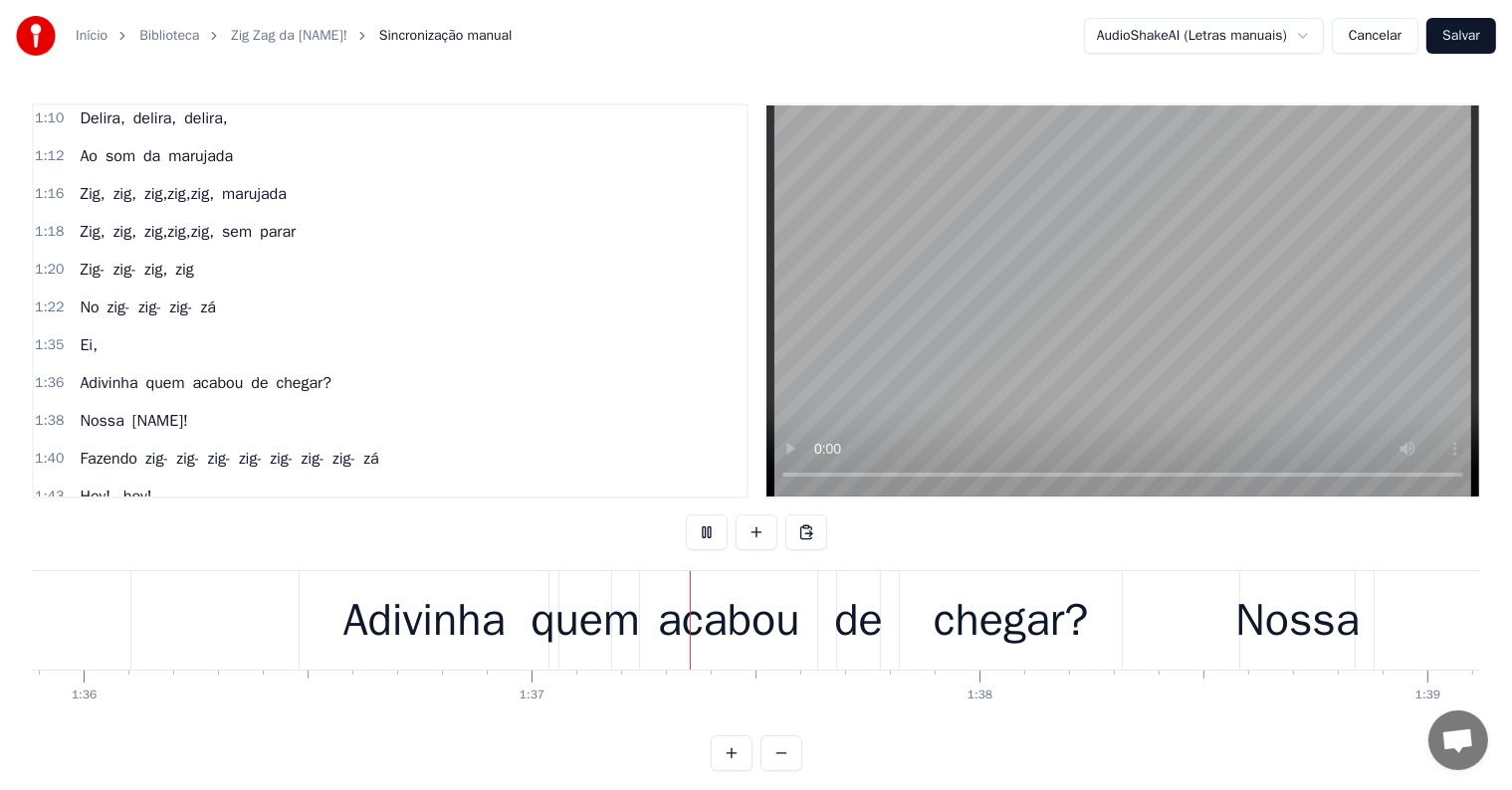scroll, scrollTop: 0, scrollLeft: 43114, axis: horizontal 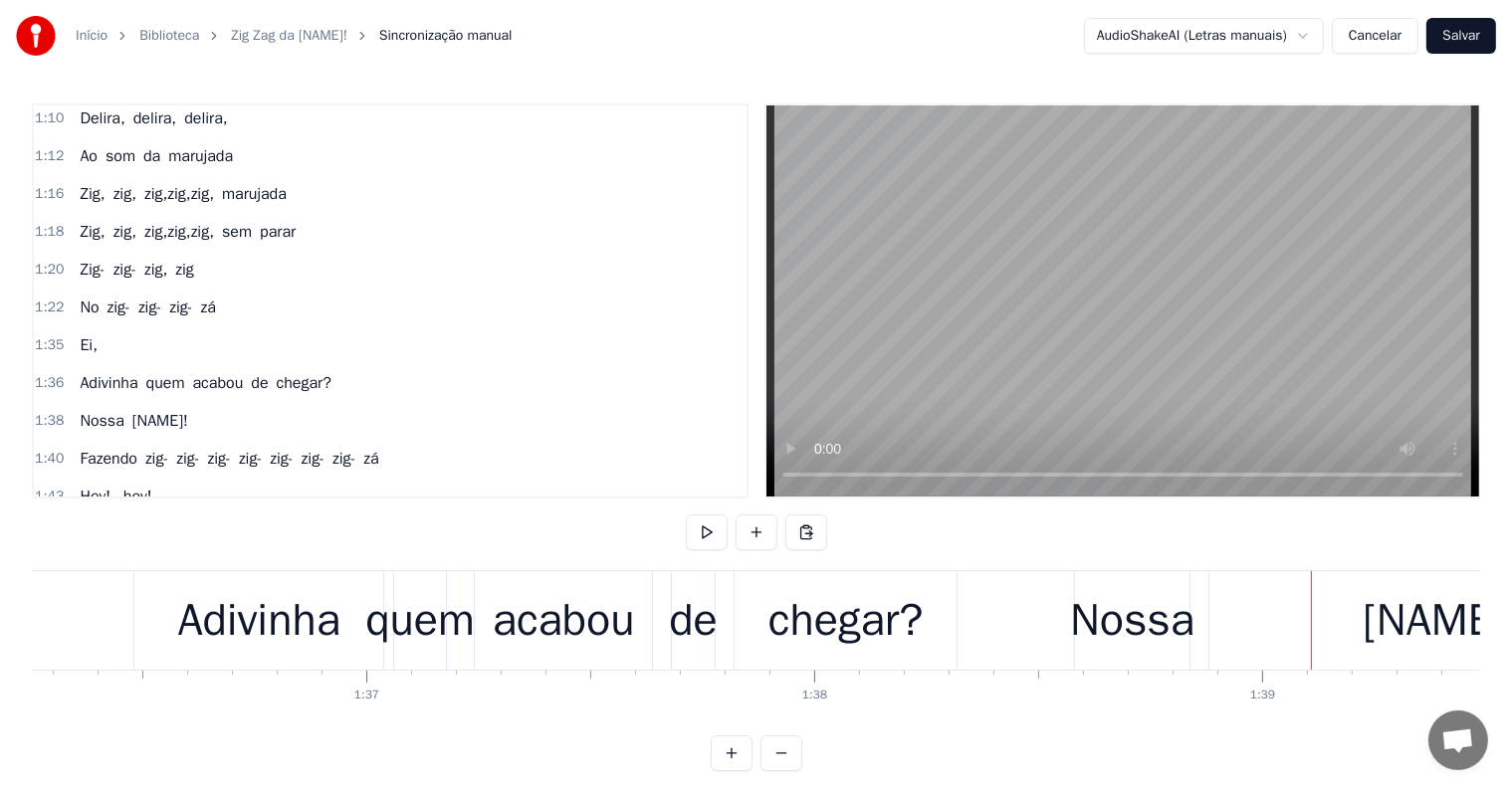 click on "Ei," at bounding box center (89, 345) 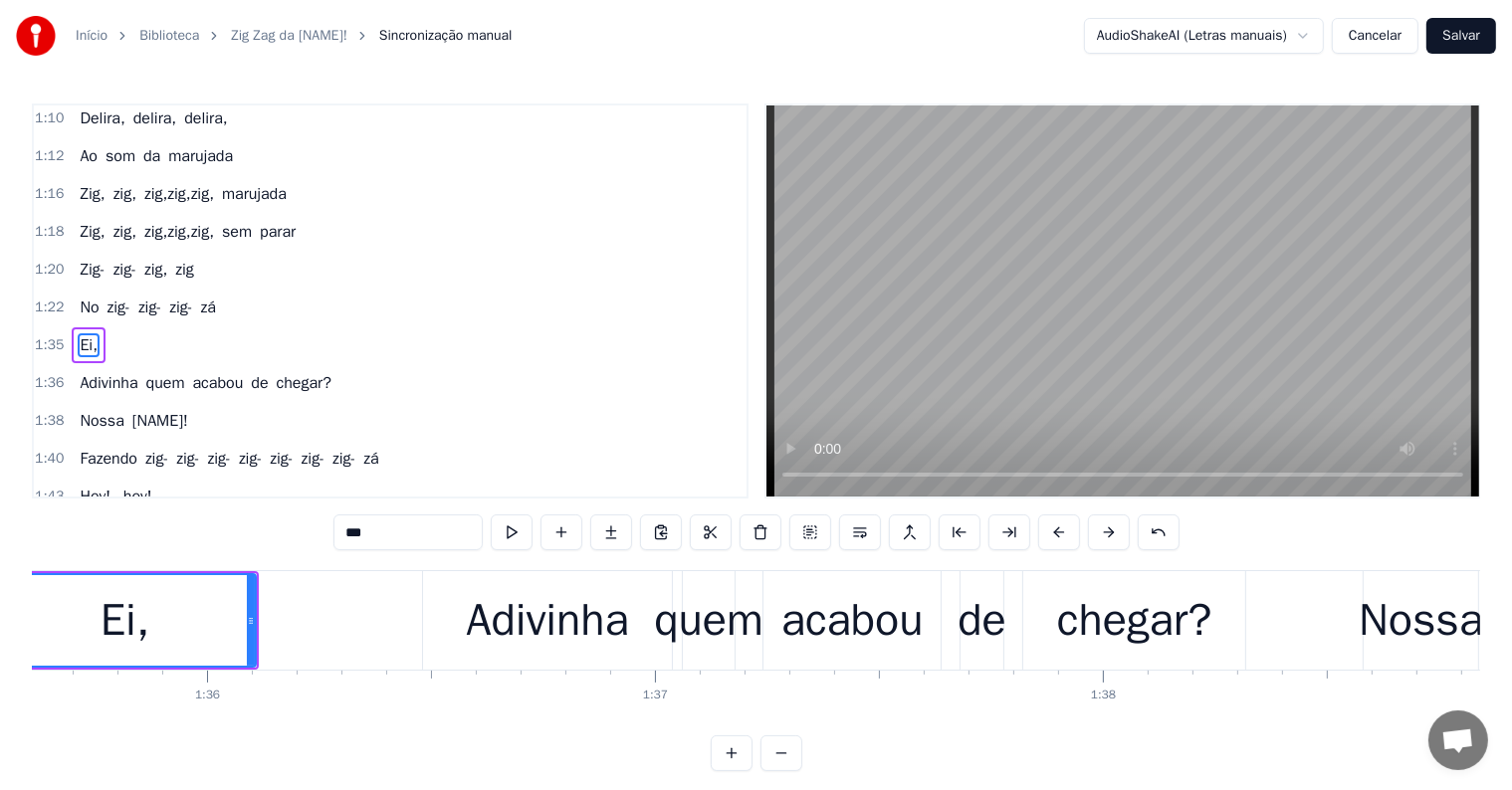 scroll, scrollTop: 0, scrollLeft: 42685, axis: horizontal 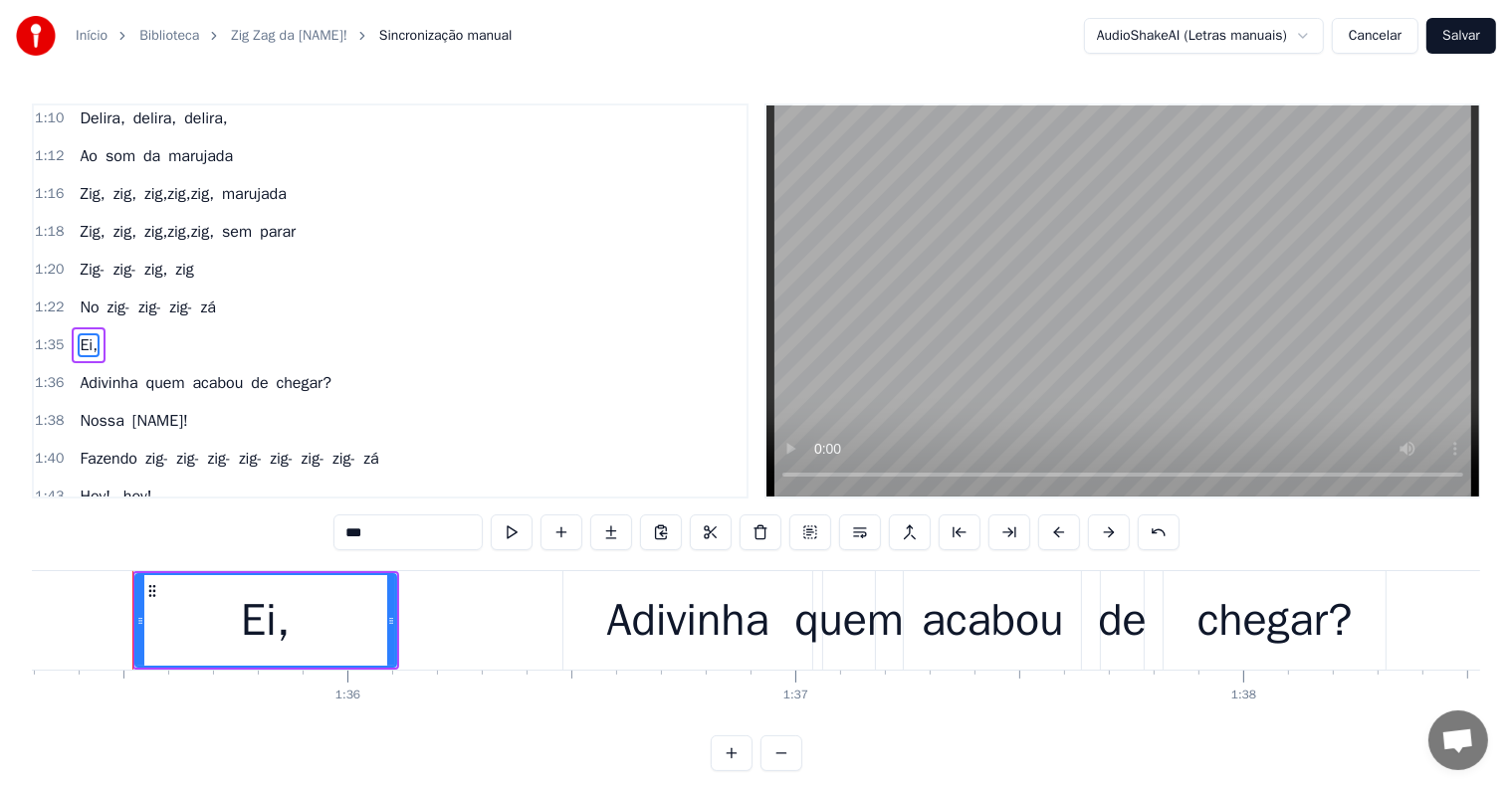 click on "***" at bounding box center [408, 532] 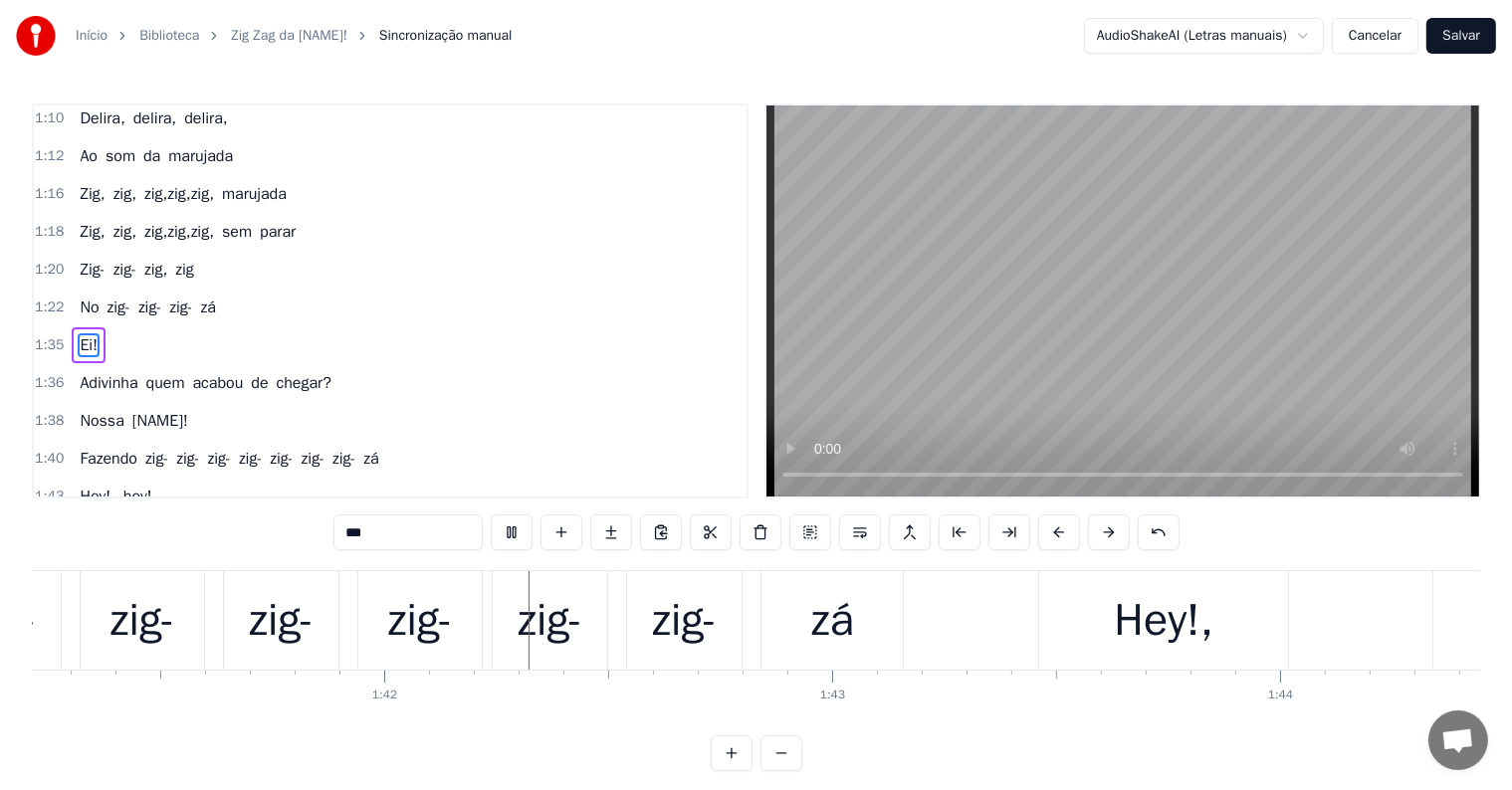 scroll, scrollTop: 0, scrollLeft: 45343, axis: horizontal 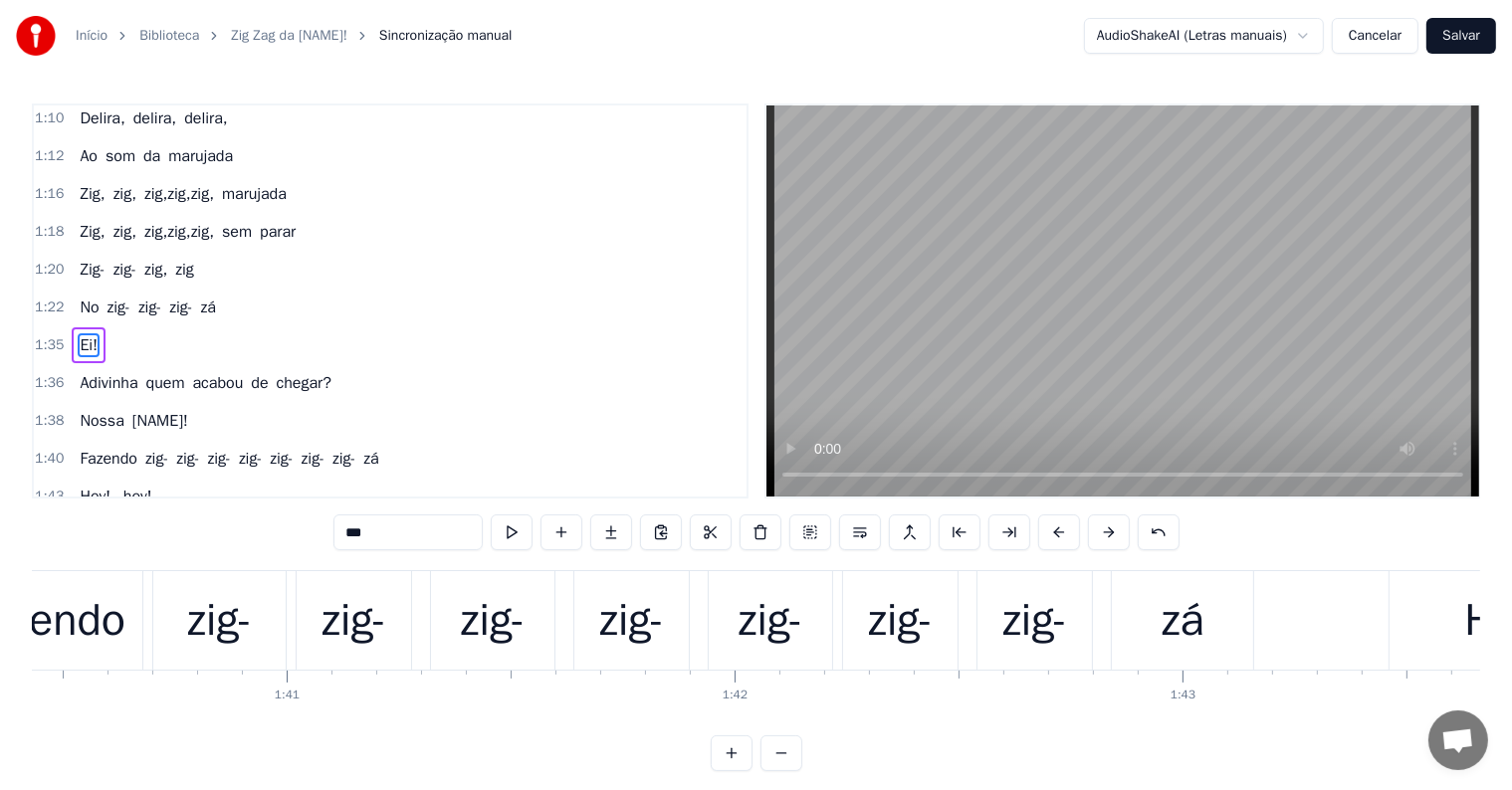 click on "Fazendo" at bounding box center (45, 621) 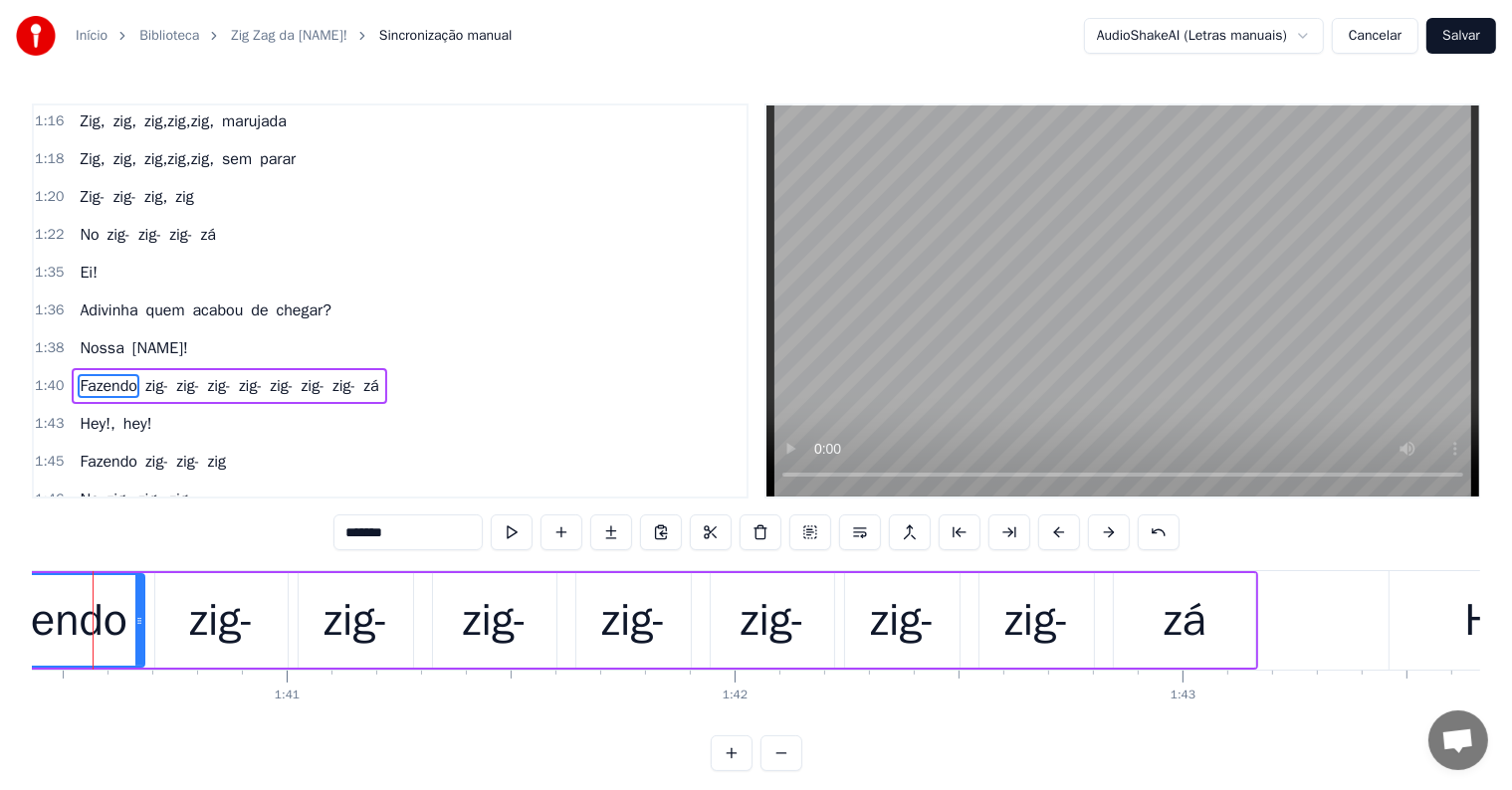 scroll, scrollTop: 1238, scrollLeft: 0, axis: vertical 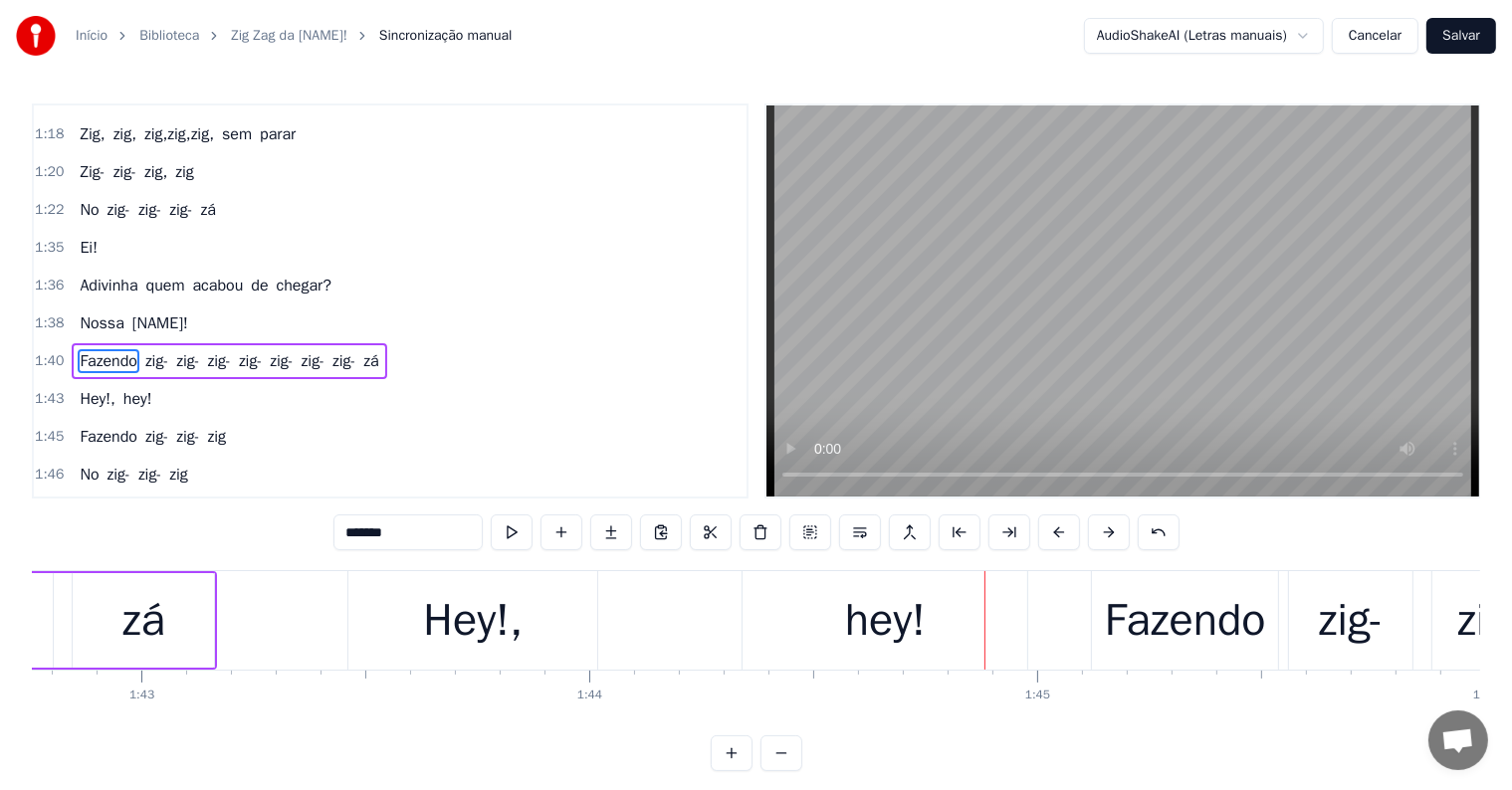 click on "Hey!," at bounding box center [473, 621] 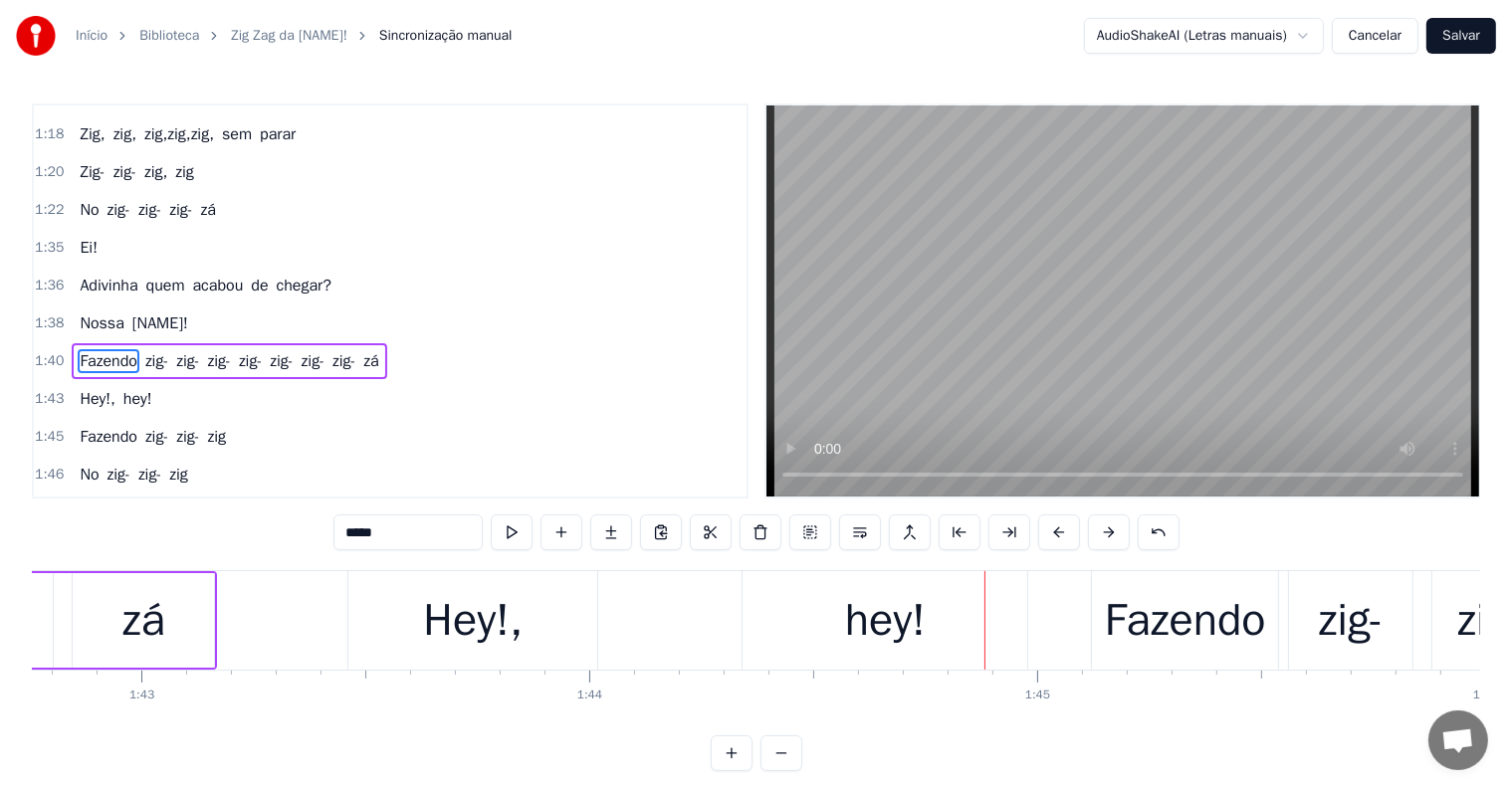 scroll, scrollTop: 1286, scrollLeft: 0, axis: vertical 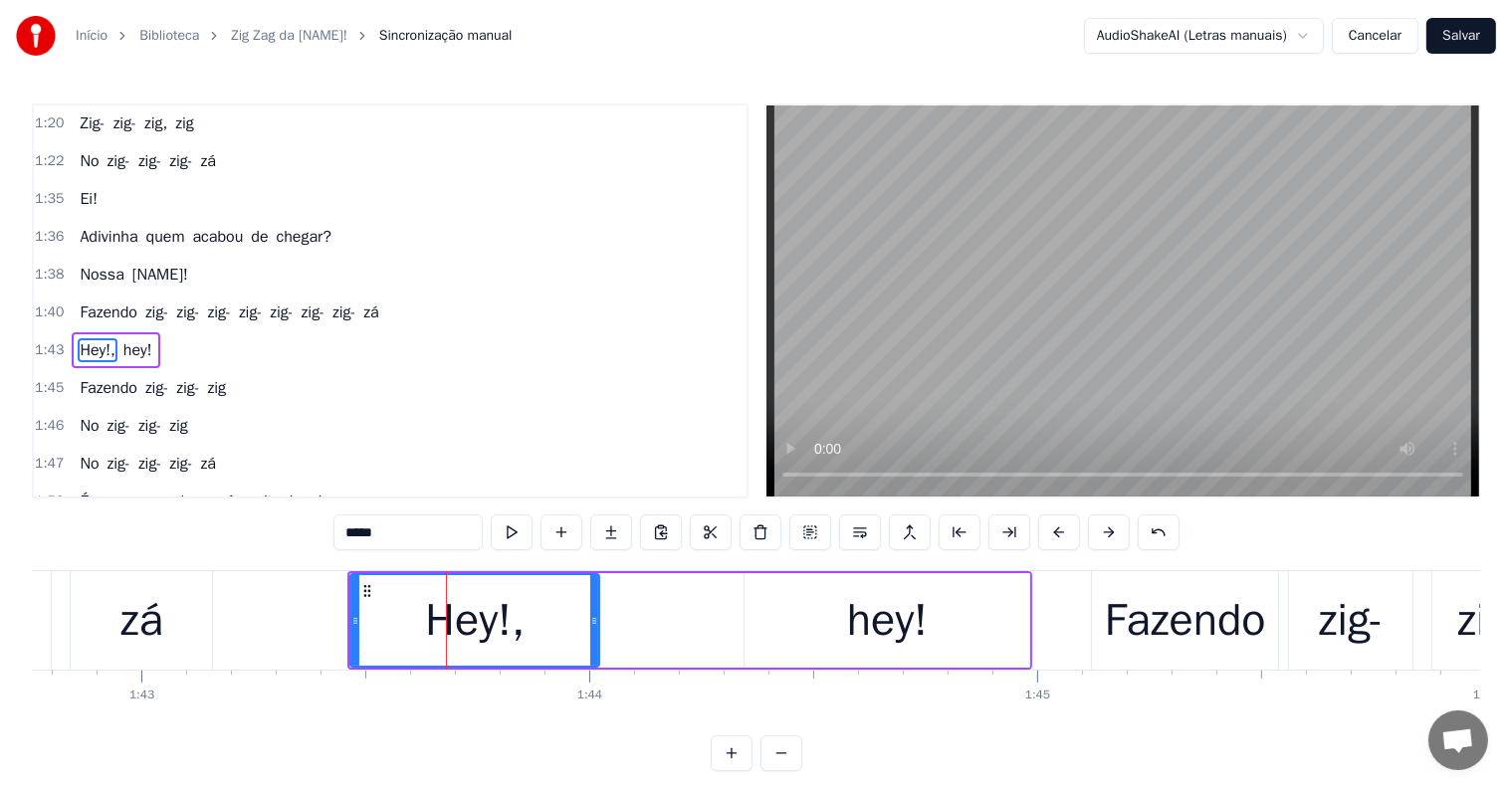 click on "*****" at bounding box center [408, 532] 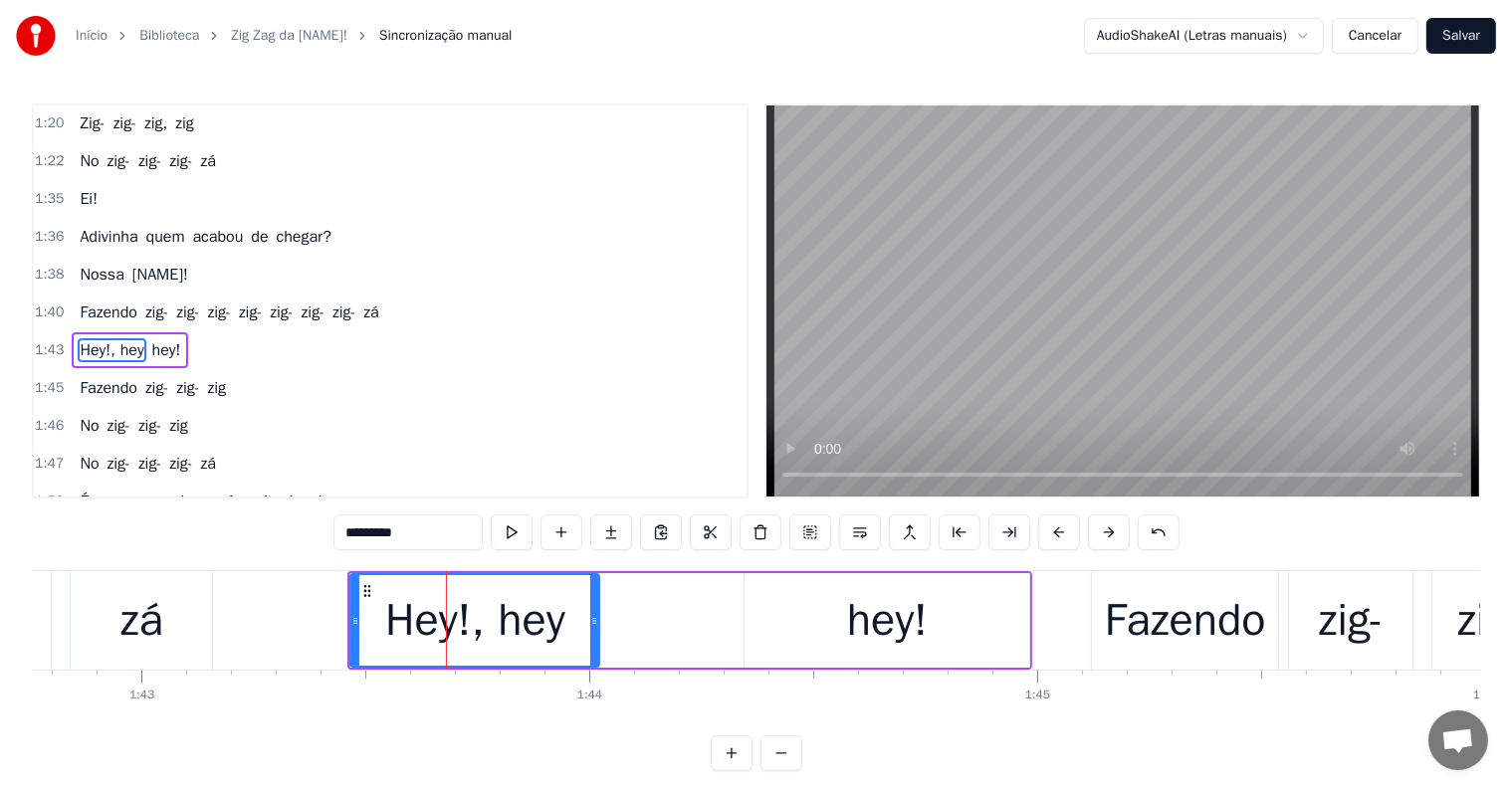 click on "hey!" at bounding box center (887, 620) 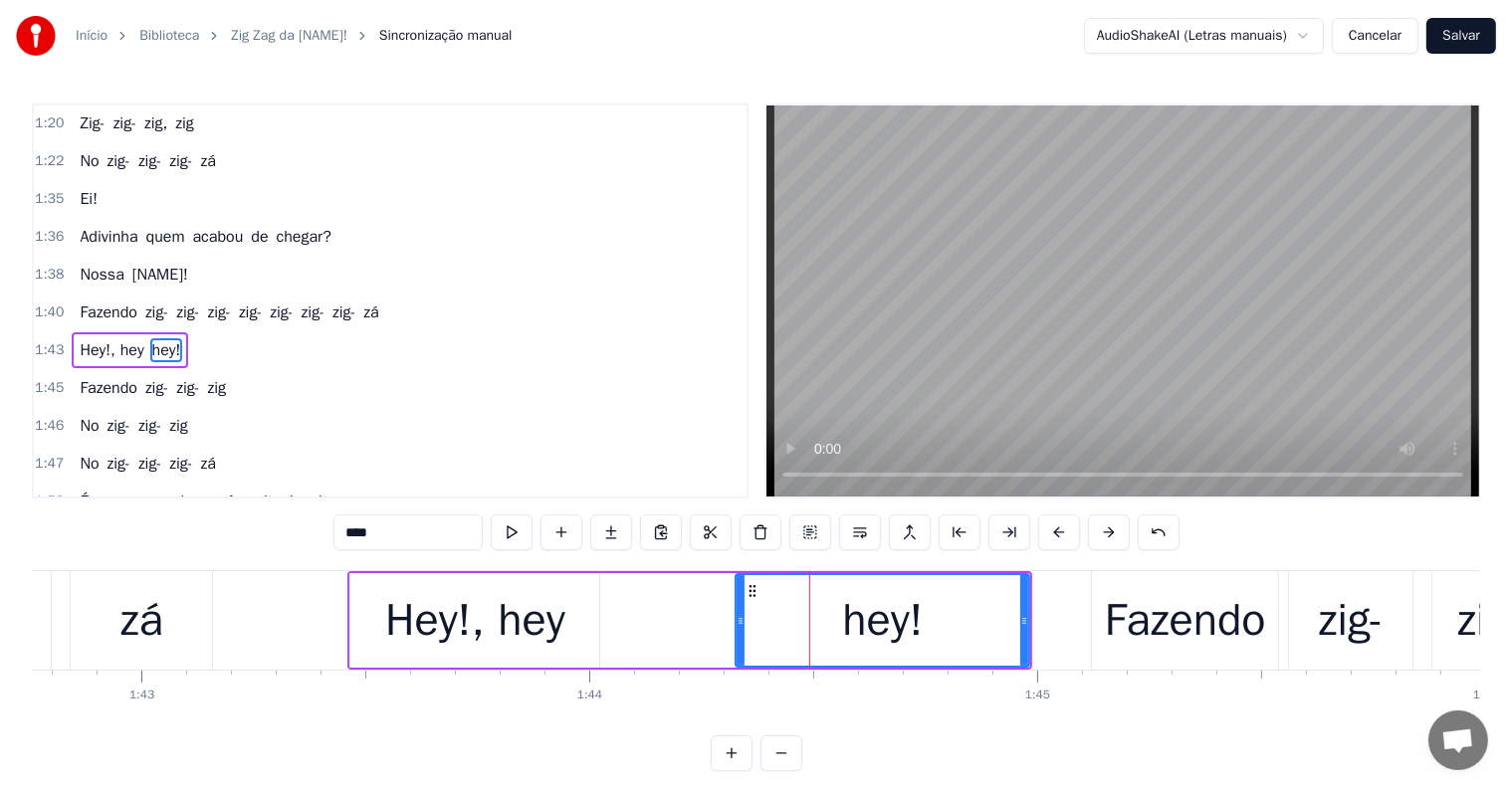 click 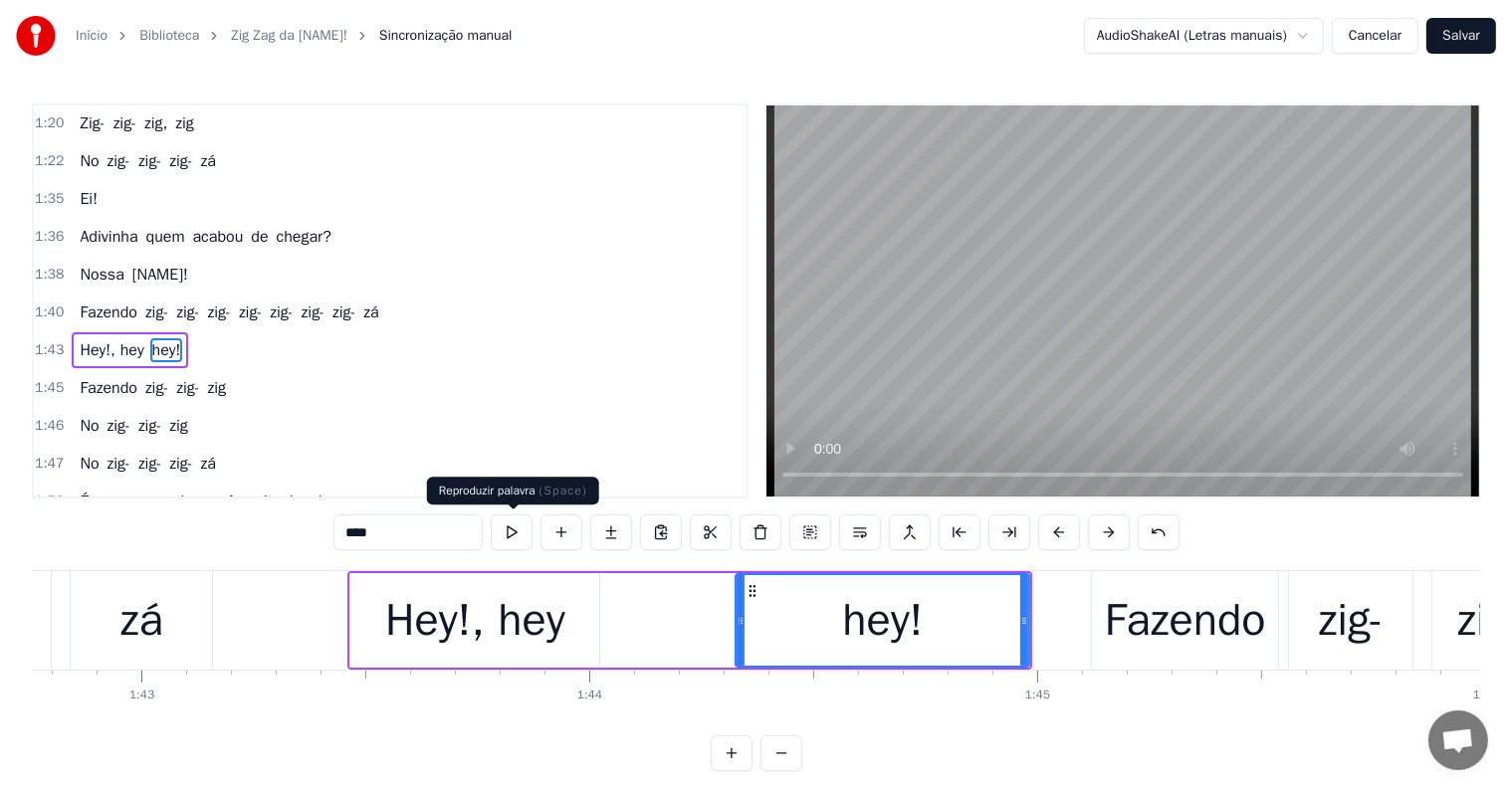 click on "****" at bounding box center [408, 532] 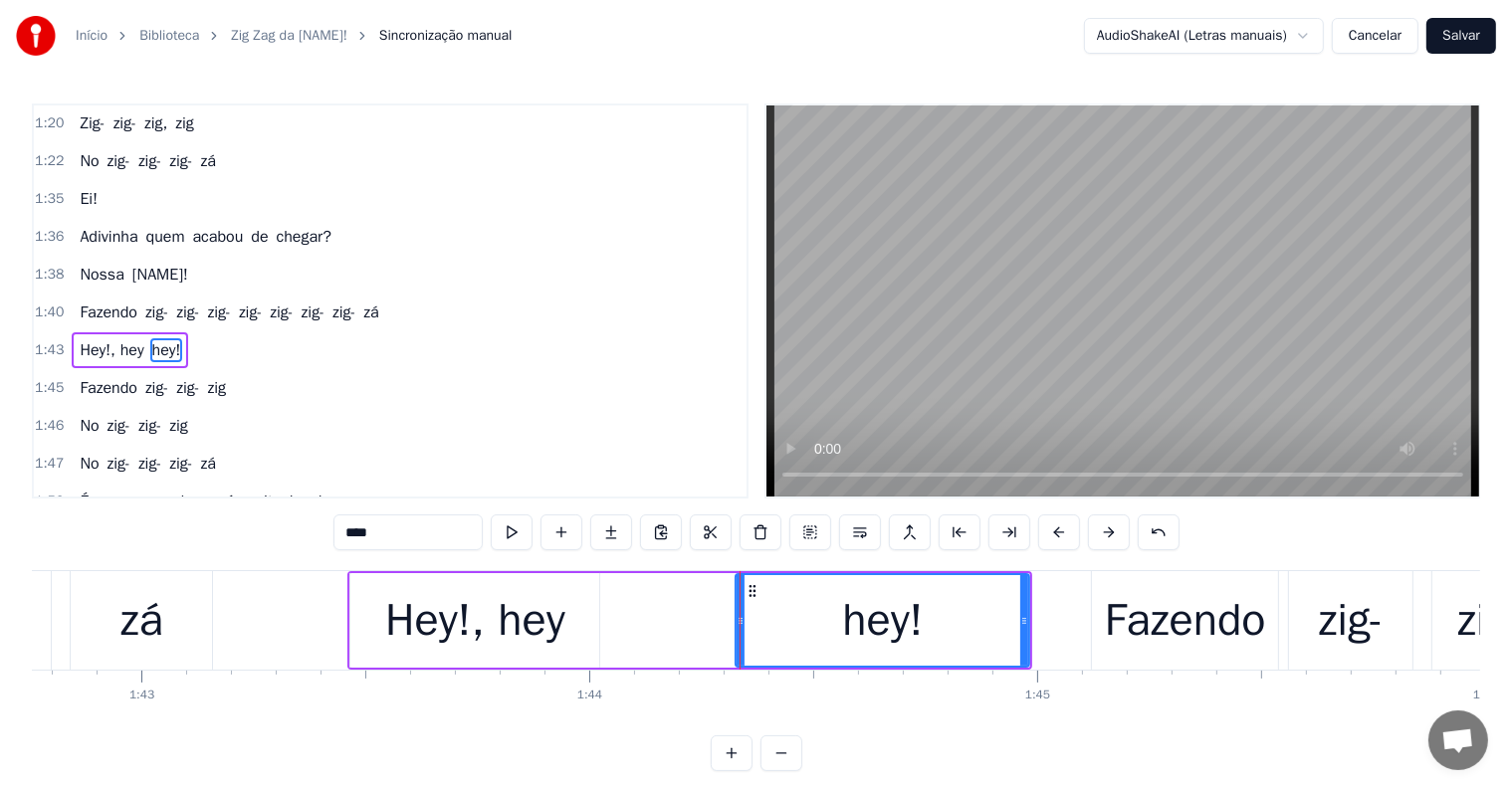 click on "Hey!, hey" at bounding box center (475, 620) 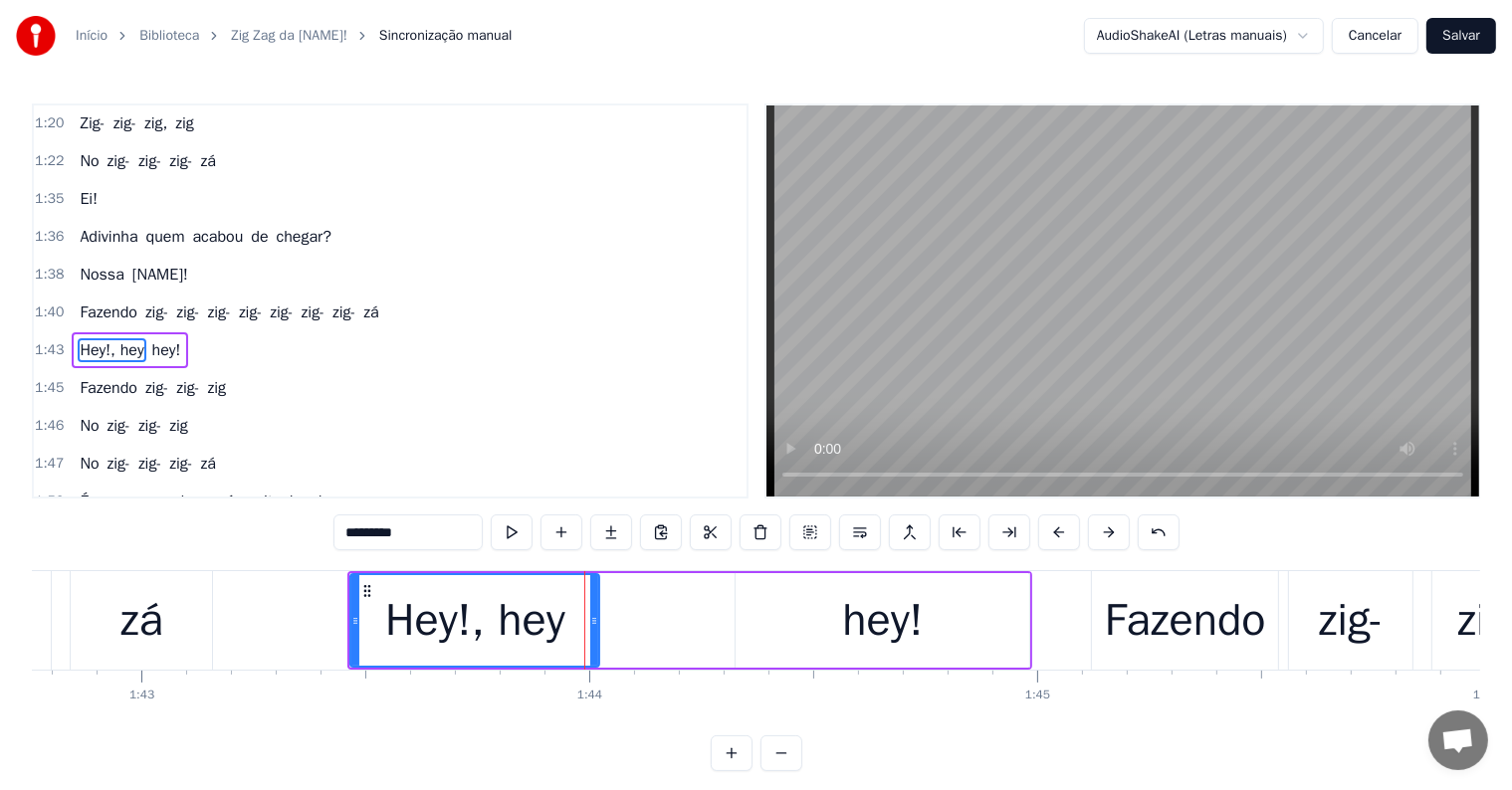 click on "*********" at bounding box center [408, 532] 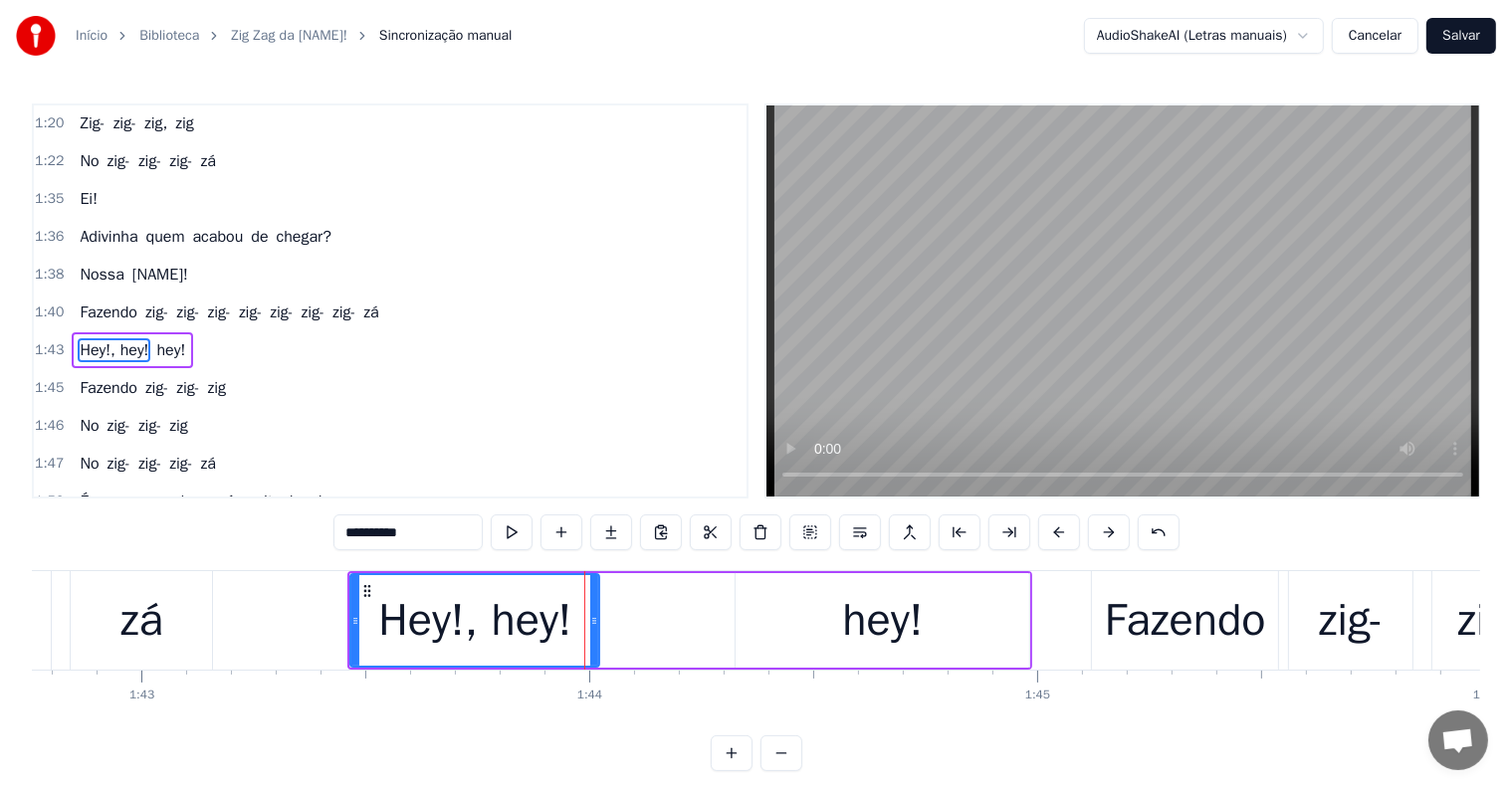 click on "hey!" at bounding box center [882, 620] 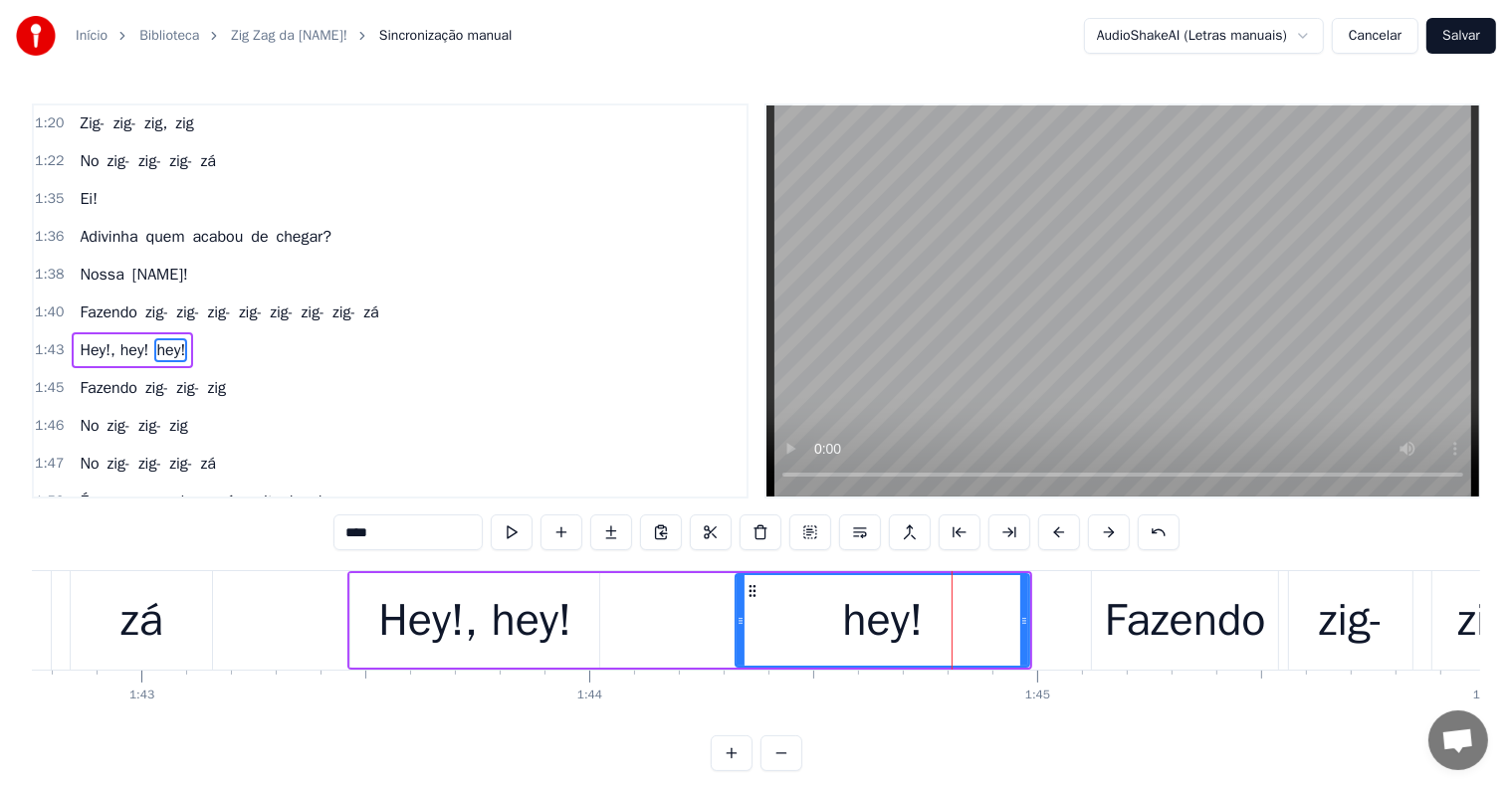 click on "****" at bounding box center (408, 532) 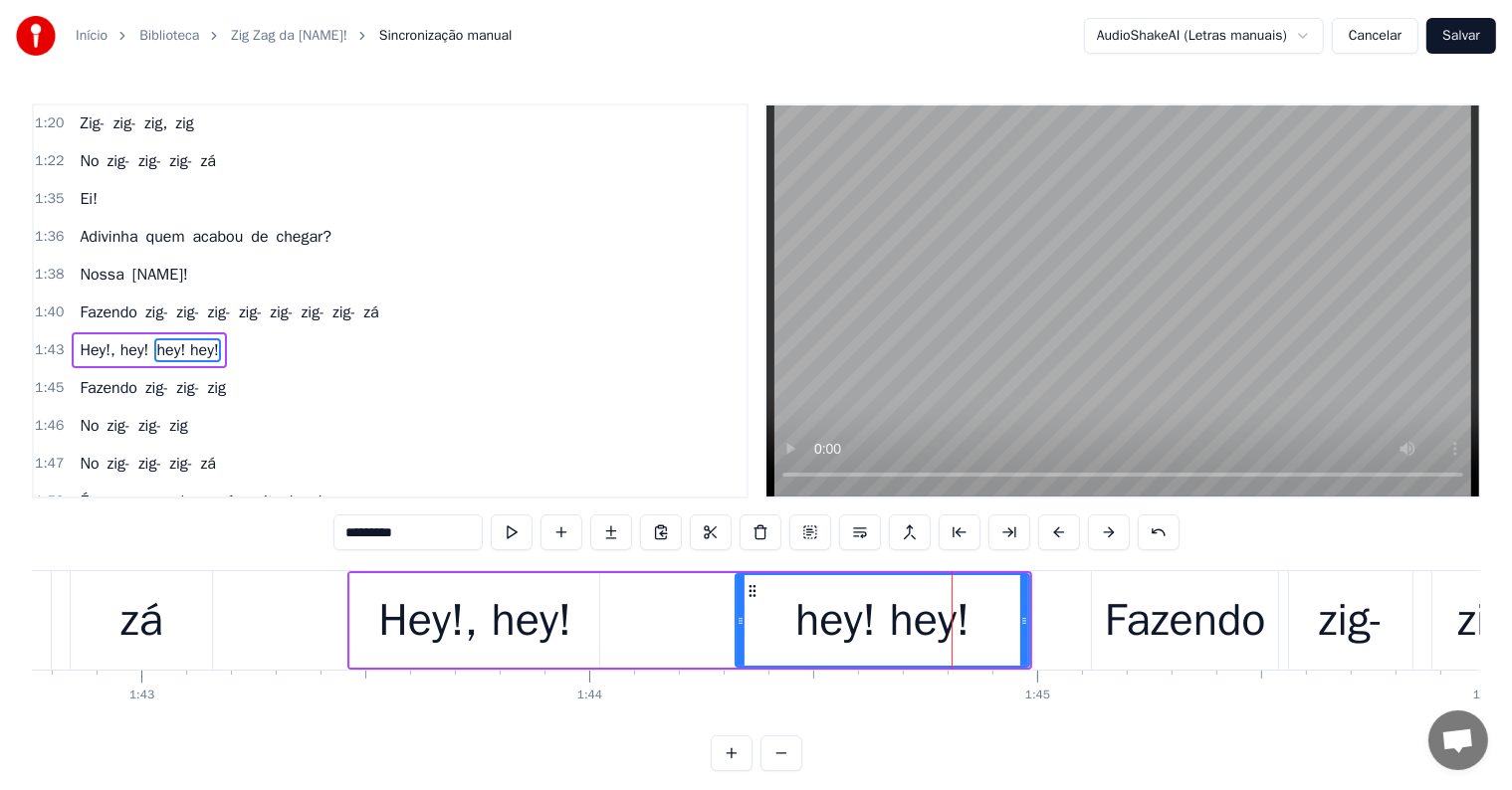 click on "zá" at bounding box center [141, 620] 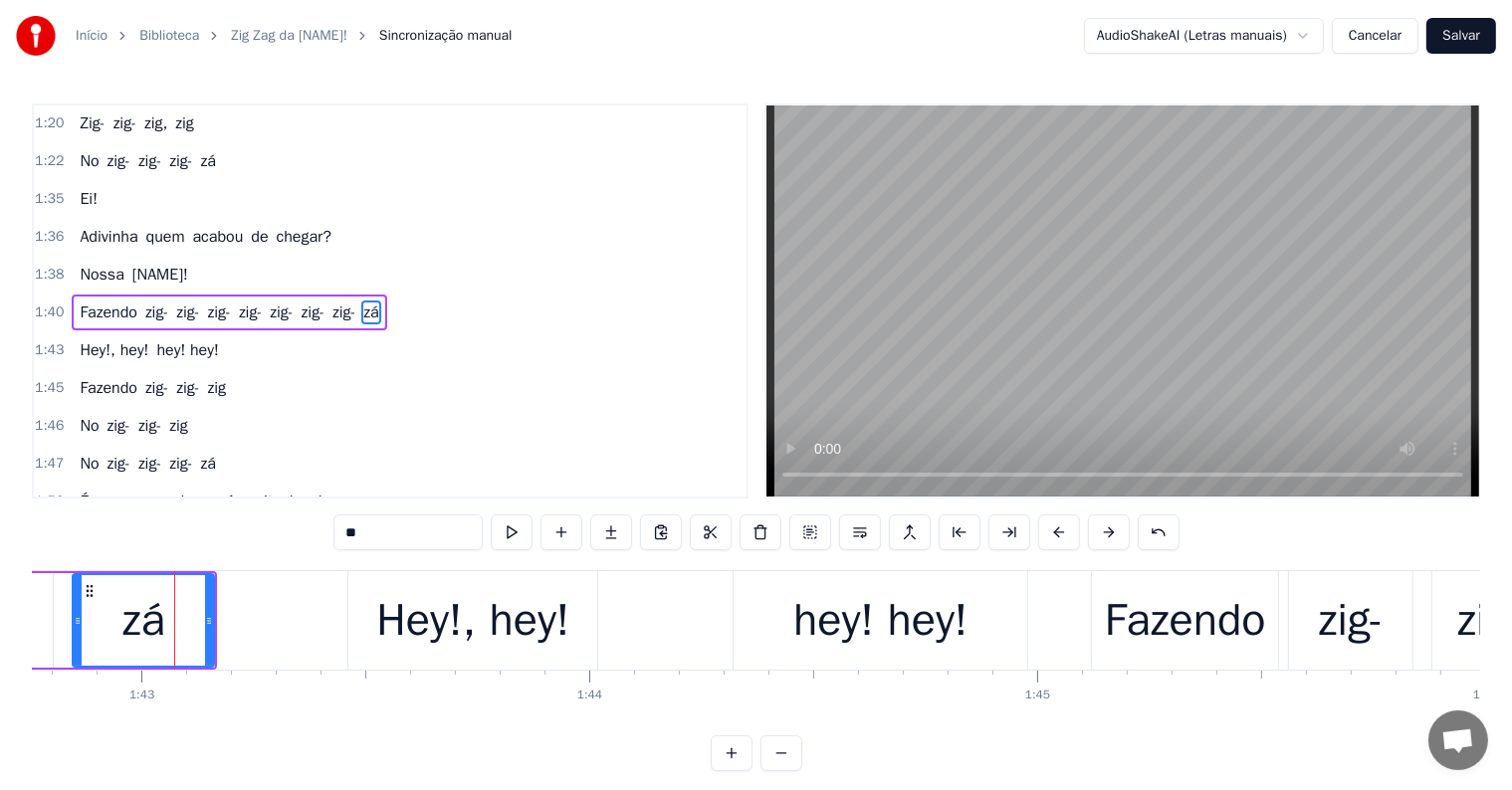 scroll, scrollTop: 1250, scrollLeft: 0, axis: vertical 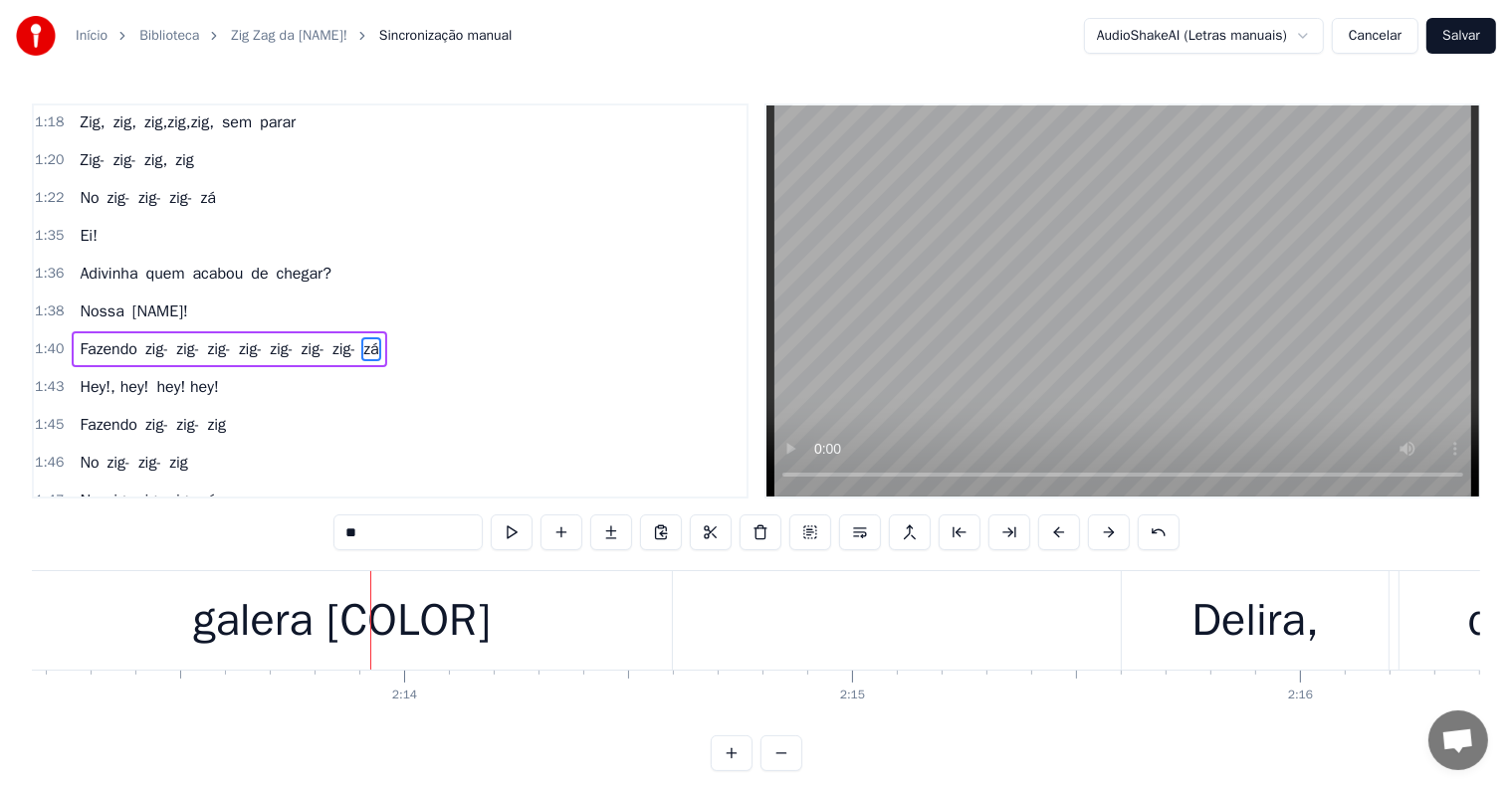 click on "galera [COLOR]" at bounding box center [341, 620] 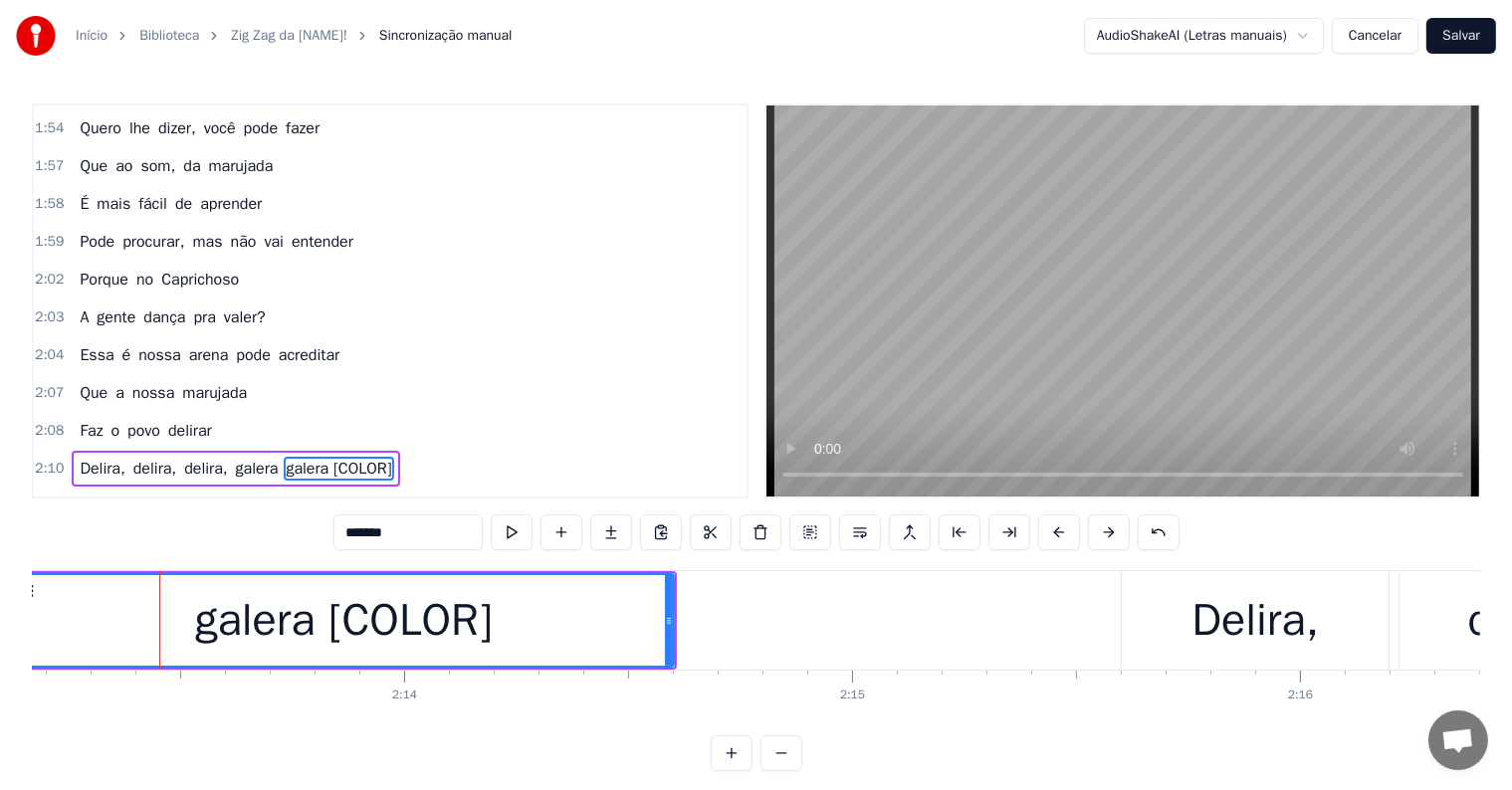 scroll, scrollTop: 1873, scrollLeft: 0, axis: vertical 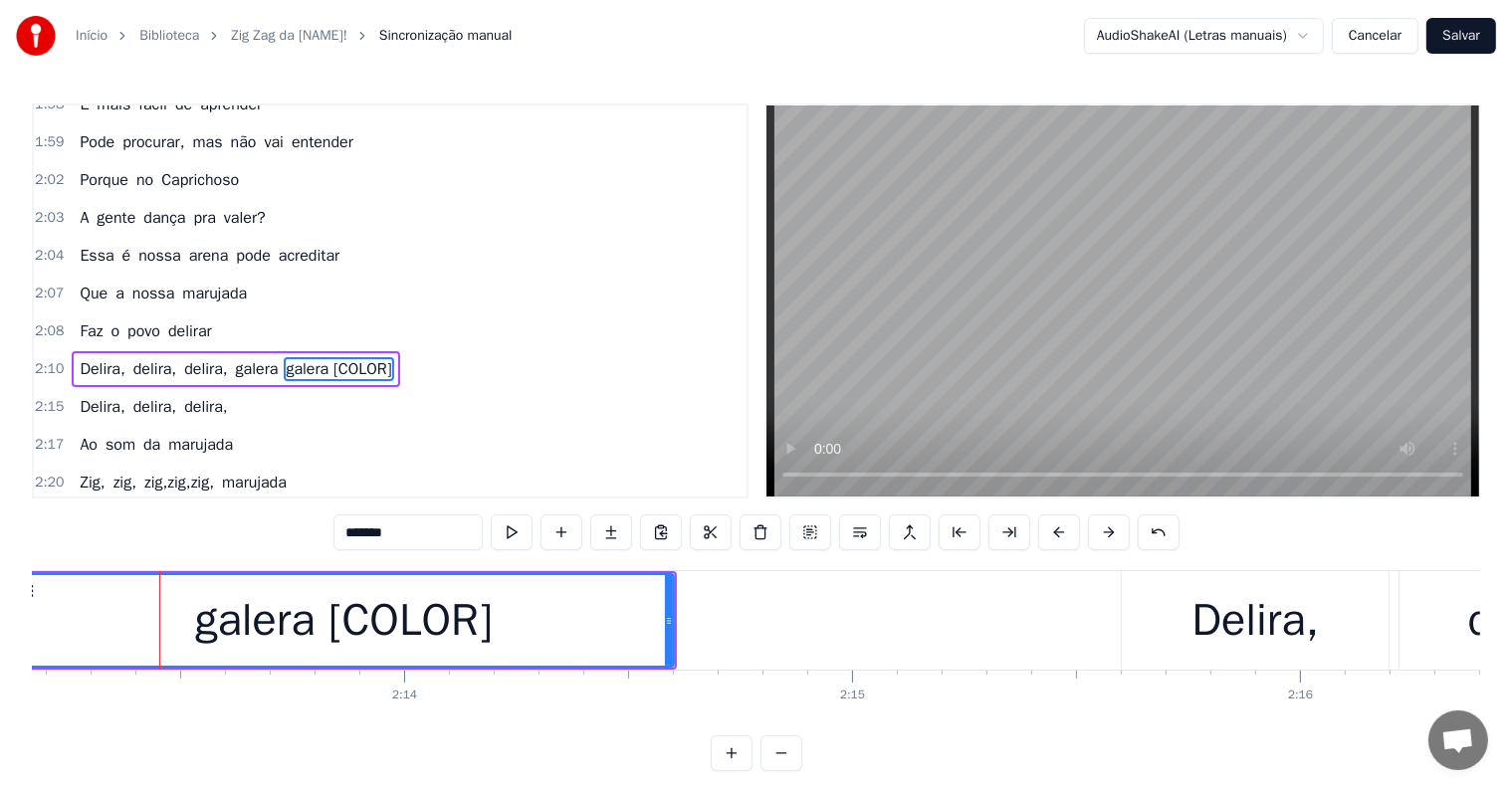 click on "galera" at bounding box center (257, 369) 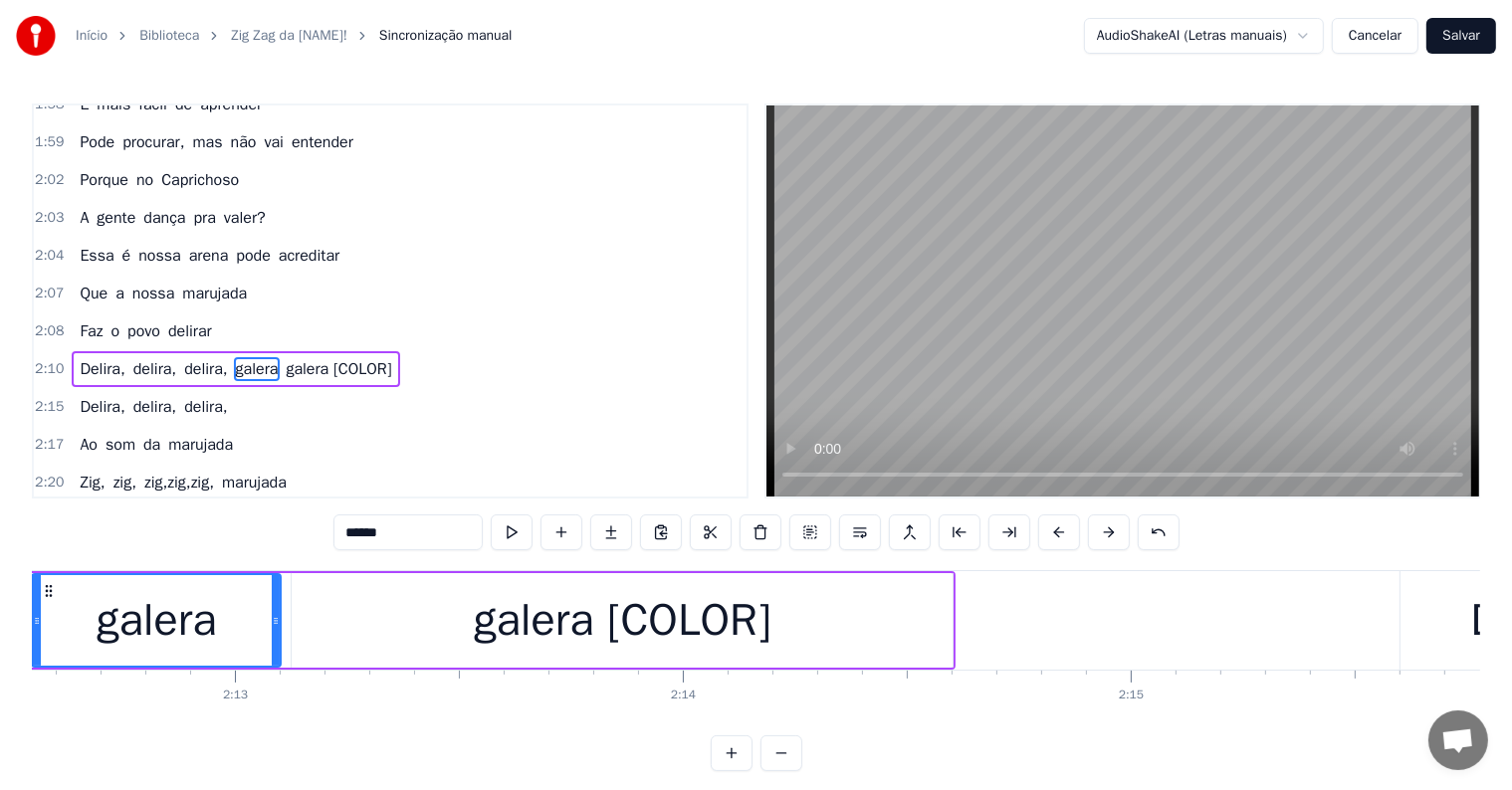 scroll, scrollTop: 0, scrollLeft: 59269, axis: horizontal 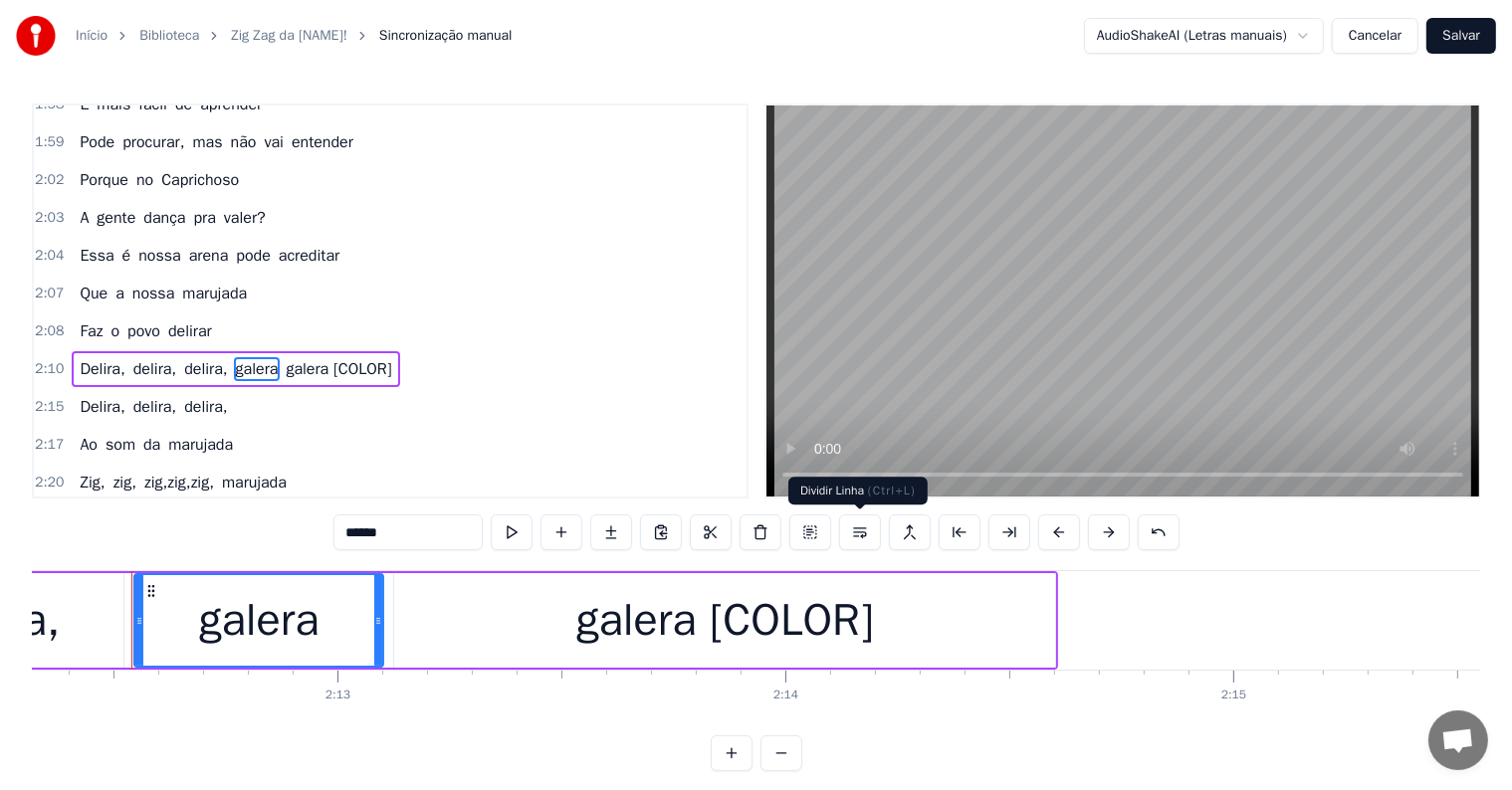 click at bounding box center [860, 532] 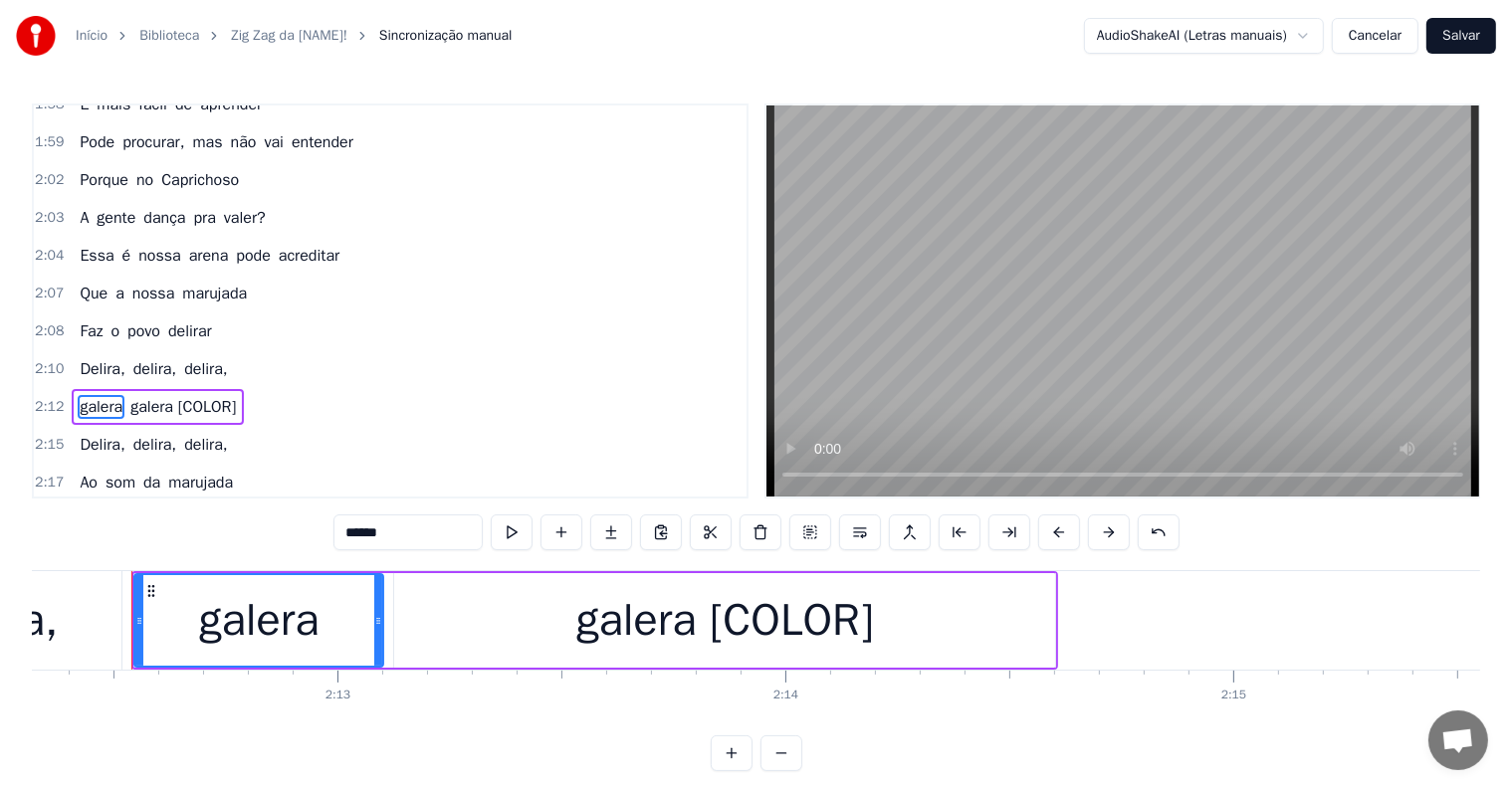 scroll, scrollTop: 1909, scrollLeft: 0, axis: vertical 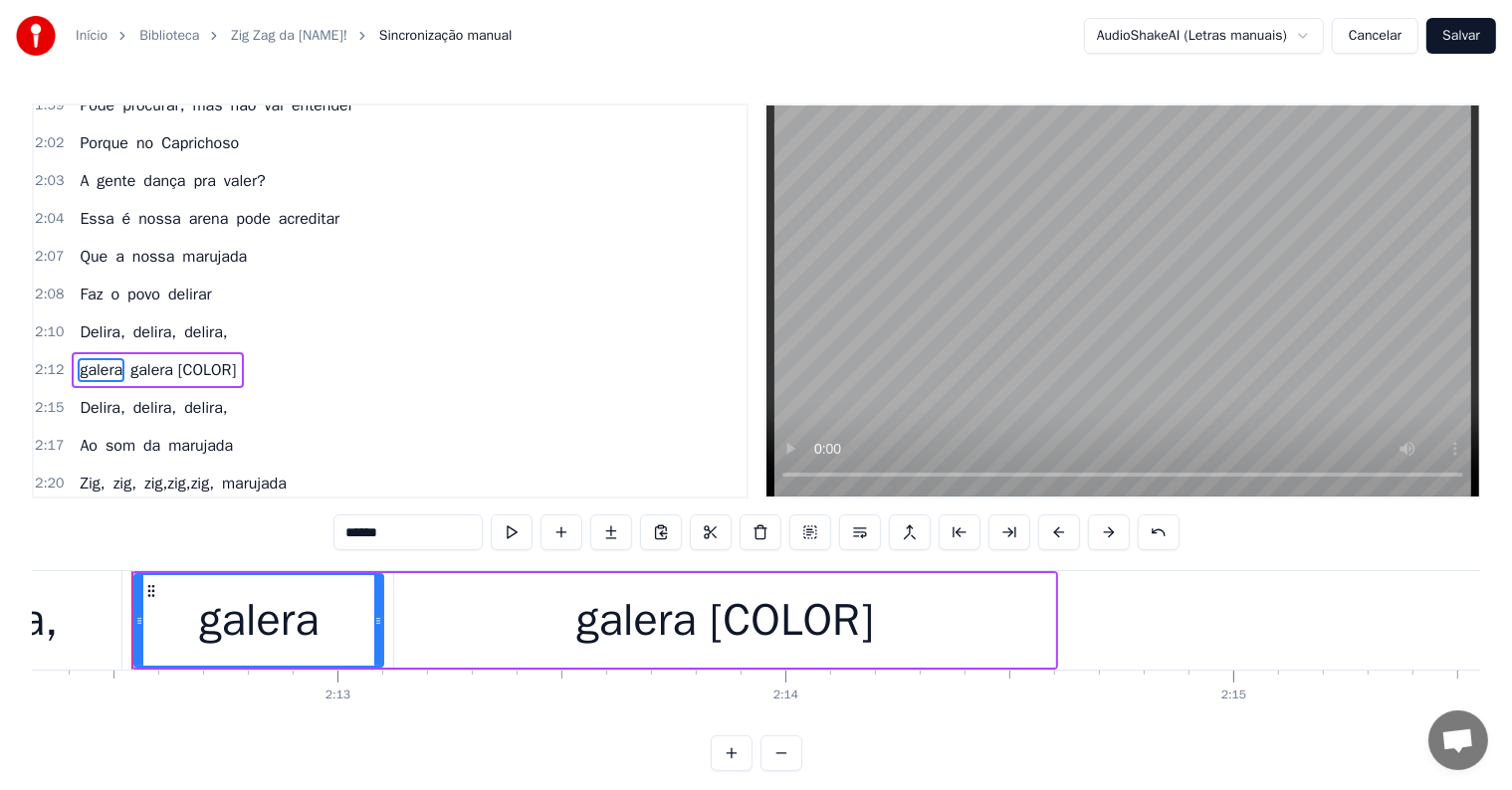 click on "delira," at bounding box center (154, 332) 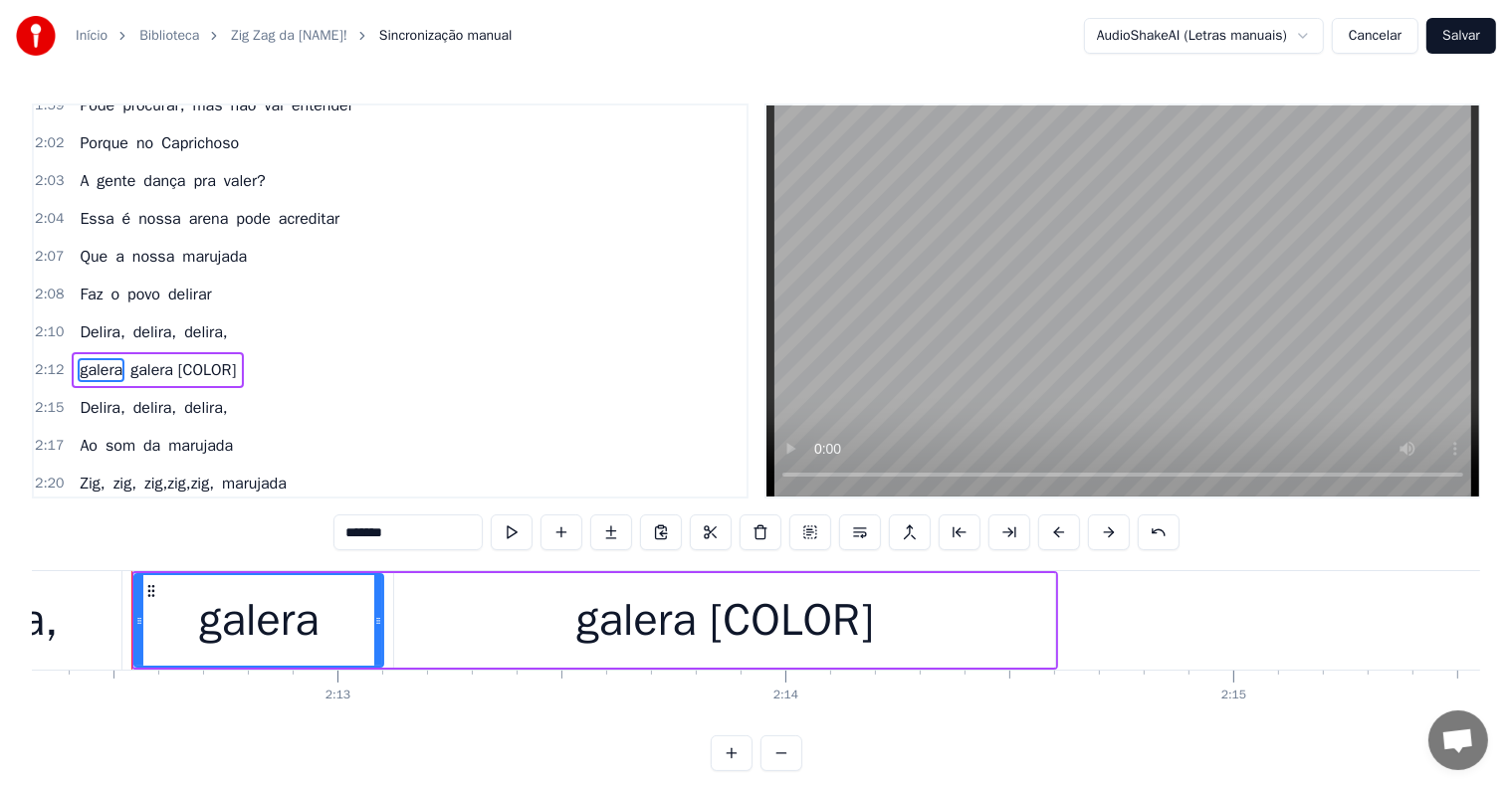 scroll, scrollTop: 1873, scrollLeft: 0, axis: vertical 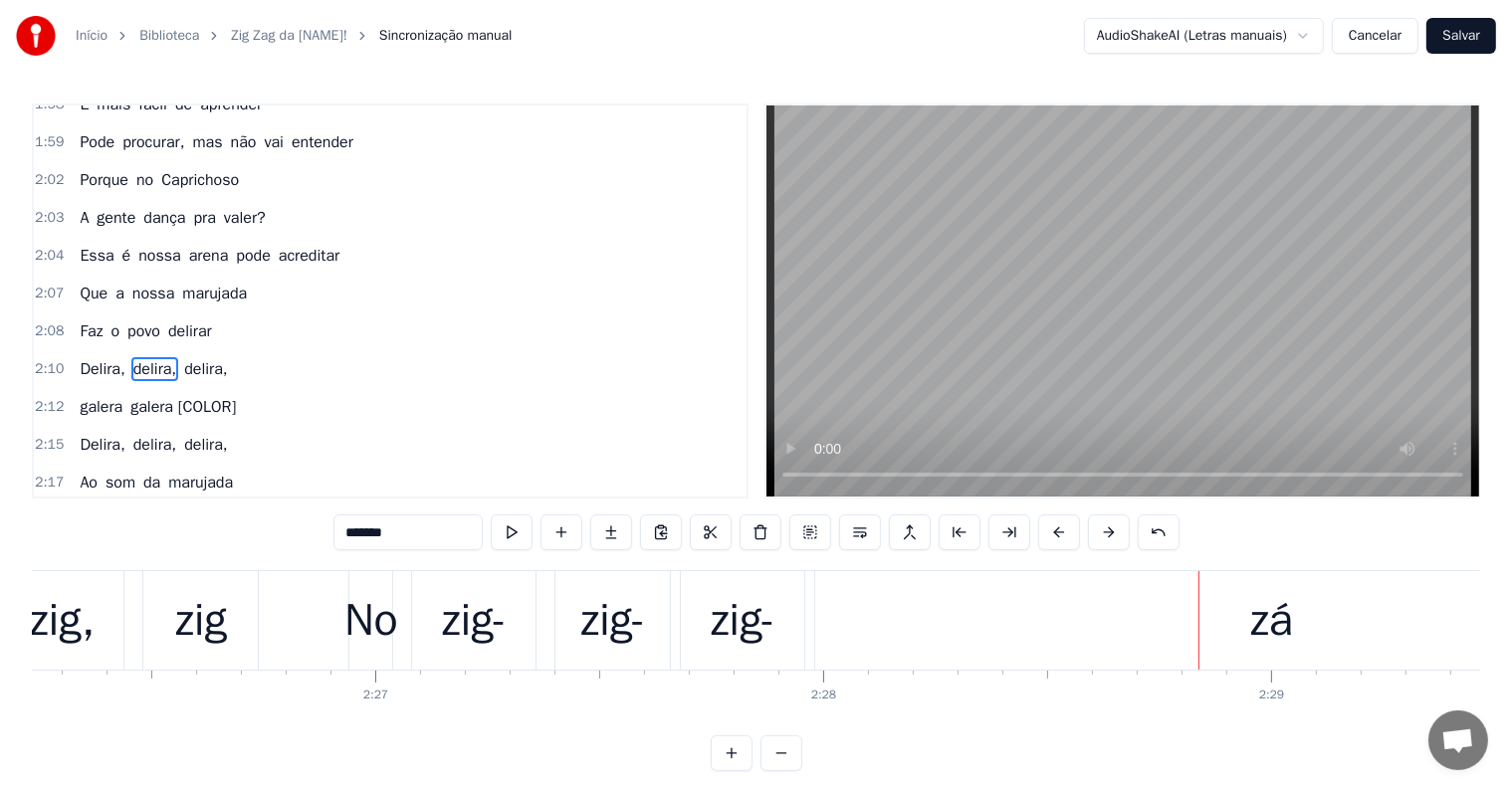 click on "zig-" at bounding box center [475, 621] 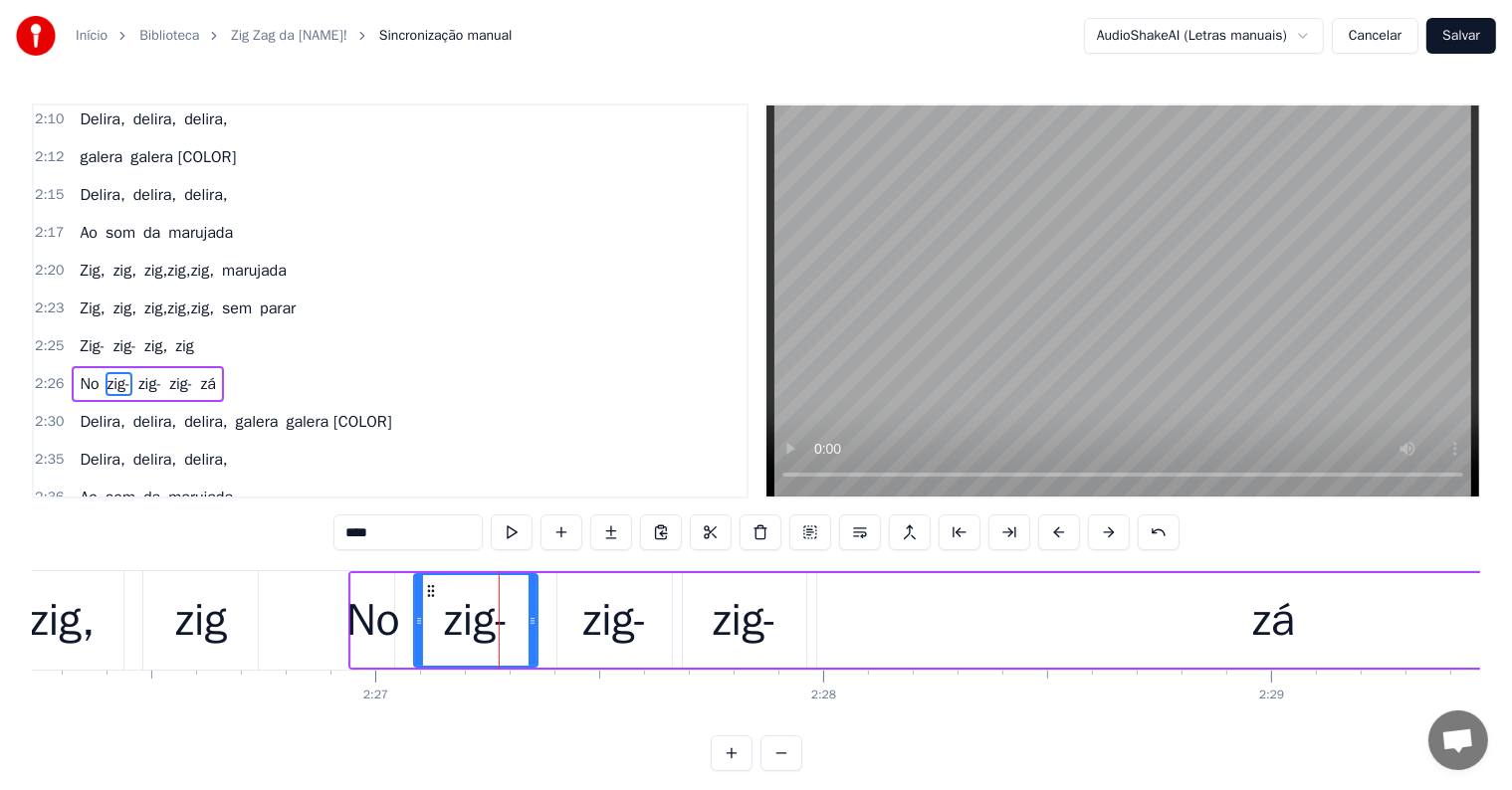 scroll, scrollTop: 2129, scrollLeft: 0, axis: vertical 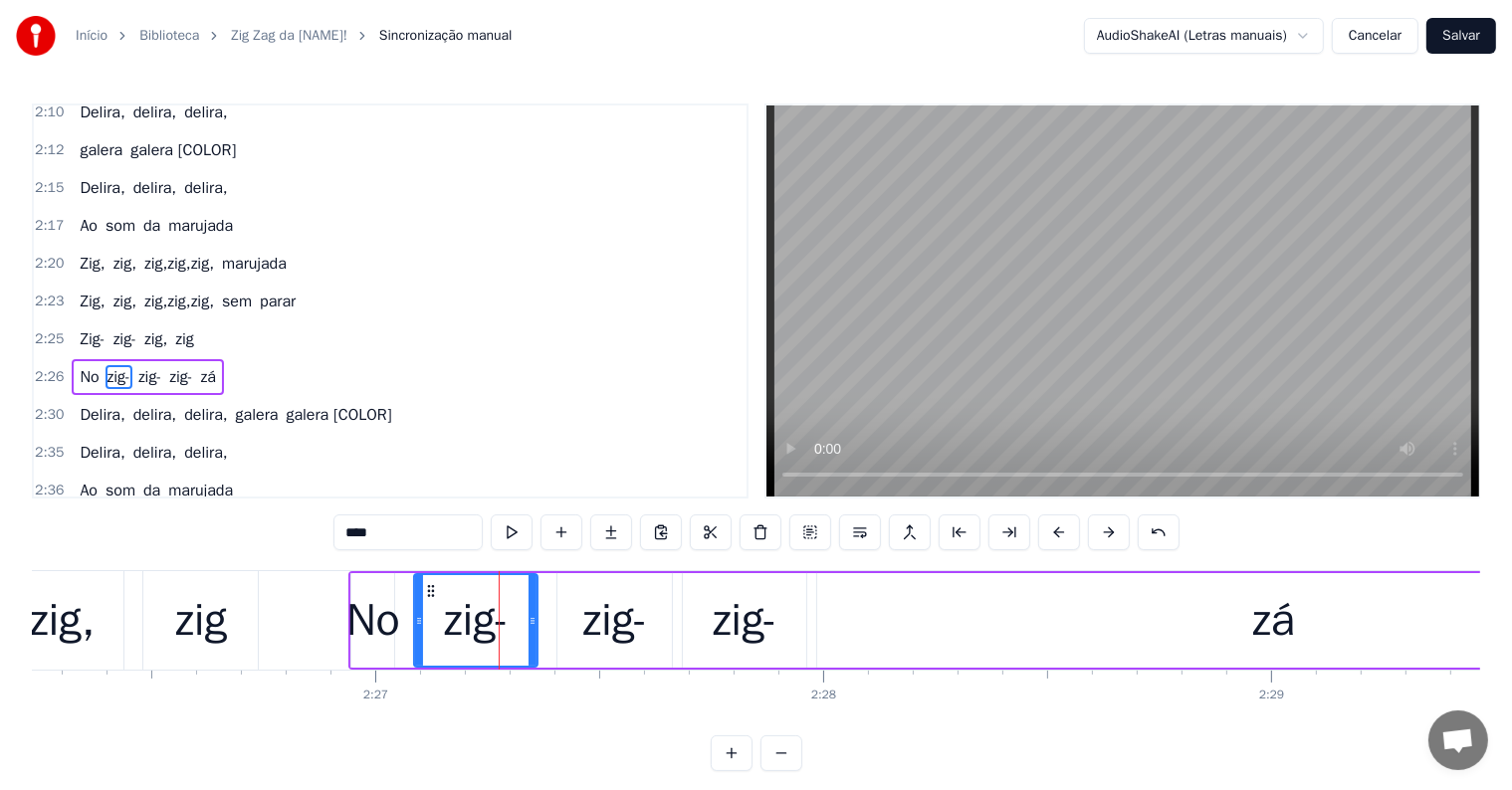 click on "zig," at bounding box center (63, 621) 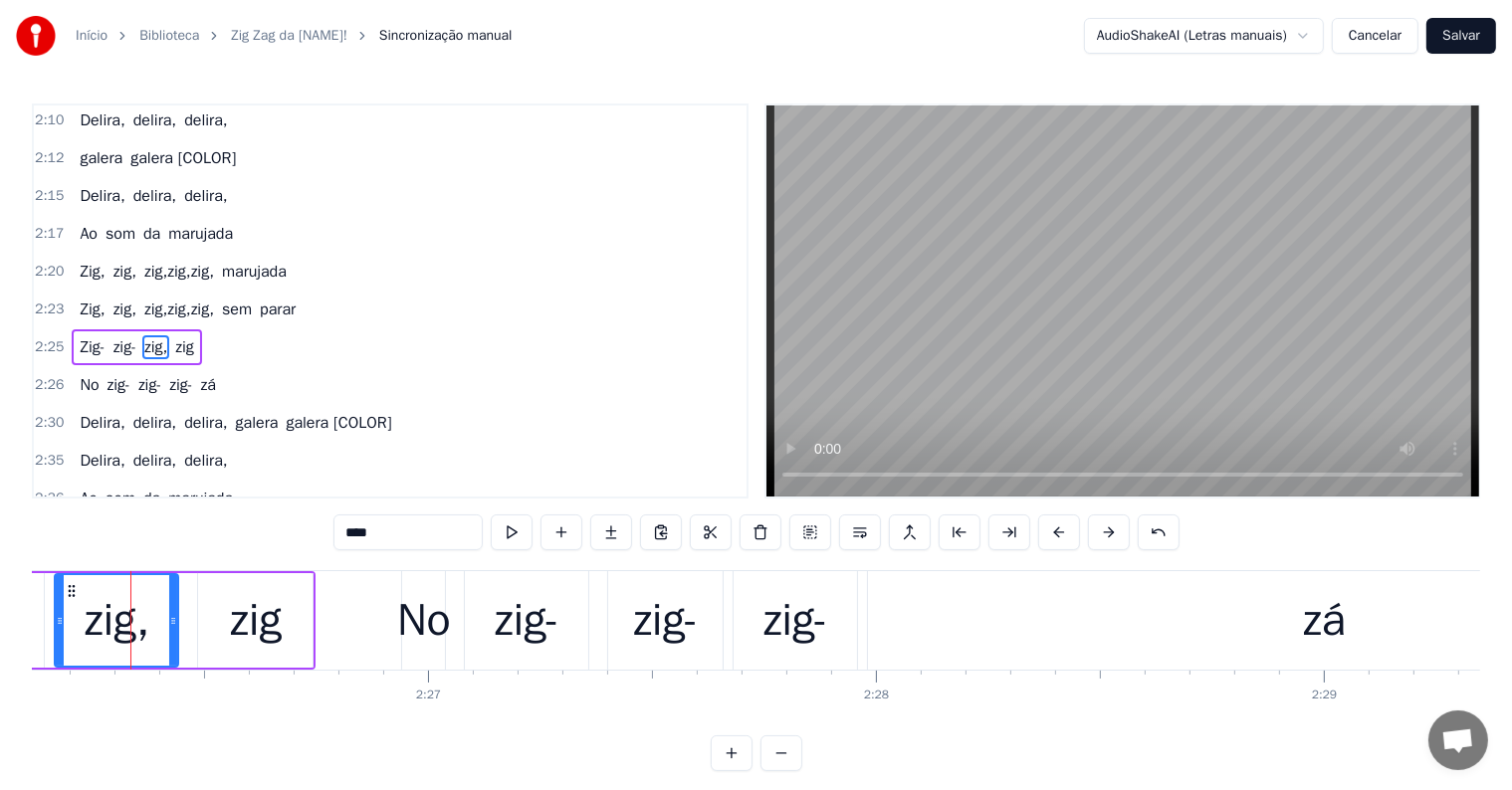 scroll, scrollTop: 0, scrollLeft: 65447, axis: horizontal 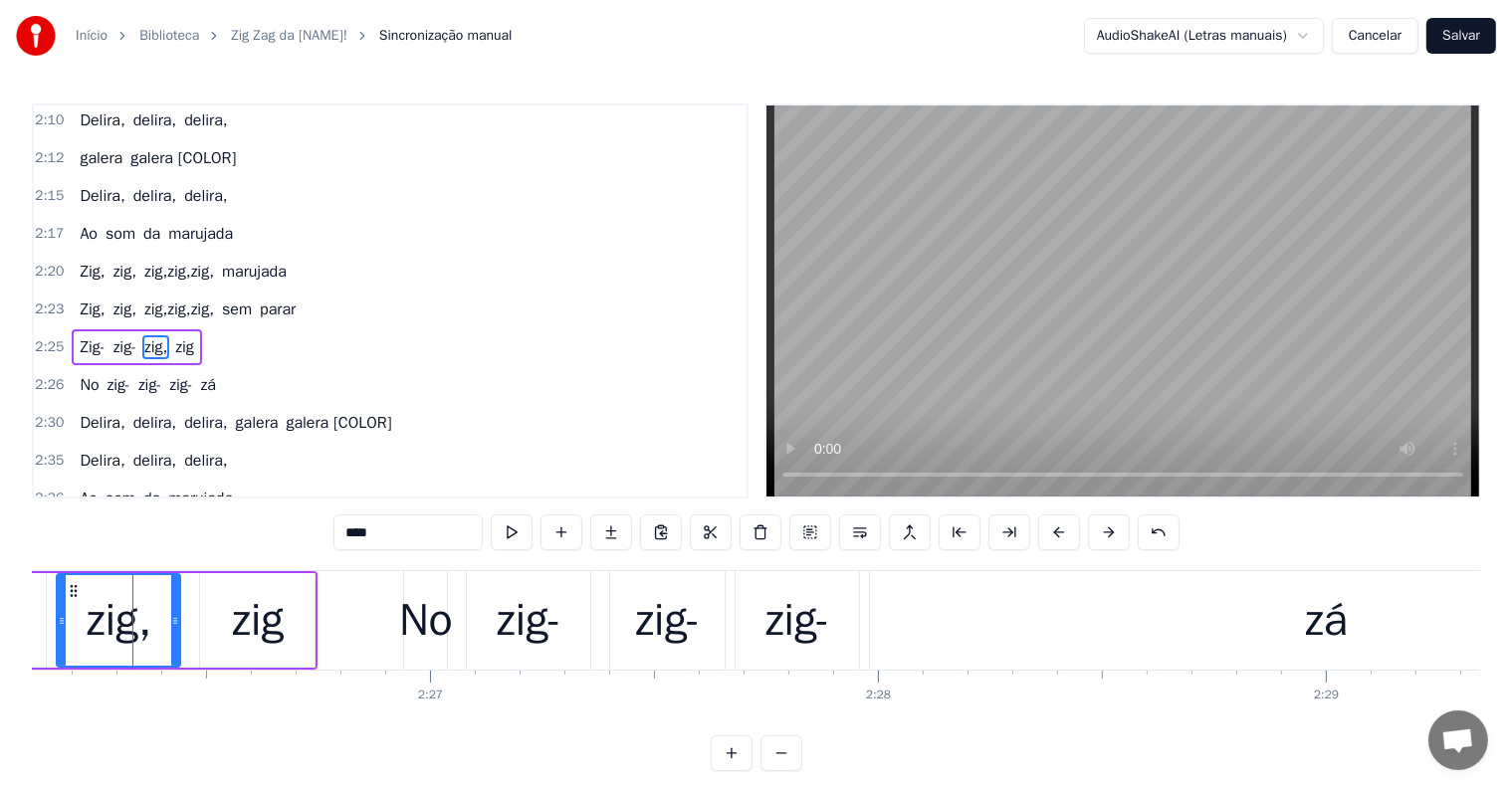 click on "****" at bounding box center (408, 532) 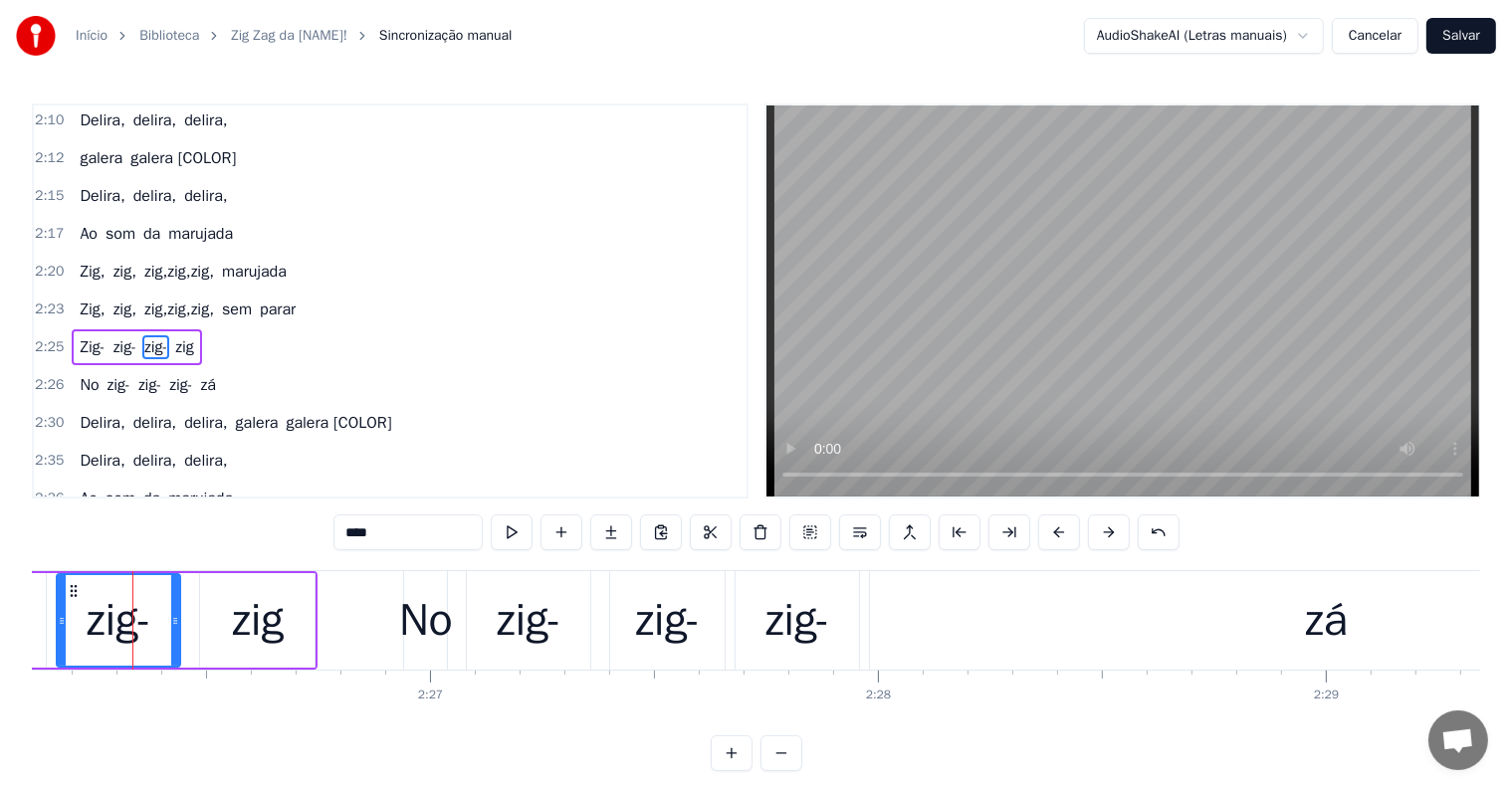 click on "zig-" at bounding box center [119, 621] 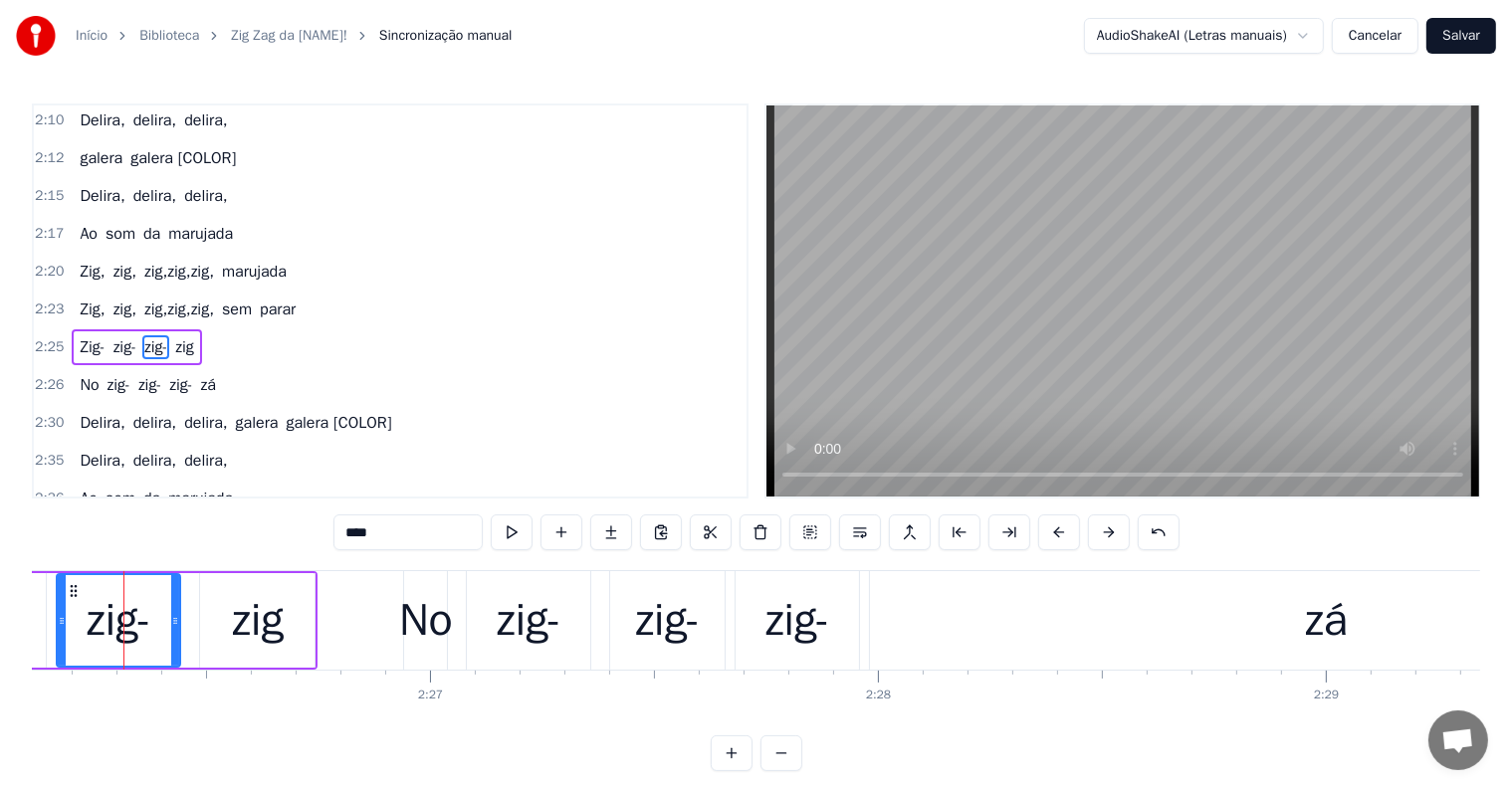 scroll, scrollTop: 0, scrollLeft: 65438, axis: horizontal 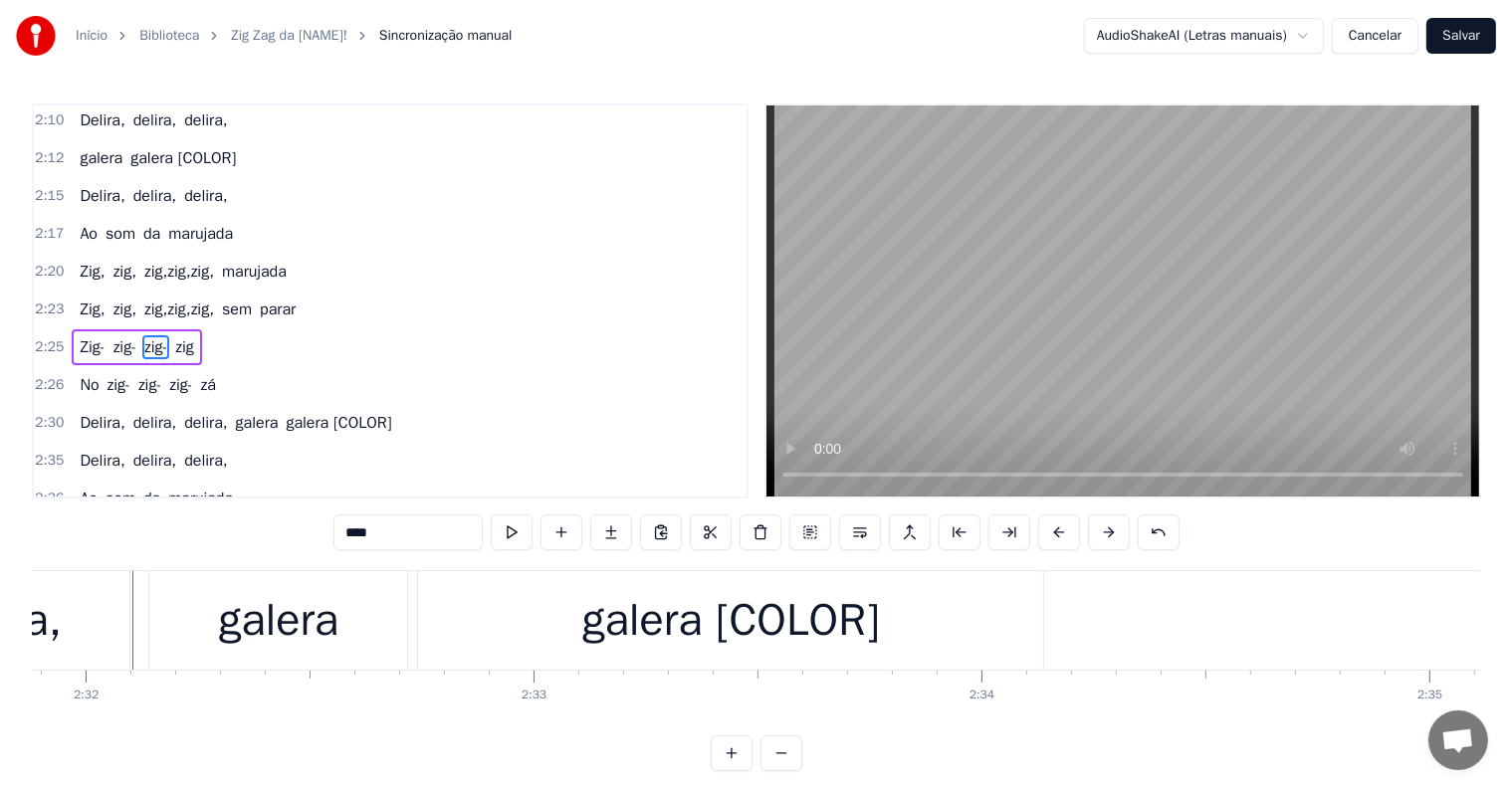click on "galera" at bounding box center (279, 621) 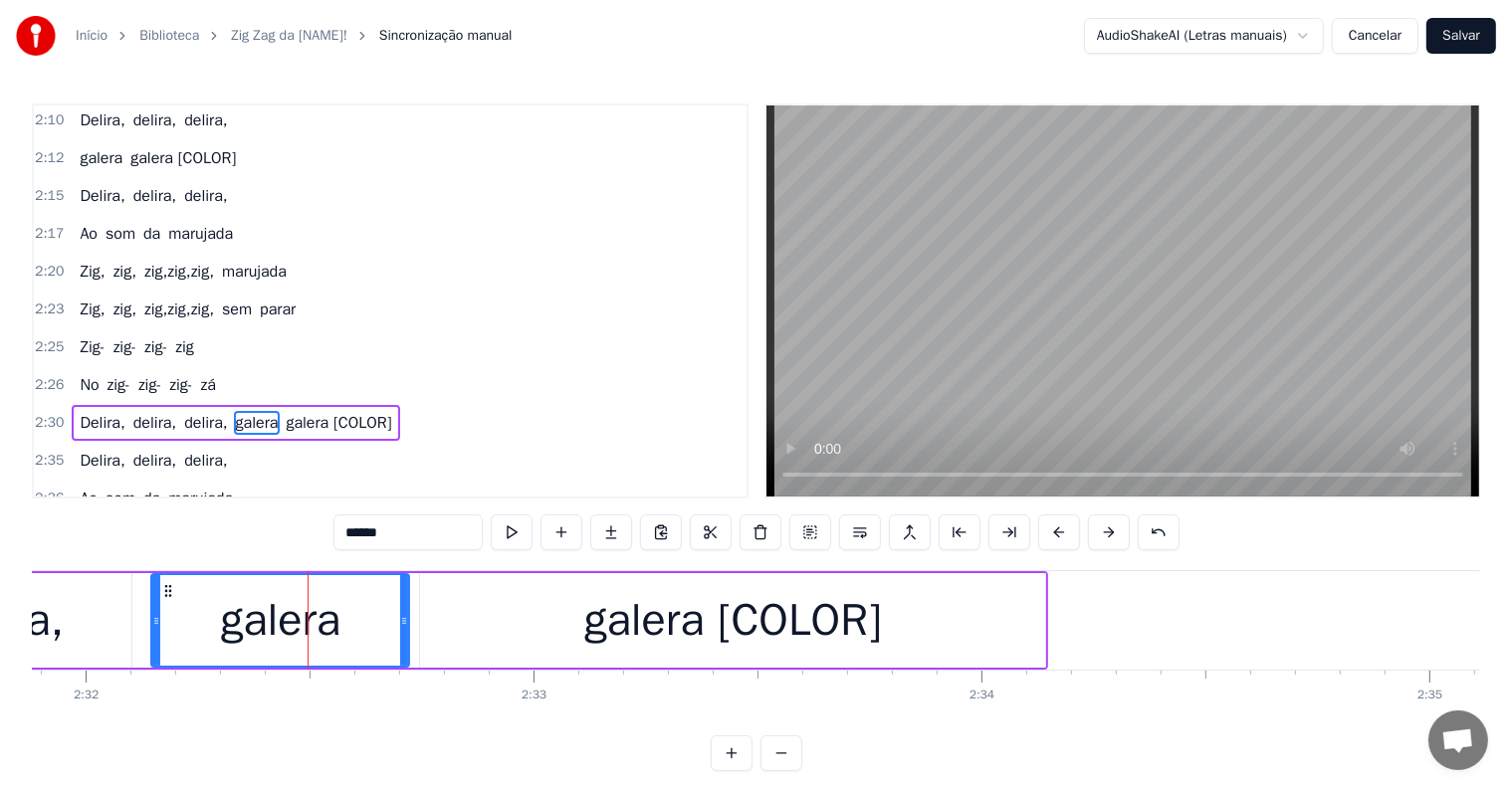 scroll, scrollTop: 2165, scrollLeft: 0, axis: vertical 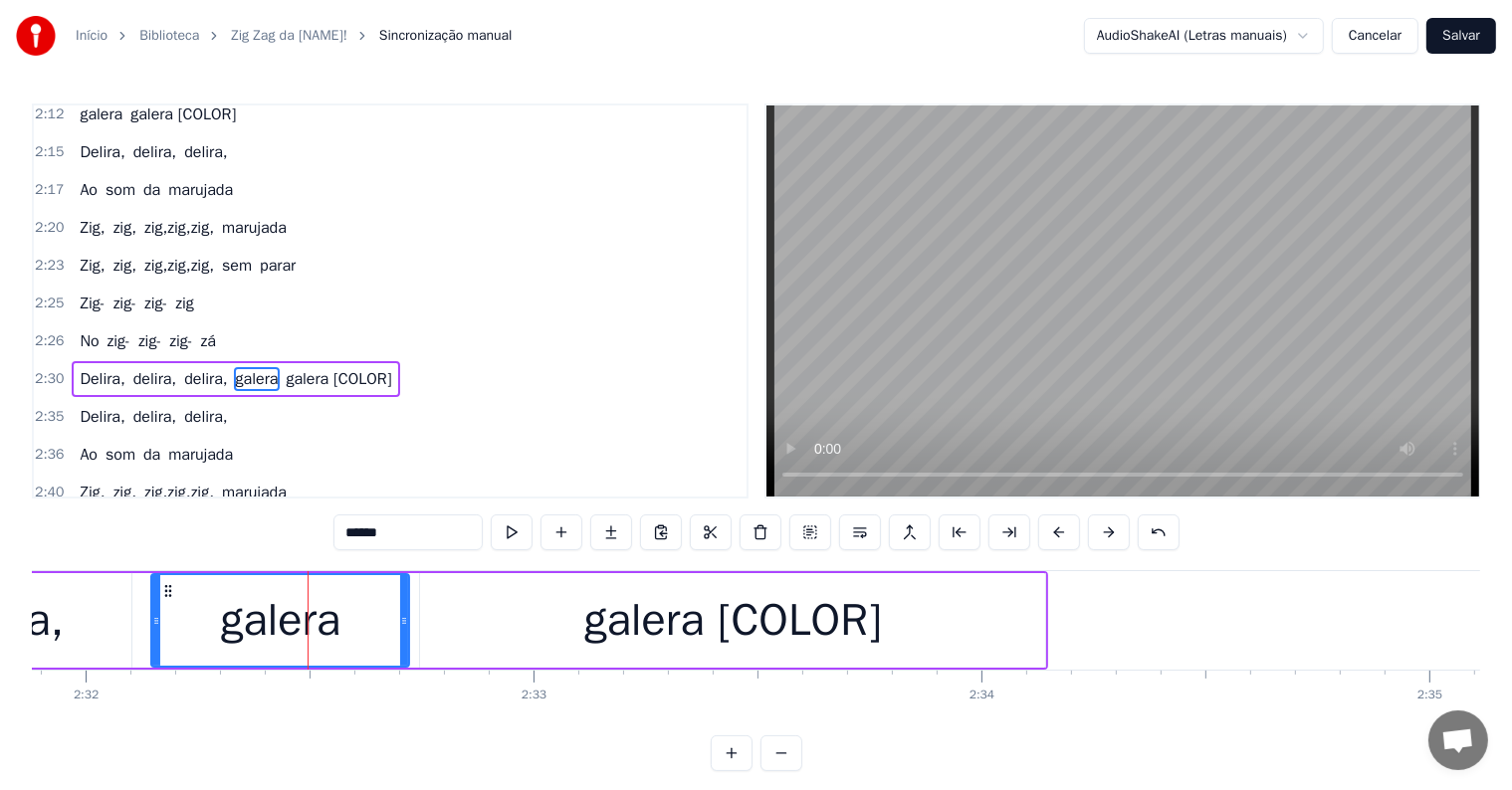 click on "galera" at bounding box center [257, 379] 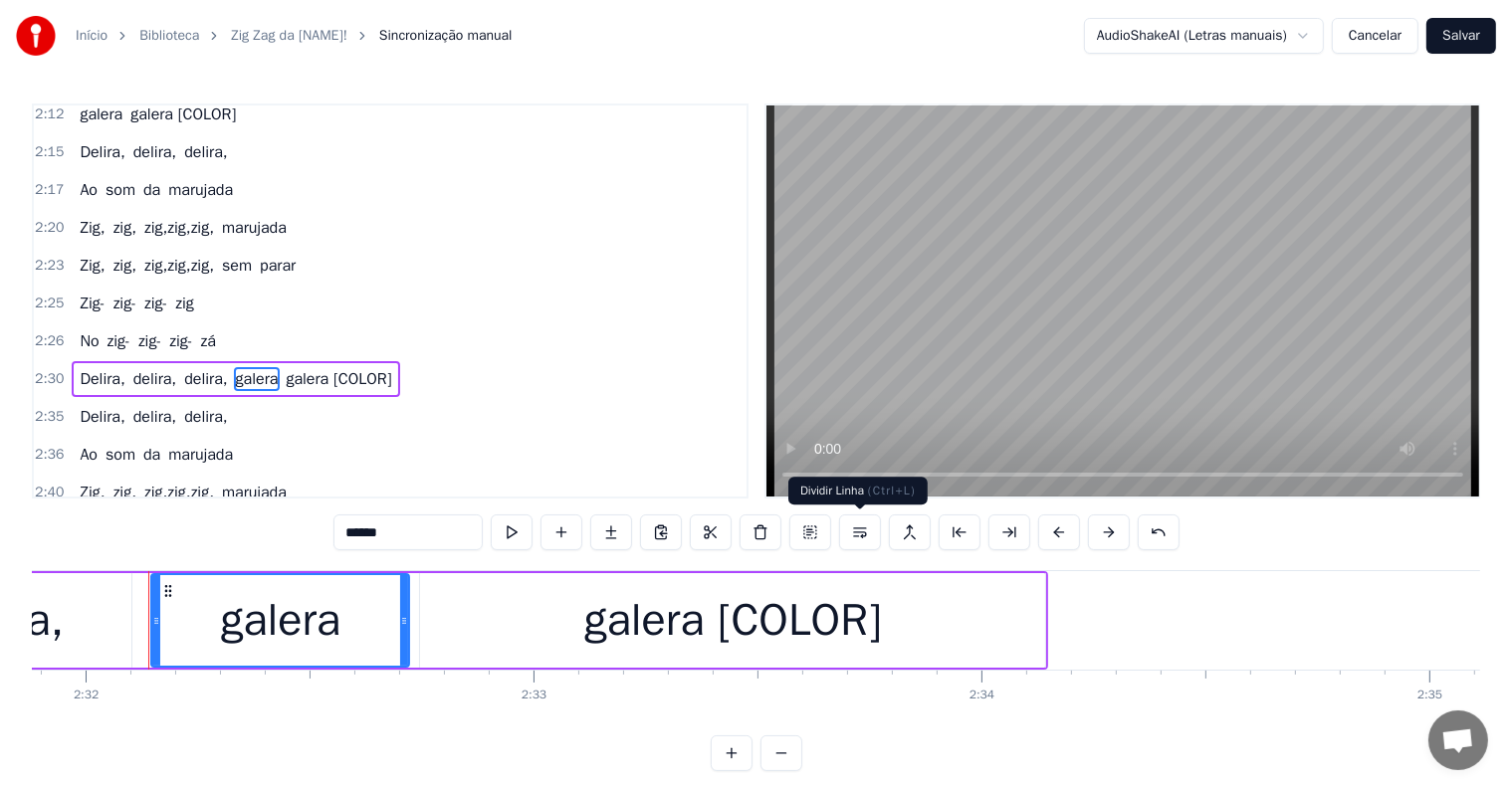 click at bounding box center (860, 532) 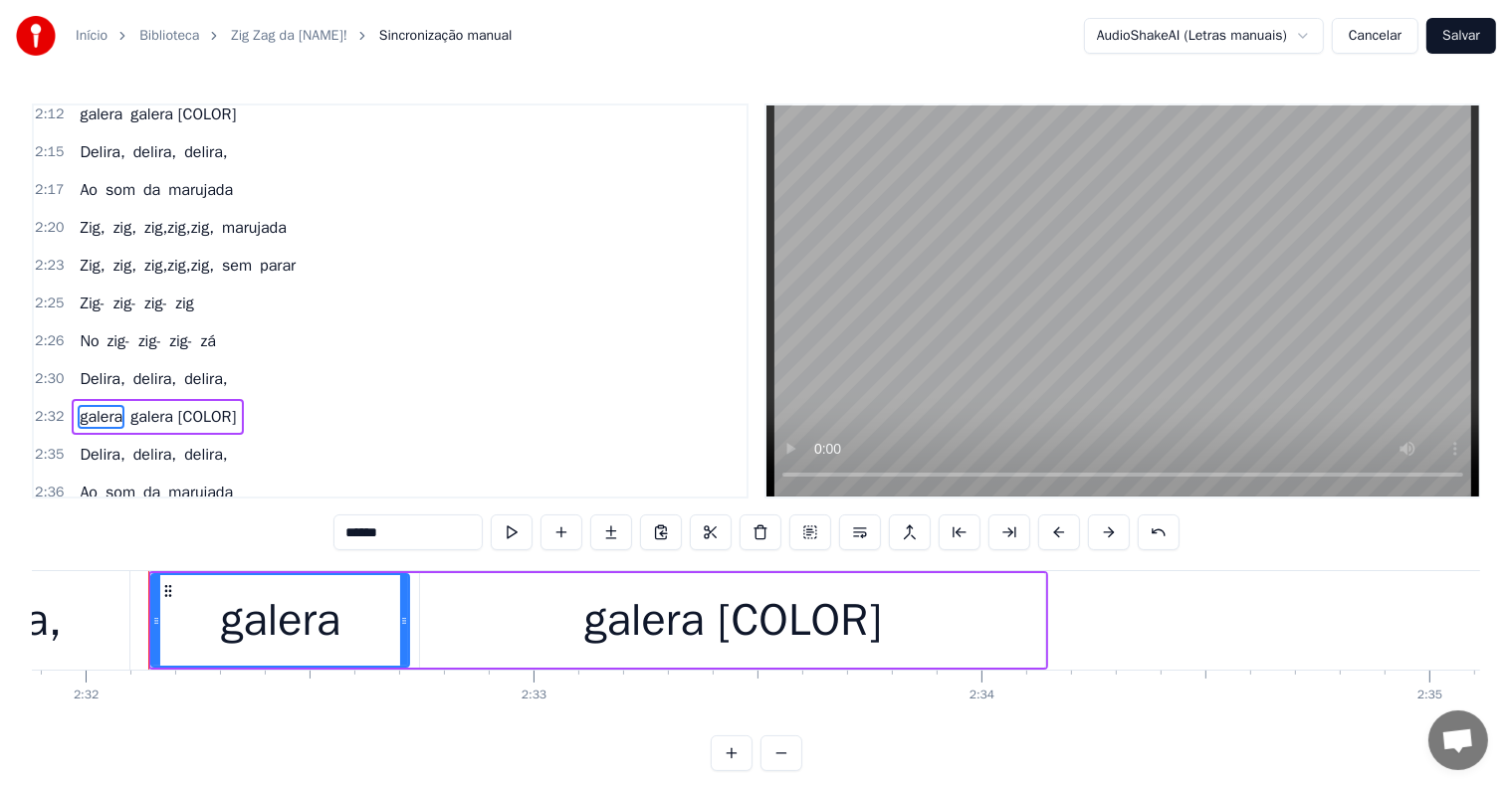 scroll, scrollTop: 2202, scrollLeft: 0, axis: vertical 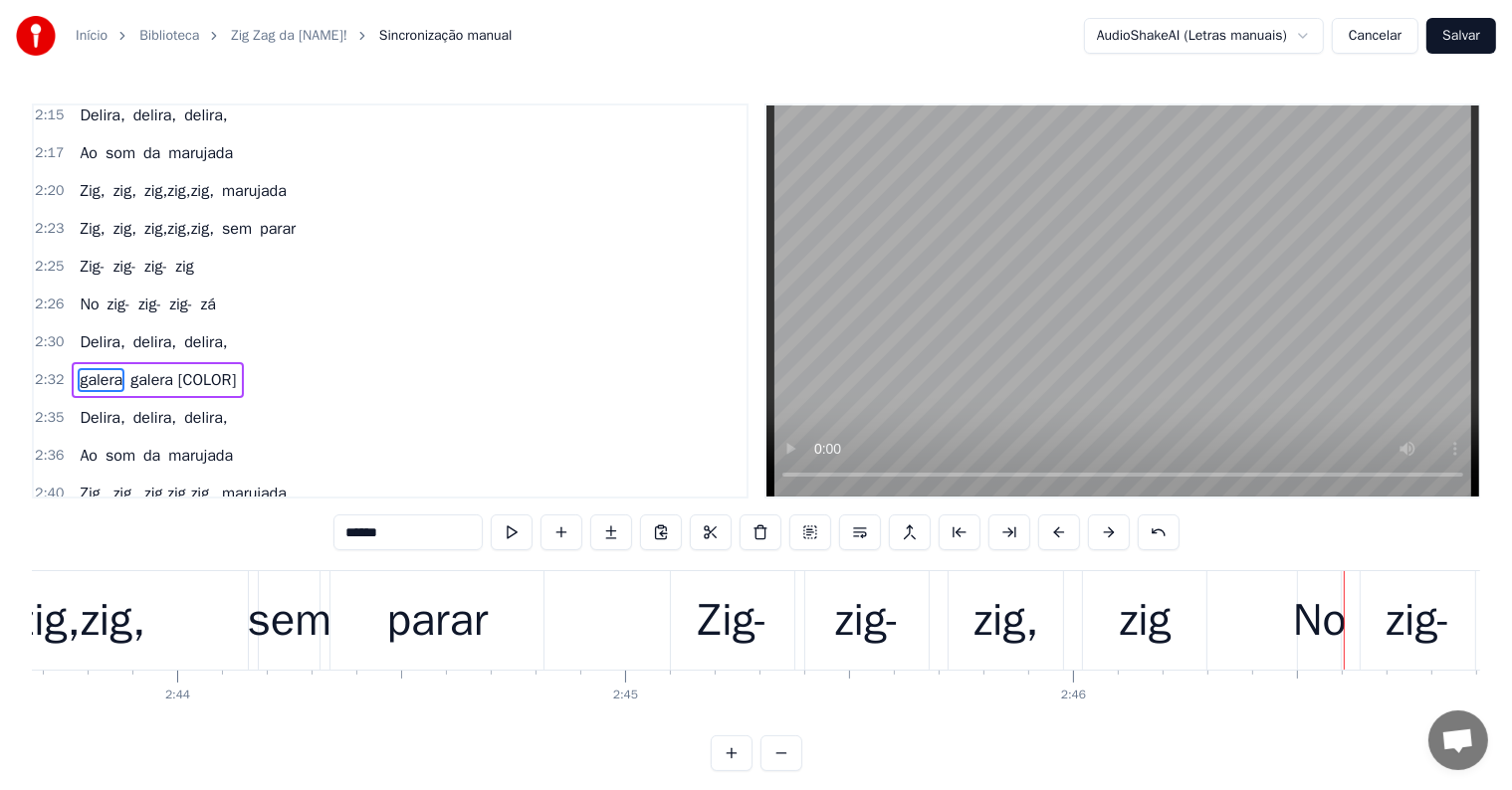 click on "zig," at bounding box center (1006, 621) 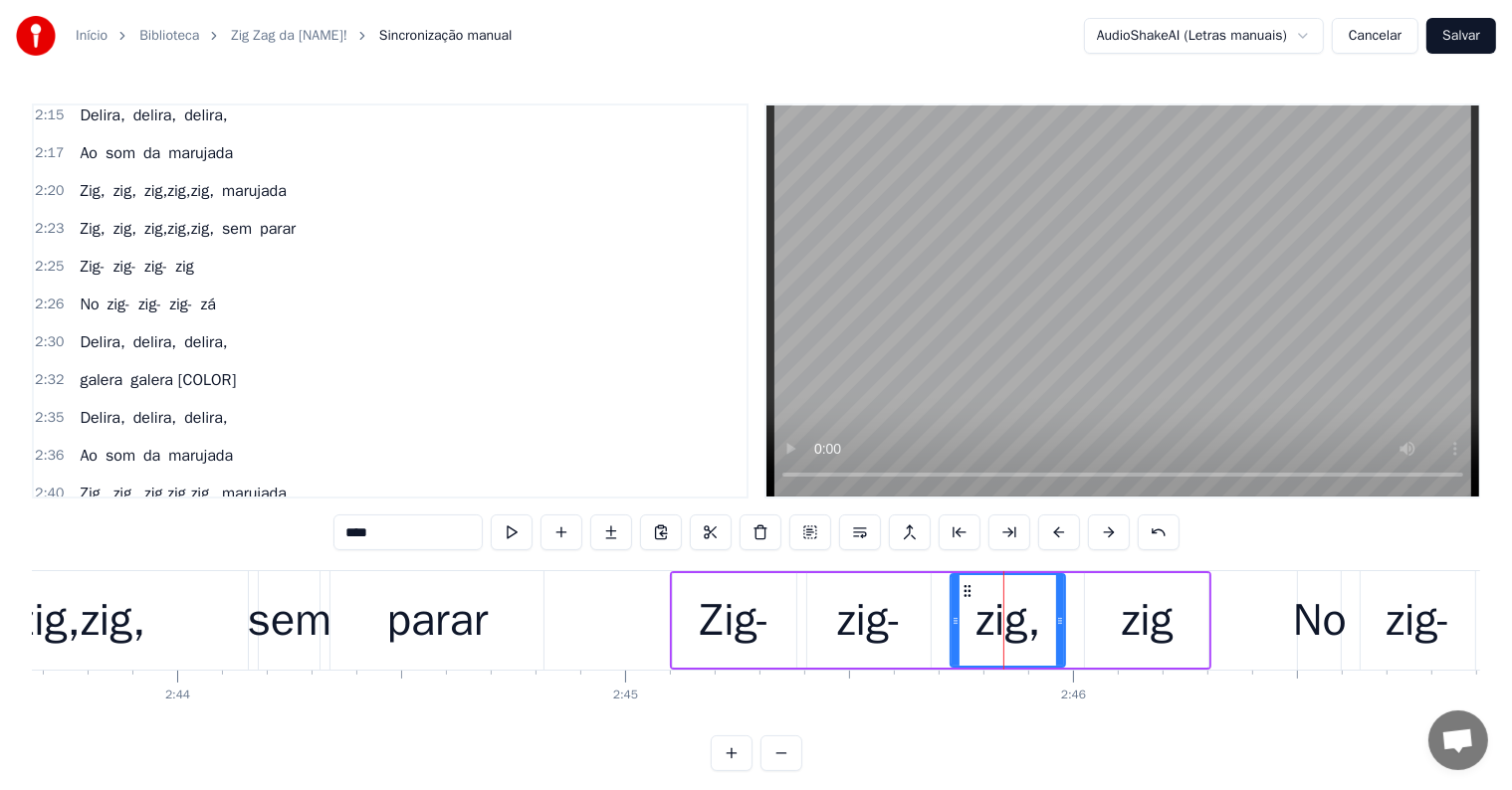 scroll, scrollTop: 2354, scrollLeft: 0, axis: vertical 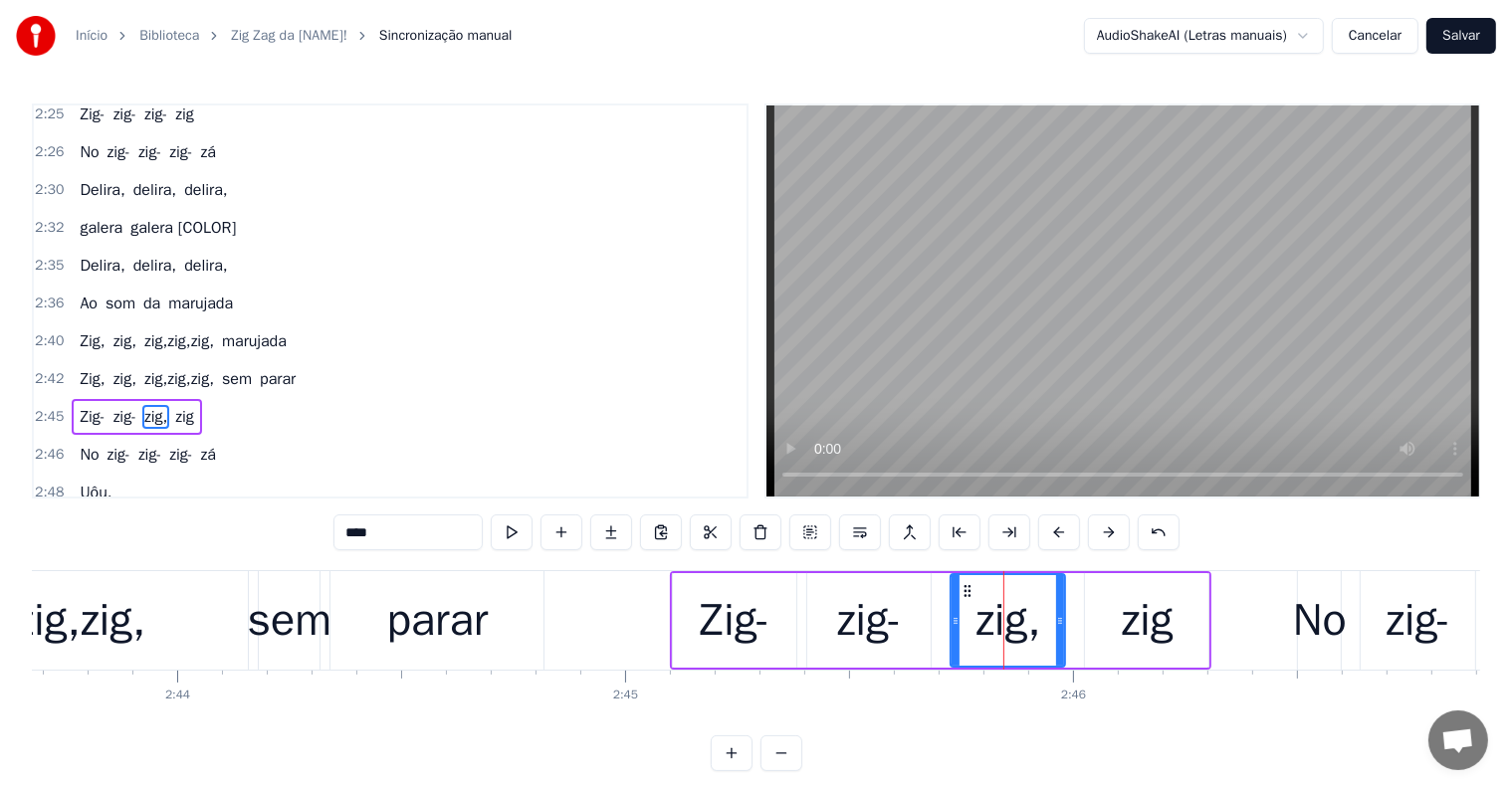 click on "****" at bounding box center [408, 532] 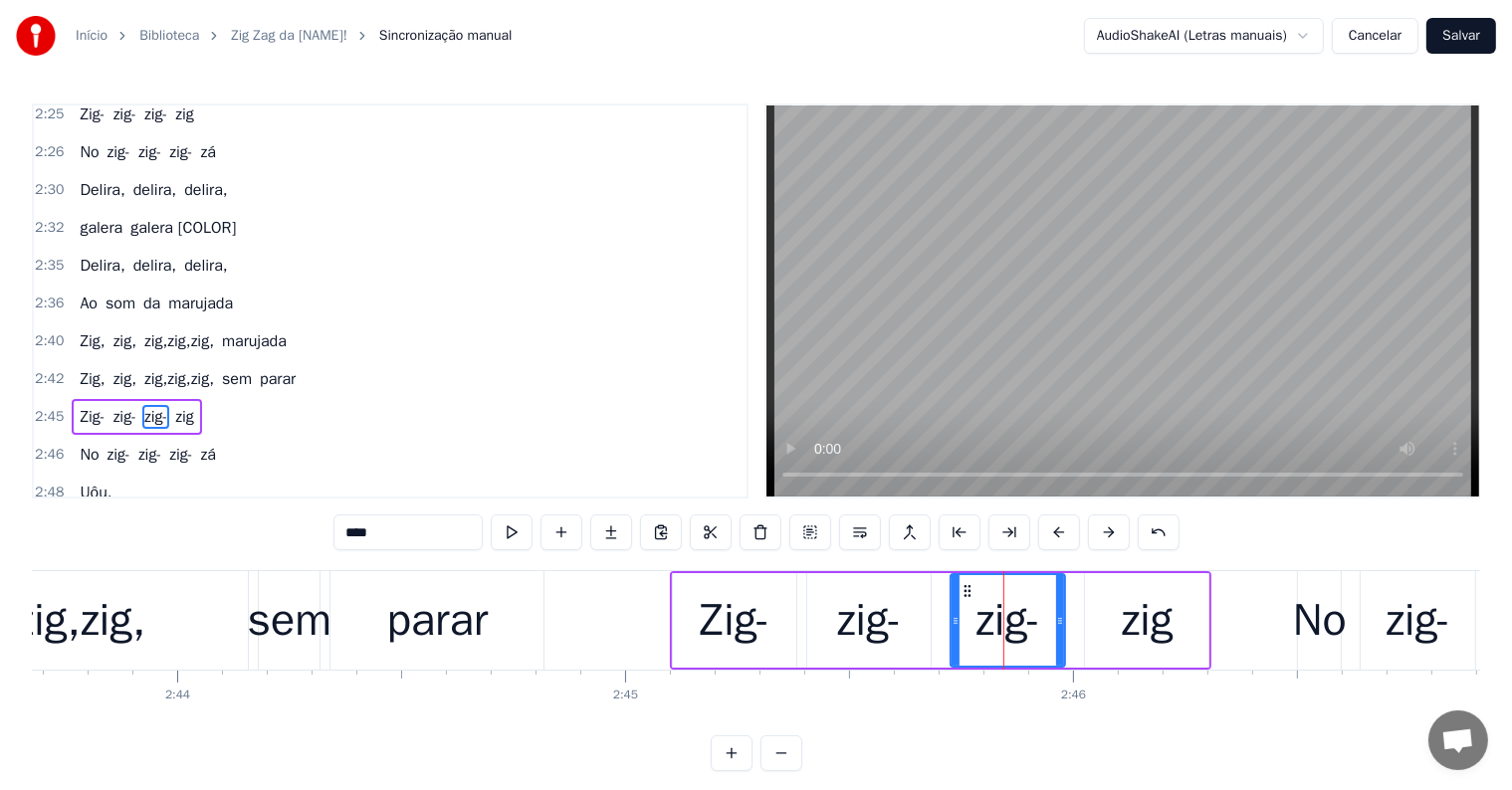 click on "parar" at bounding box center [437, 620] 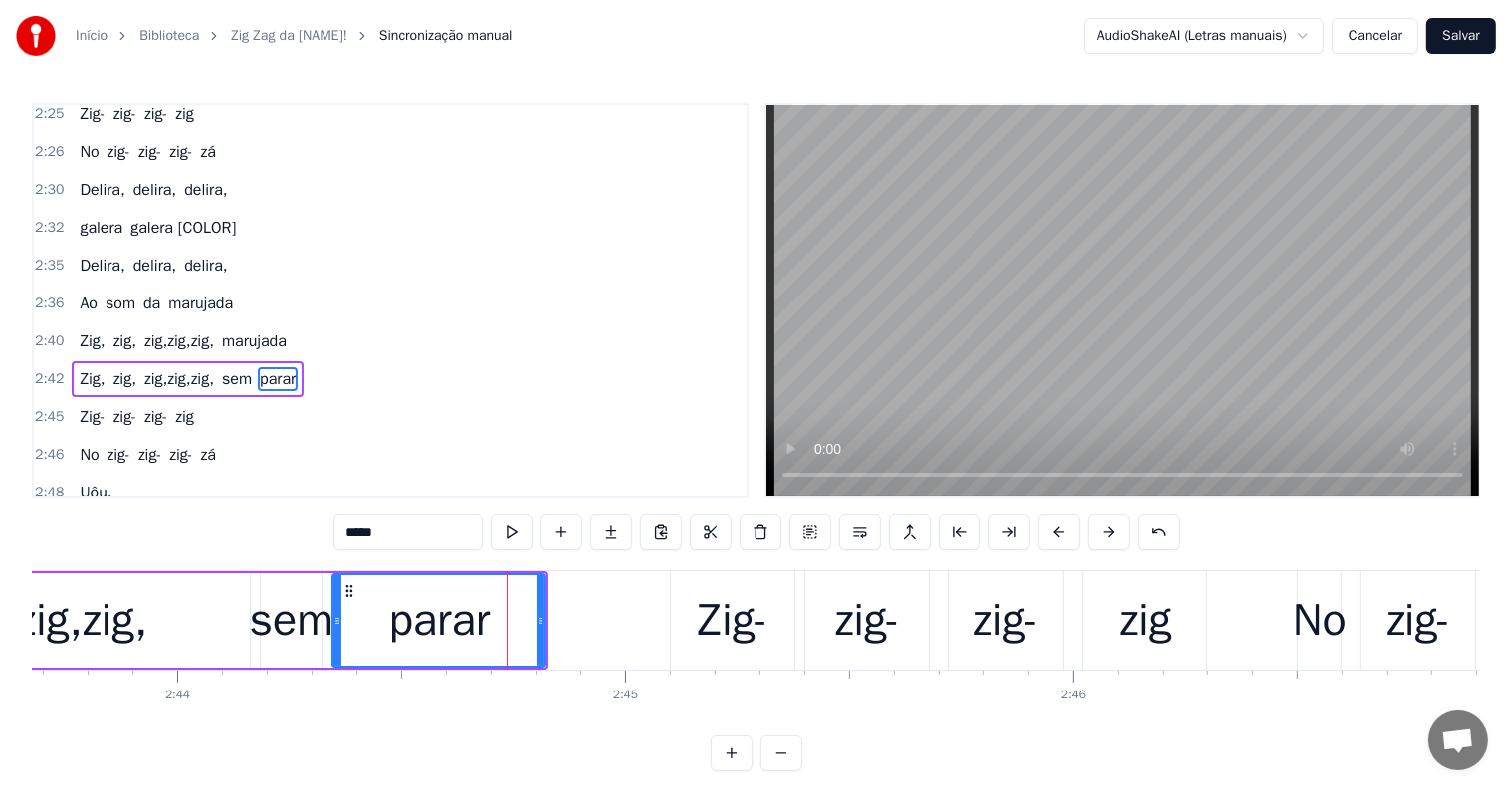 scroll, scrollTop: 2348, scrollLeft: 0, axis: vertical 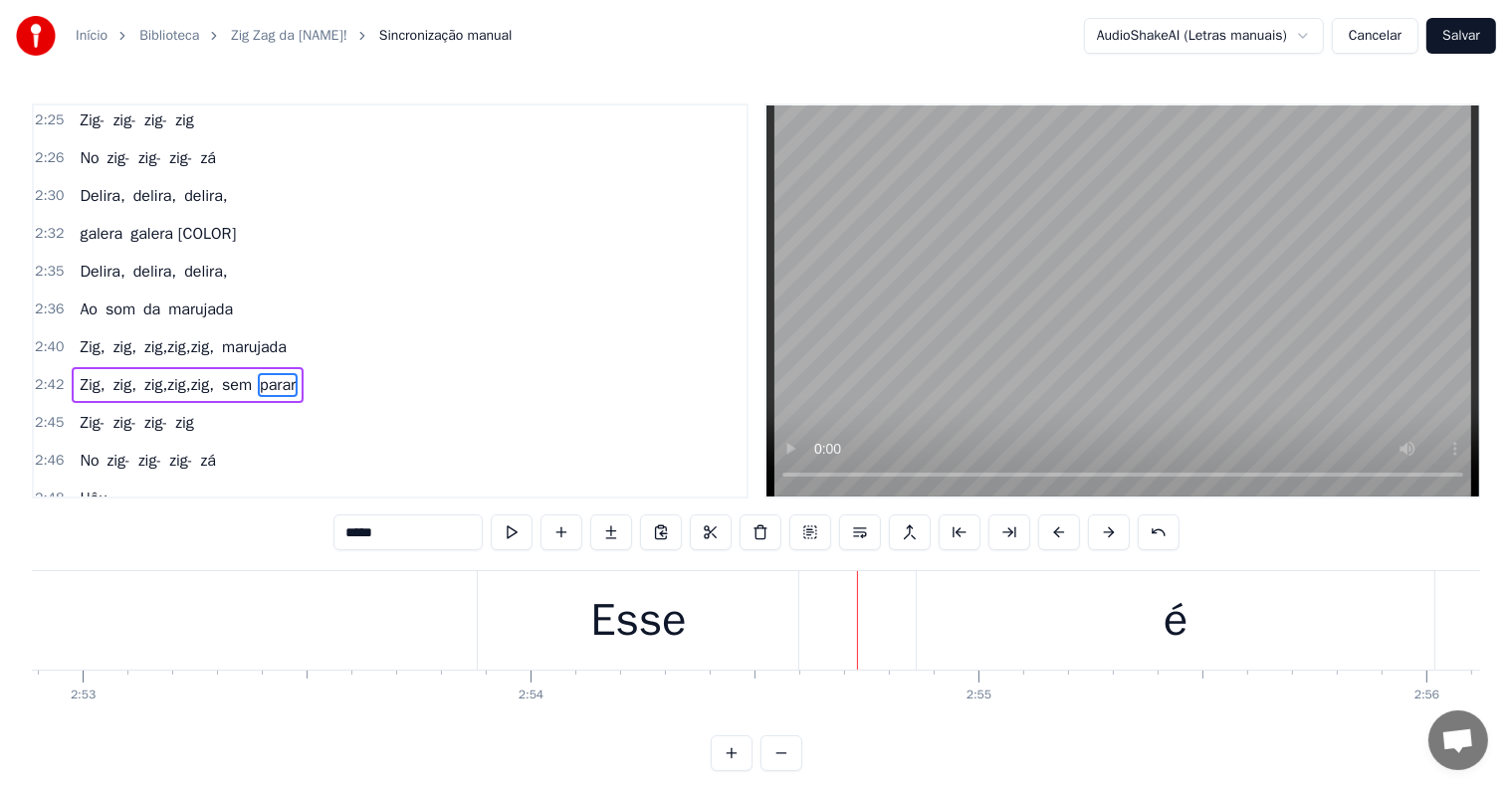 click on "Esse" at bounding box center [638, 620] 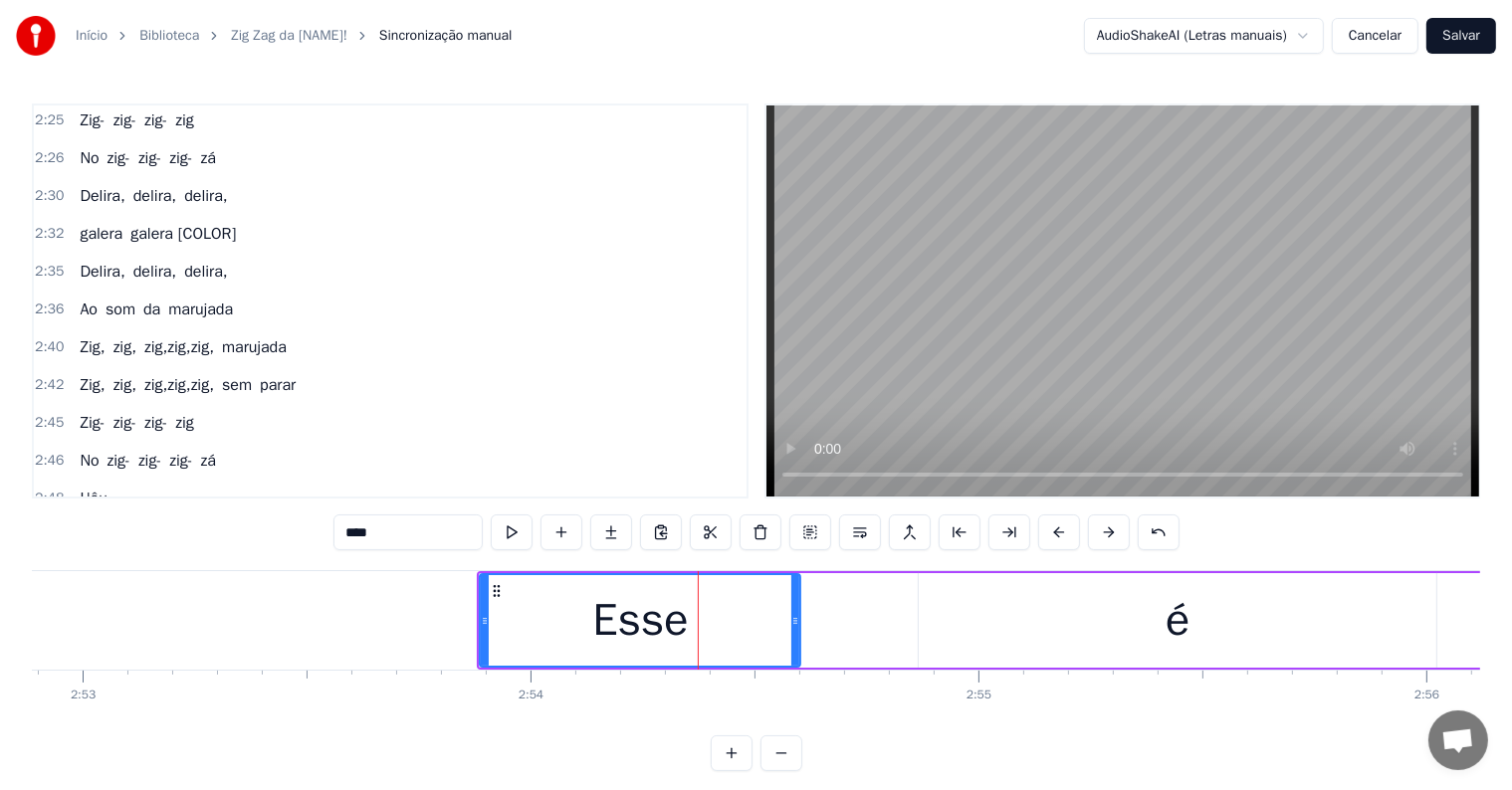 scroll, scrollTop: 30, scrollLeft: 0, axis: vertical 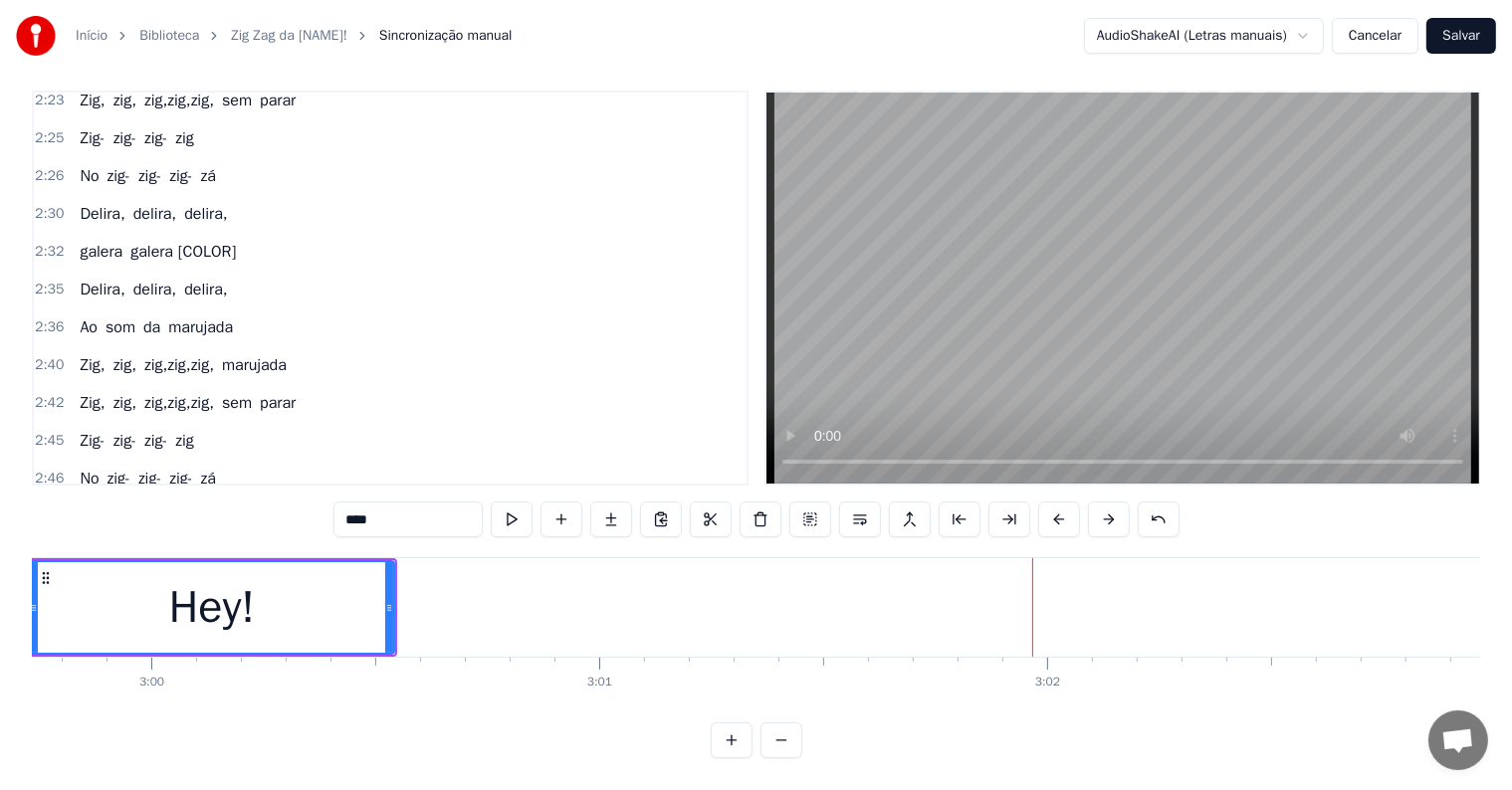 click on "zá" at bounding box center (208, 479) 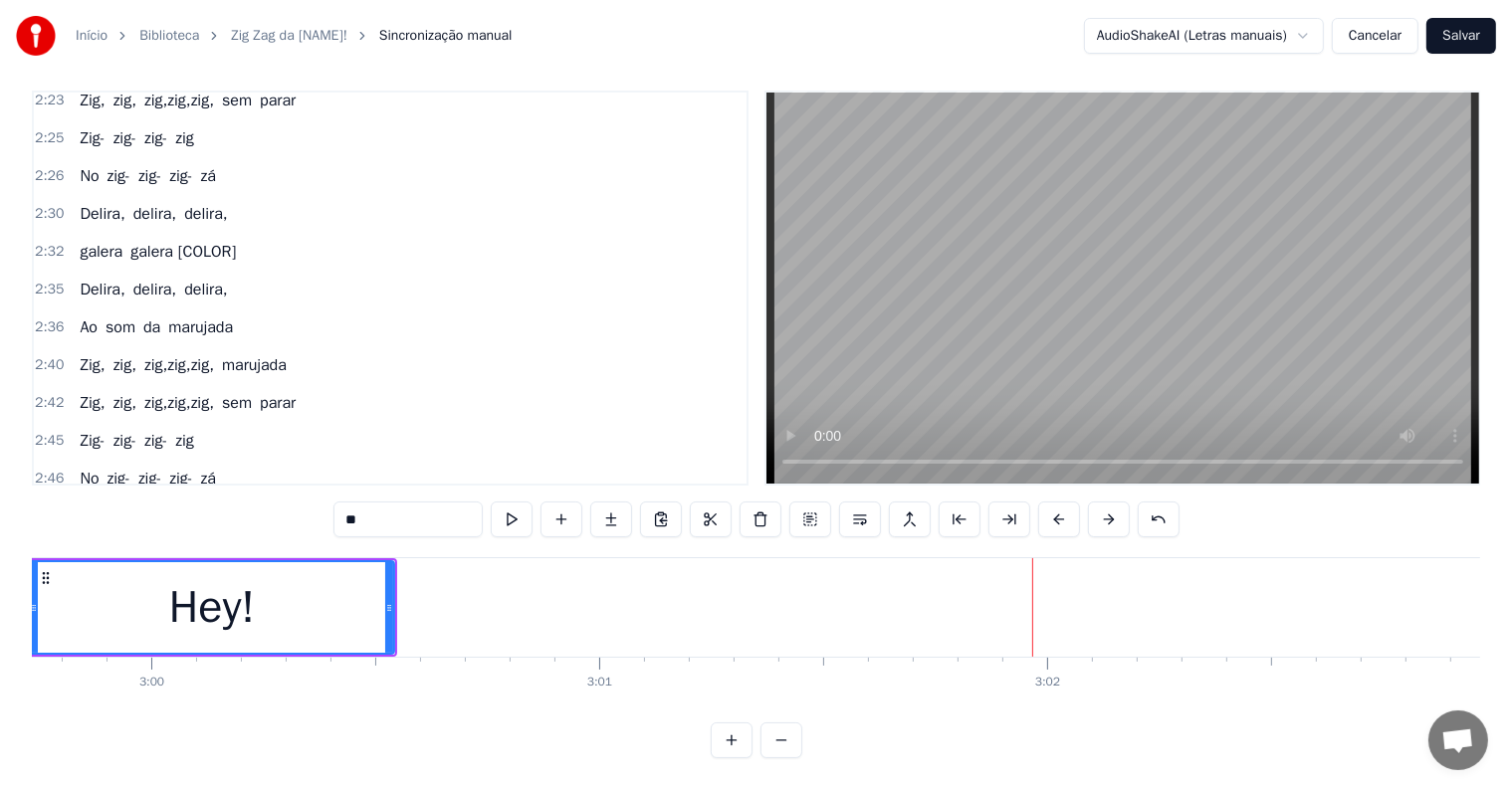 scroll, scrollTop: 9, scrollLeft: 0, axis: vertical 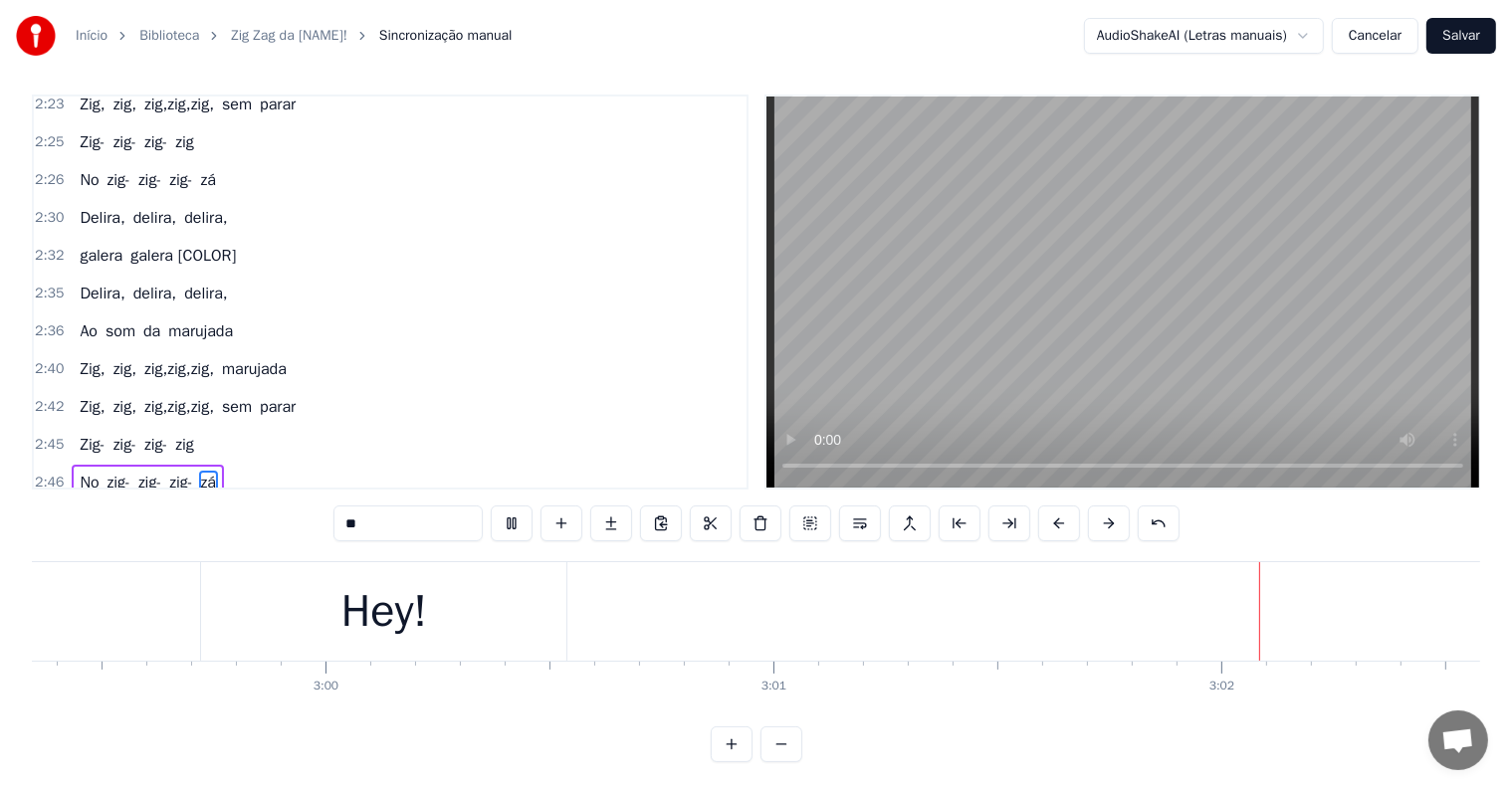 click on "Salvar" at bounding box center [1461, 36] 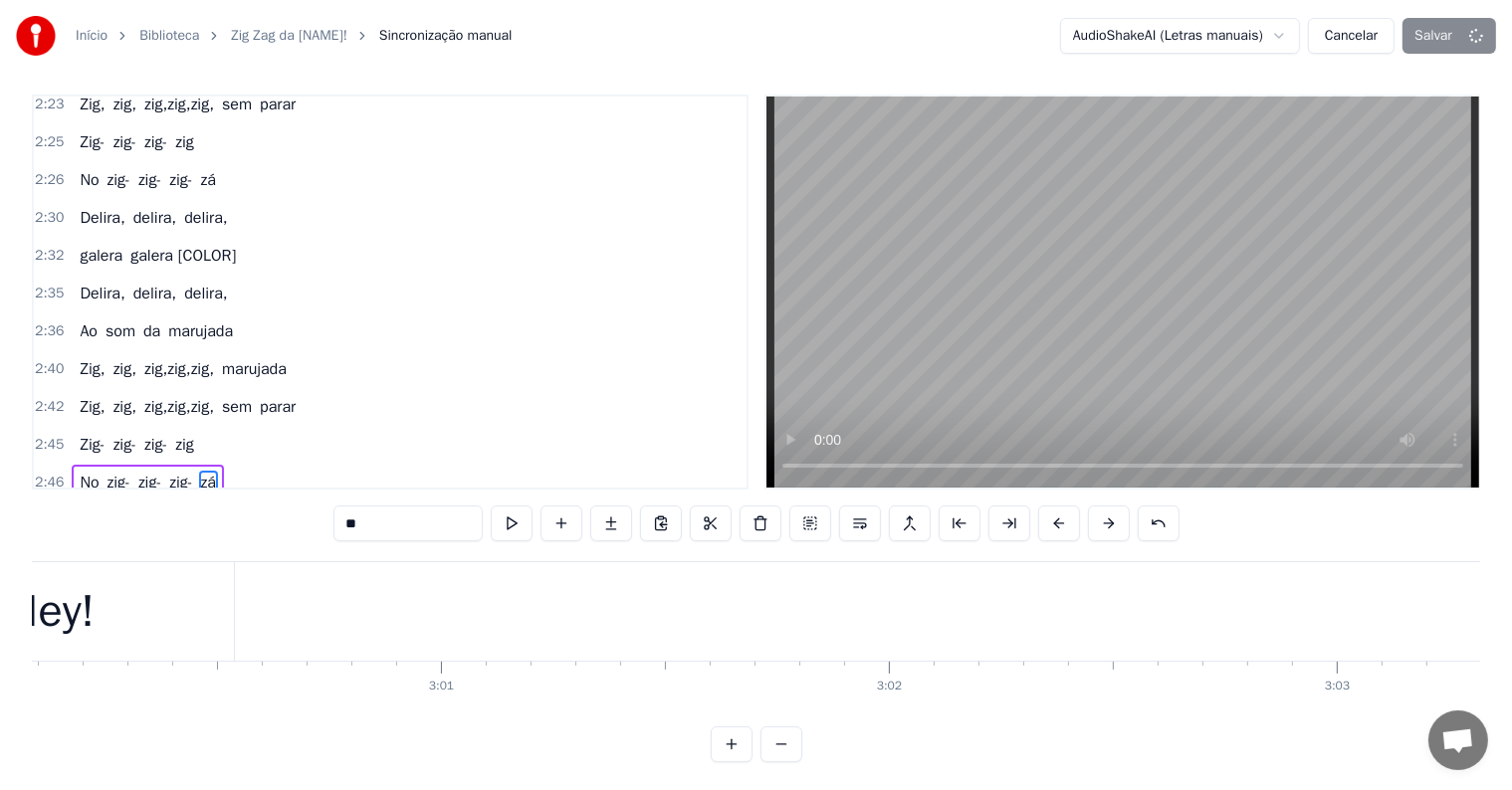 scroll, scrollTop: 0, scrollLeft: 80667, axis: horizontal 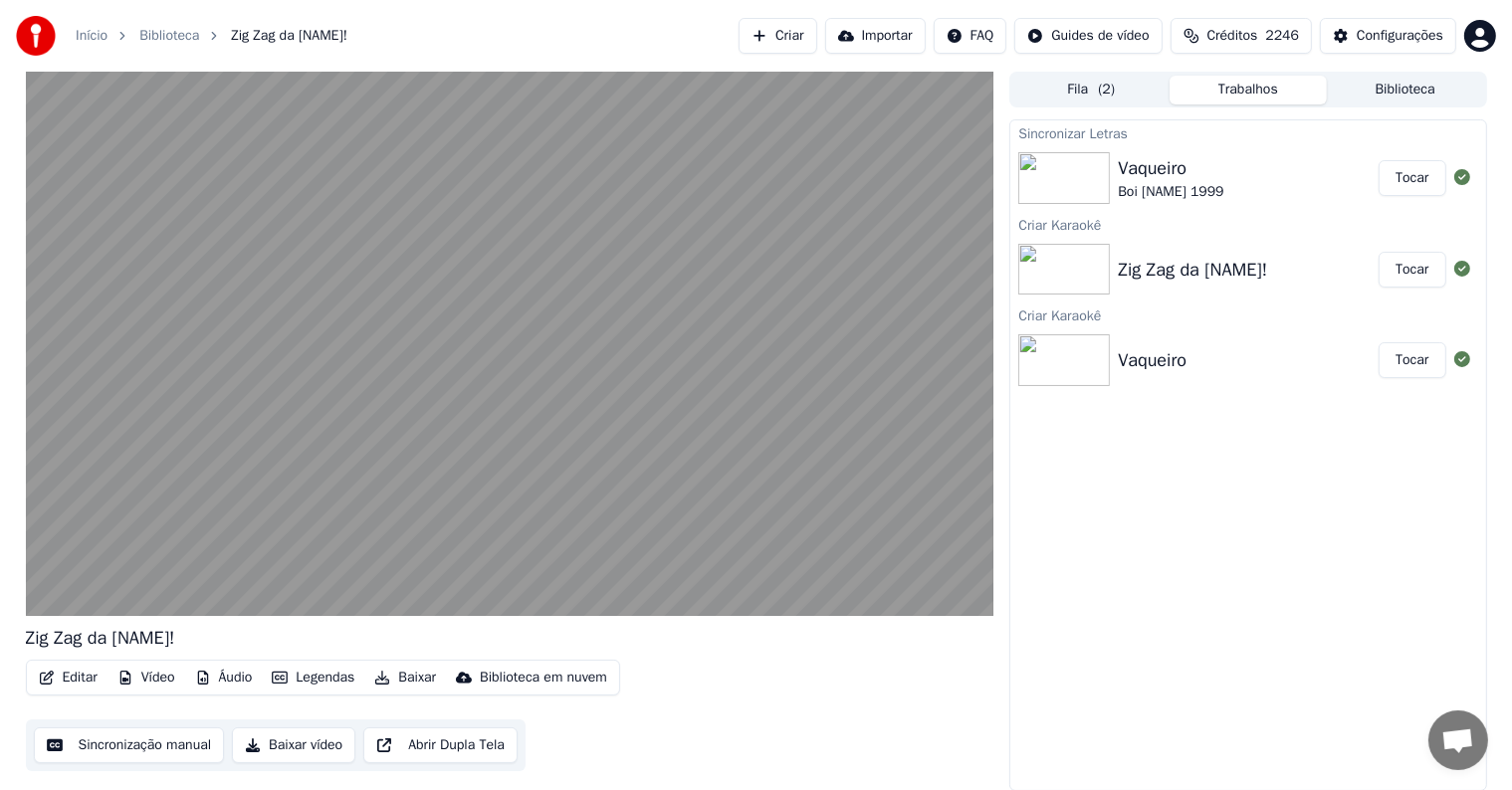 click on "Tocar" at bounding box center [1411, 178] 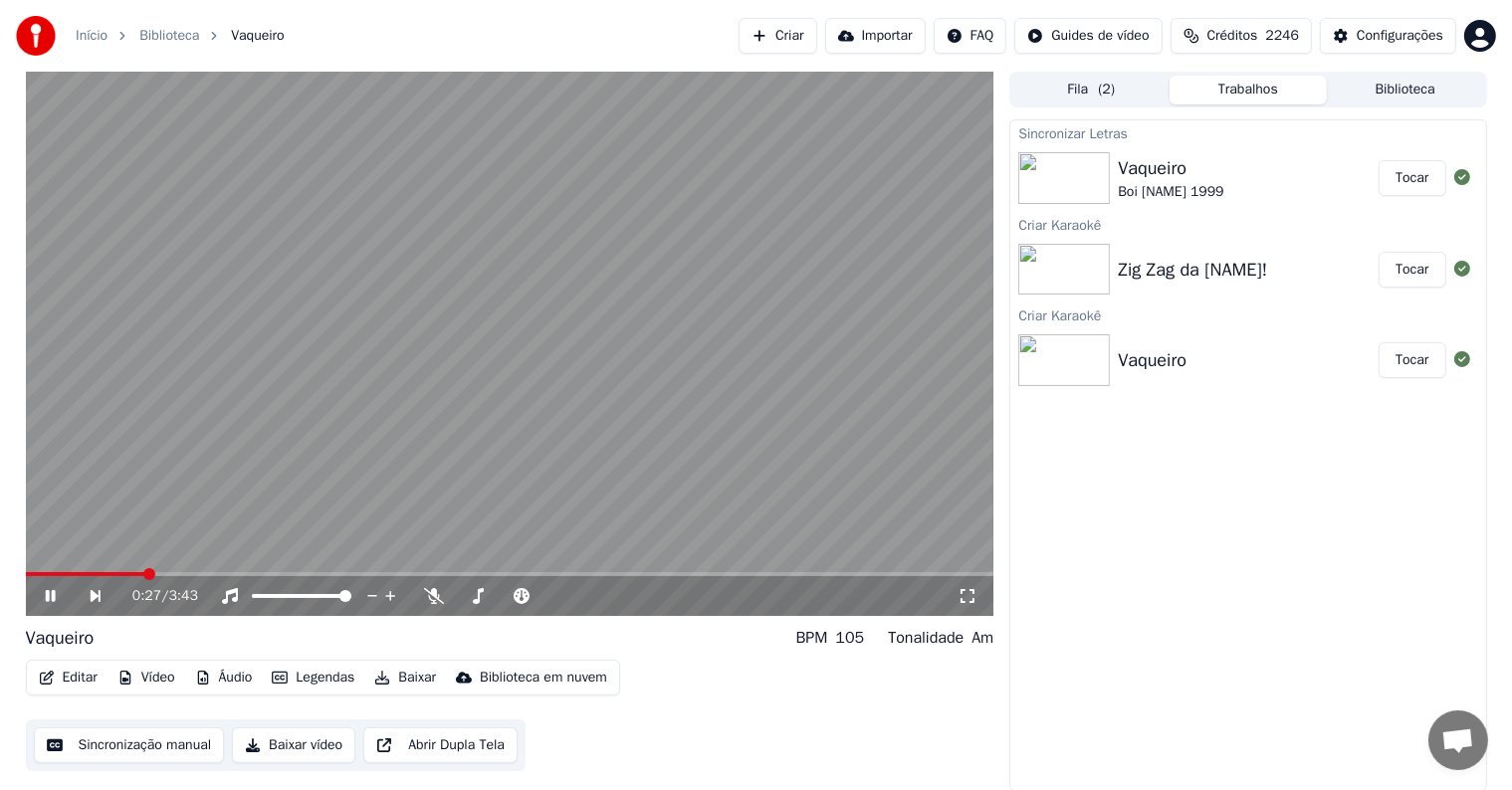 click at bounding box center [510, 343] 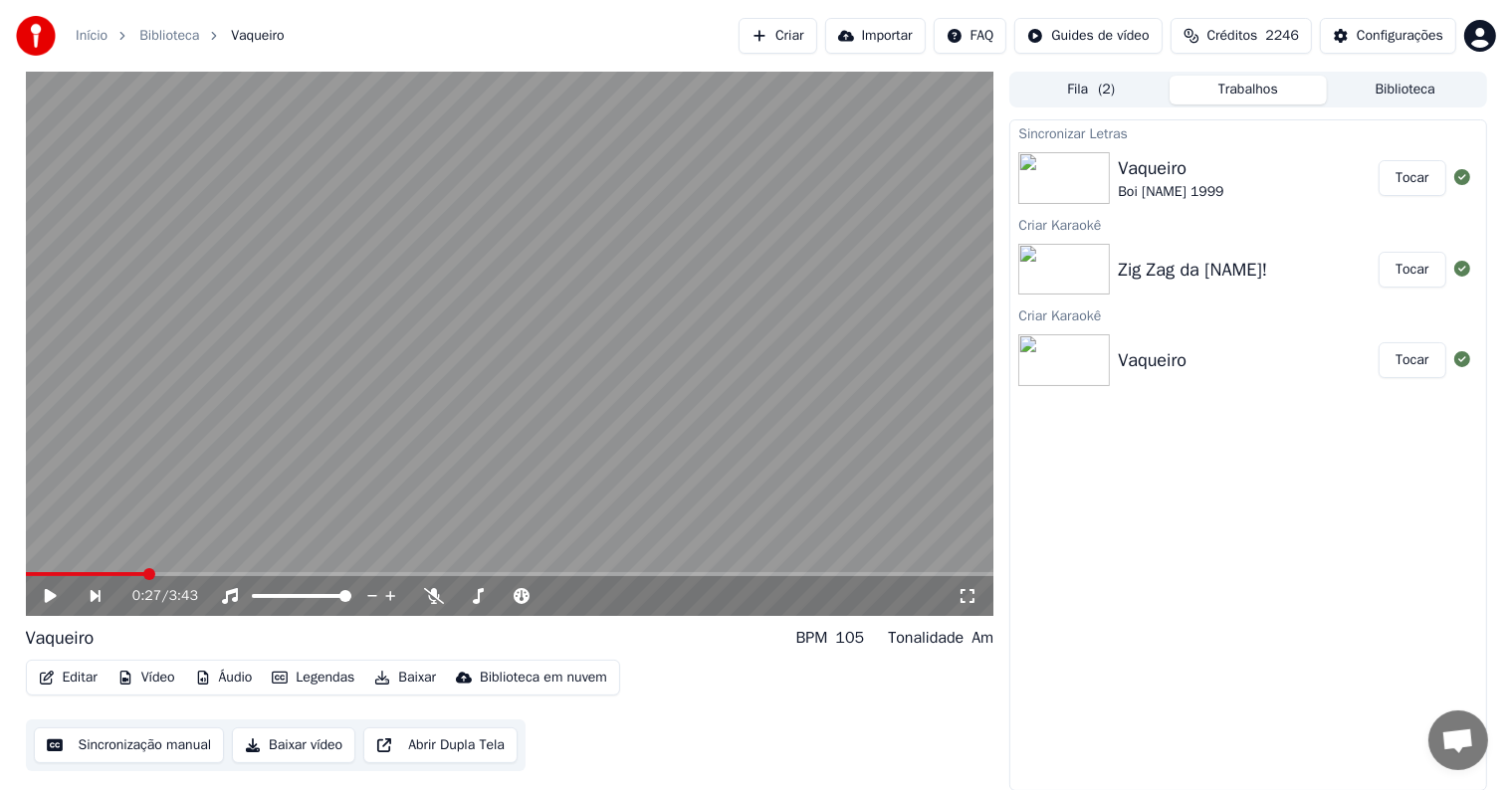 click on "Baixar" at bounding box center [405, 678] 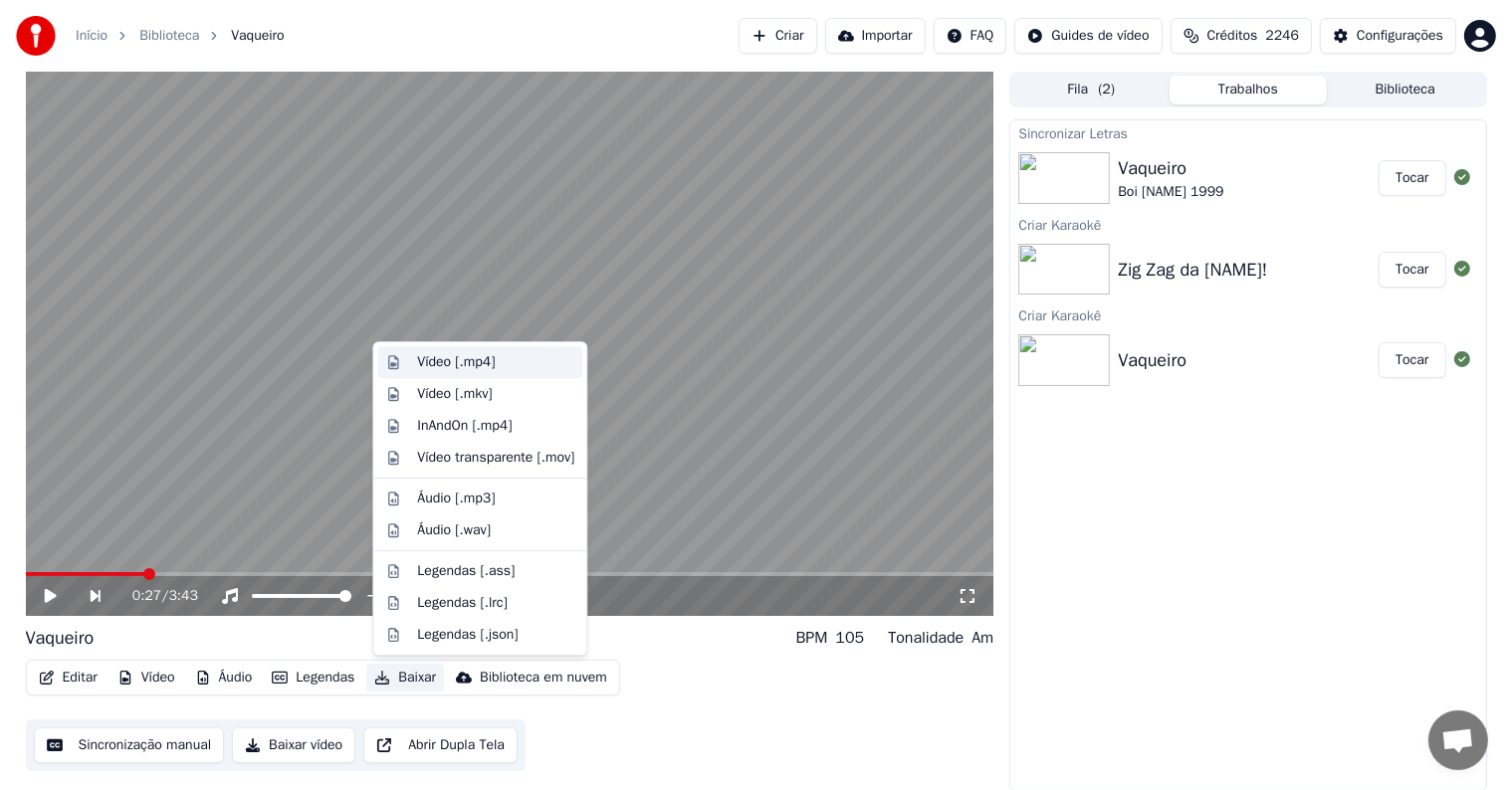 click on "Vídeo [.mp4]" at bounding box center [456, 362] 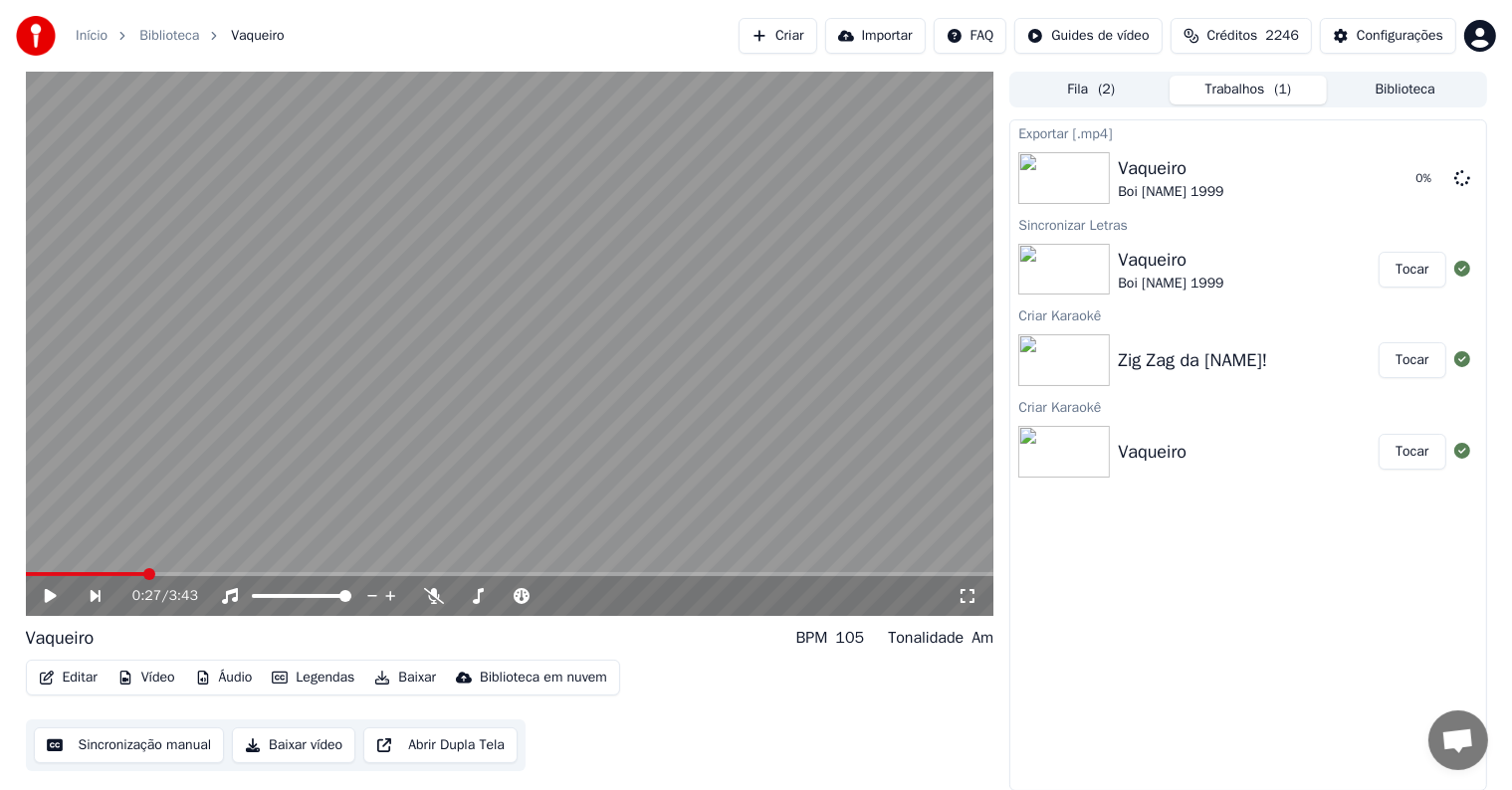click on "Tocar" at bounding box center [1411, 360] 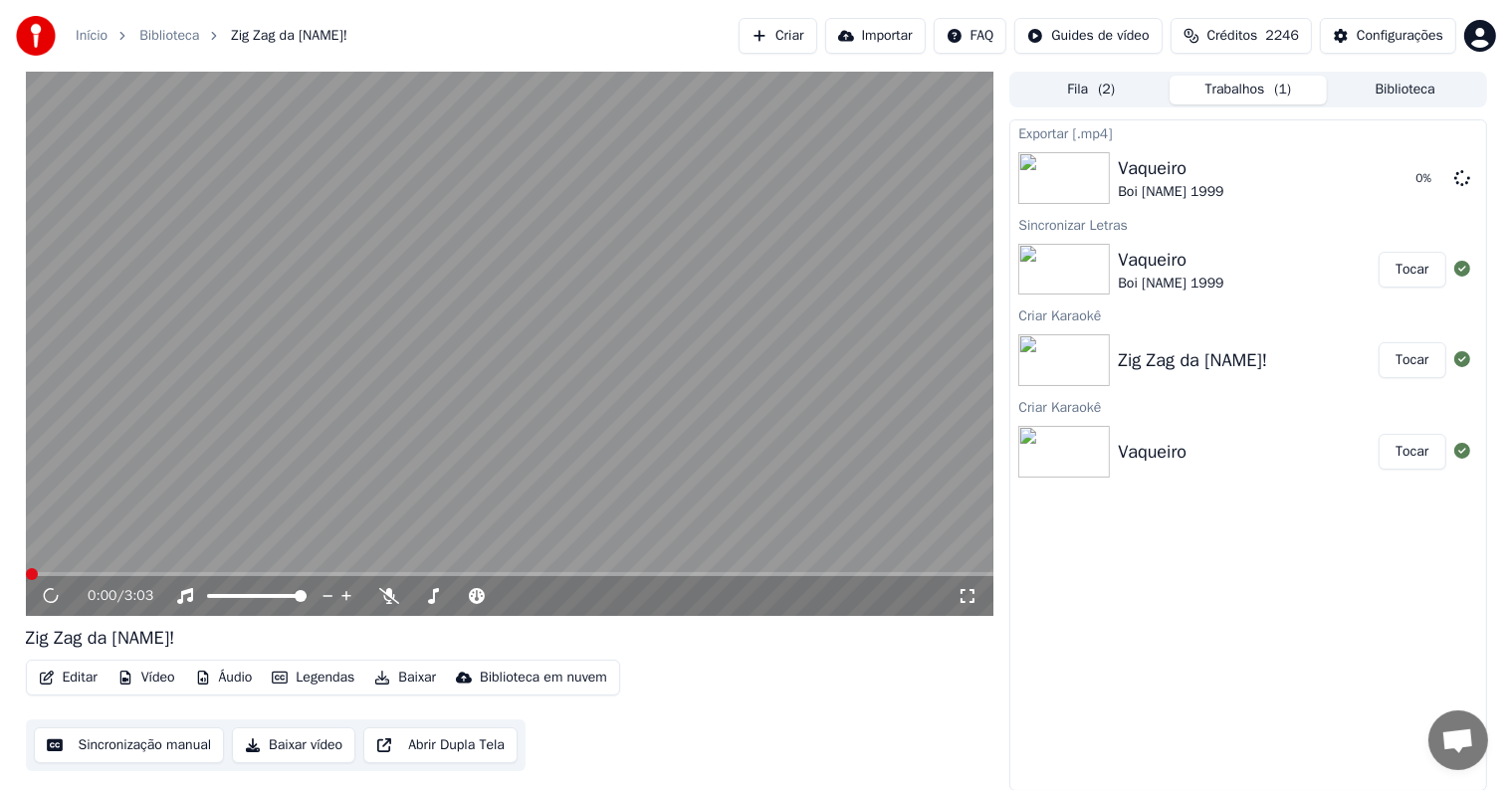 click on "Baixar" at bounding box center (405, 678) 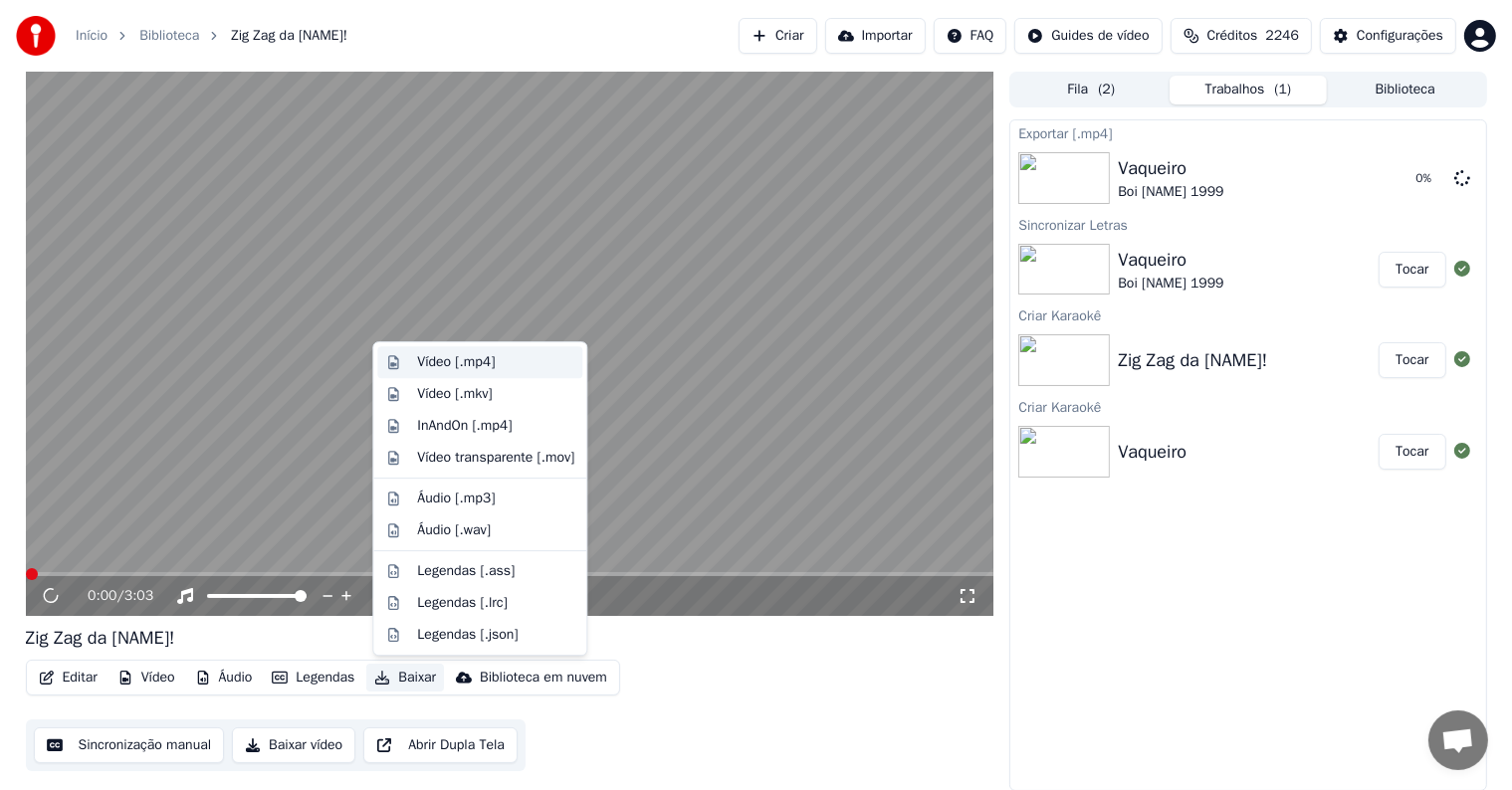 click on "Vídeo [.mp4]" at bounding box center [456, 362] 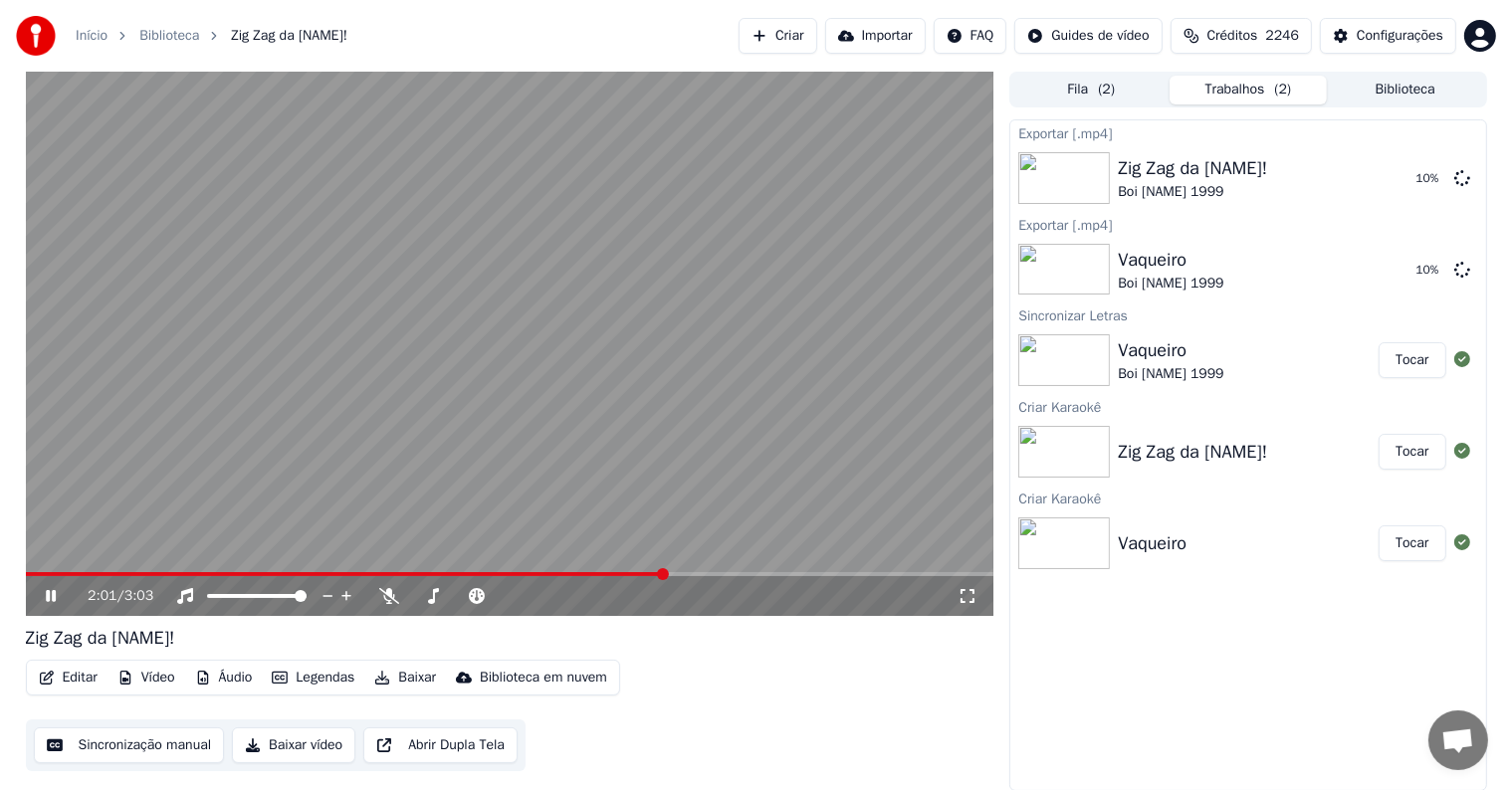 click at bounding box center [510, 343] 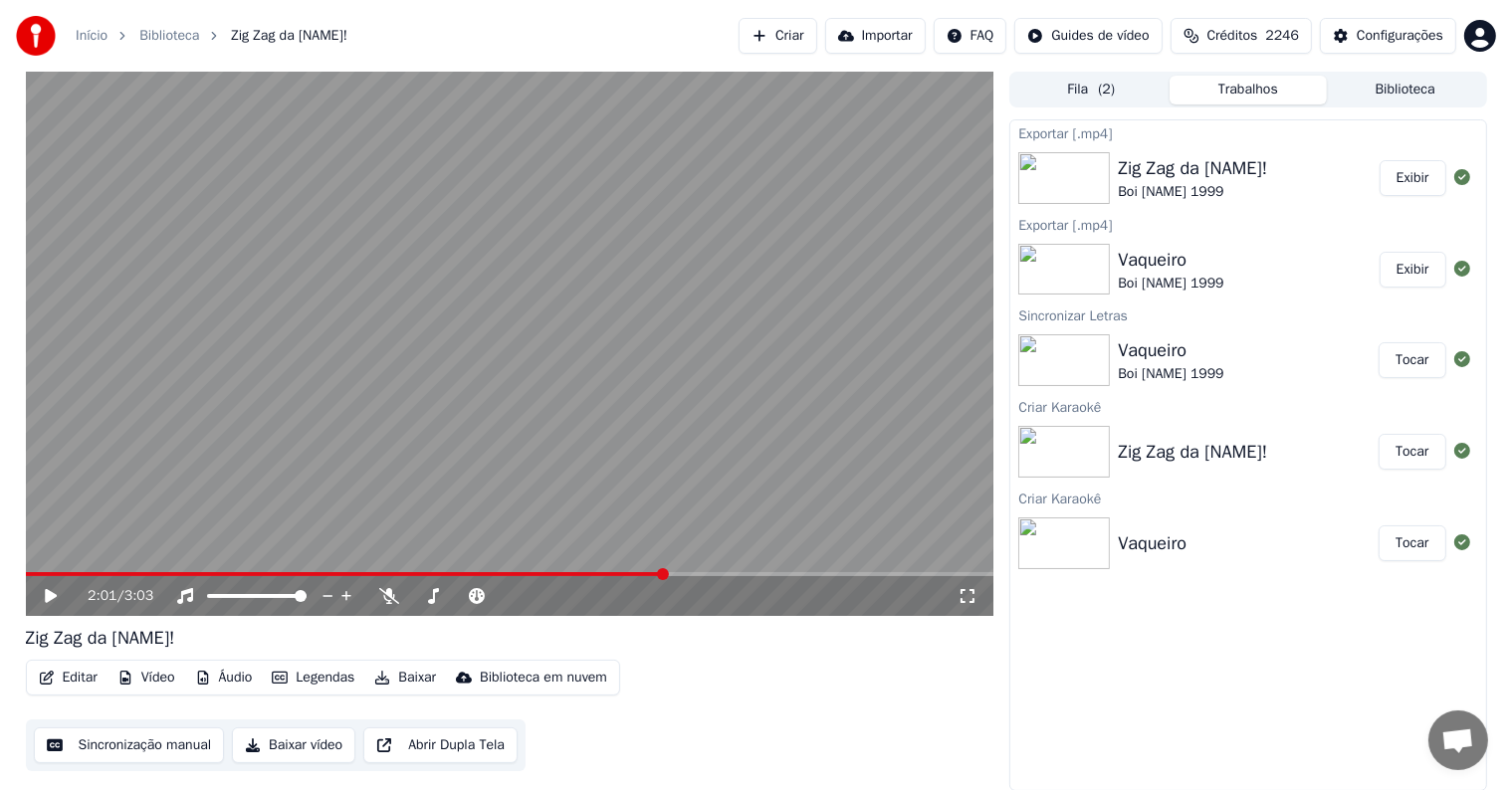 click on "Exibir" at bounding box center [1412, 178] 